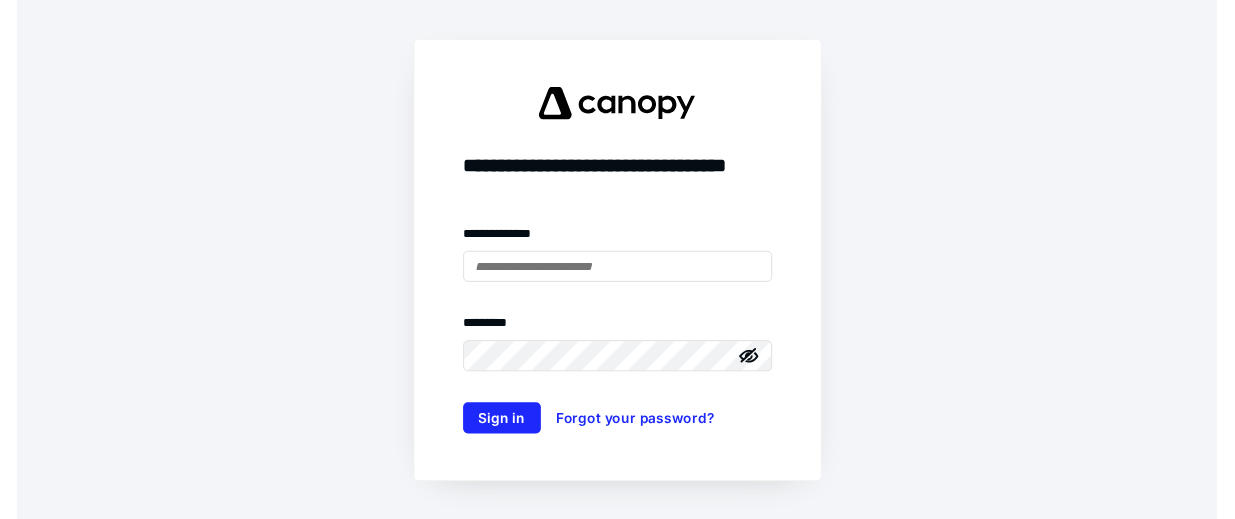 scroll, scrollTop: 0, scrollLeft: 0, axis: both 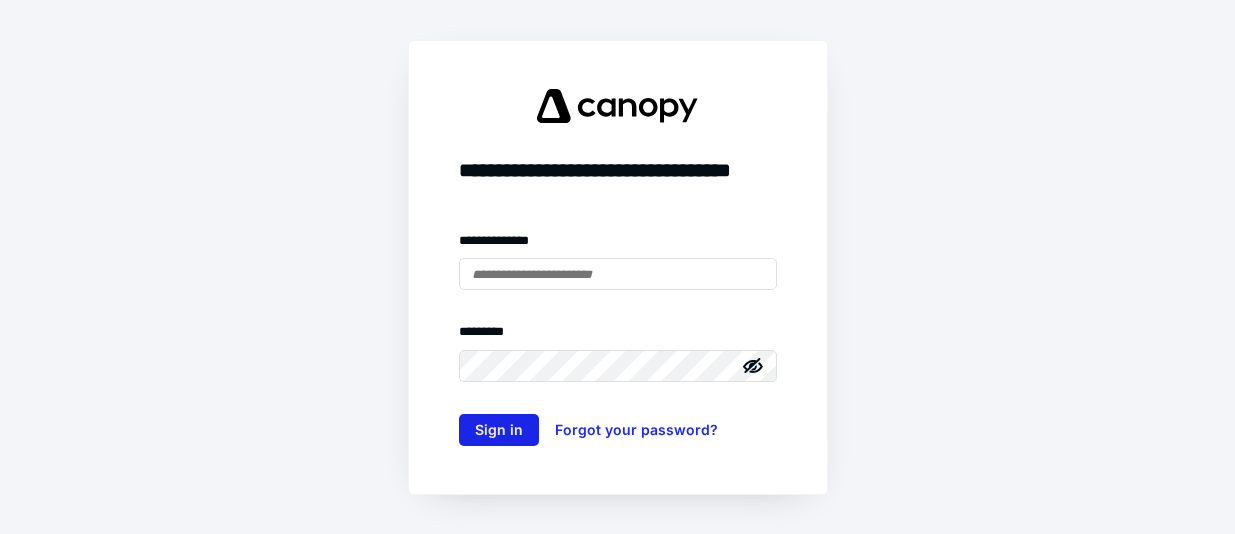 type on "**********" 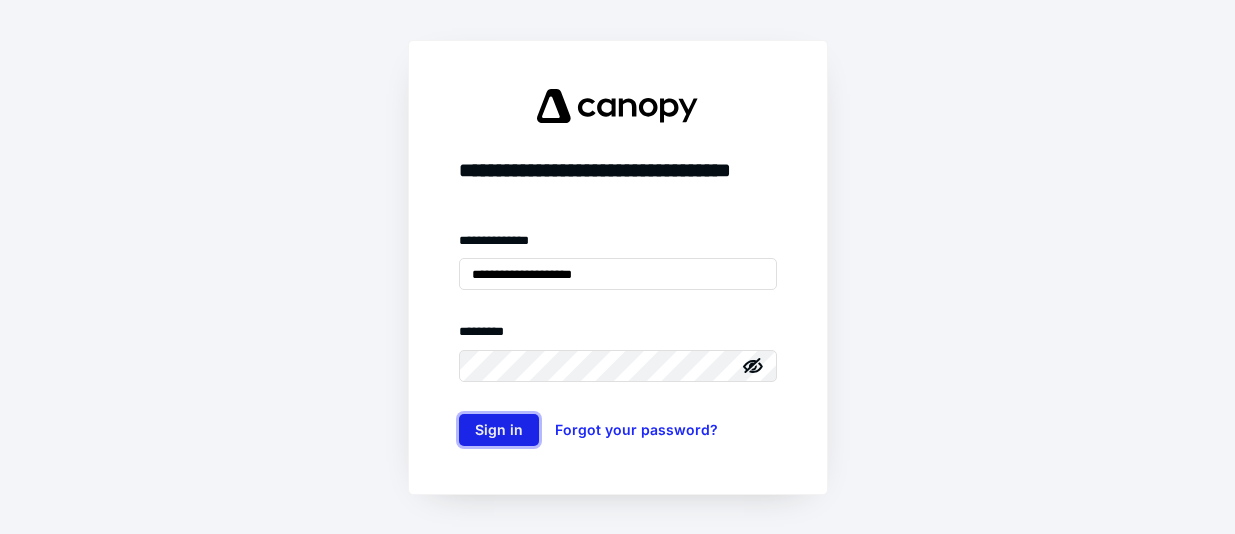 click on "Sign in" at bounding box center (499, 430) 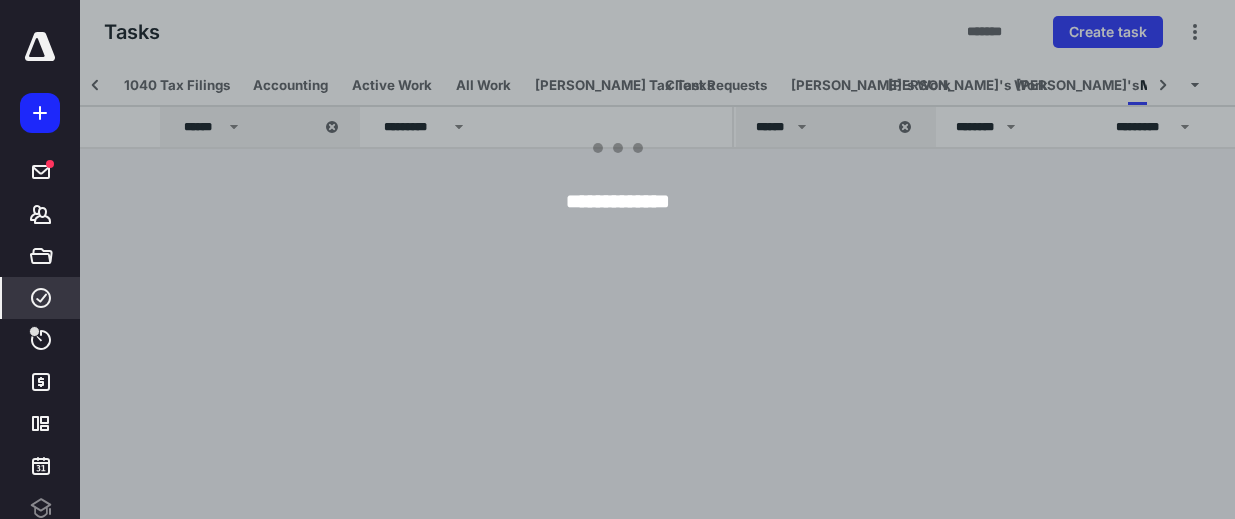 scroll, scrollTop: 0, scrollLeft: 63, axis: horizontal 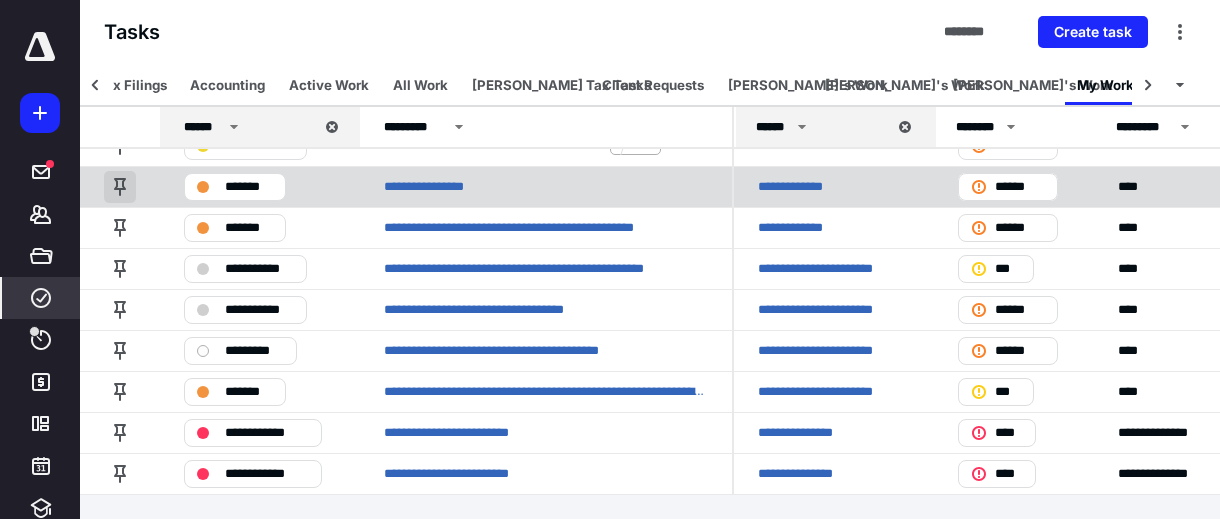 drag, startPoint x: 25, startPoint y: 304, endPoint x: 106, endPoint y: 190, distance: 139.84634 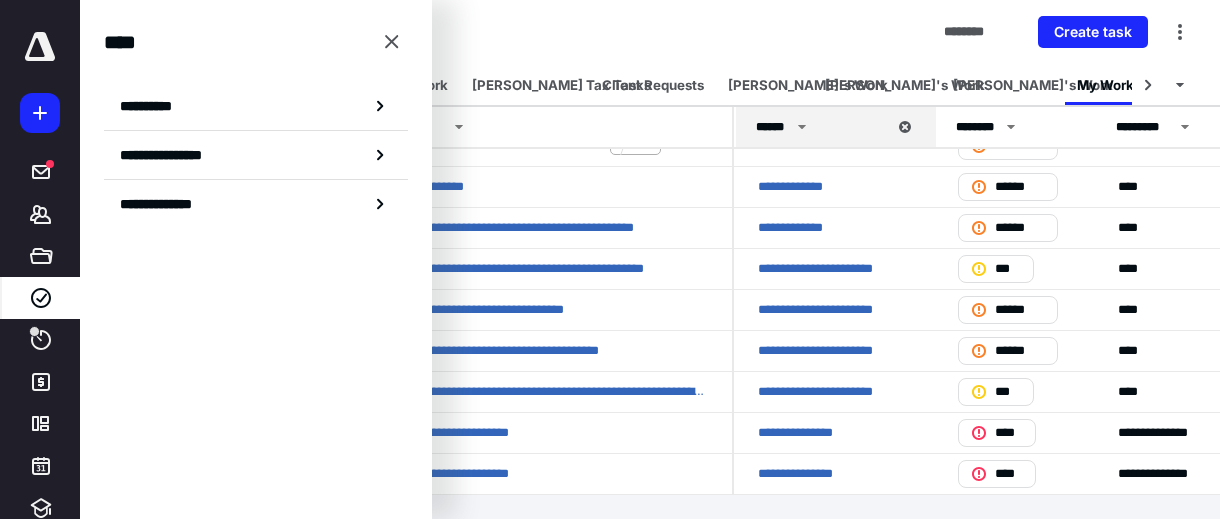 click on "**********" at bounding box center (153, 106) 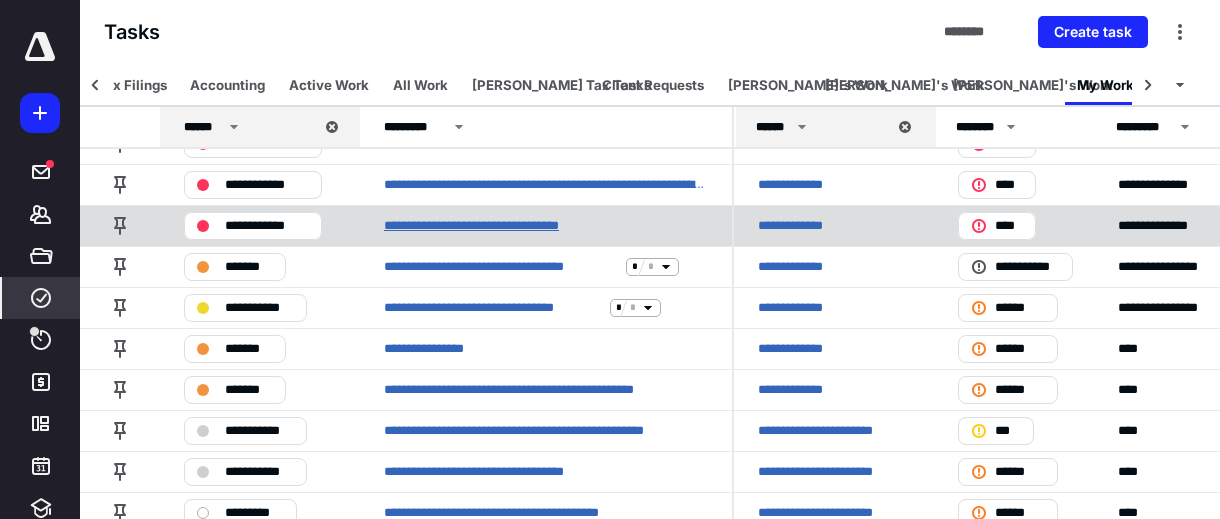 scroll, scrollTop: 690, scrollLeft: 0, axis: vertical 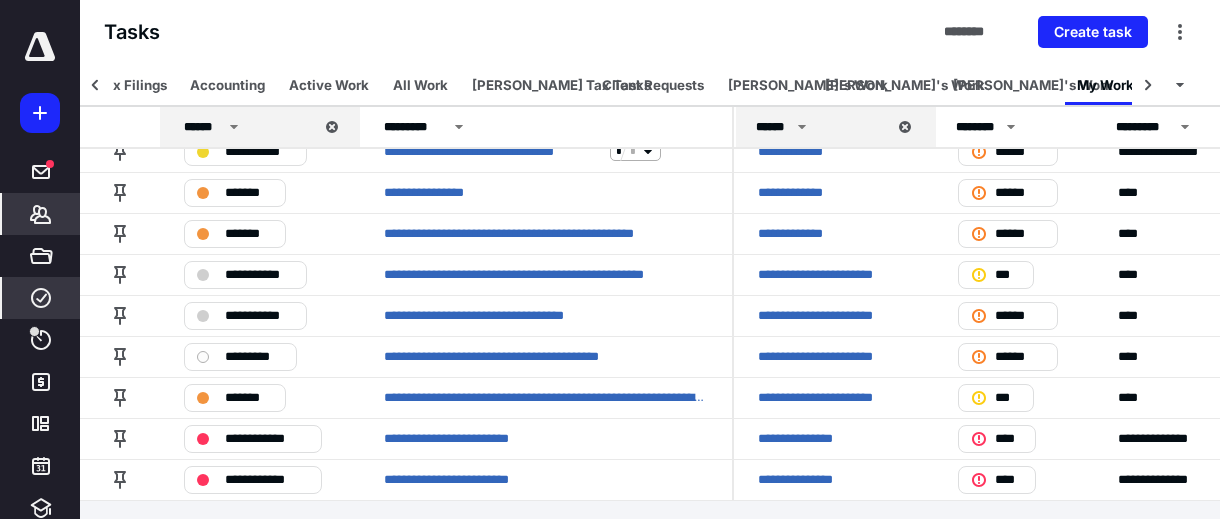 click on "*******" at bounding box center [41, 214] 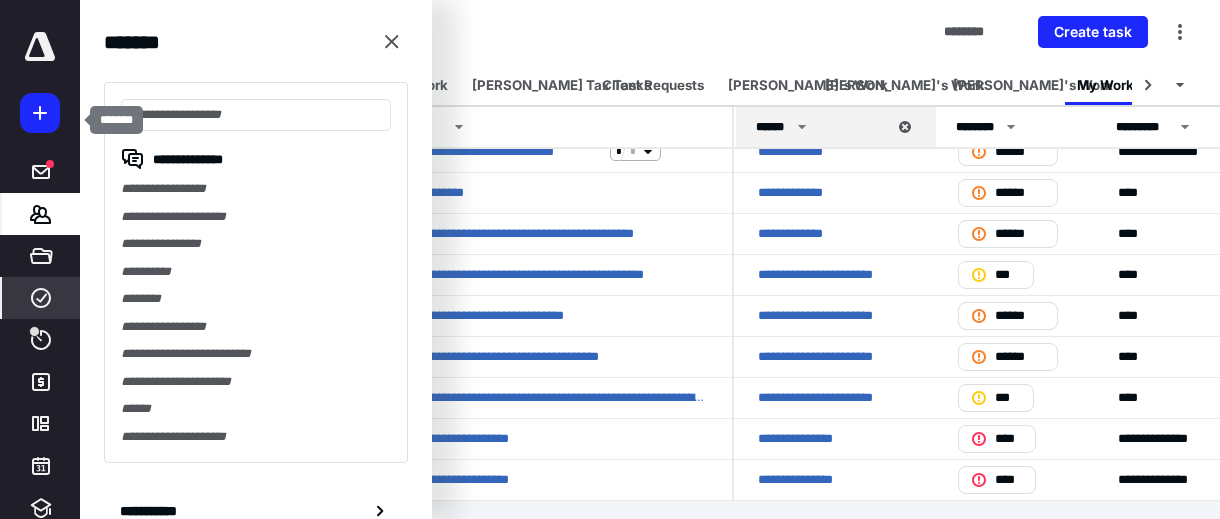 scroll, scrollTop: 590, scrollLeft: 0, axis: vertical 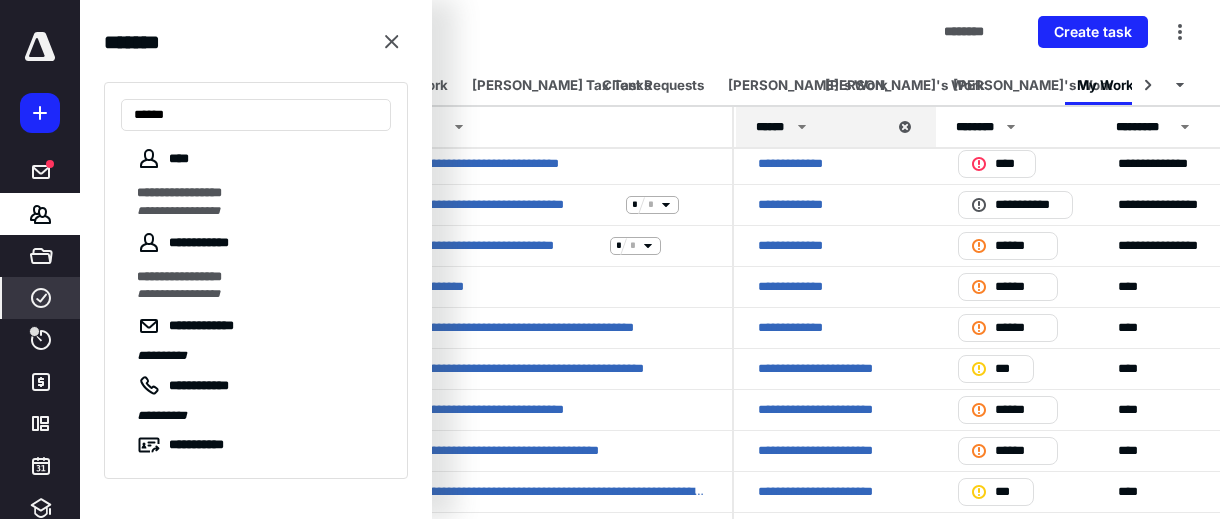 type on "*****" 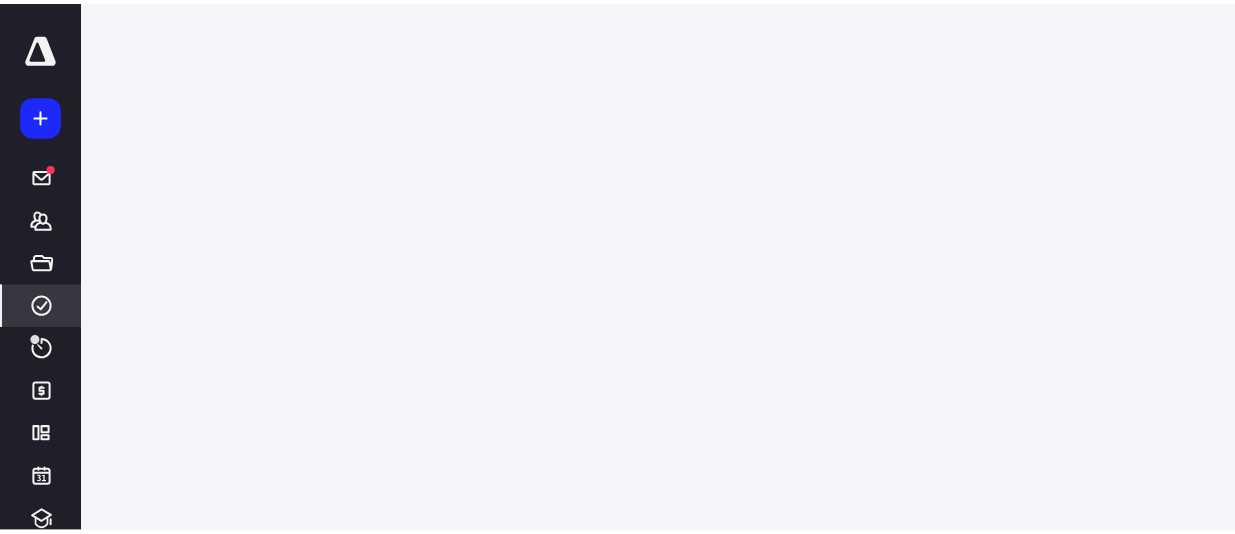 scroll, scrollTop: 0, scrollLeft: 0, axis: both 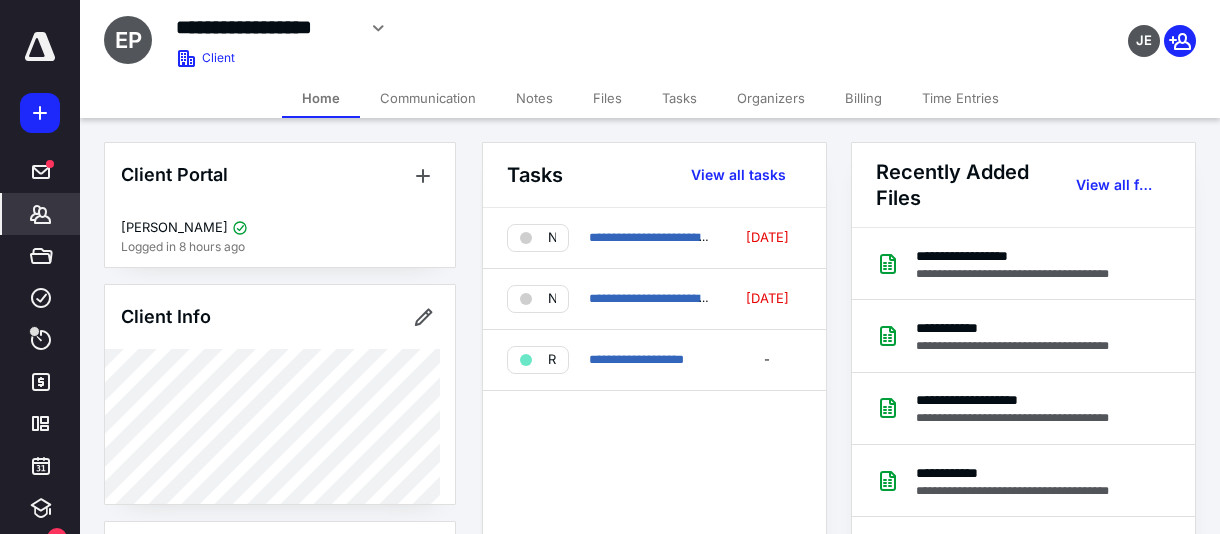click on "Files" at bounding box center [607, 98] 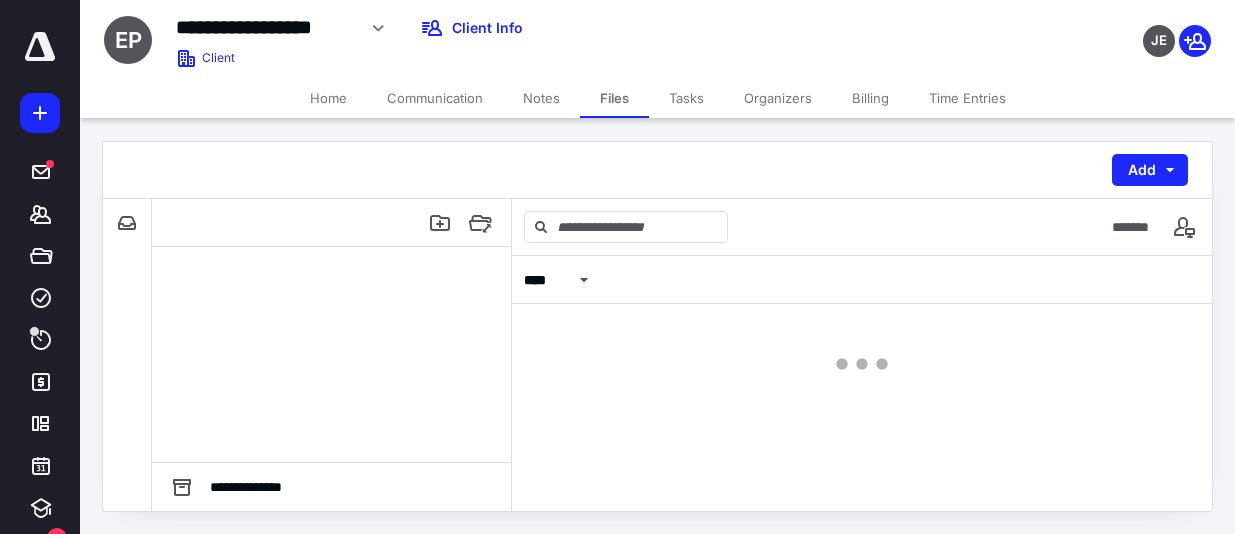 click on "Notes" at bounding box center (541, 98) 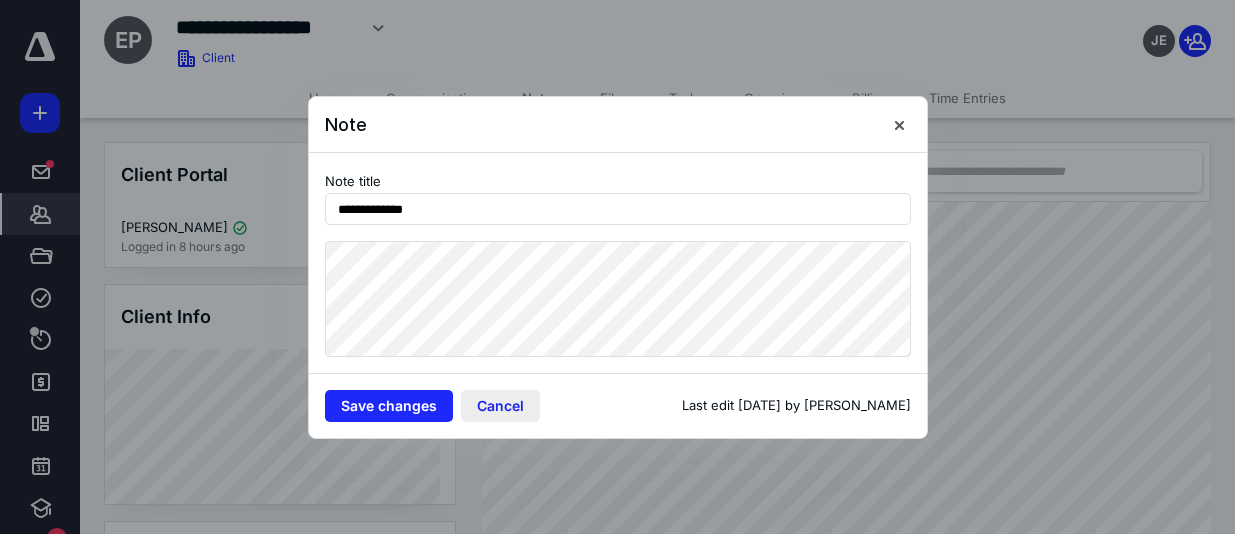 click on "Cancel" at bounding box center [500, 406] 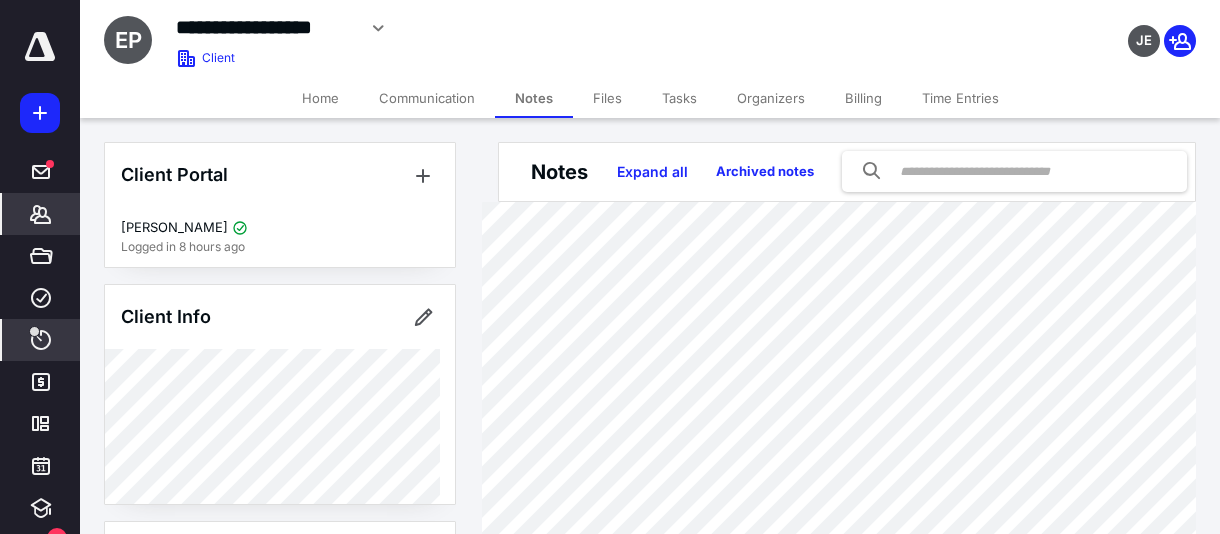 click 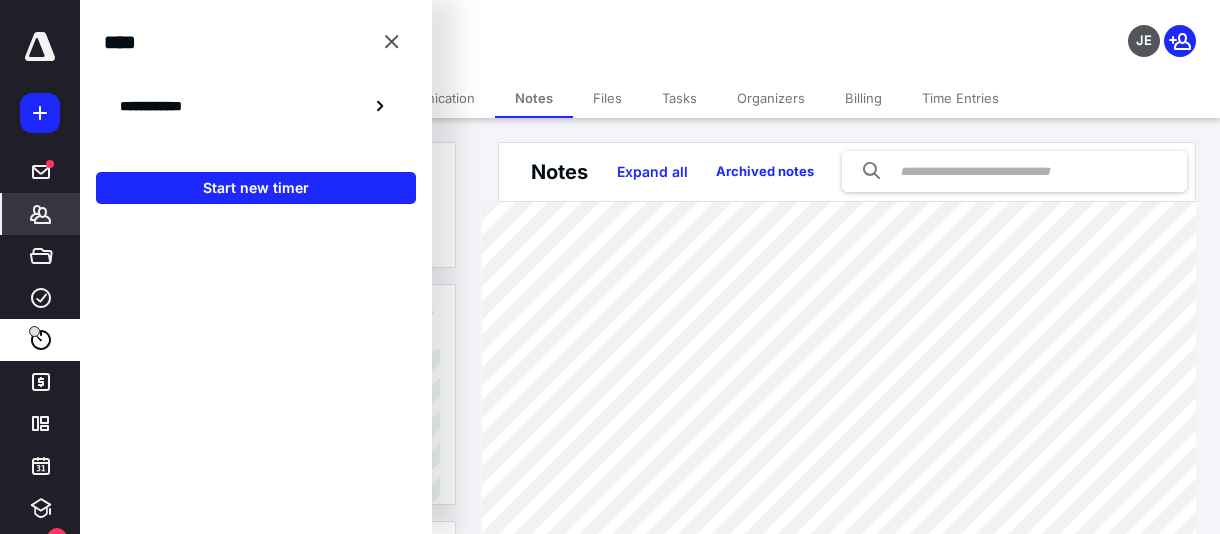 click on "Start new timer" at bounding box center [256, 188] 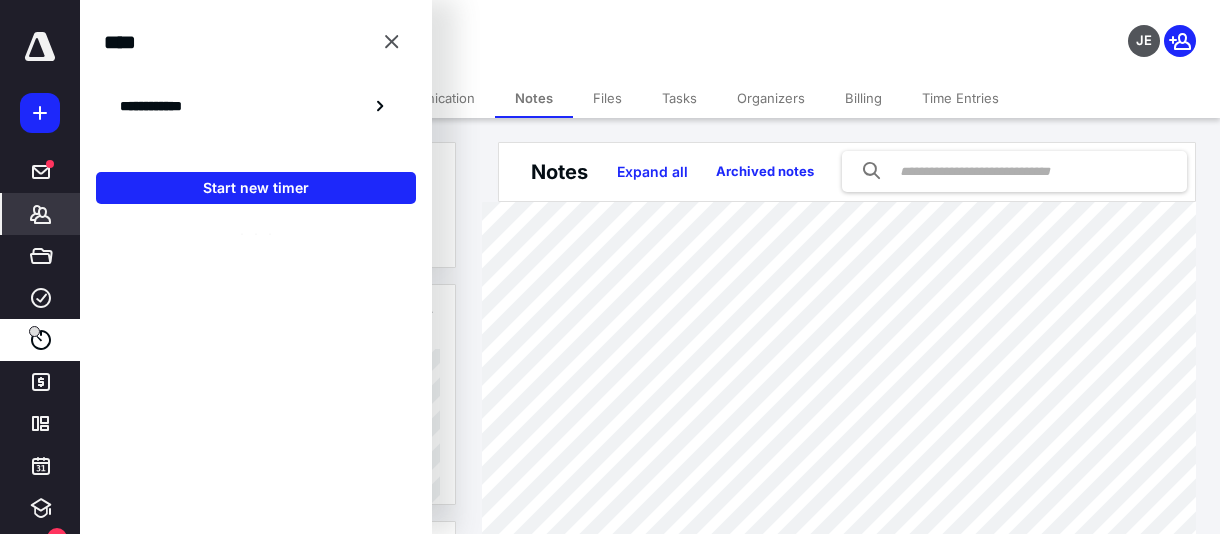 click on "Files" at bounding box center (607, 98) 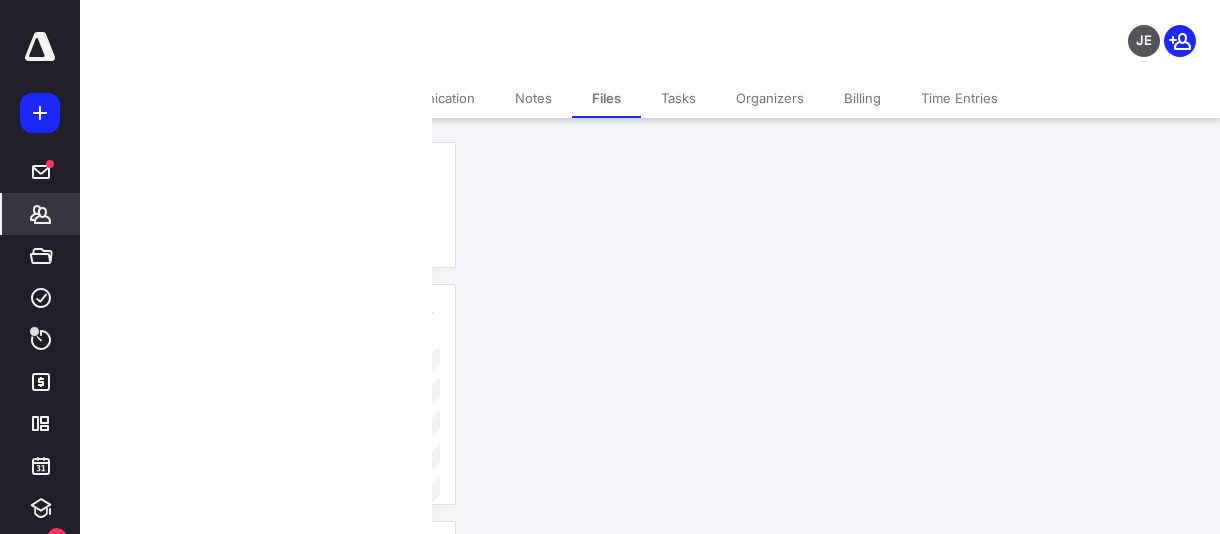 click on "Files" at bounding box center (606, 98) 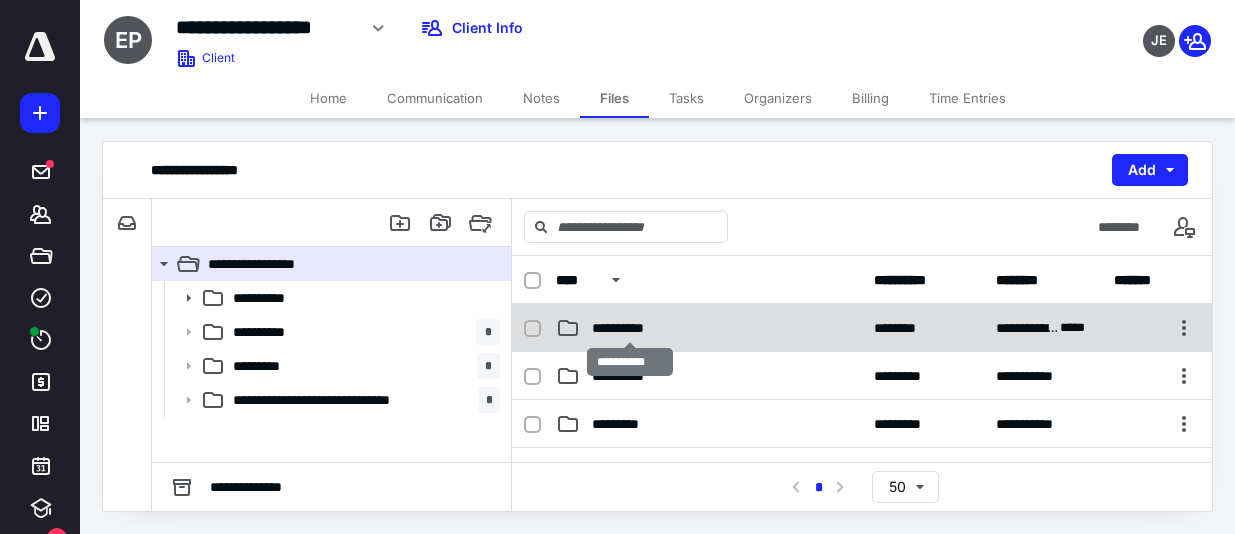 click on "**********" at bounding box center [629, 328] 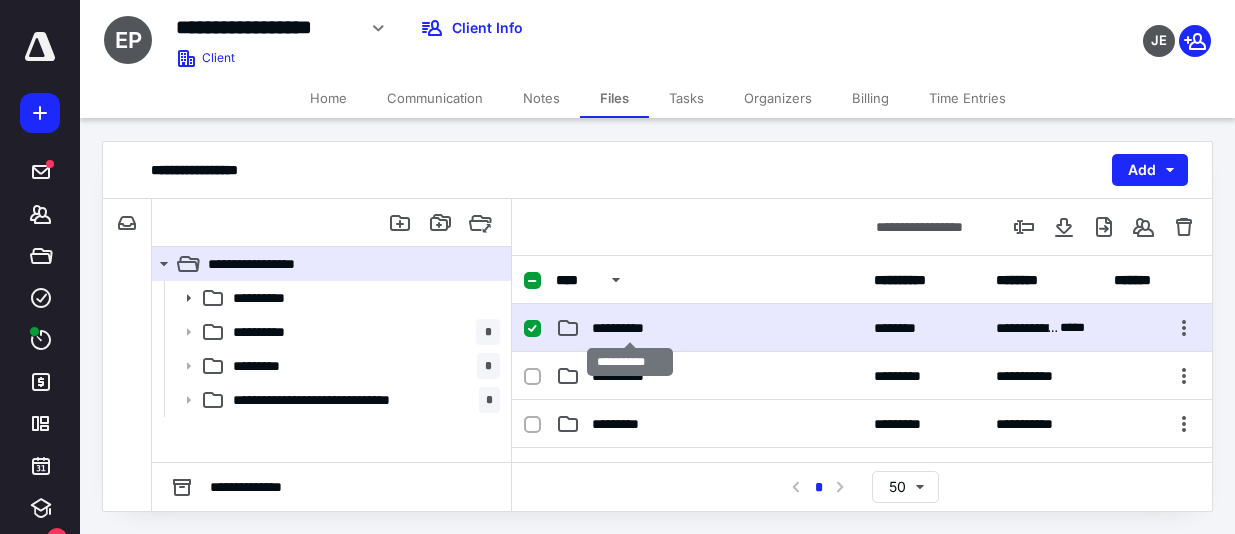 click on "**********" at bounding box center [629, 328] 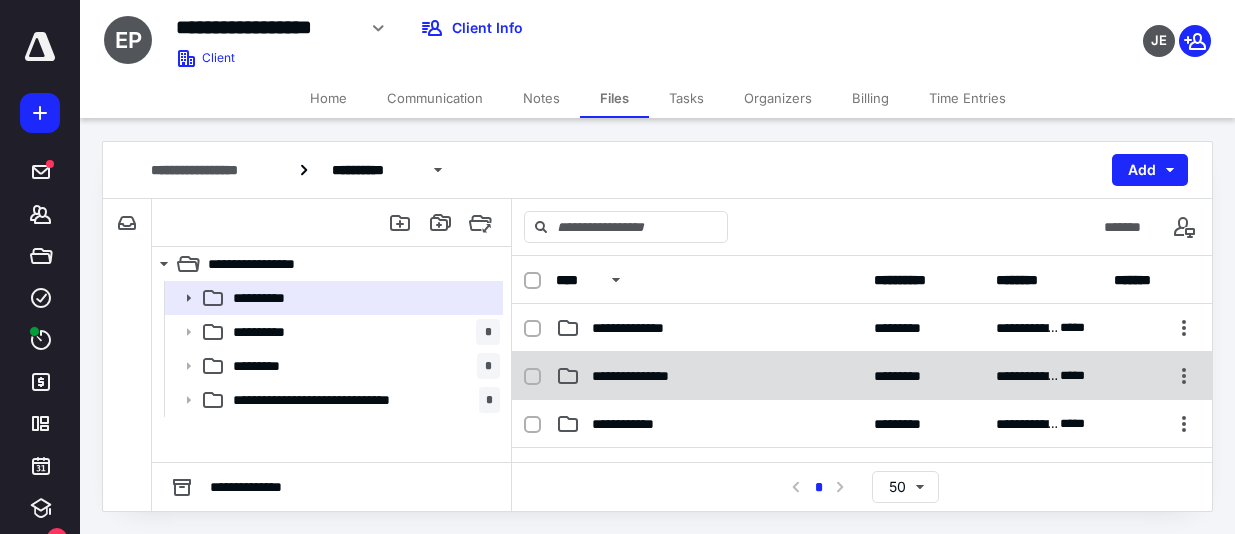 click on "**********" at bounding box center [648, 376] 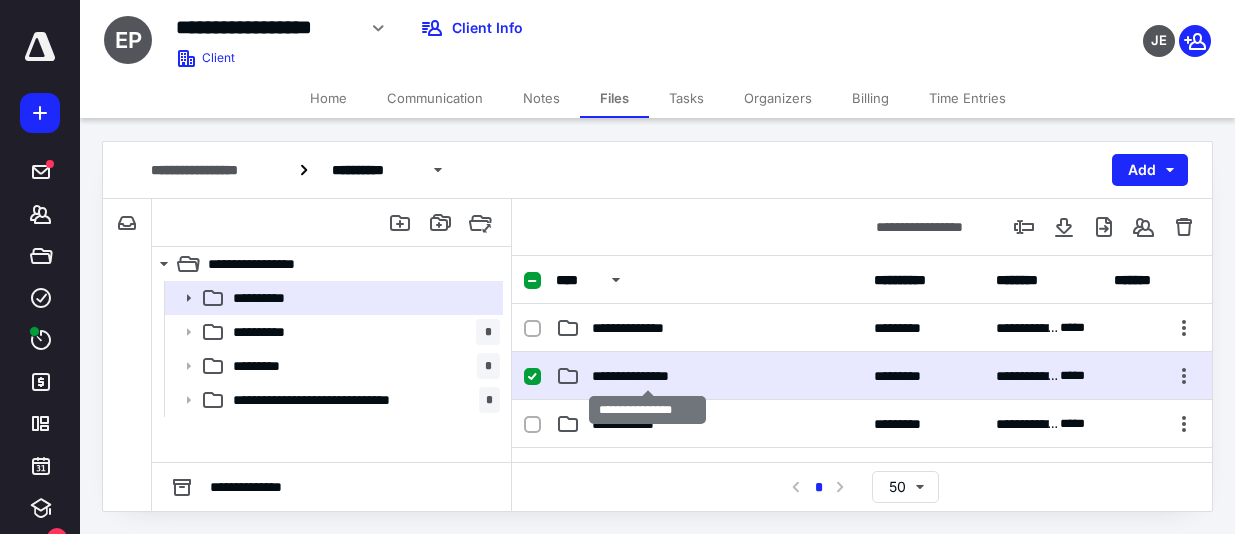 click on "**********" at bounding box center [648, 376] 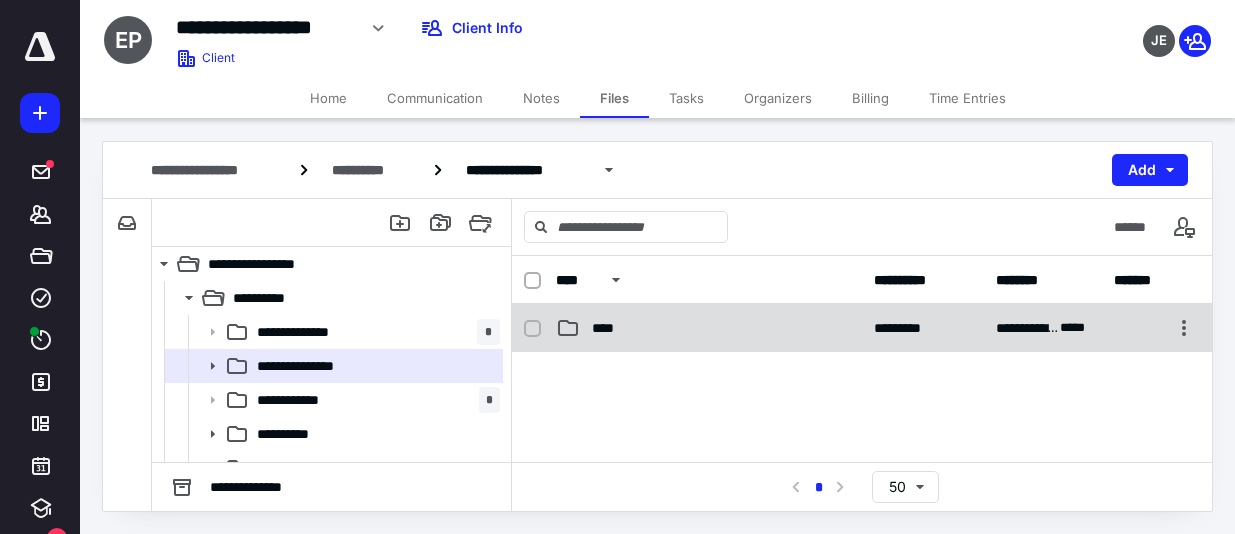 click on "****" at bounding box center (709, 328) 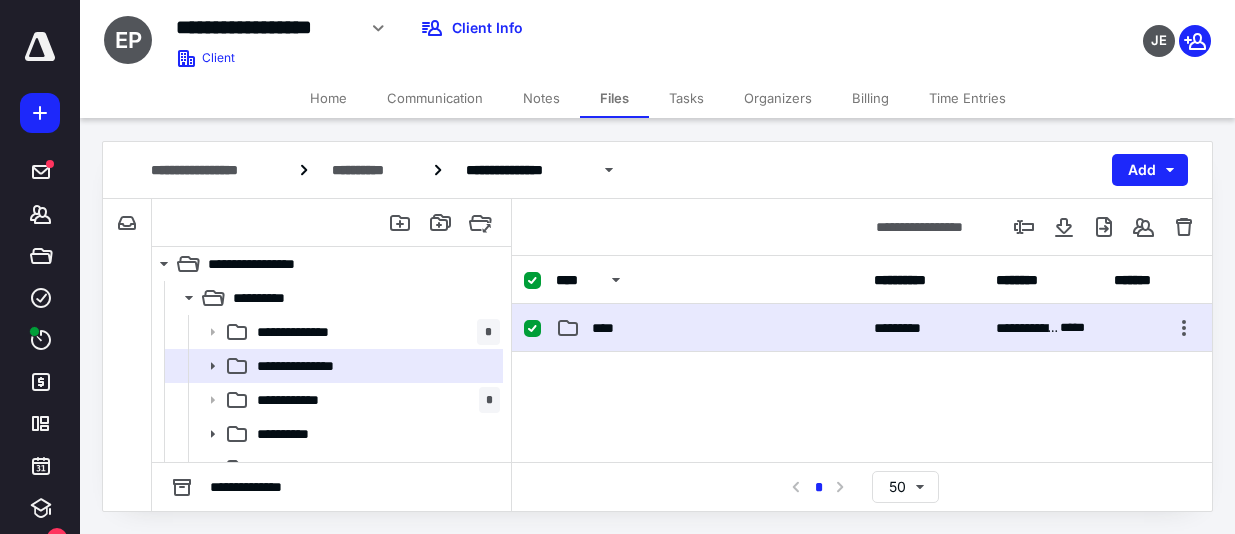 click on "****" at bounding box center [709, 328] 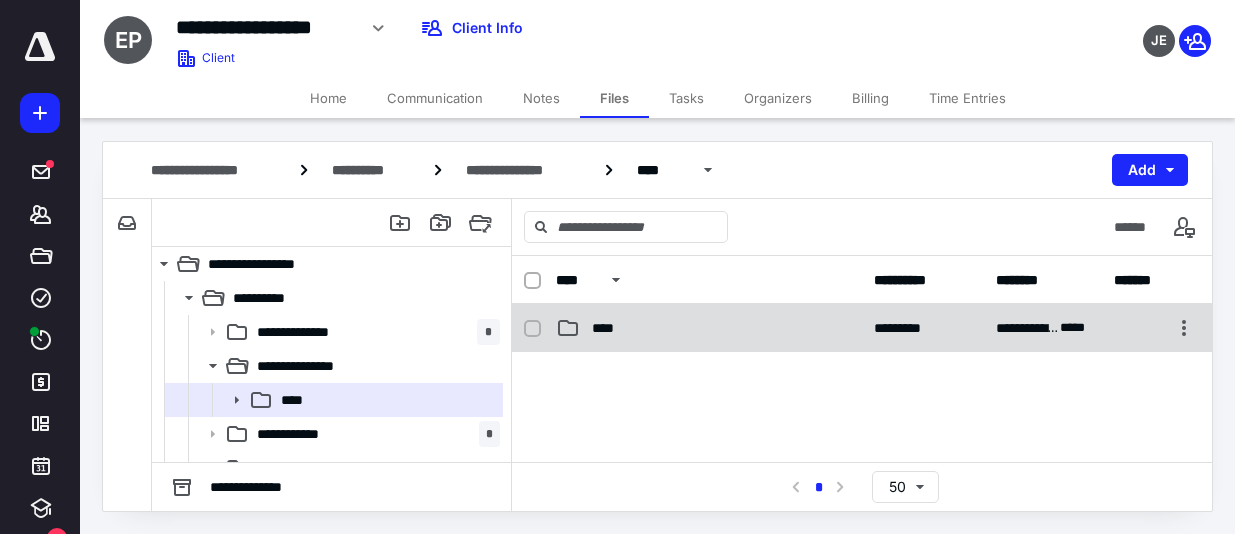 click on "**********" at bounding box center (862, 328) 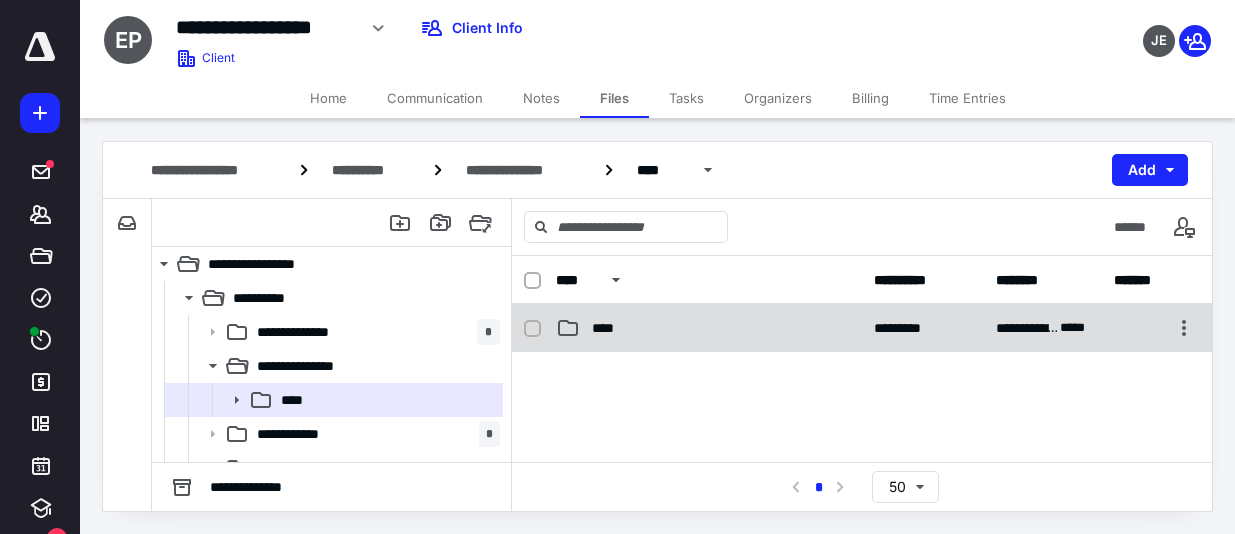 checkbox on "false" 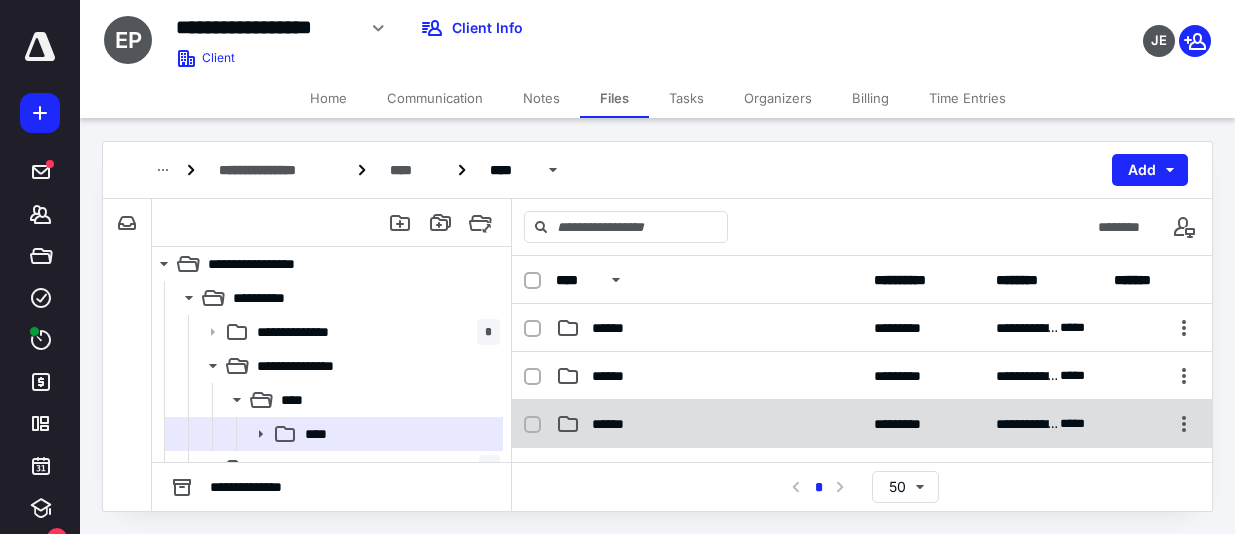 scroll, scrollTop: 200, scrollLeft: 0, axis: vertical 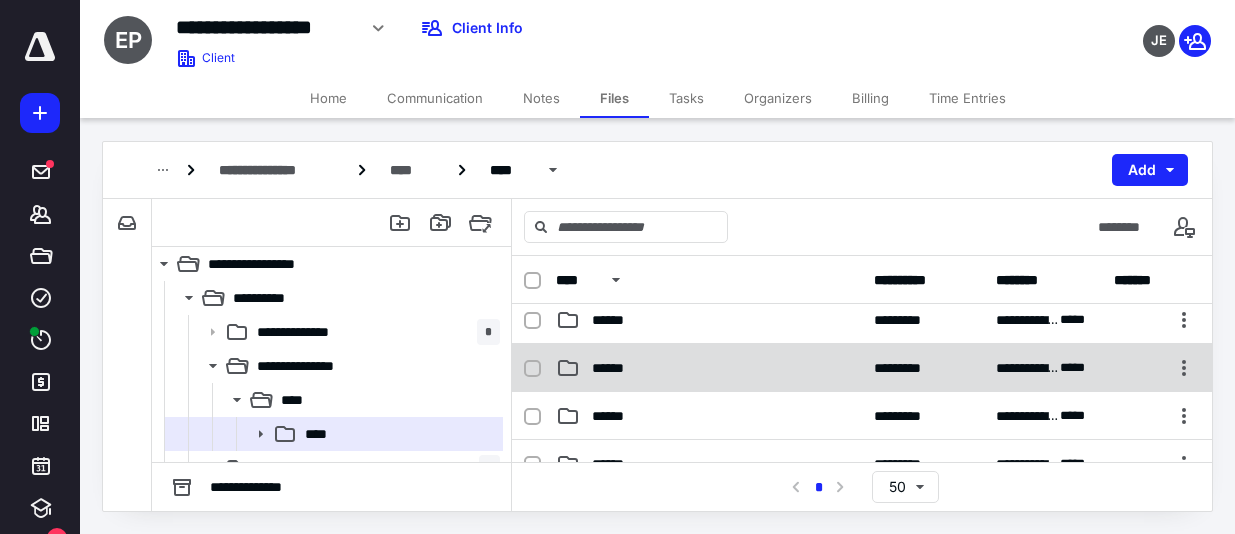 click on "******" at bounding box center [709, 368] 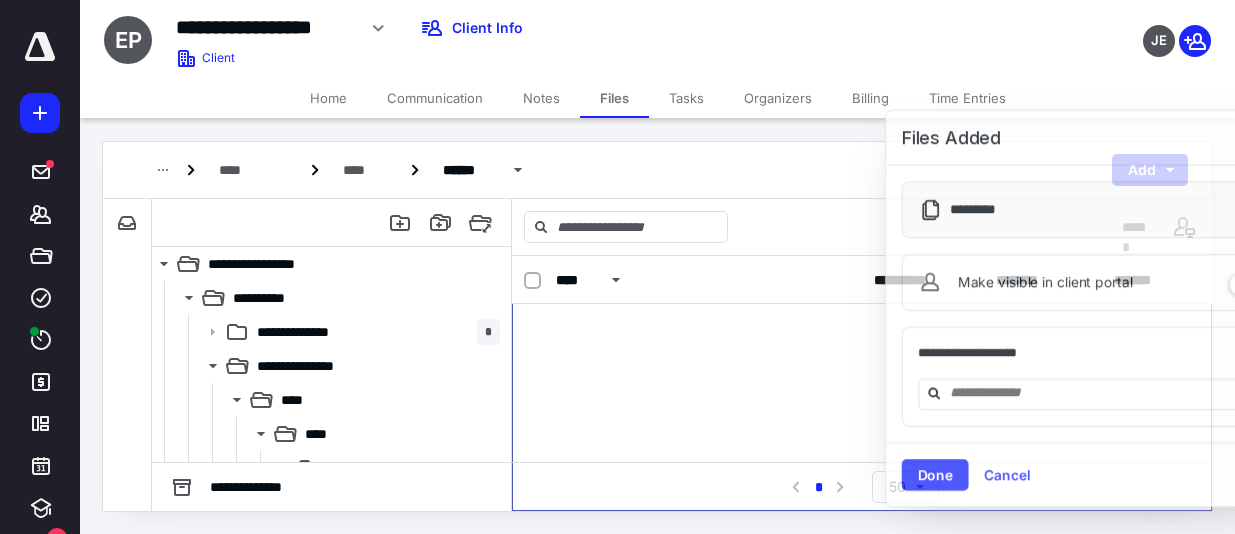 scroll, scrollTop: 142, scrollLeft: 0, axis: vertical 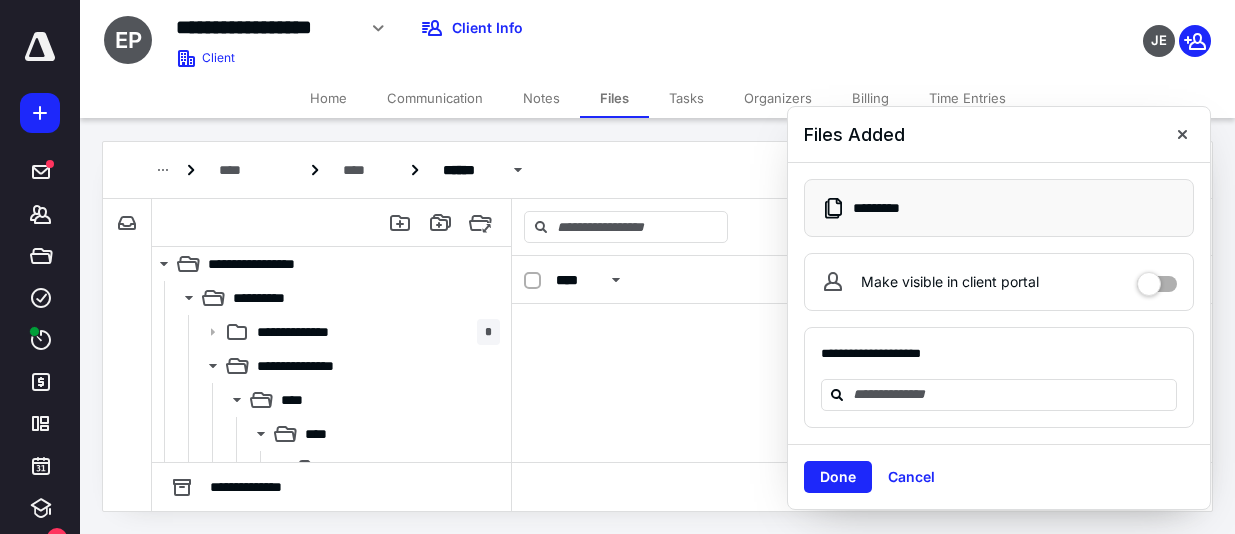 click on "Done" at bounding box center [838, 477] 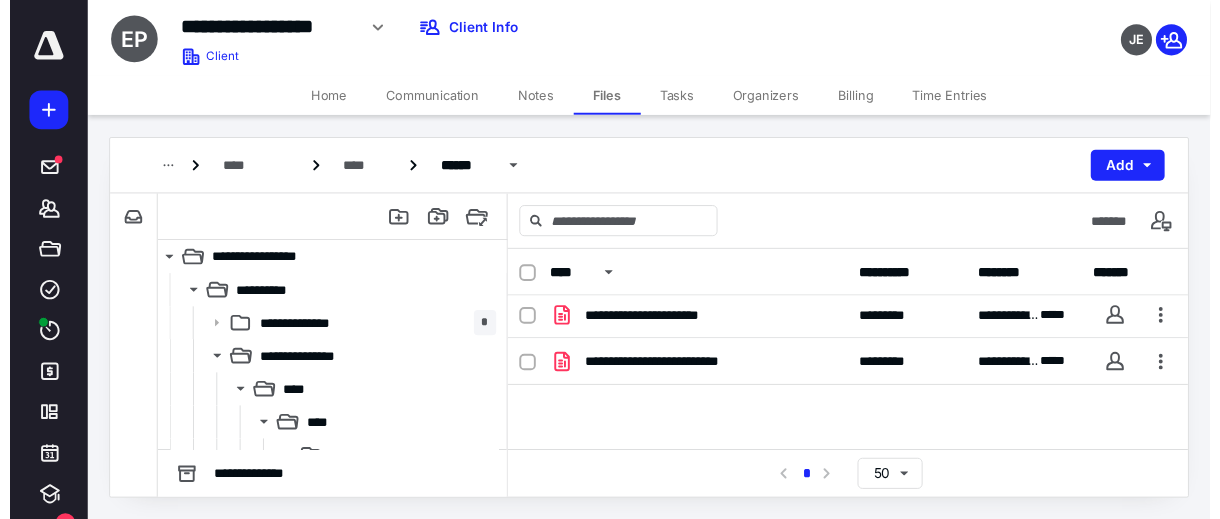 scroll, scrollTop: 0, scrollLeft: 0, axis: both 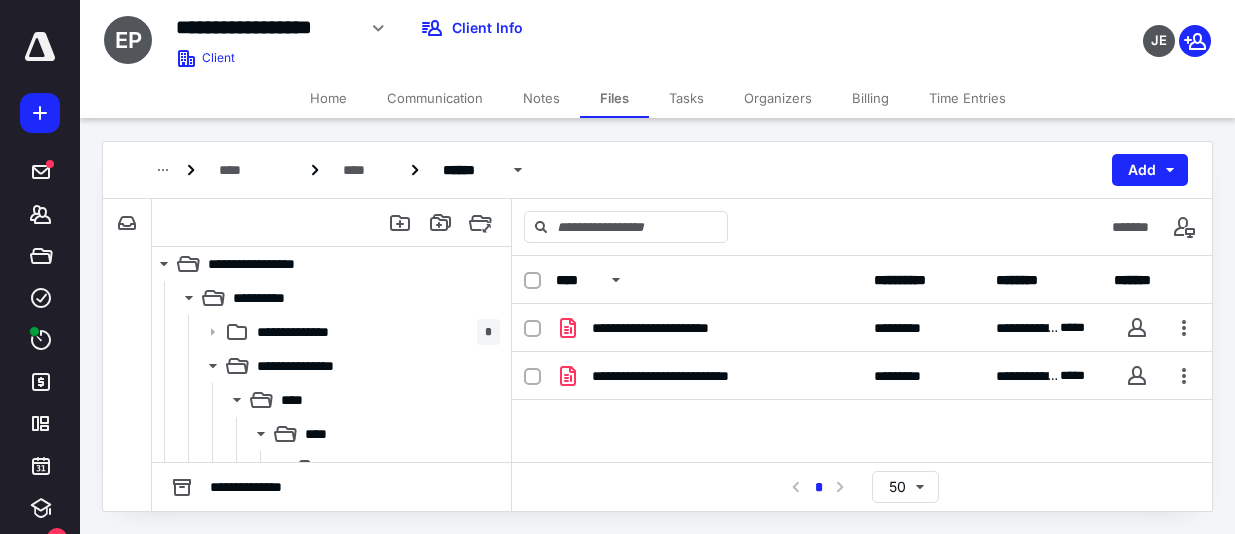 click on "Tasks" at bounding box center [686, 98] 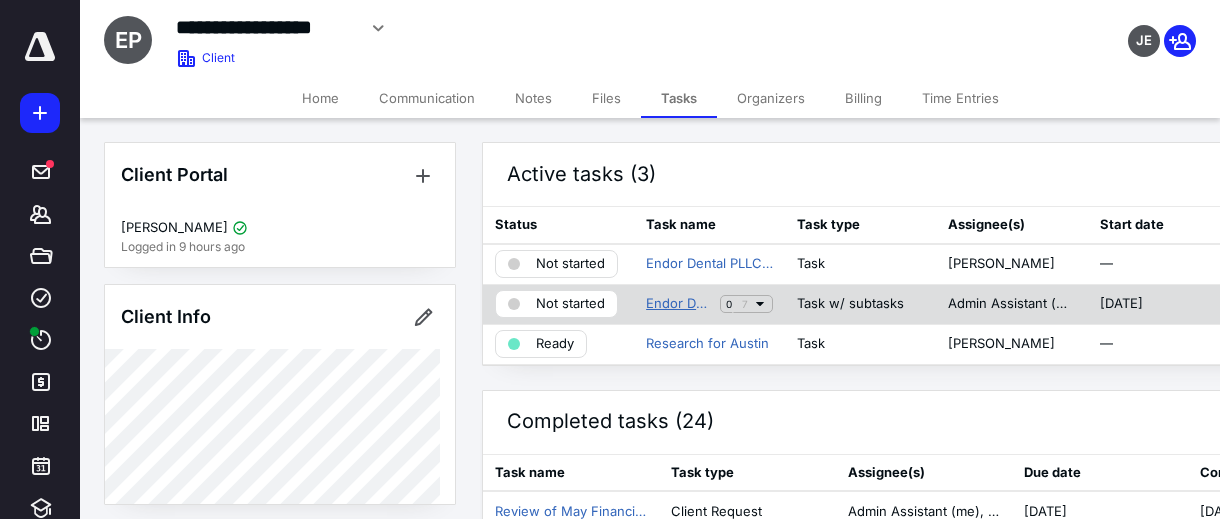 click on "Endor Dental PLLC: Accounting for June" at bounding box center (679, 304) 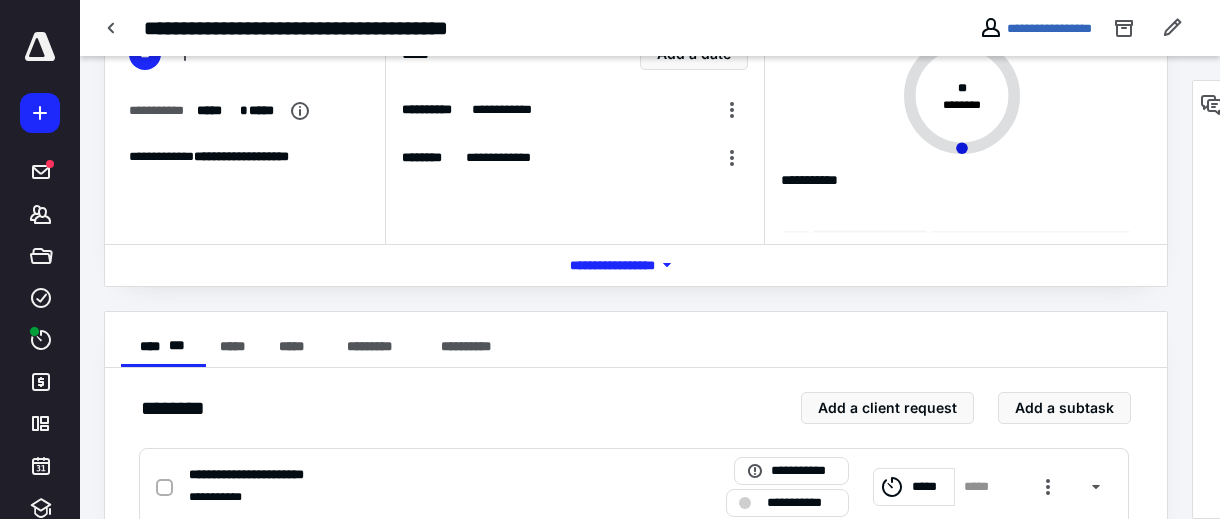 scroll, scrollTop: 0, scrollLeft: 0, axis: both 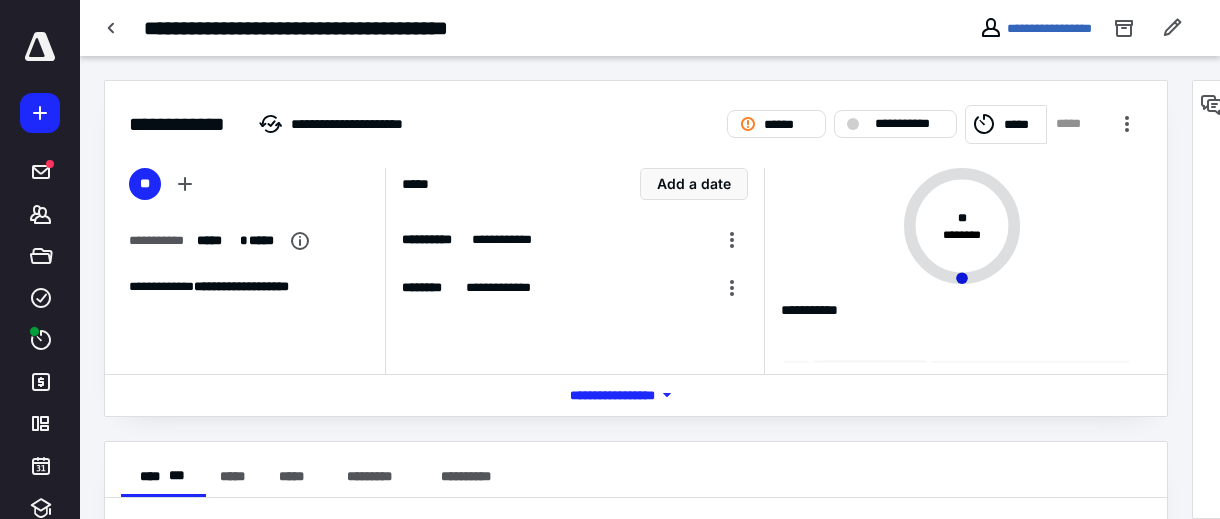 click on "*****" at bounding box center (1006, 124) 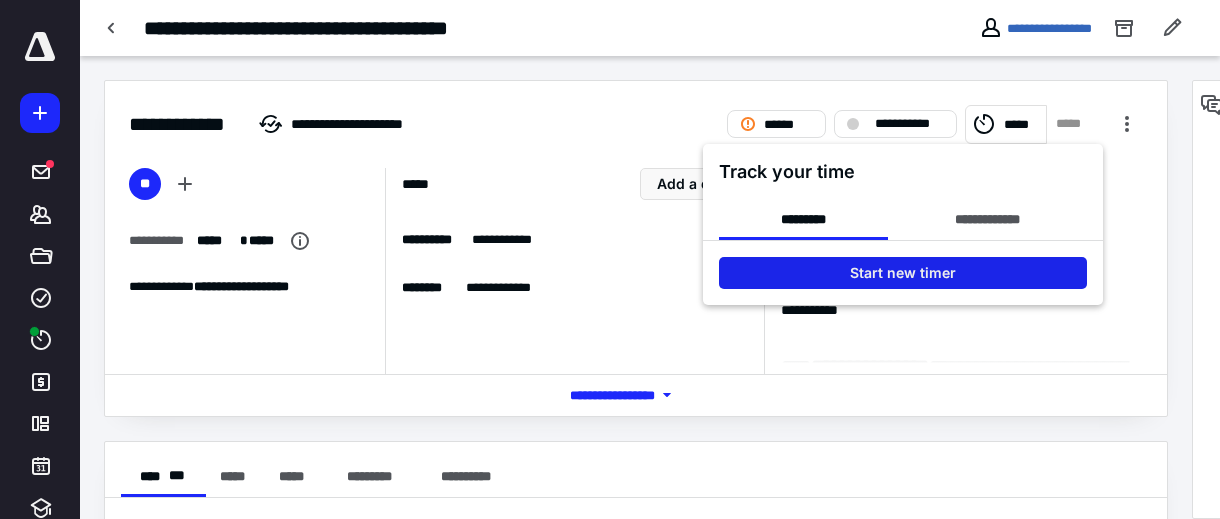 click on "Start new timer" at bounding box center [903, 273] 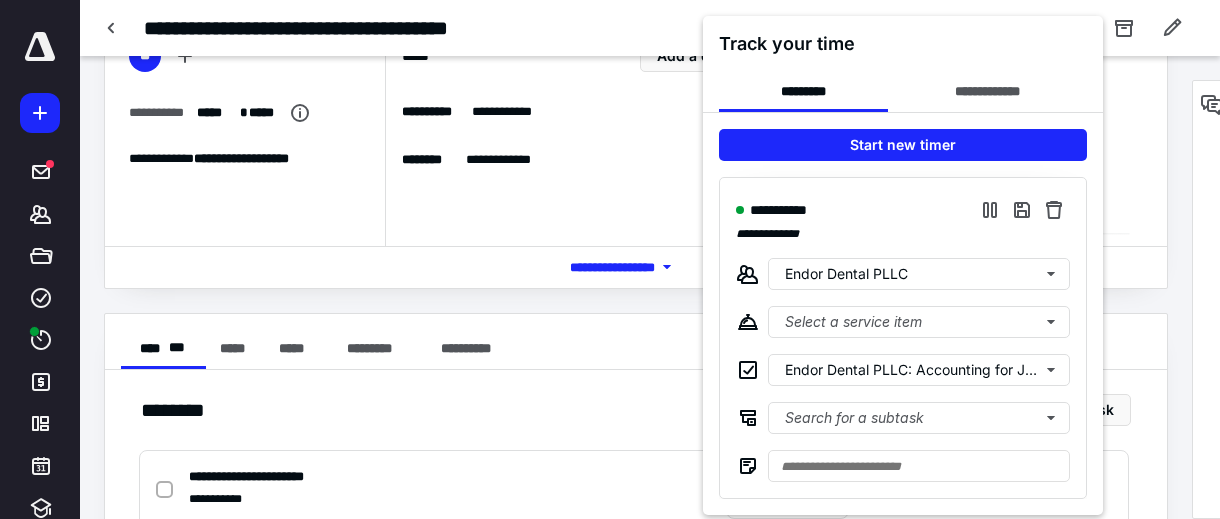 scroll, scrollTop: 300, scrollLeft: 0, axis: vertical 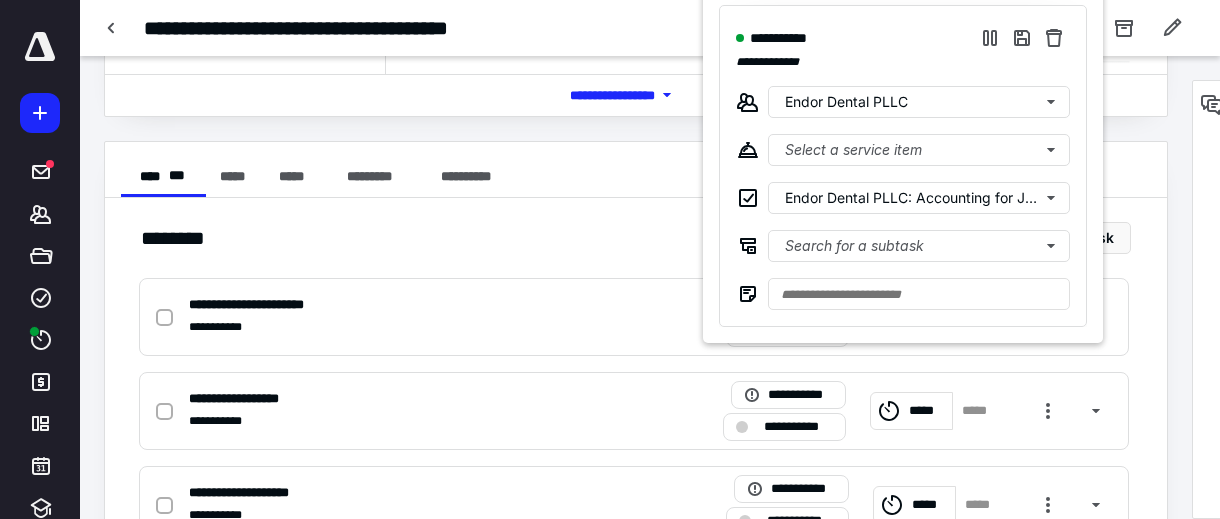 click at bounding box center (610, 259) 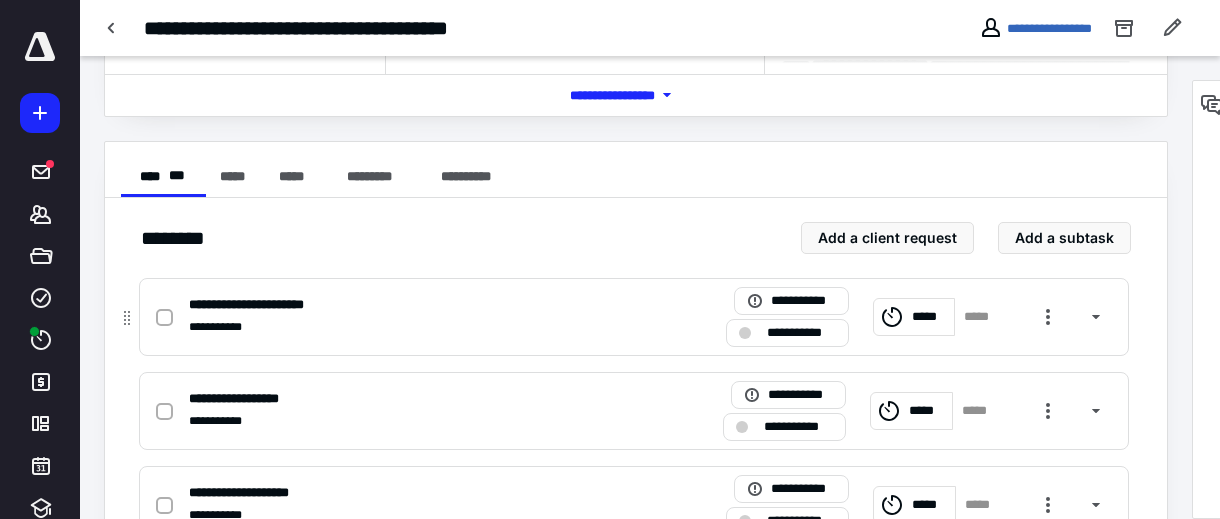 click 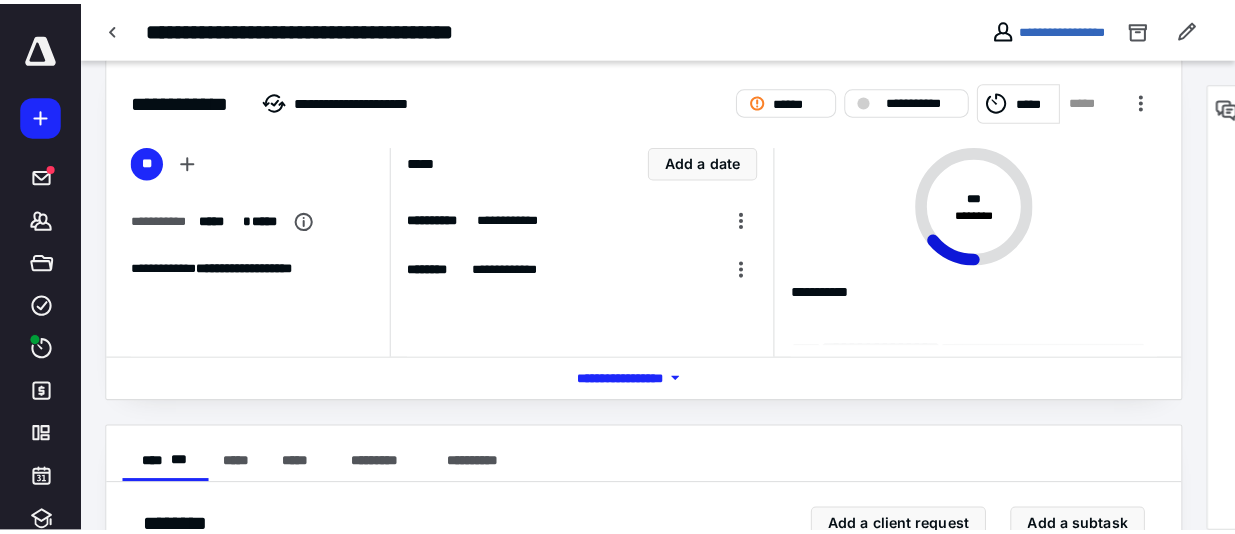 scroll, scrollTop: 0, scrollLeft: 0, axis: both 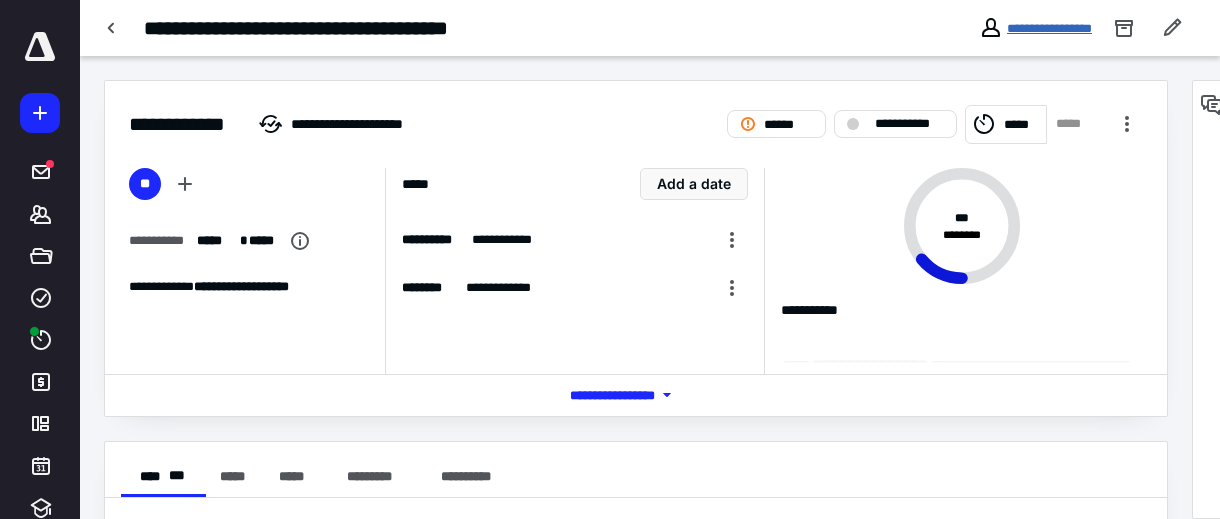 click on "**********" at bounding box center (1049, 28) 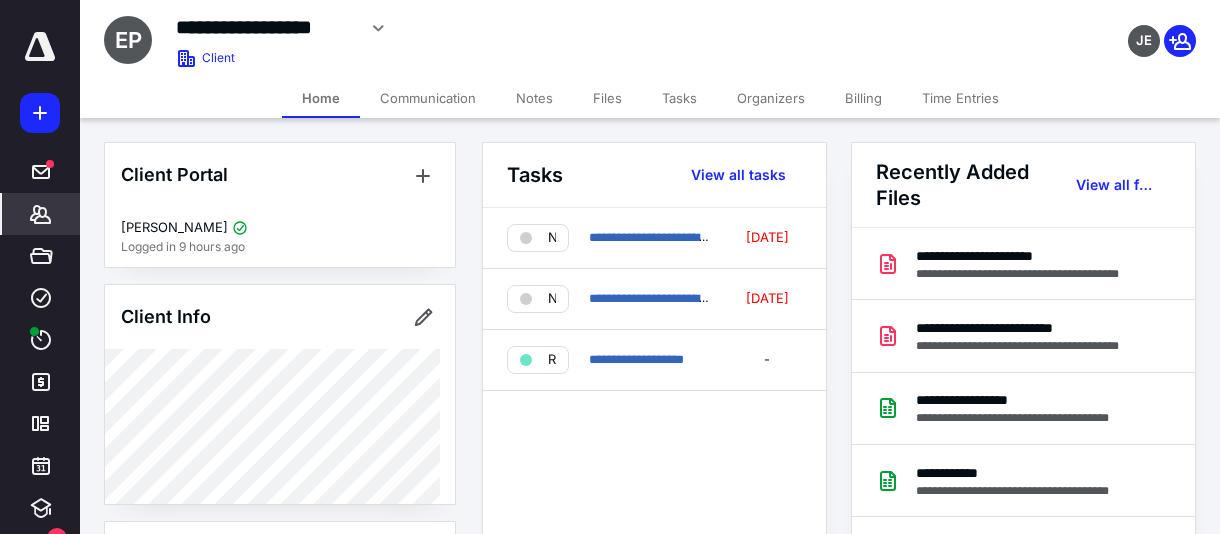 drag, startPoint x: 629, startPoint y: 92, endPoint x: 607, endPoint y: 108, distance: 27.202942 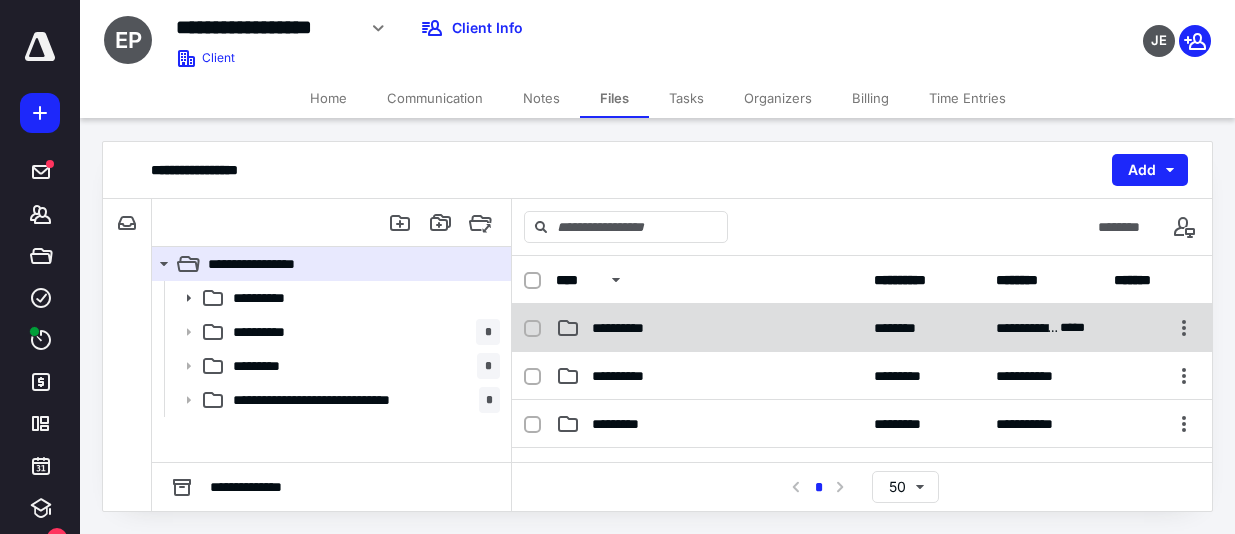click on "**********" at bounding box center [629, 328] 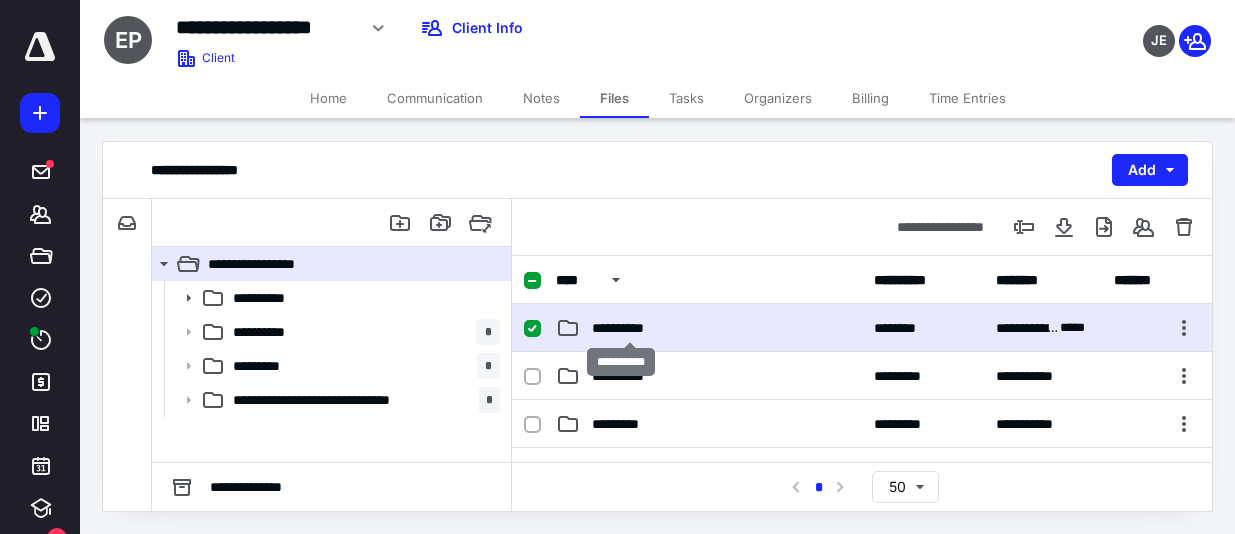 click on "**********" at bounding box center [629, 328] 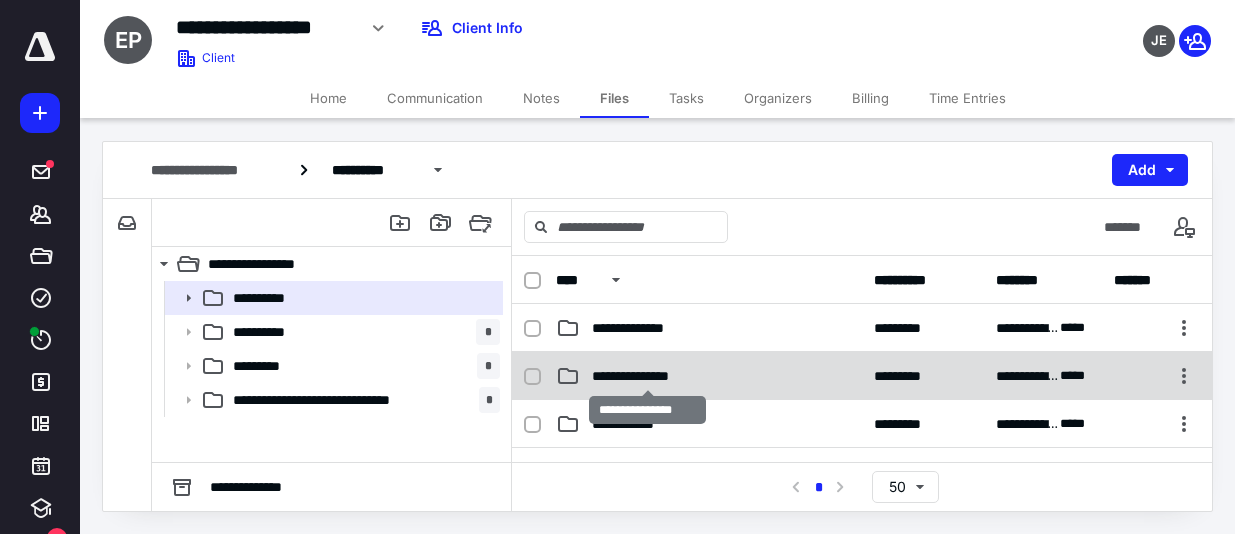 click on "**********" at bounding box center [648, 376] 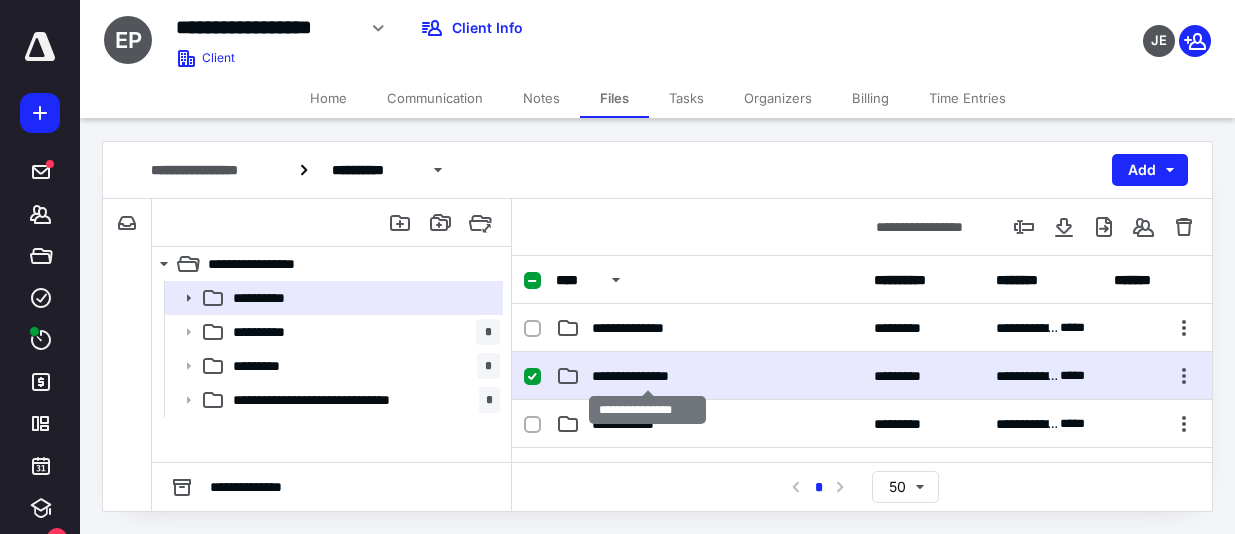 click on "**********" at bounding box center (648, 376) 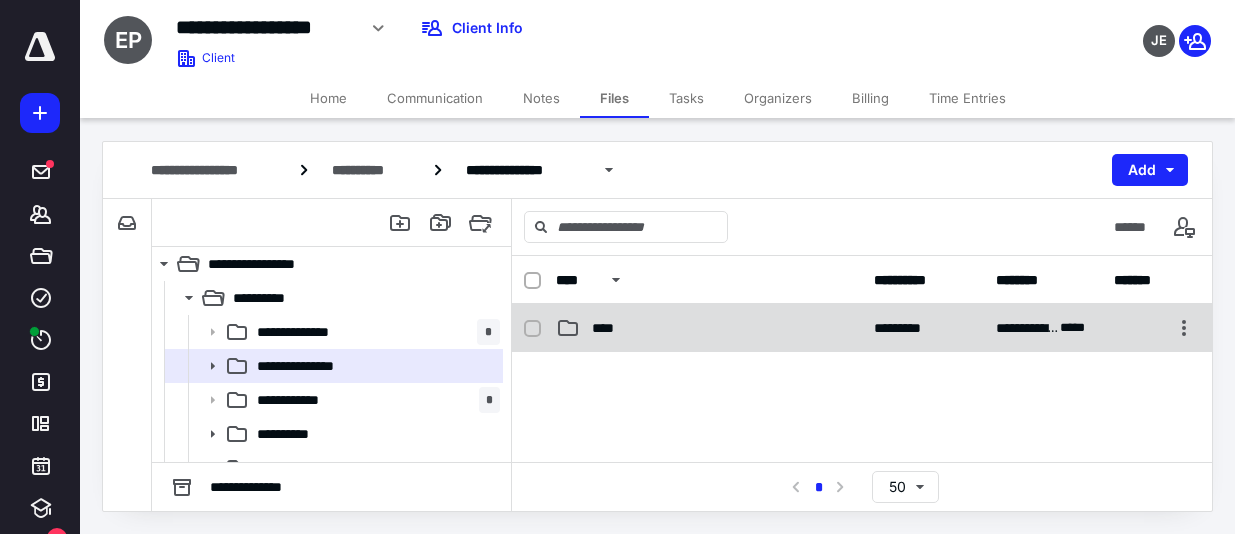 click on "**********" at bounding box center (862, 328) 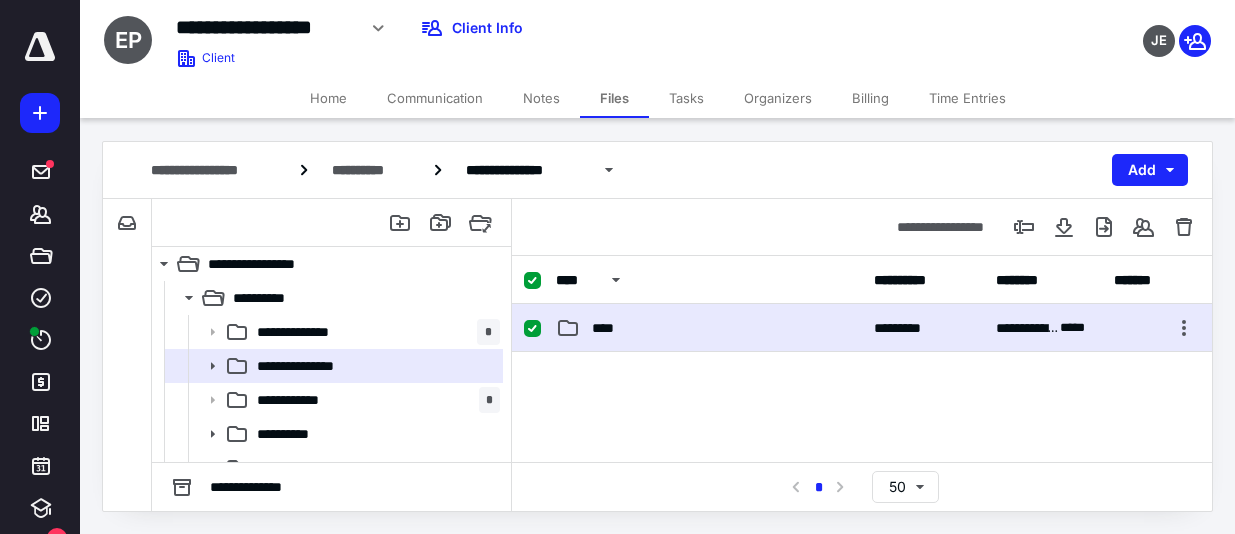 click on "**********" at bounding box center (862, 328) 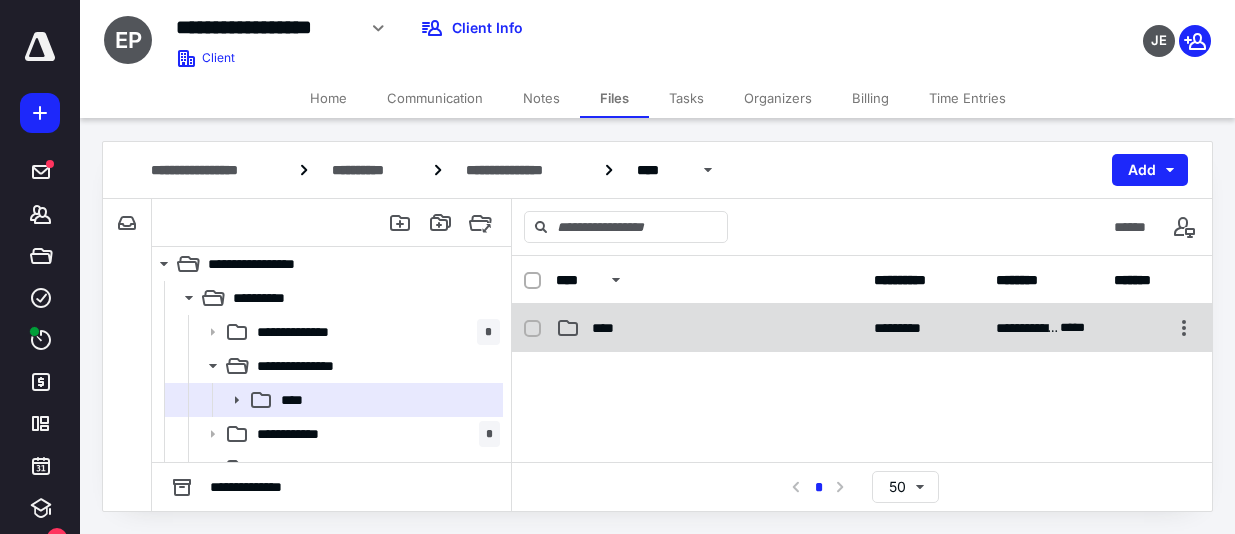 click on "****" at bounding box center [609, 328] 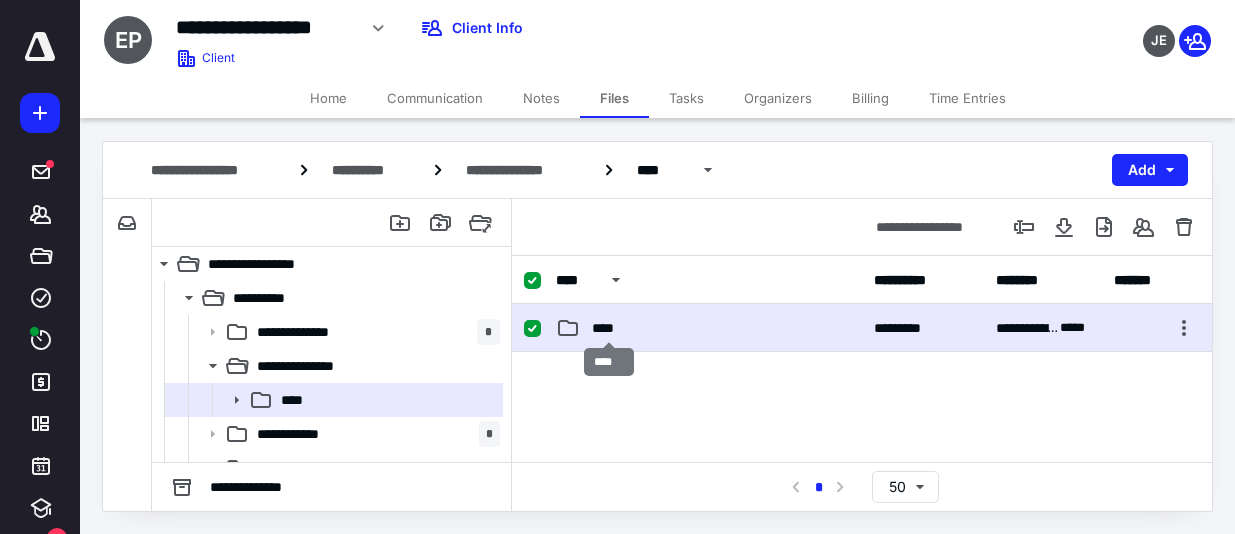 click on "****" at bounding box center (609, 328) 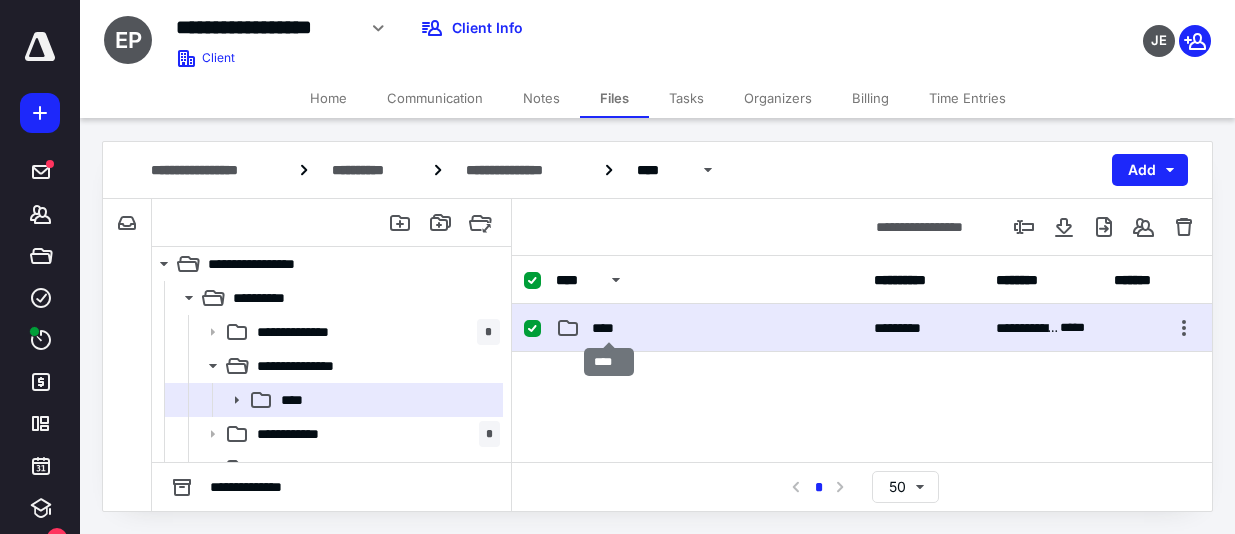 checkbox on "false" 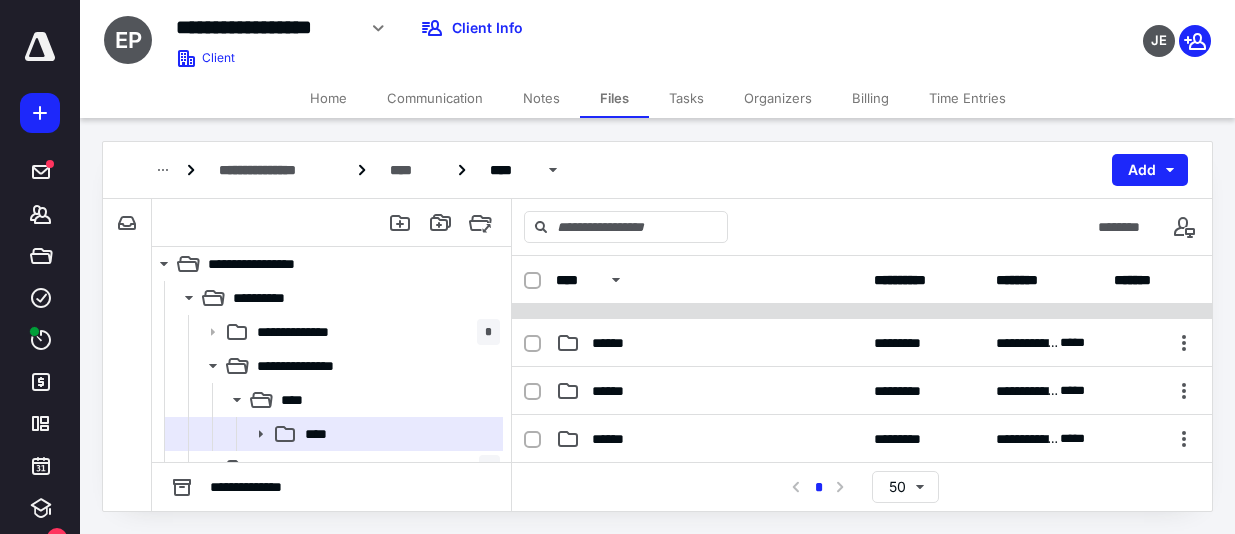 scroll, scrollTop: 200, scrollLeft: 0, axis: vertical 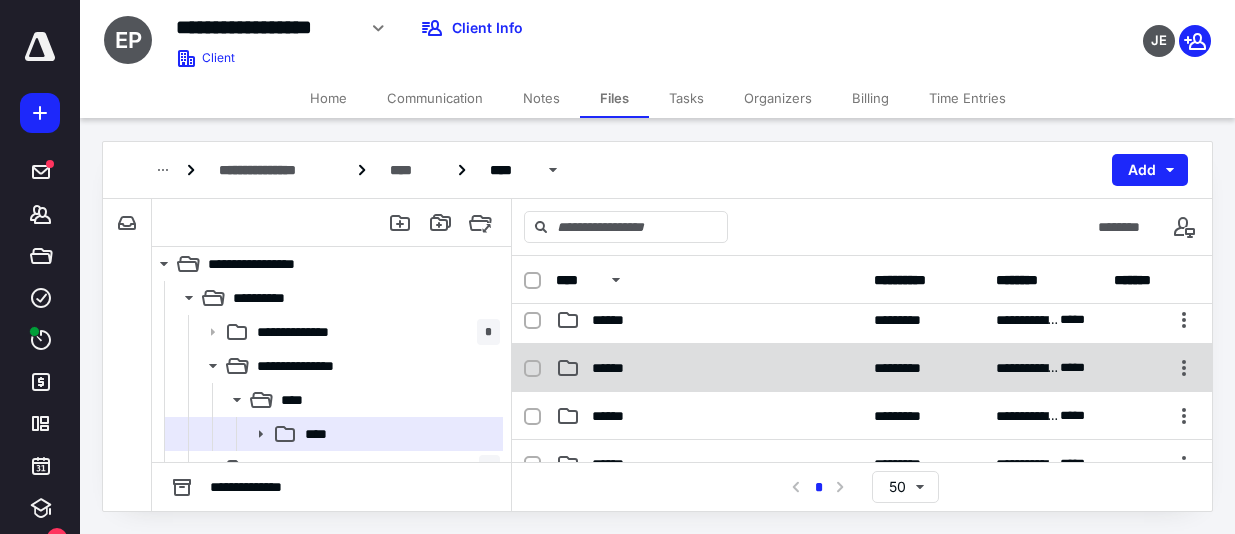 click on "******" at bounding box center (615, 368) 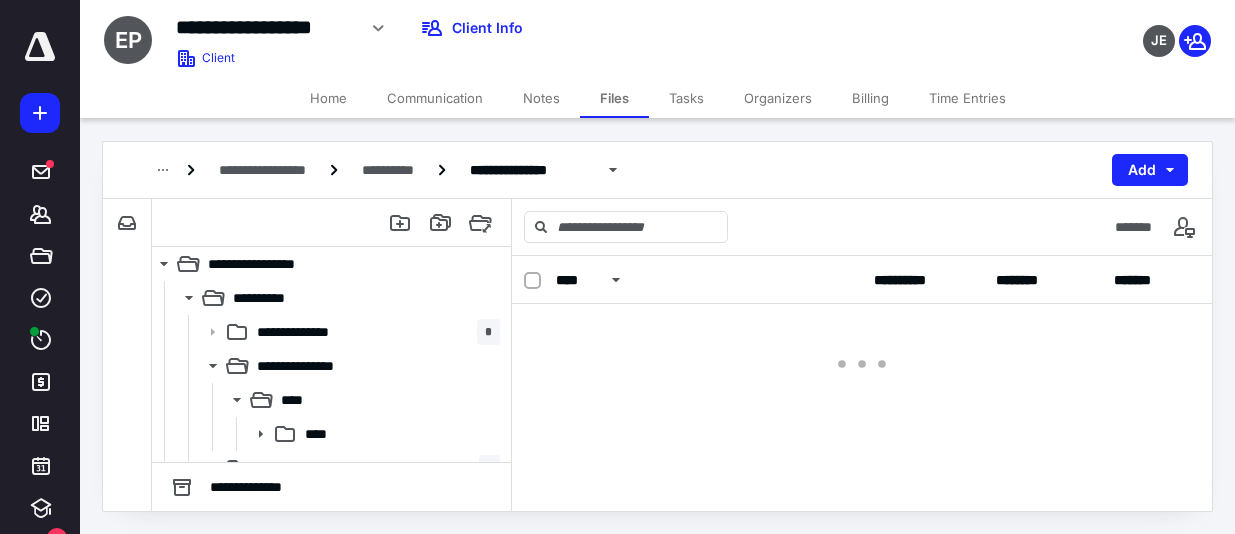 scroll, scrollTop: 0, scrollLeft: 0, axis: both 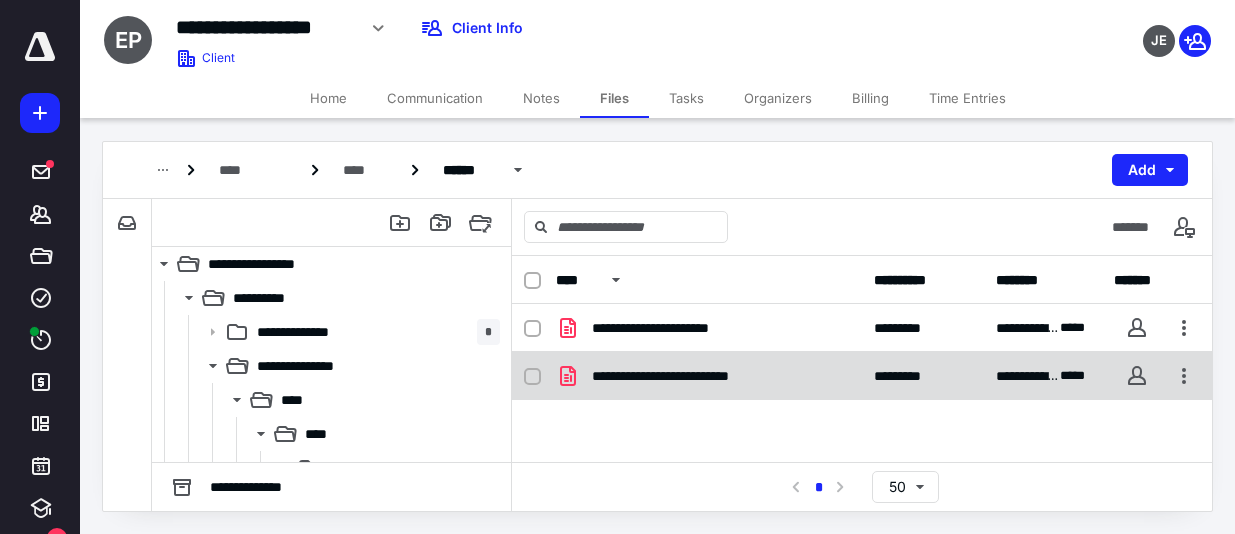 click on "**********" at bounding box center (862, 376) 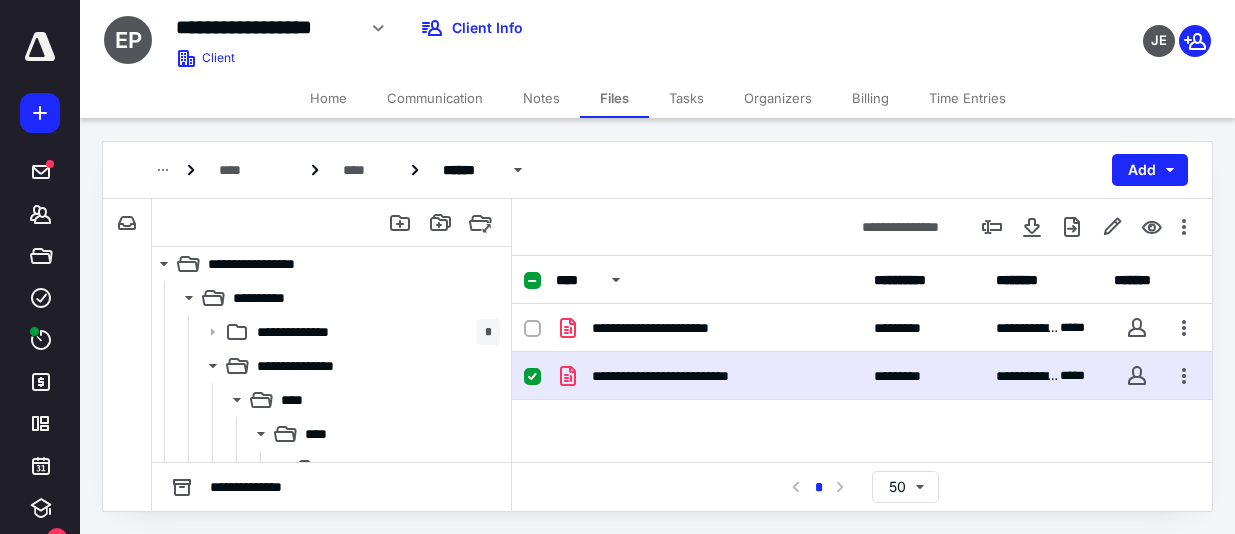click on "**********" at bounding box center [687, 376] 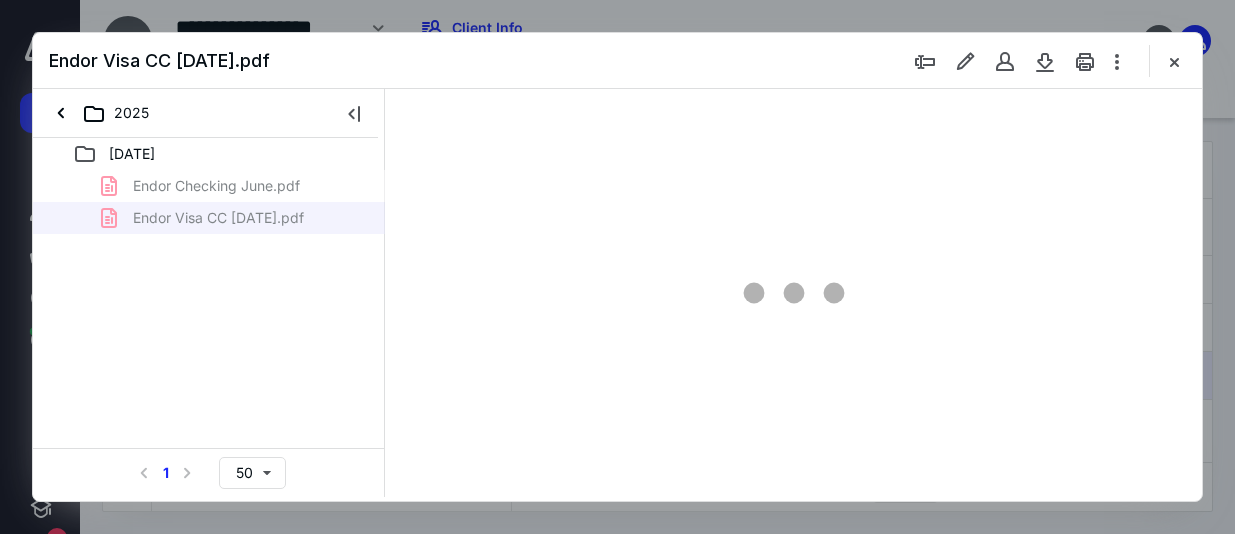 click at bounding box center (354, 113) 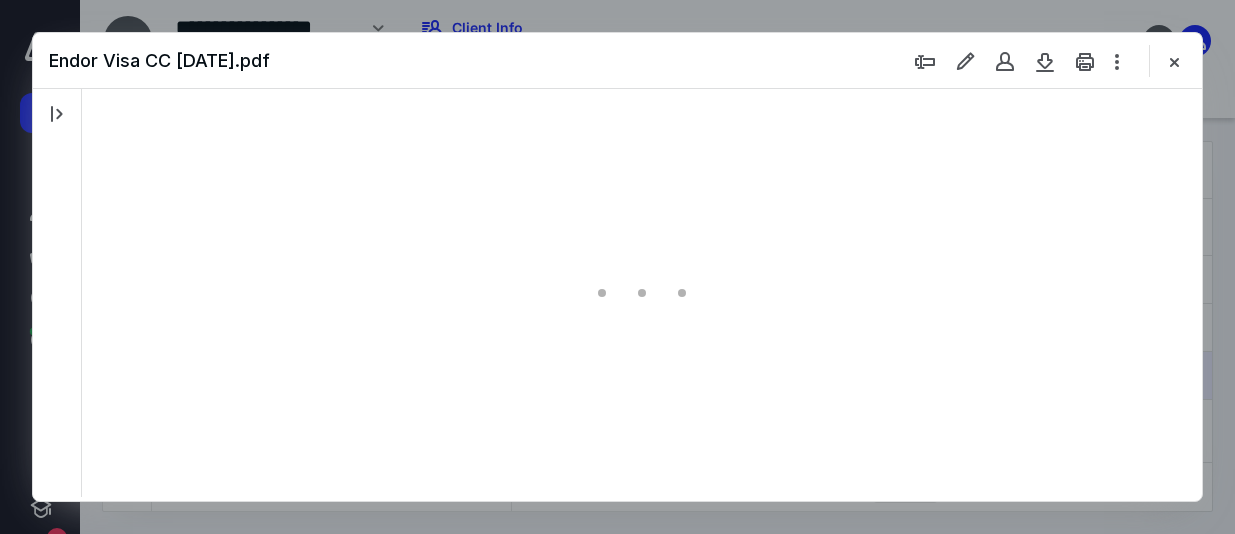 scroll, scrollTop: 0, scrollLeft: 0, axis: both 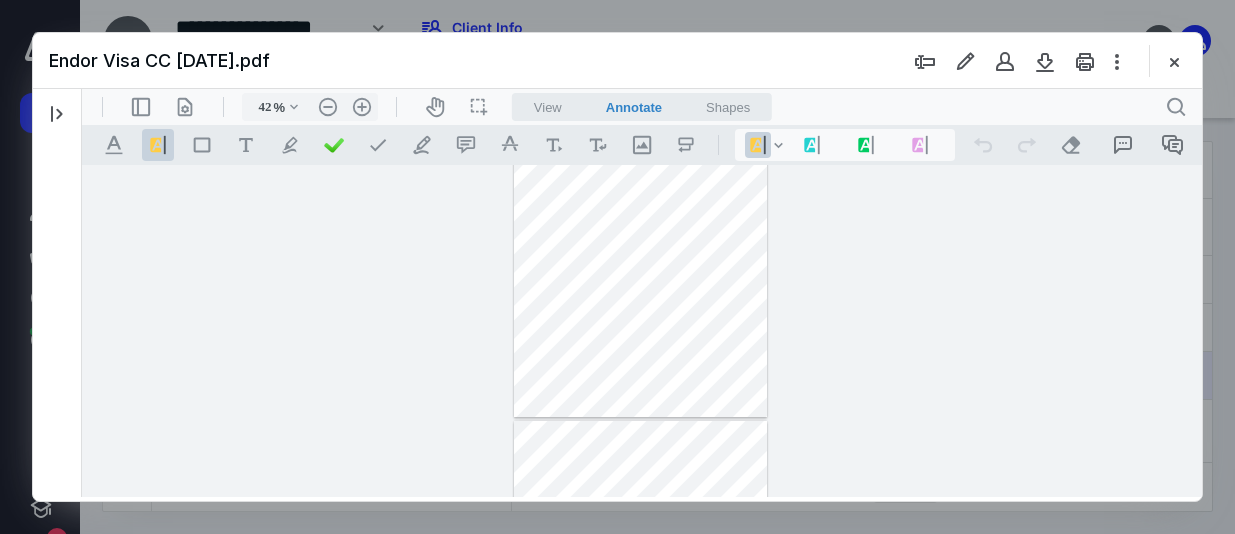 click at bounding box center (641, 253) 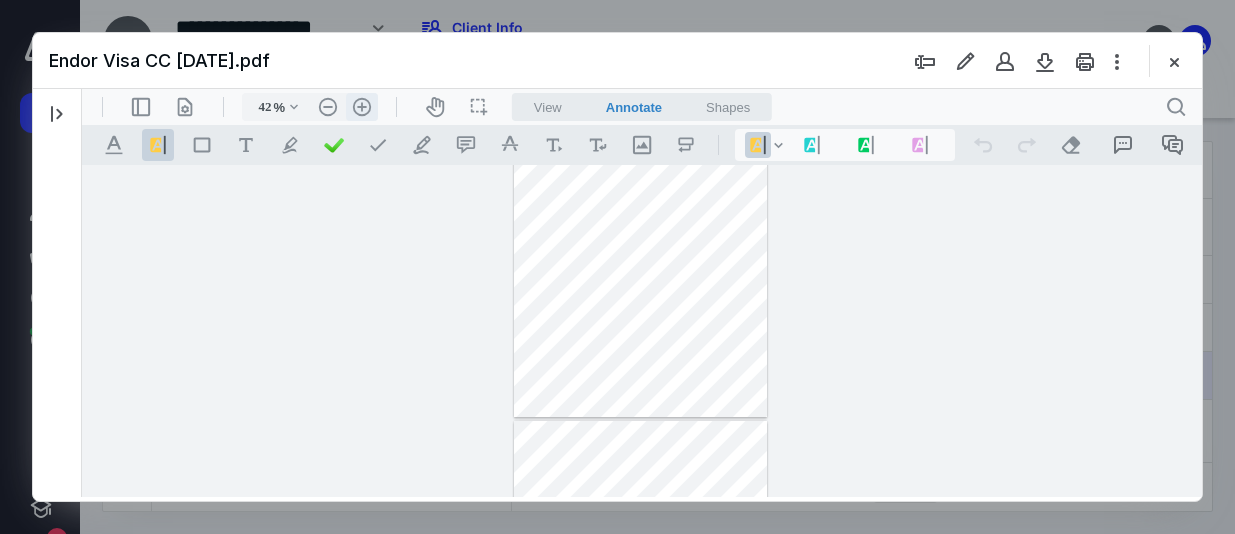 click on ".cls-1{fill:#abb0c4;} icon - header - zoom - in - line" at bounding box center (362, 107) 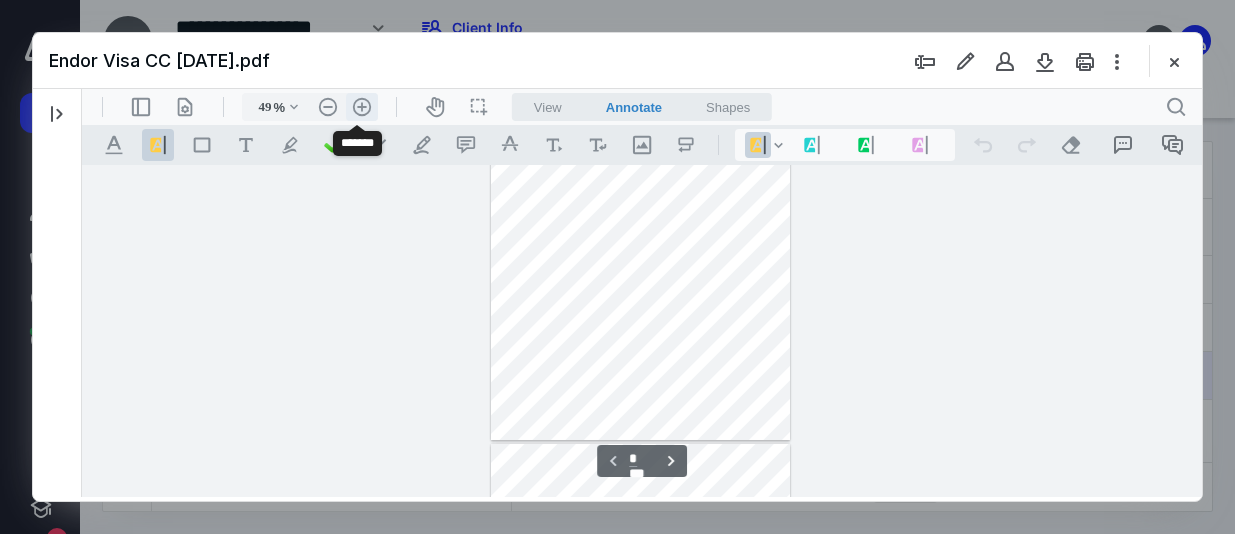 click on ".cls-1{fill:#abb0c4;} icon - header - zoom - in - line" at bounding box center (362, 107) 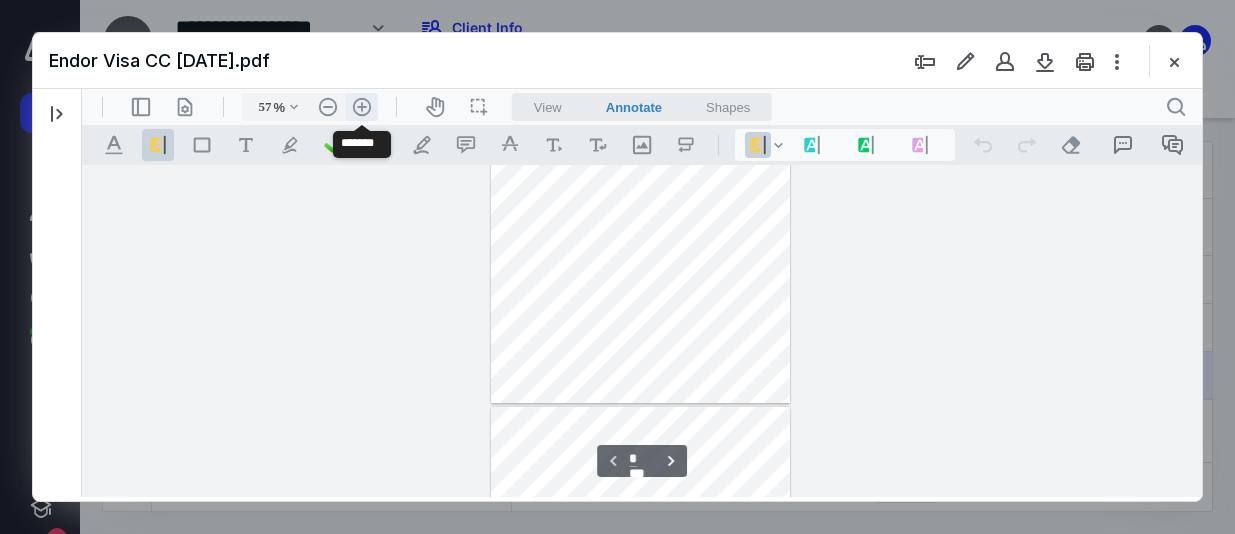 click on ".cls-1{fill:#abb0c4;} icon - header - zoom - in - line" at bounding box center (362, 107) 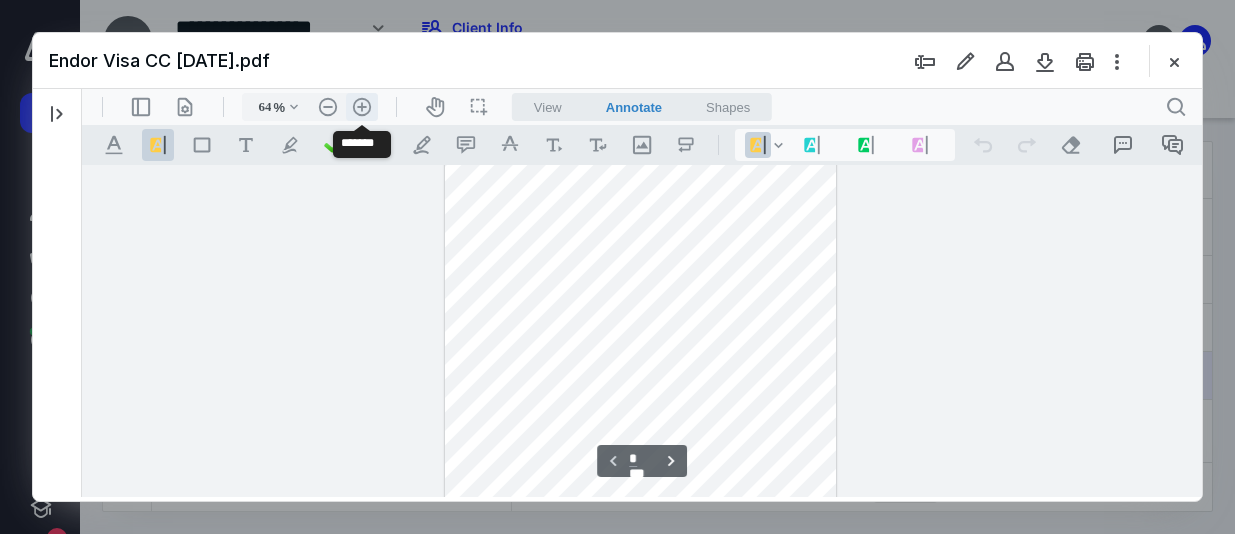 click on ".cls-1{fill:#abb0c4;} icon - header - zoom - in - line" at bounding box center (362, 107) 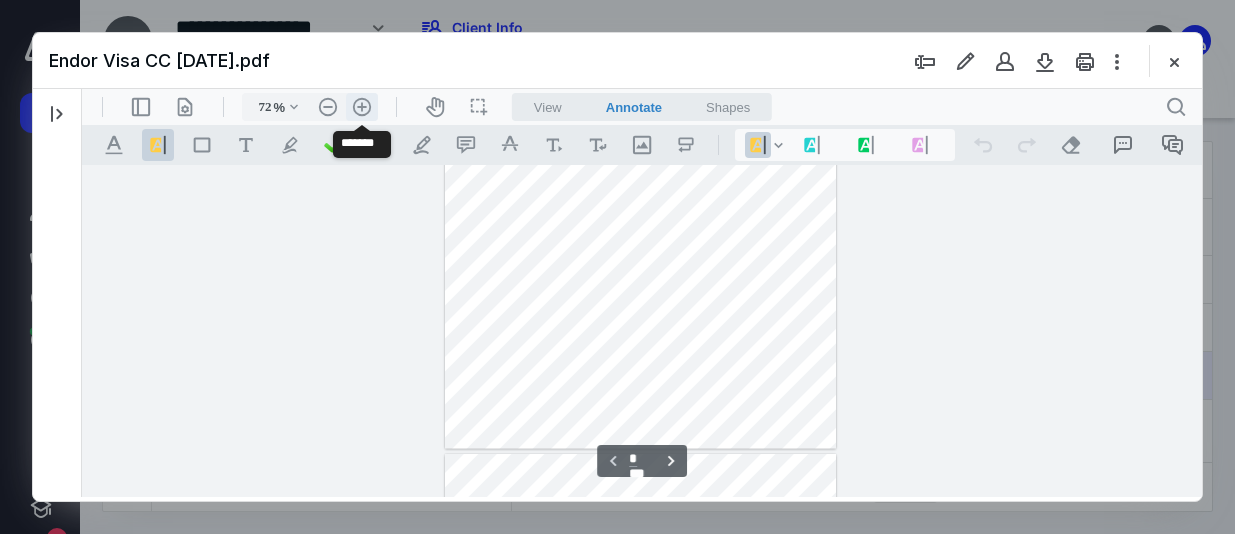 click on ".cls-1{fill:#abb0c4;} icon - header - zoom - in - line" at bounding box center [362, 107] 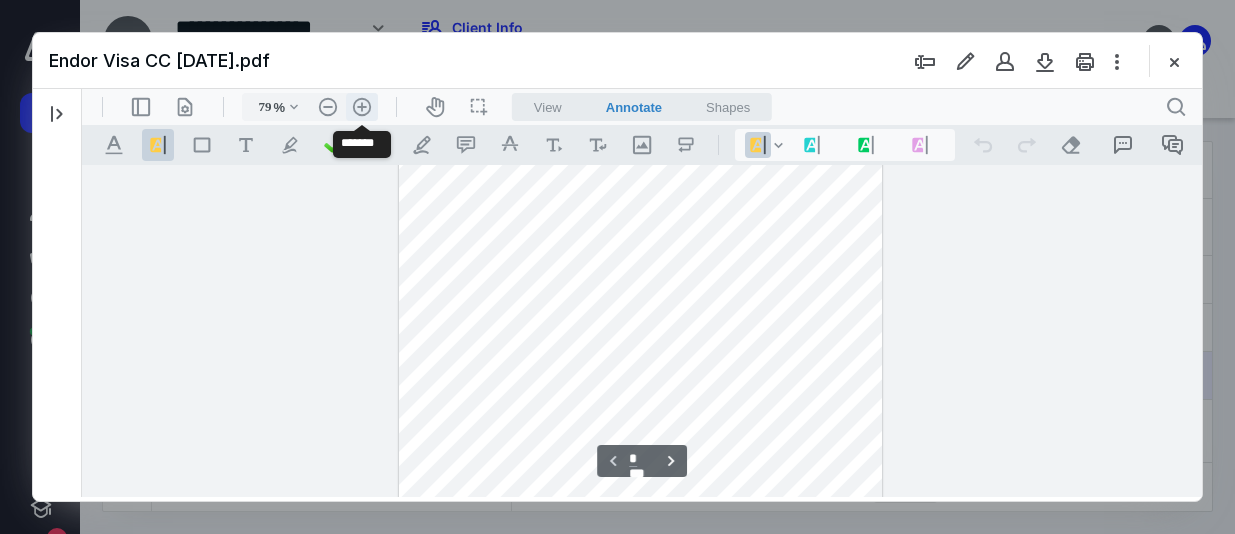 click on ".cls-1{fill:#abb0c4;} icon - header - zoom - in - line" at bounding box center [362, 107] 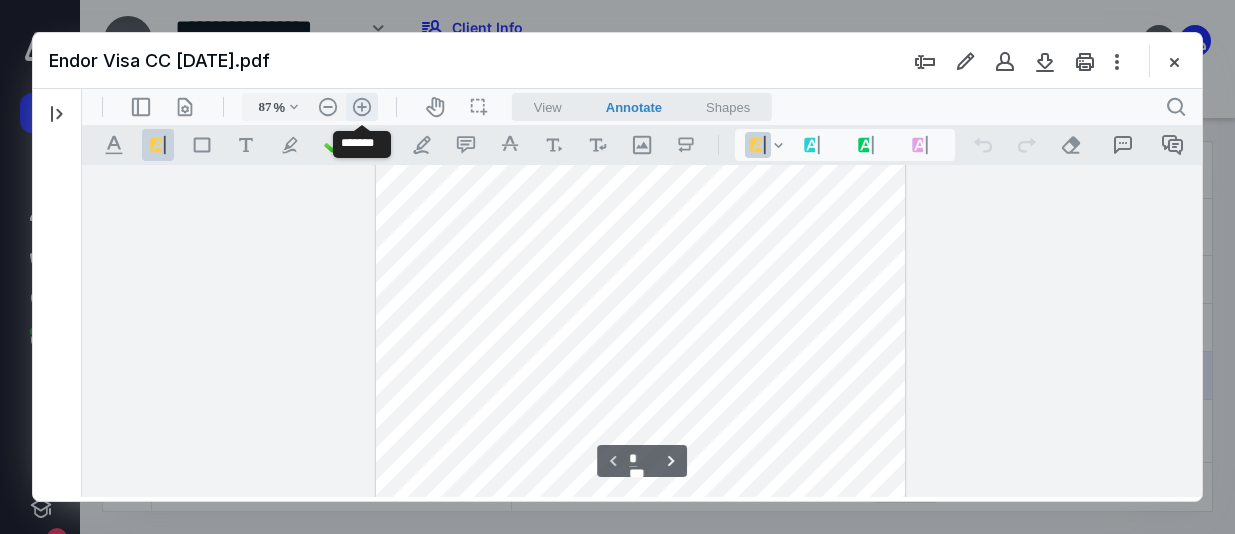 click on ".cls-1{fill:#abb0c4;} icon - header - zoom - in - line" at bounding box center (362, 107) 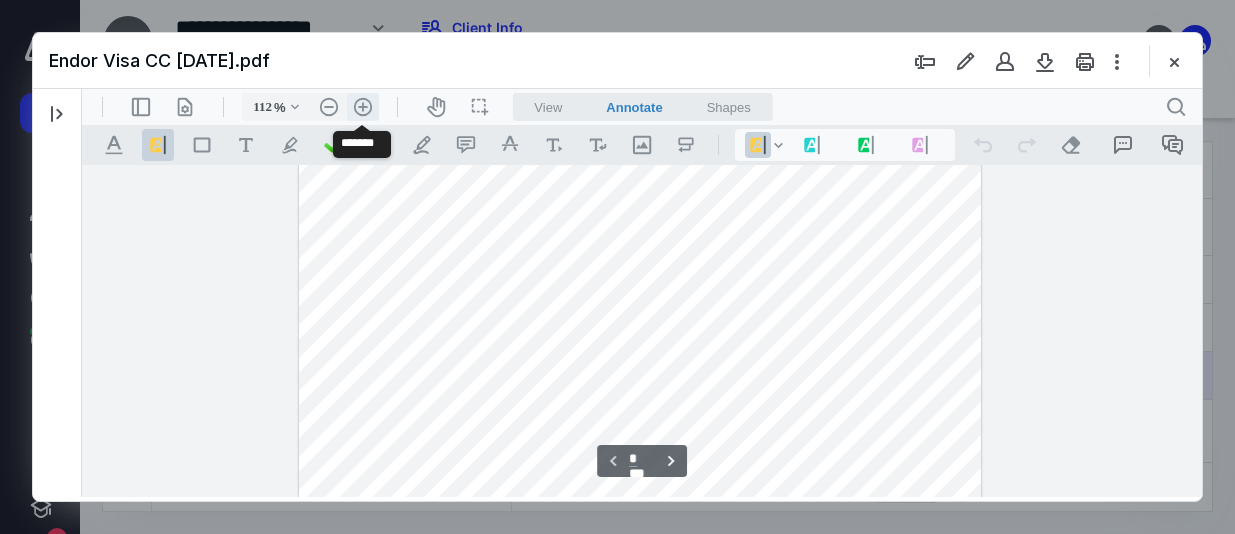 click on ".cls-1{fill:#abb0c4;} icon - header - zoom - in - line" at bounding box center (363, 107) 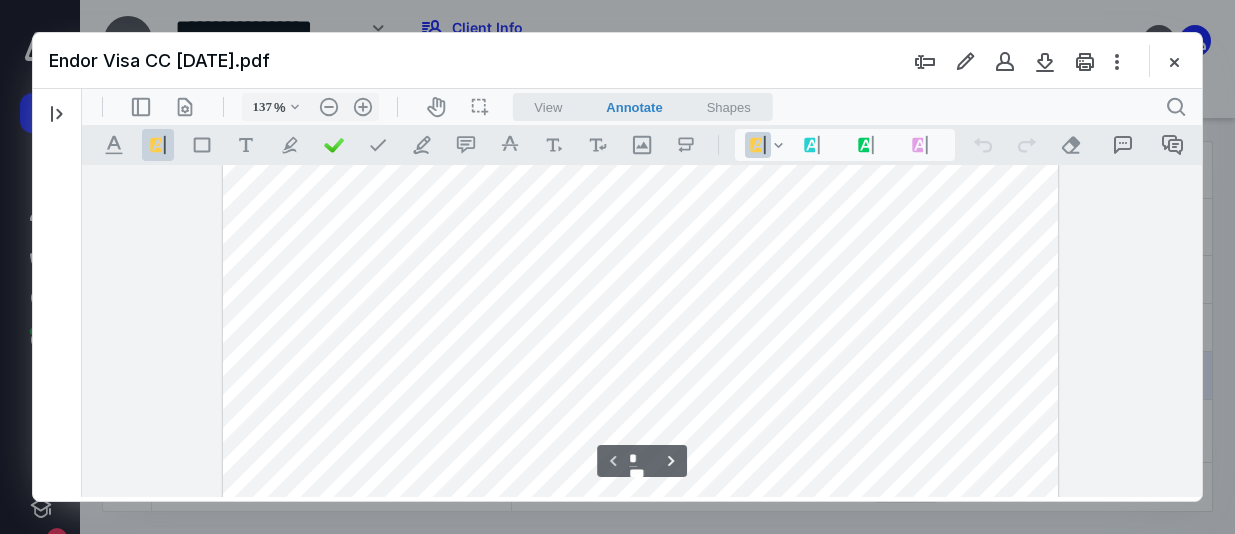 scroll, scrollTop: 400, scrollLeft: 0, axis: vertical 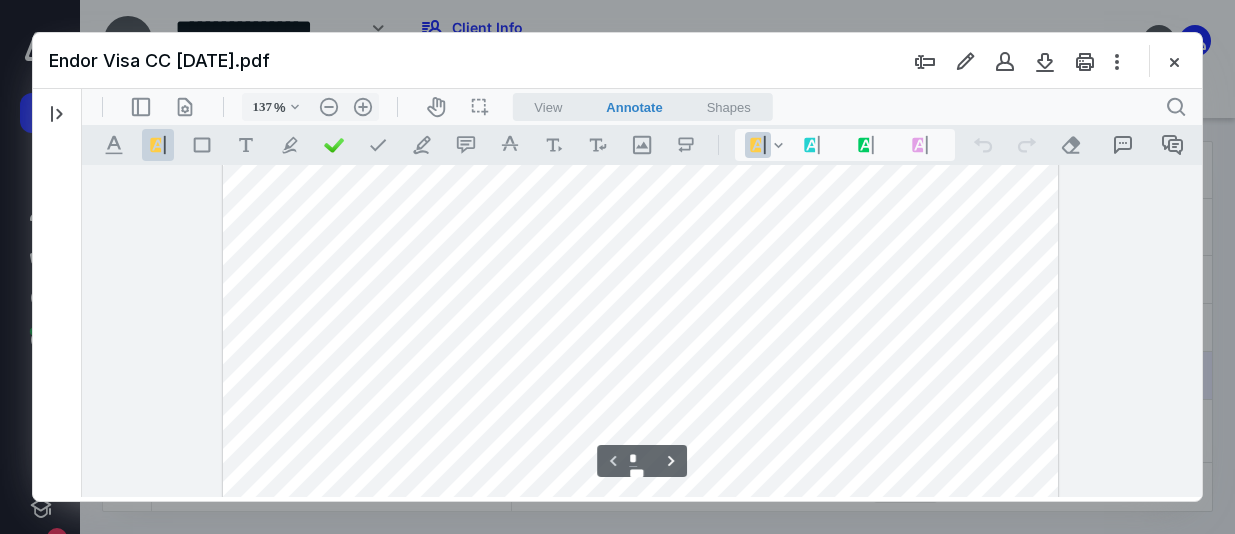 type 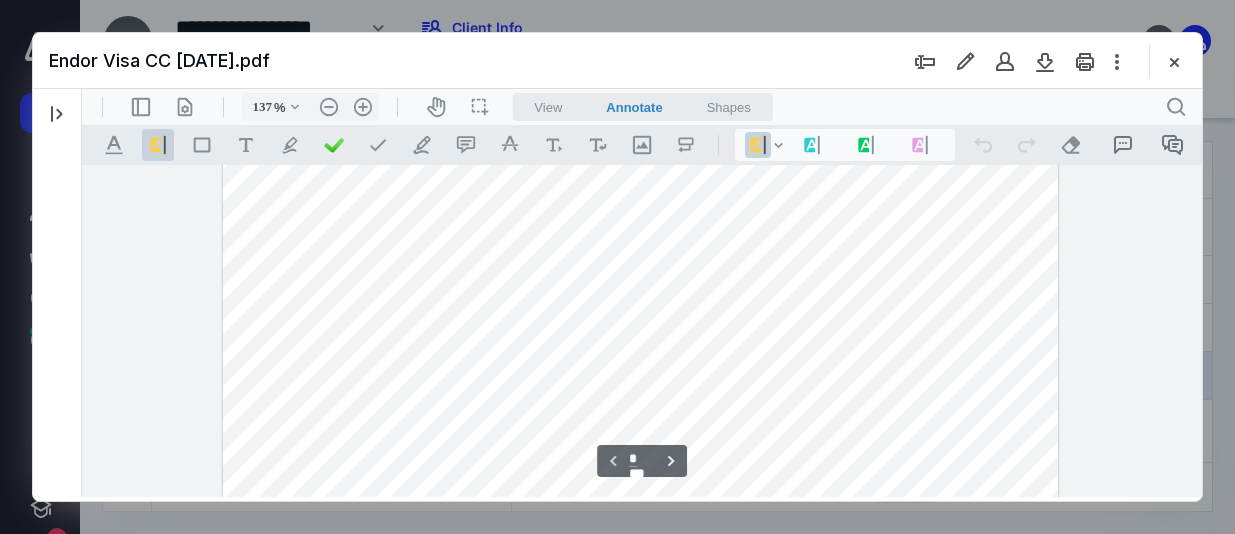 scroll, scrollTop: 300, scrollLeft: 0, axis: vertical 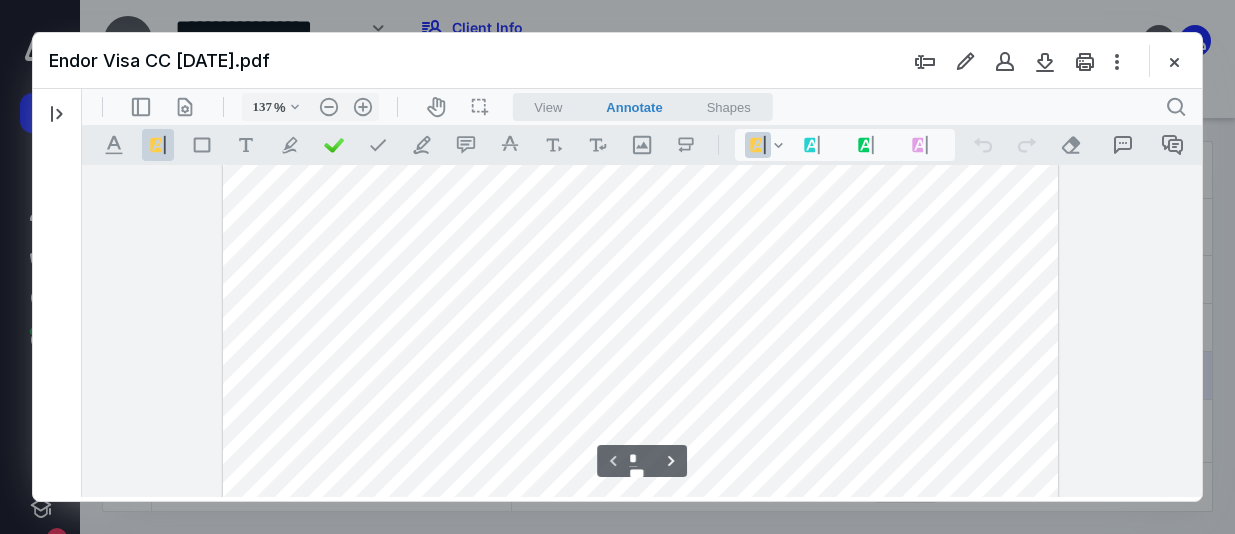 drag, startPoint x: 925, startPoint y: 311, endPoint x: 894, endPoint y: 317, distance: 31.575306 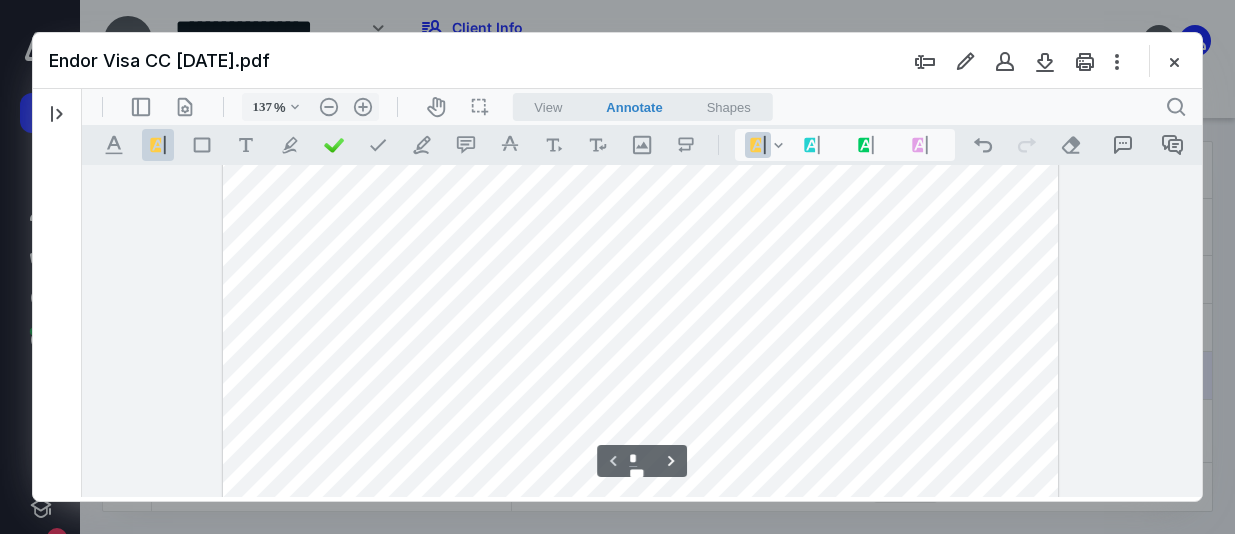 drag, startPoint x: 618, startPoint y: 301, endPoint x: 537, endPoint y: 307, distance: 81.22192 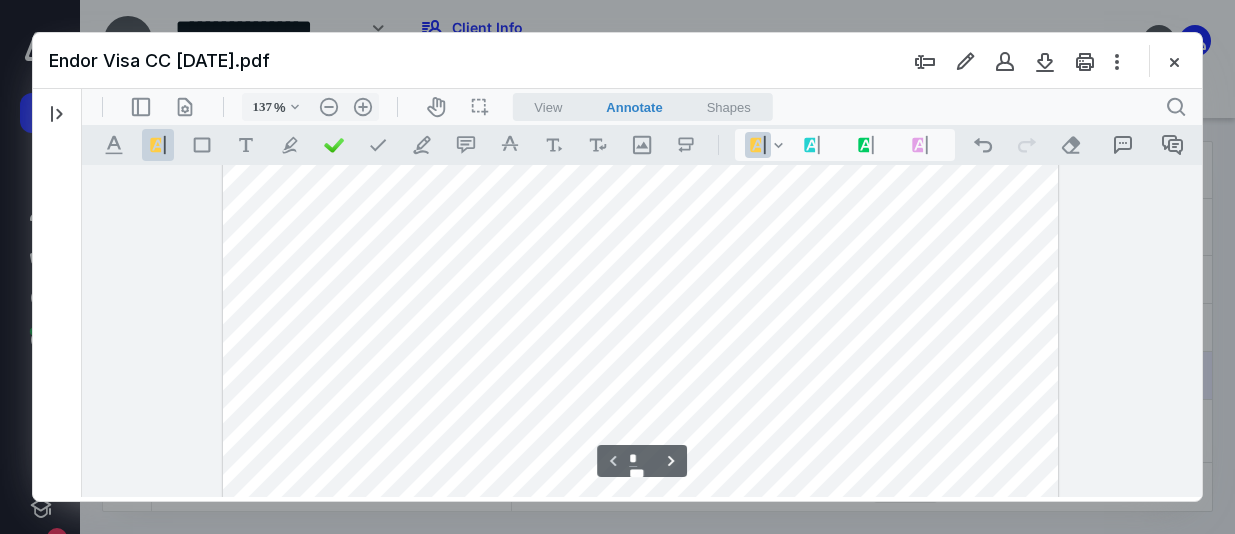 scroll, scrollTop: 700, scrollLeft: 0, axis: vertical 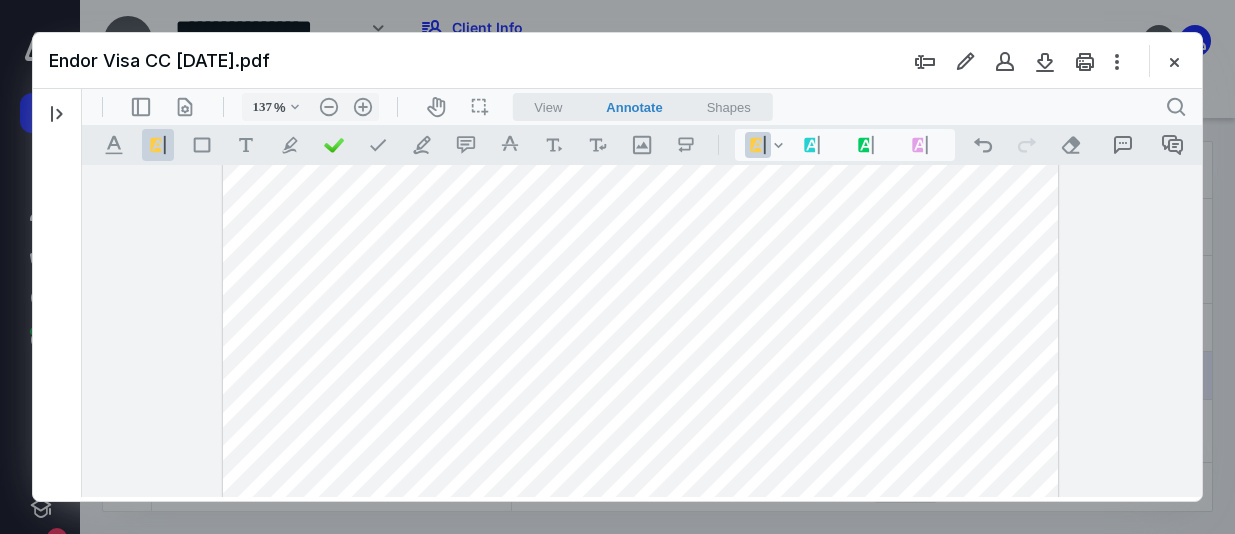 drag, startPoint x: 954, startPoint y: 315, endPoint x: 889, endPoint y: 321, distance: 65.27634 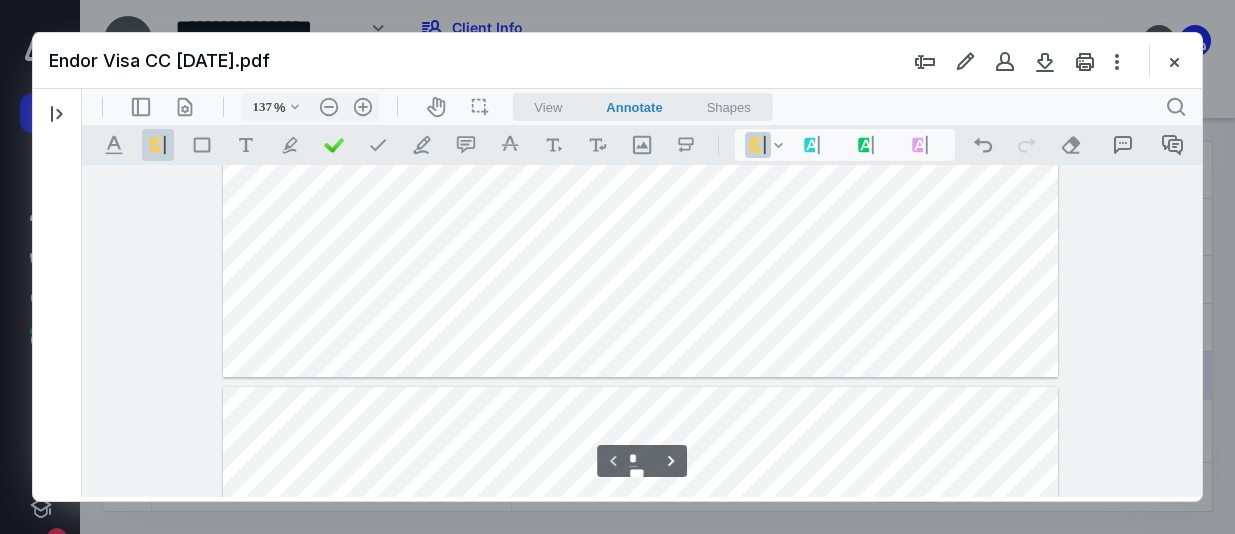 scroll, scrollTop: 900, scrollLeft: 0, axis: vertical 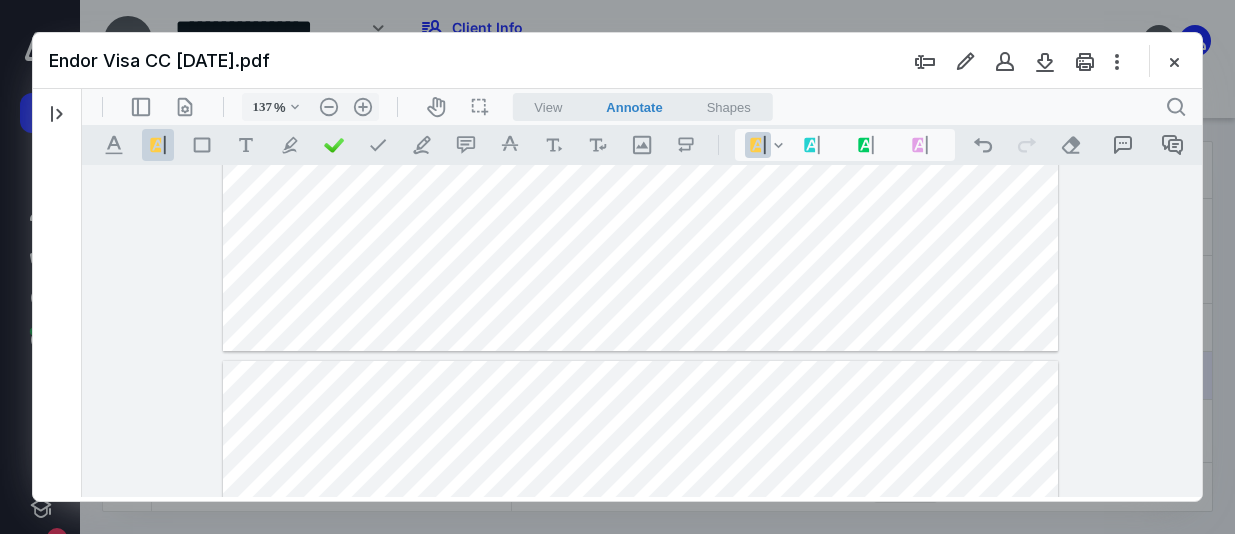drag, startPoint x: 972, startPoint y: 294, endPoint x: 898, endPoint y: 302, distance: 74.431175 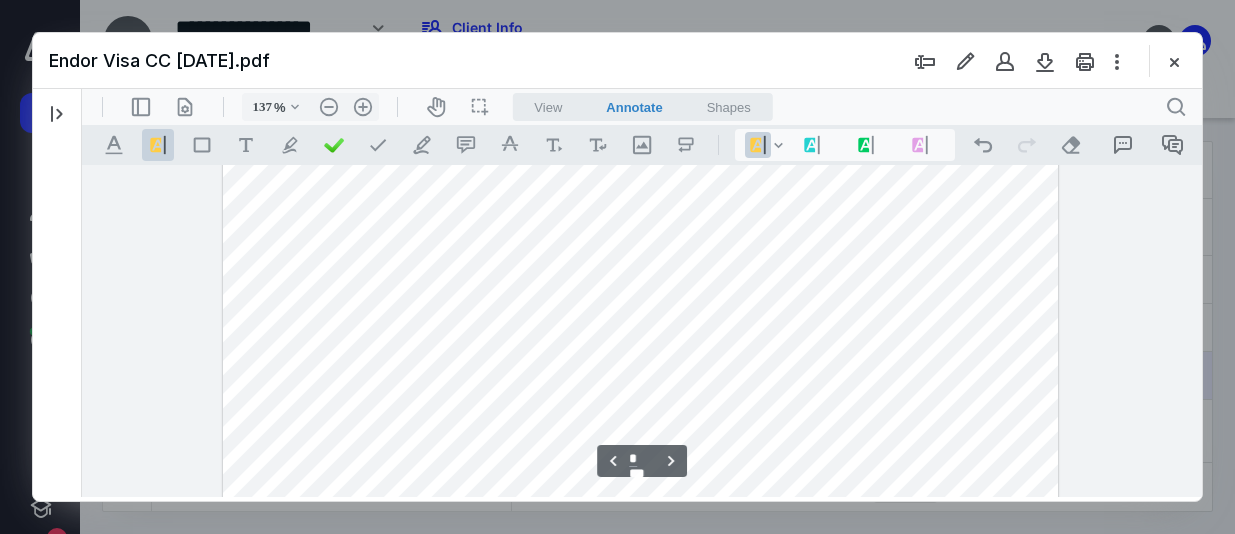 scroll, scrollTop: 2600, scrollLeft: 0, axis: vertical 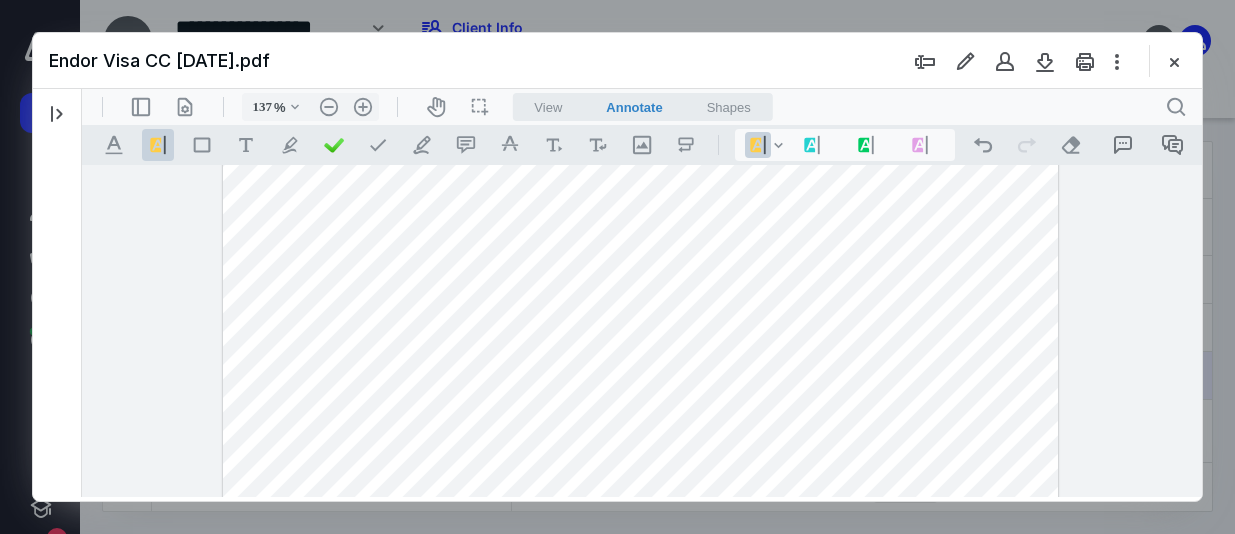 drag, startPoint x: 975, startPoint y: 241, endPoint x: 892, endPoint y: 235, distance: 83.21658 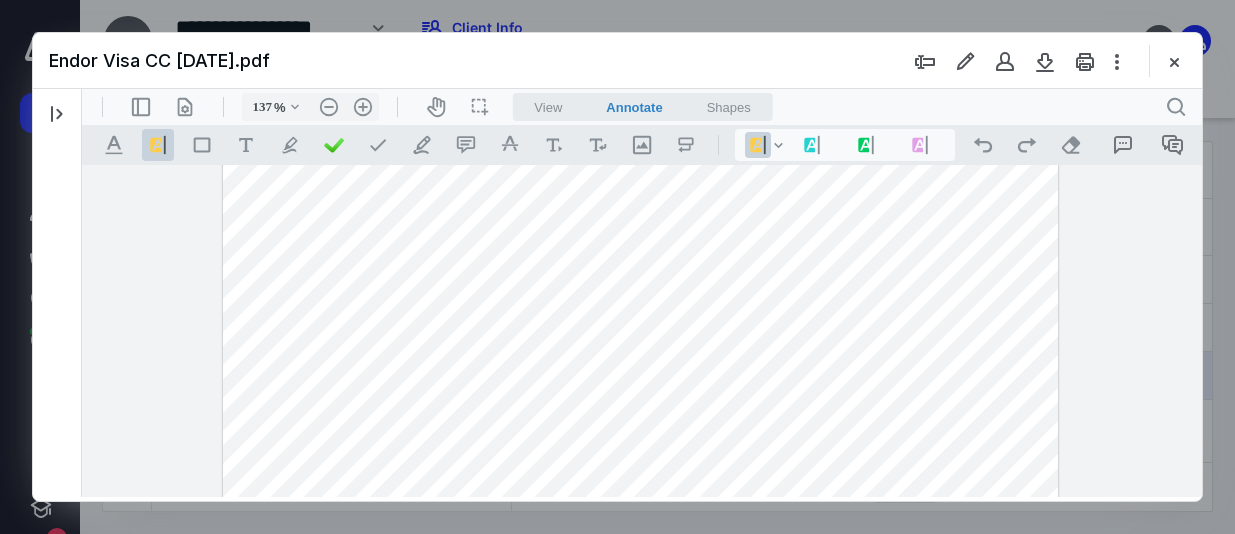 drag, startPoint x: 971, startPoint y: 396, endPoint x: 931, endPoint y: 399, distance: 40.112343 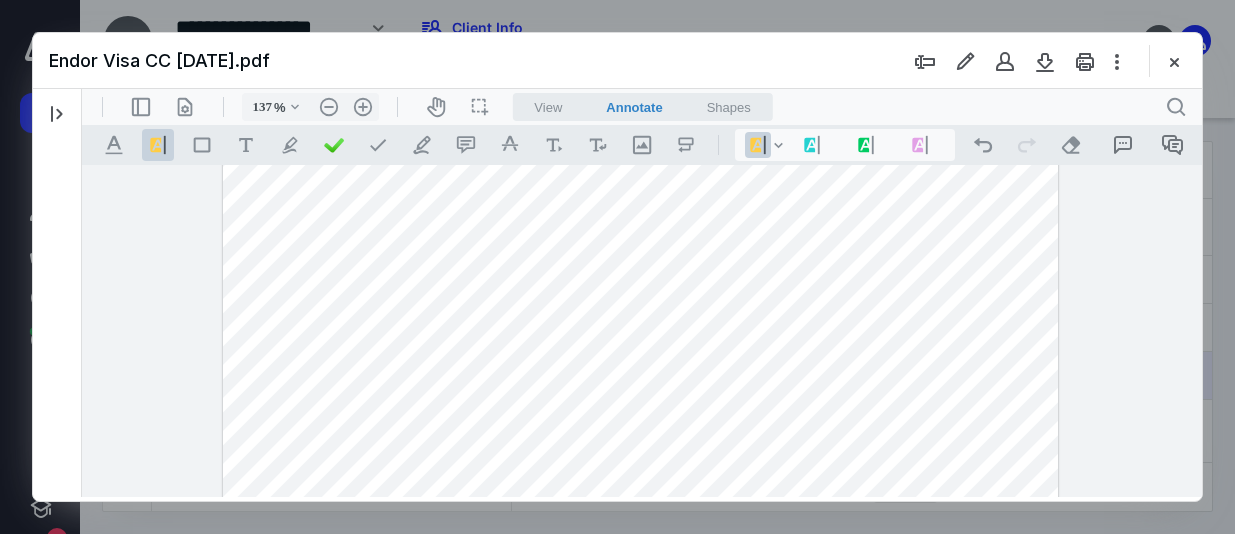 drag, startPoint x: 972, startPoint y: 385, endPoint x: 924, endPoint y: 387, distance: 48.04165 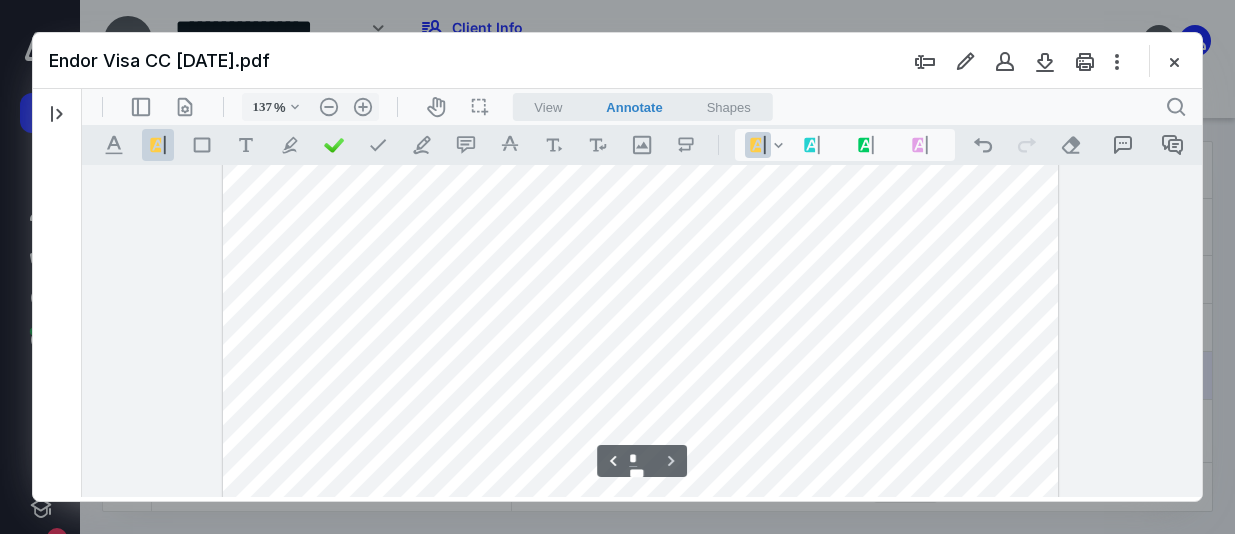 scroll, scrollTop: 3232, scrollLeft: 0, axis: vertical 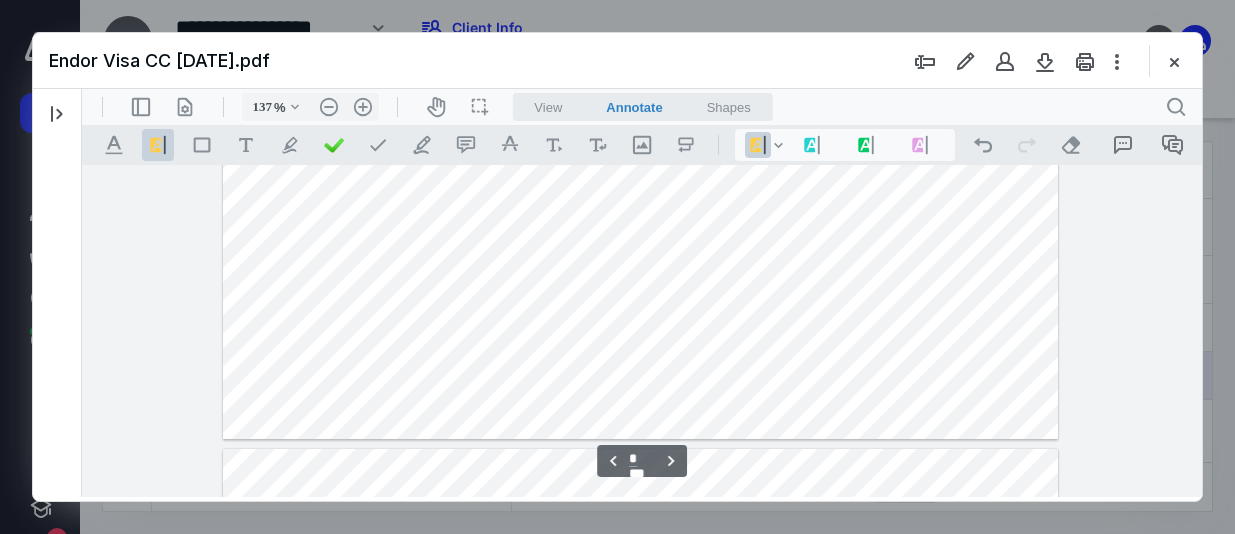 type on "*" 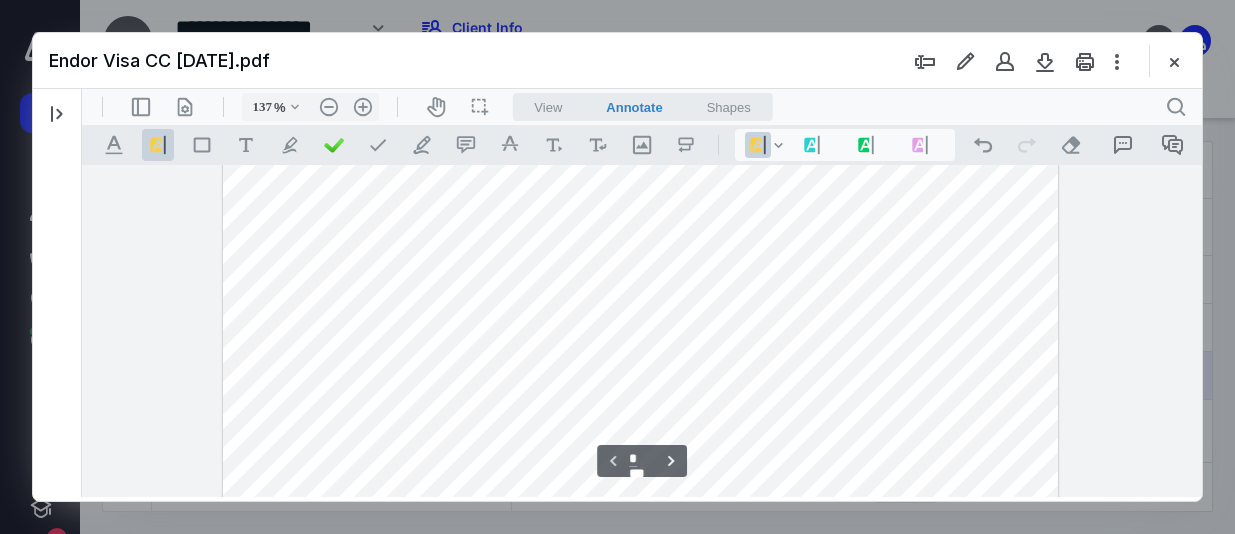 scroll, scrollTop: 732, scrollLeft: 0, axis: vertical 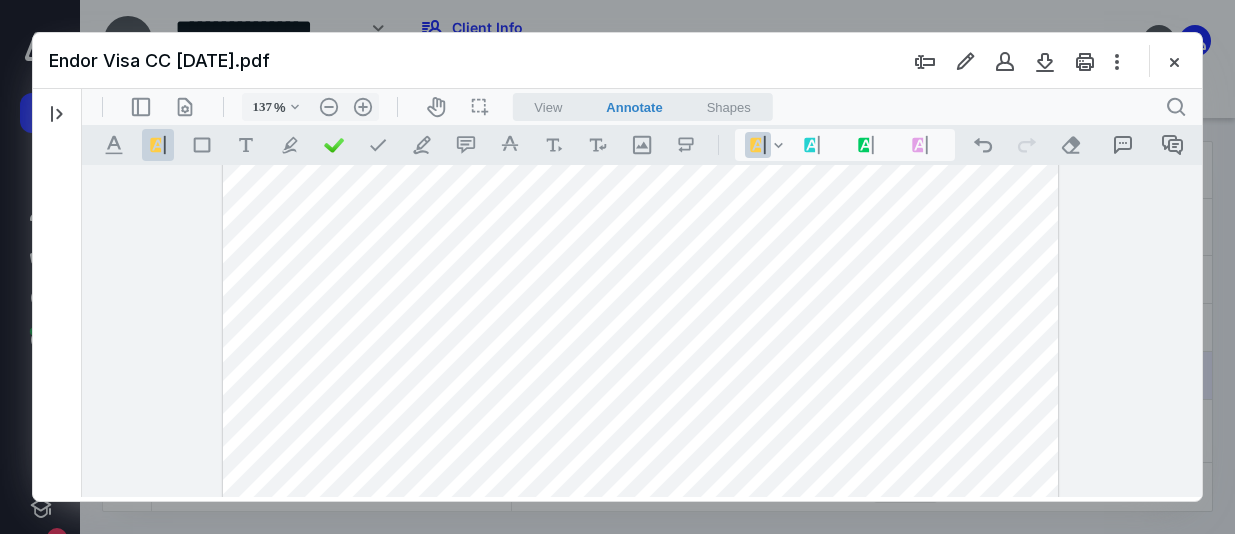 drag, startPoint x: 1170, startPoint y: 61, endPoint x: 1152, endPoint y: 85, distance: 30 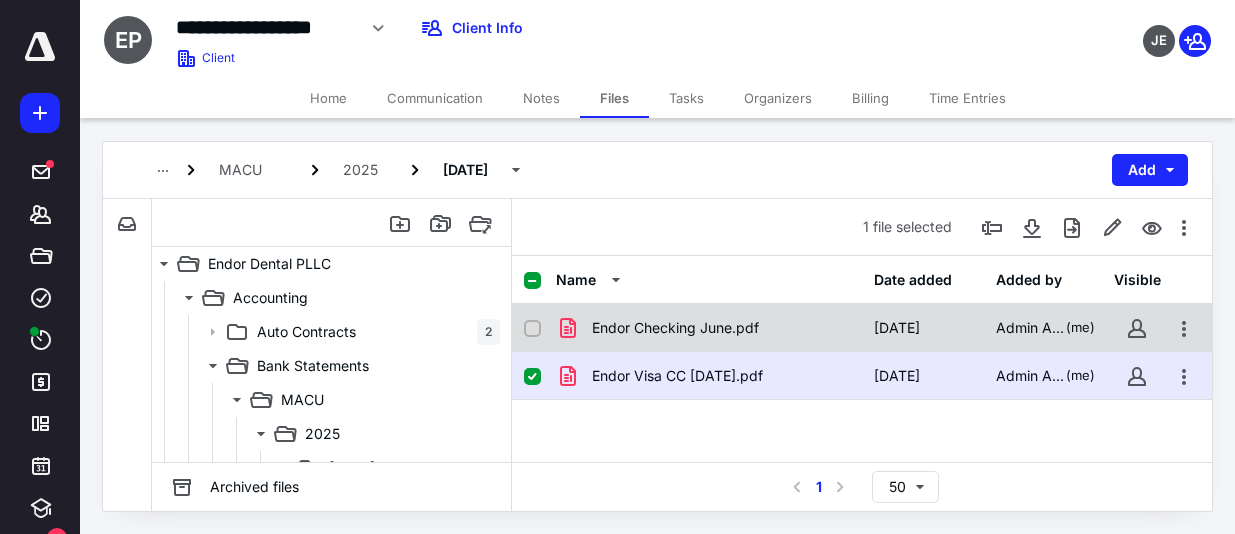 click on "Endor Checking June.pdf [DATE] Admin Assistant  (me)" at bounding box center (862, 328) 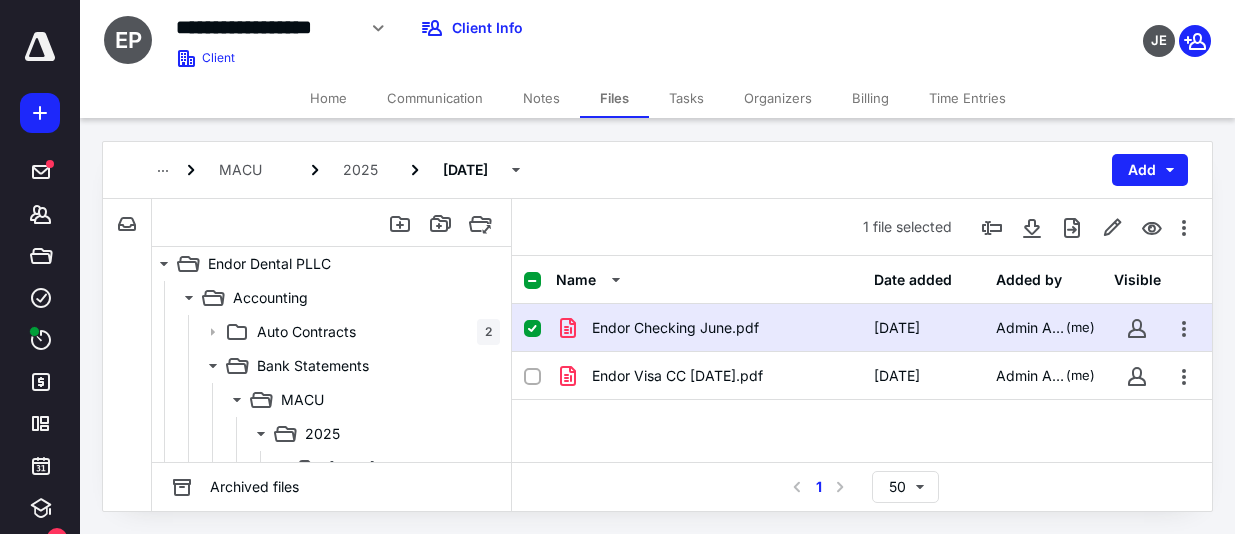click on "Endor Checking June.pdf [DATE] Admin Assistant  (me)" at bounding box center (862, 328) 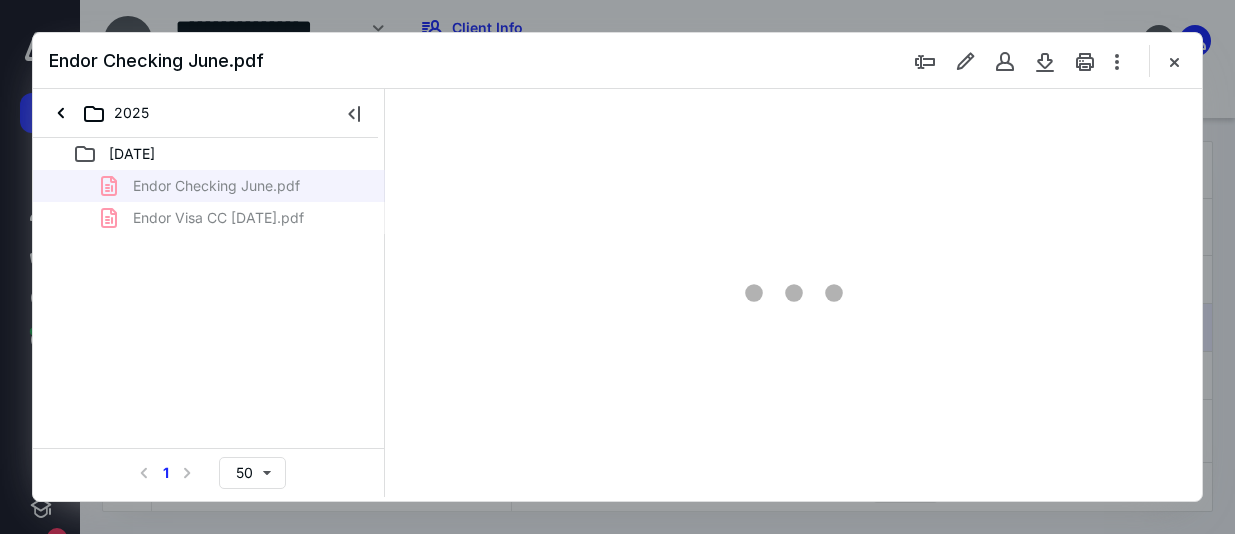 scroll, scrollTop: 0, scrollLeft: 0, axis: both 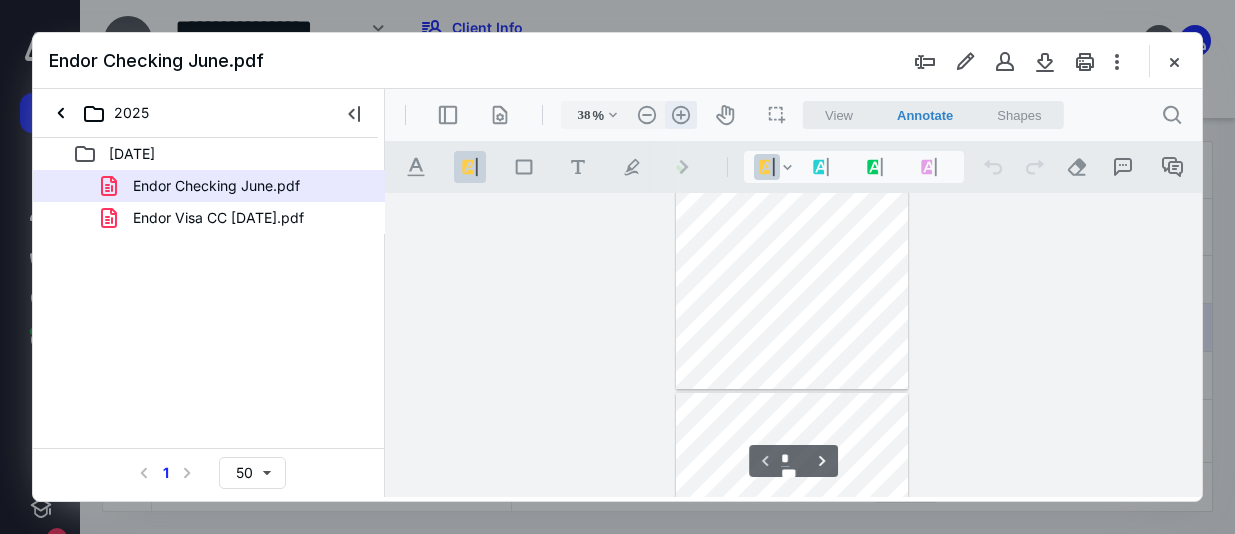 click on ".cls-1{fill:#abb0c4;} icon - header - zoom - in - line" at bounding box center [681, 115] 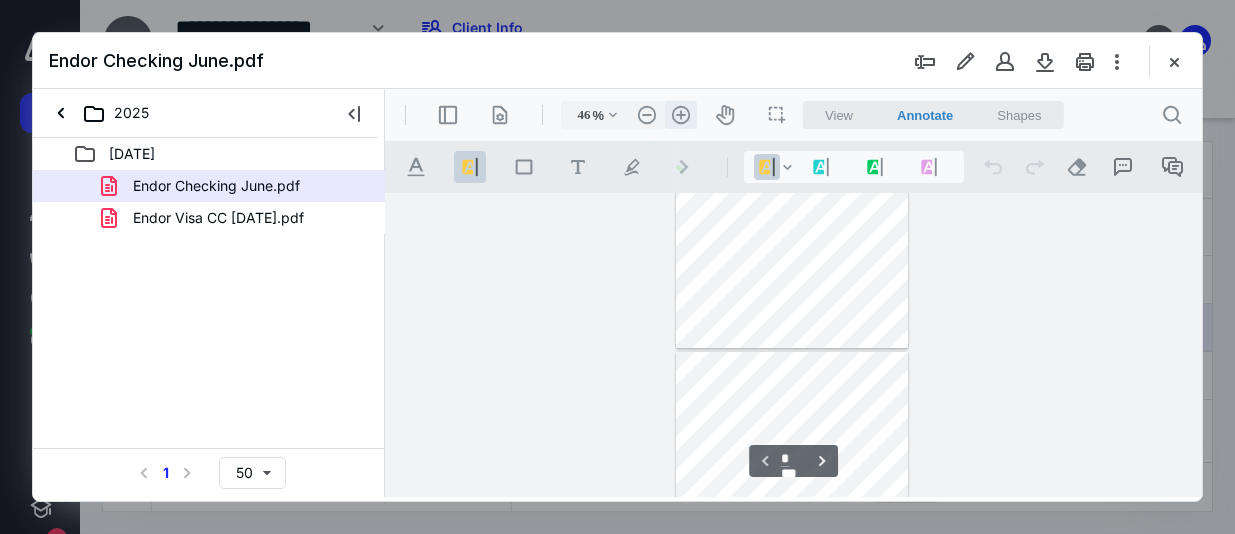 click on ".cls-1{fill:#abb0c4;} icon - header - zoom - in - line" at bounding box center (681, 115) 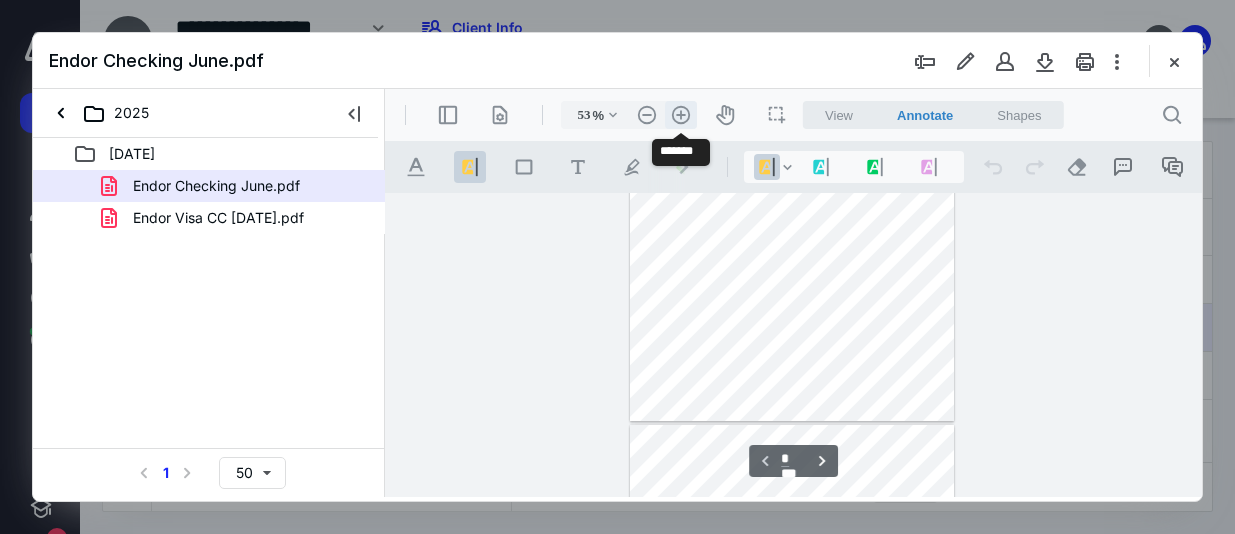 click on ".cls-1{fill:#abb0c4;} icon - header - zoom - in - line" at bounding box center (681, 115) 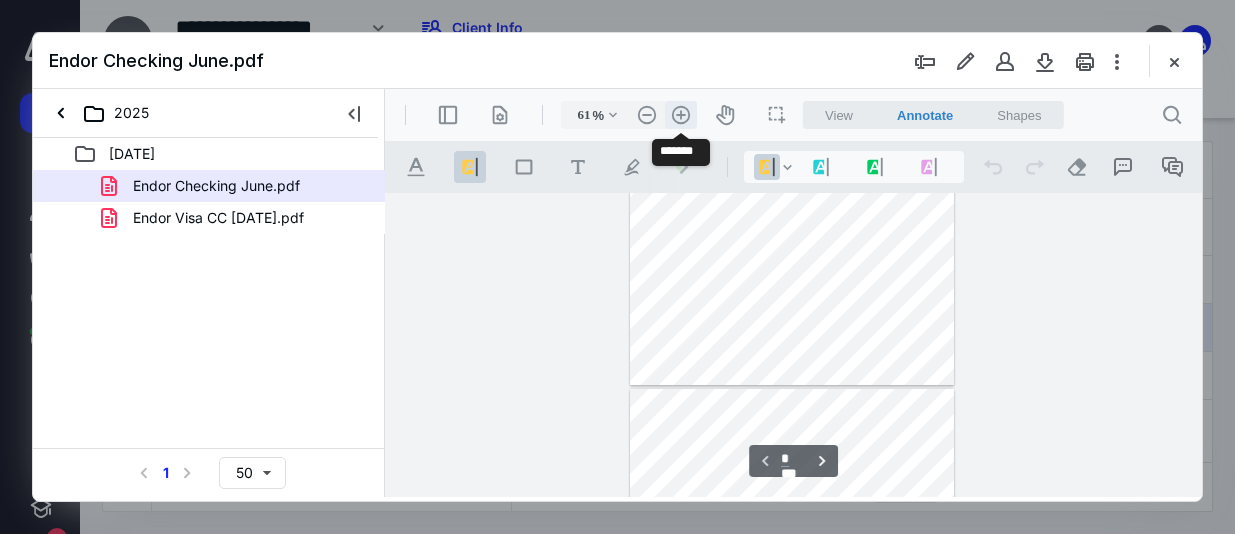 click on ".cls-1{fill:#abb0c4;} icon - header - zoom - in - line" at bounding box center (681, 115) 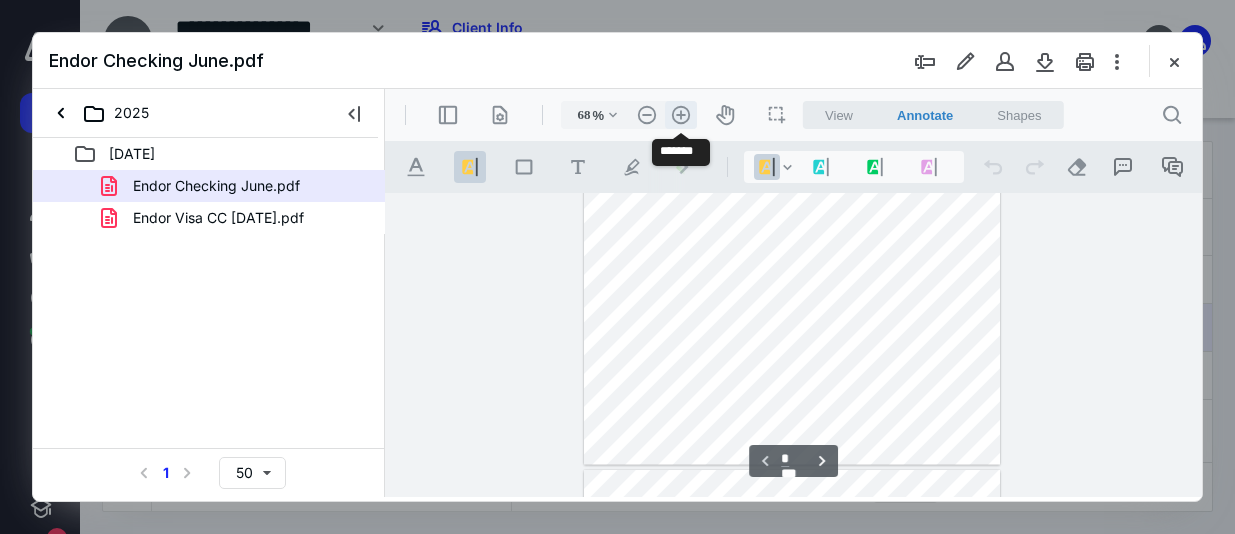 click on ".cls-1{fill:#abb0c4;} icon - header - zoom - in - line" at bounding box center (681, 115) 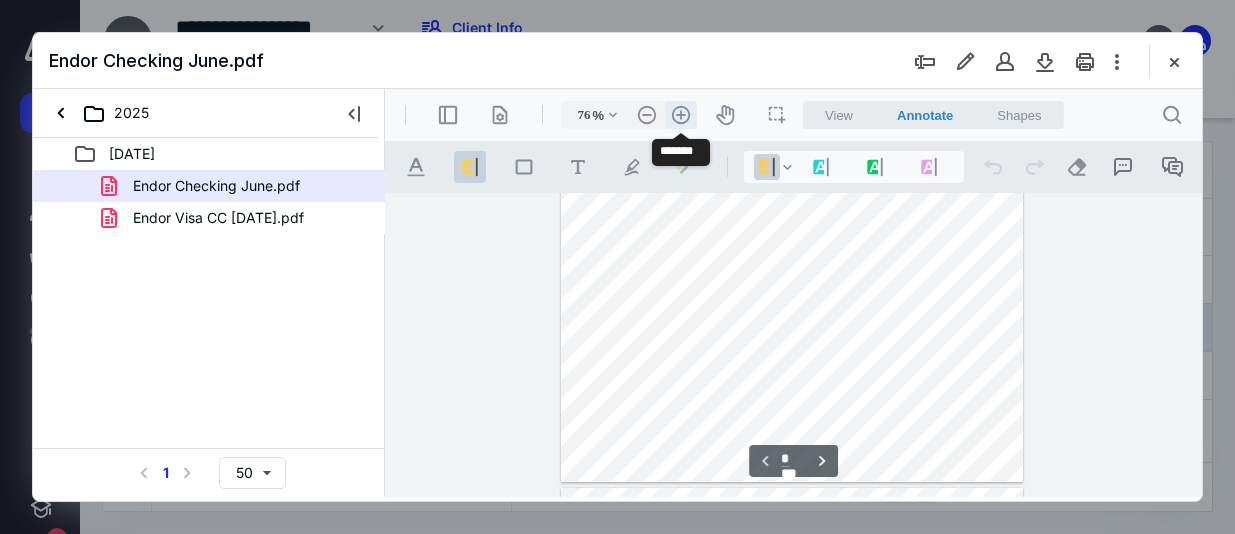 click on ".cls-1{fill:#abb0c4;} icon - header - zoom - in - line" at bounding box center (681, 115) 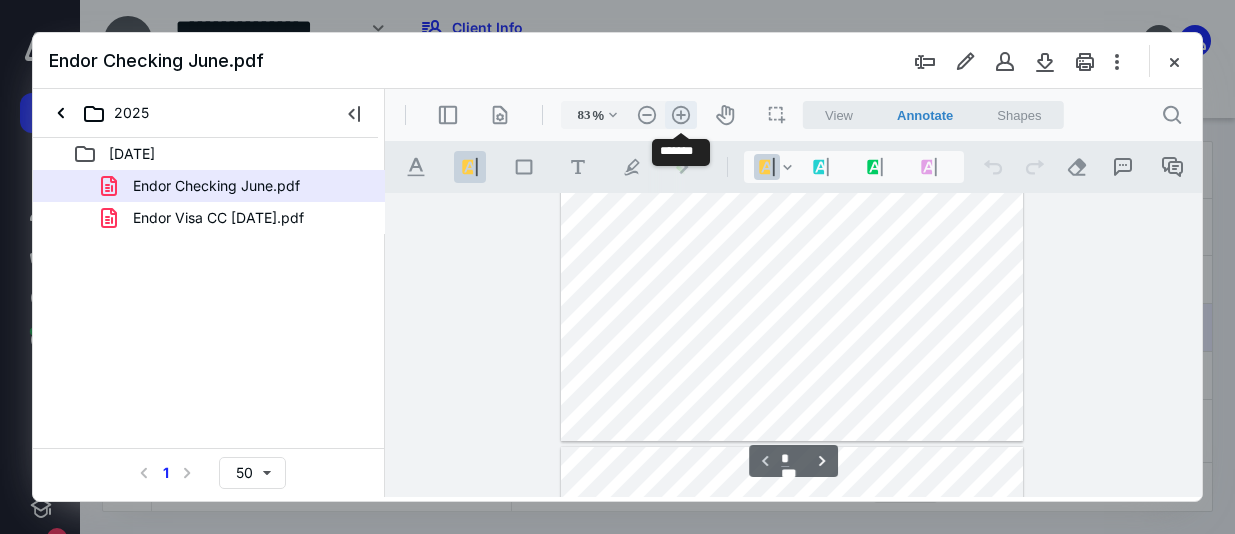 click on ".cls-1{fill:#abb0c4;} icon - header - zoom - in - line" at bounding box center (681, 115) 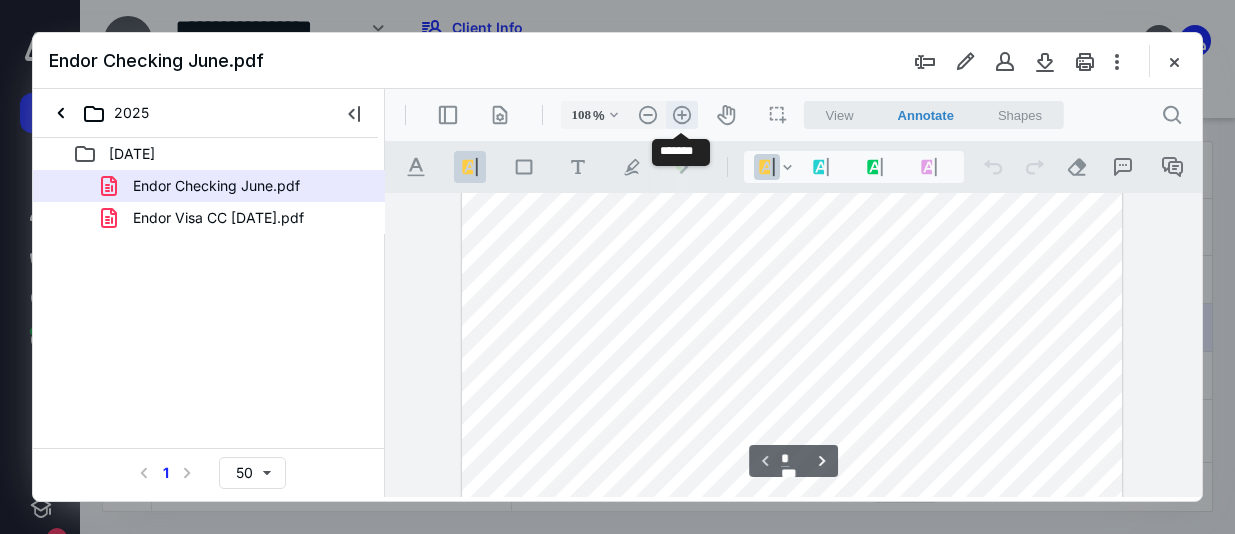 scroll, scrollTop: 488, scrollLeft: 0, axis: vertical 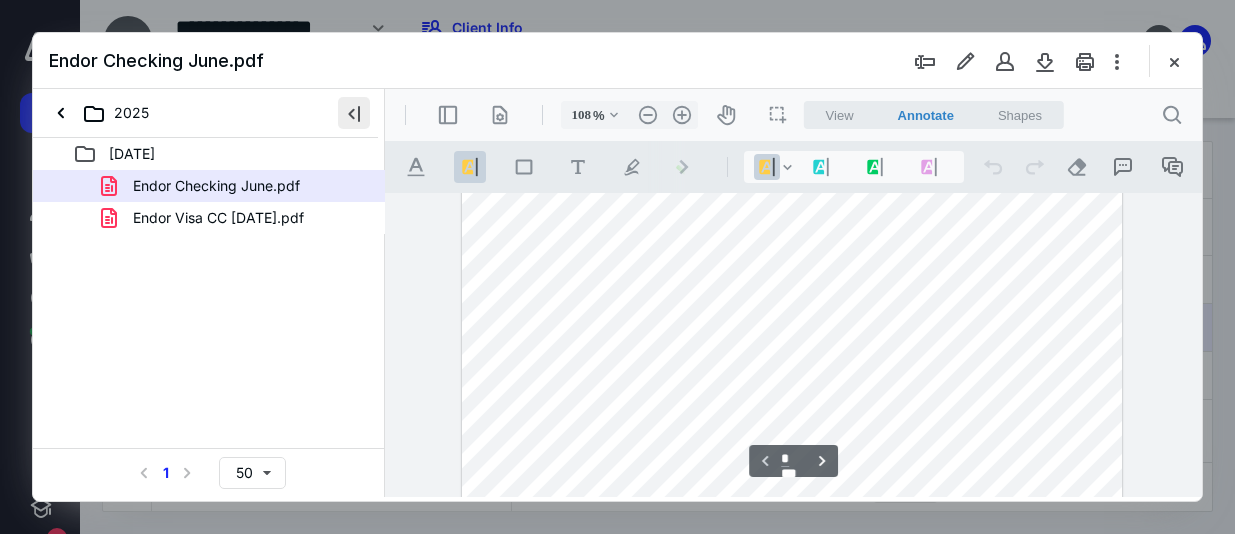 click at bounding box center [354, 113] 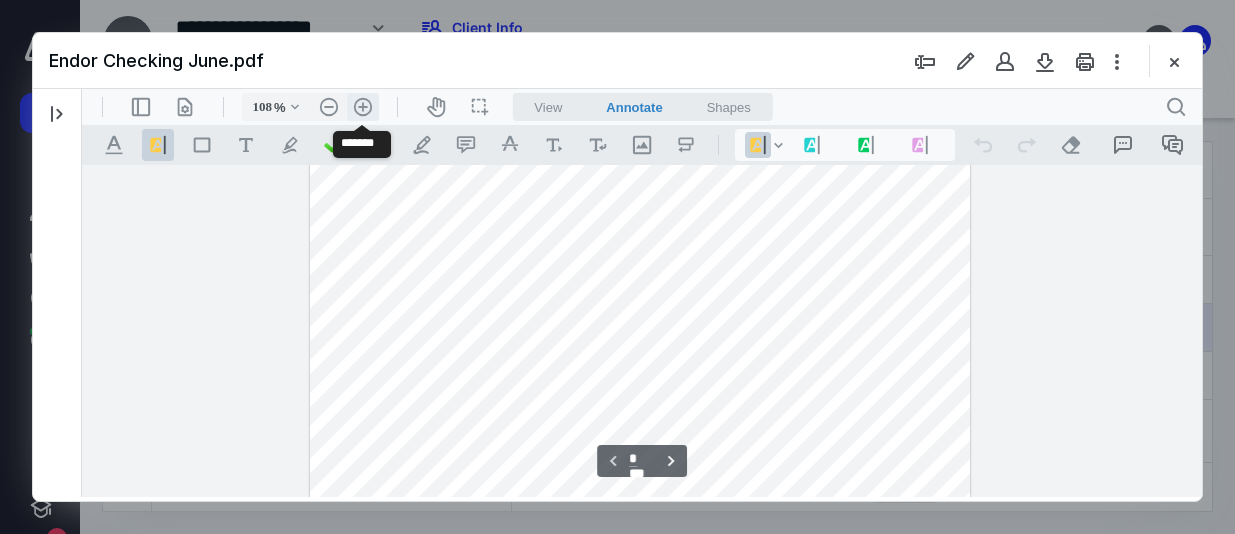 click on ".cls-1{fill:#abb0c4;} icon - header - zoom - in - line" at bounding box center [363, 107] 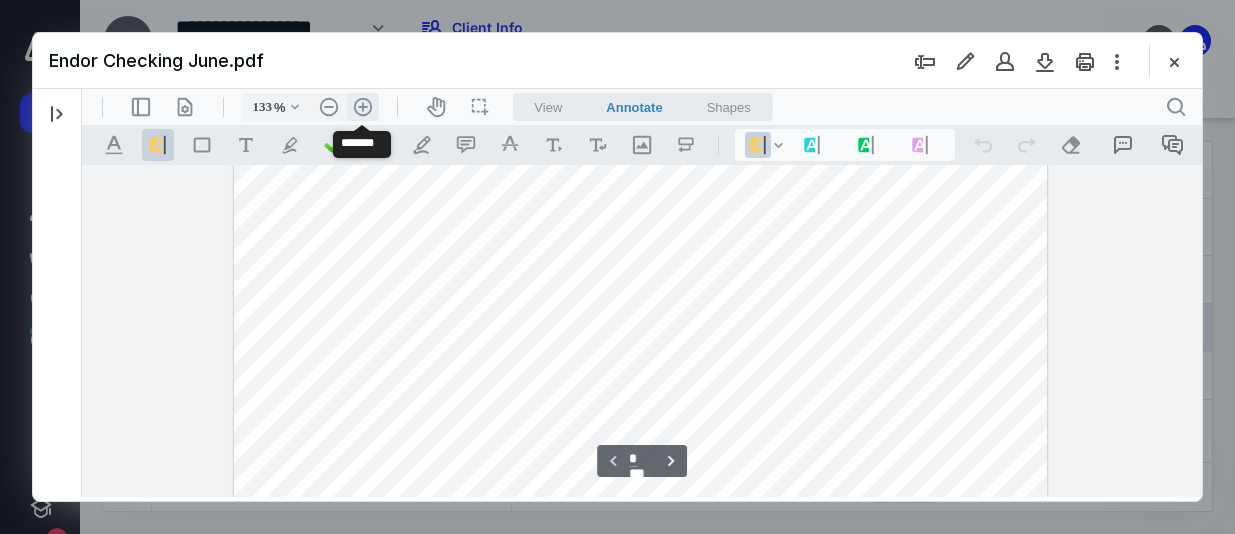 click on ".cls-1{fill:#abb0c4;} icon - header - zoom - in - line" at bounding box center (363, 107) 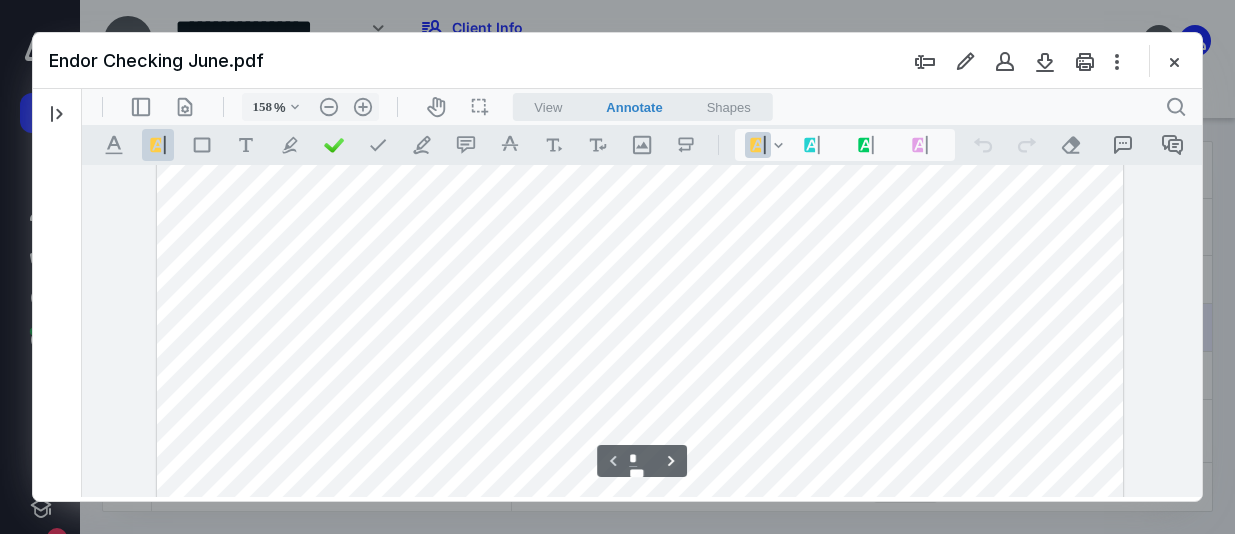 scroll, scrollTop: 400, scrollLeft: 0, axis: vertical 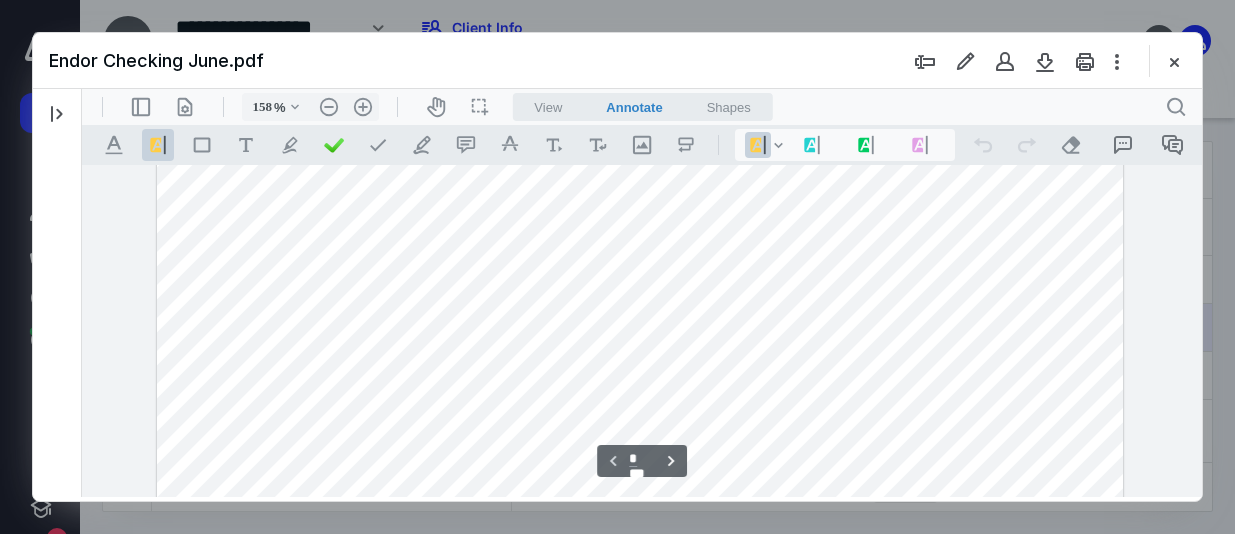 drag, startPoint x: 649, startPoint y: 278, endPoint x: 591, endPoint y: 279, distance: 58.00862 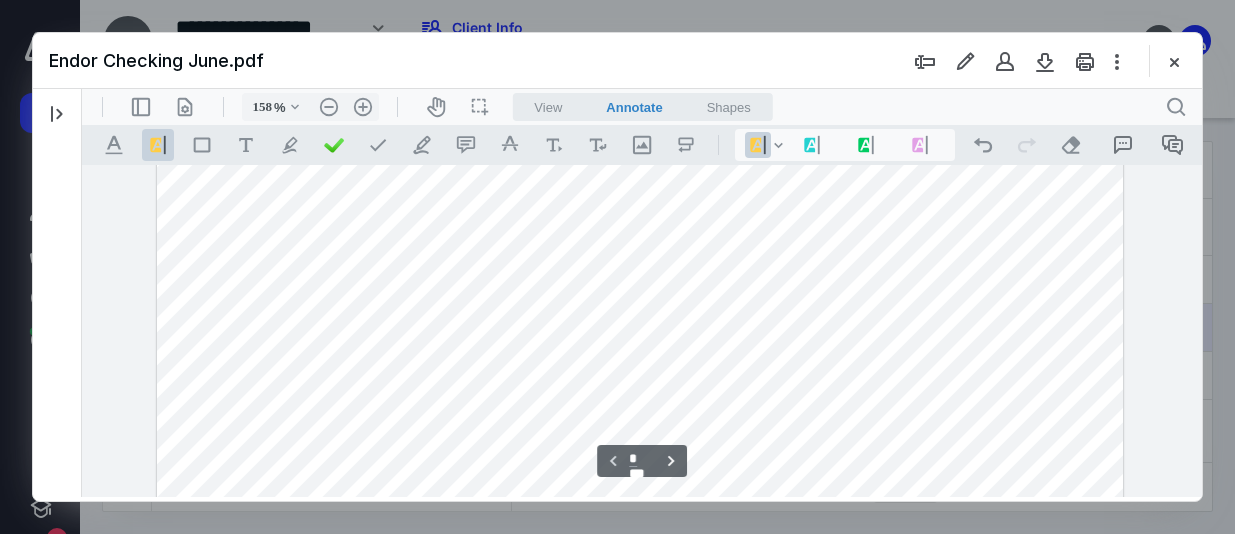 scroll, scrollTop: 600, scrollLeft: 0, axis: vertical 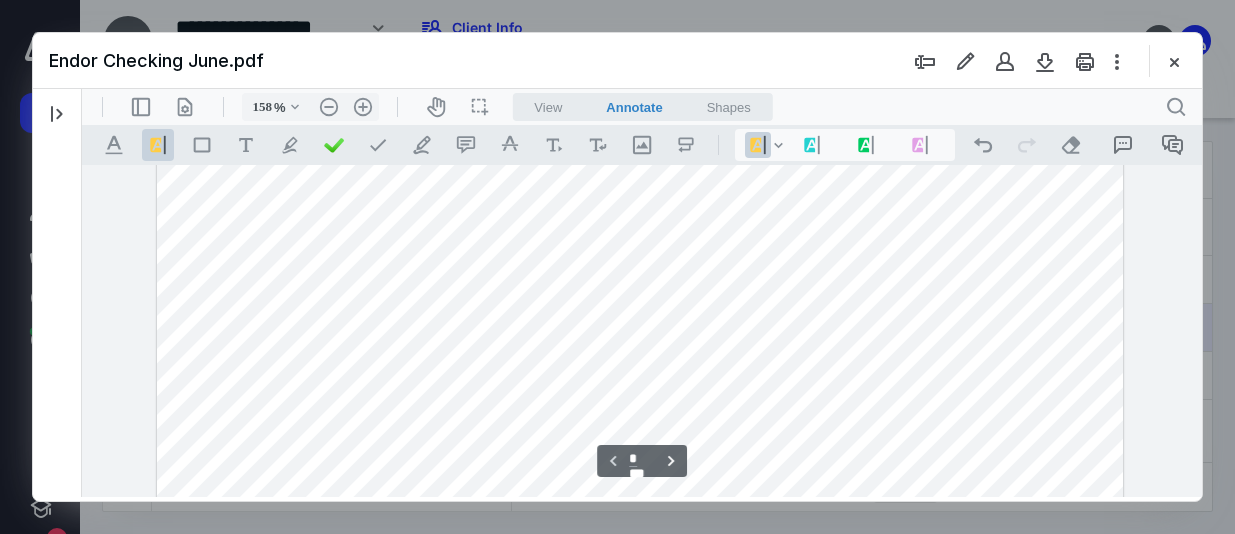 drag, startPoint x: 1025, startPoint y: 262, endPoint x: 1010, endPoint y: 261, distance: 15.033297 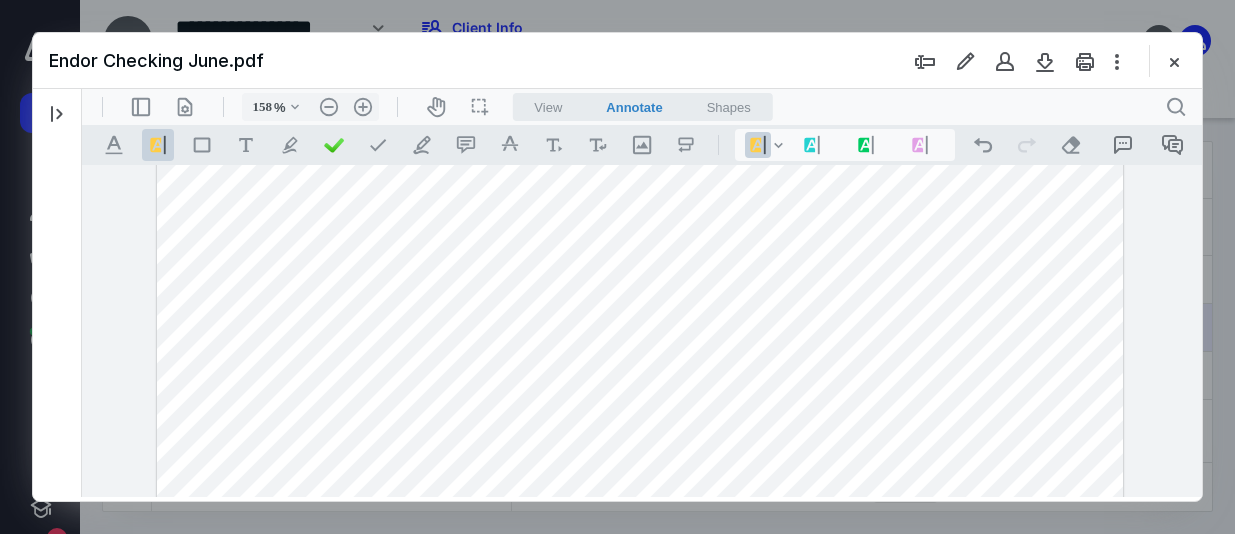 click at bounding box center [640, 196] 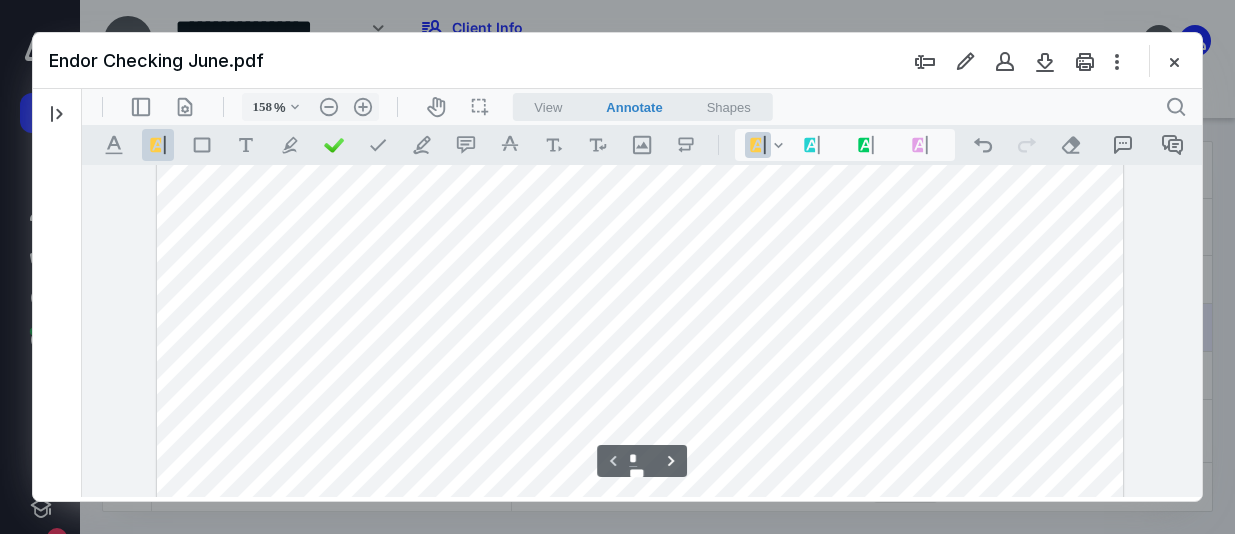 scroll, scrollTop: 400, scrollLeft: 0, axis: vertical 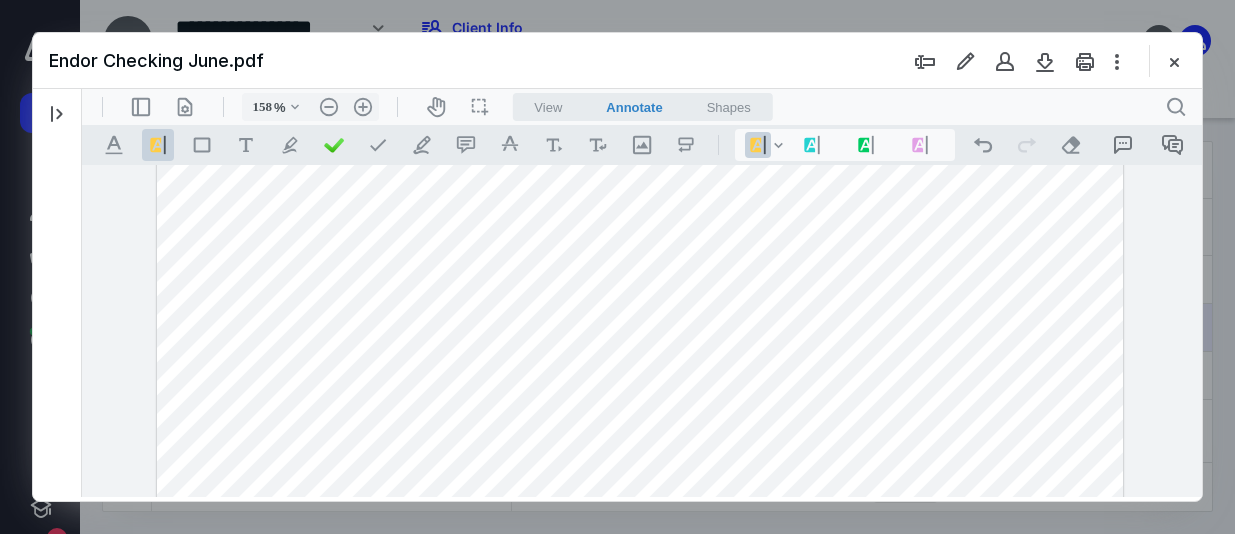 drag, startPoint x: 895, startPoint y: 405, endPoint x: 873, endPoint y: 404, distance: 22.022715 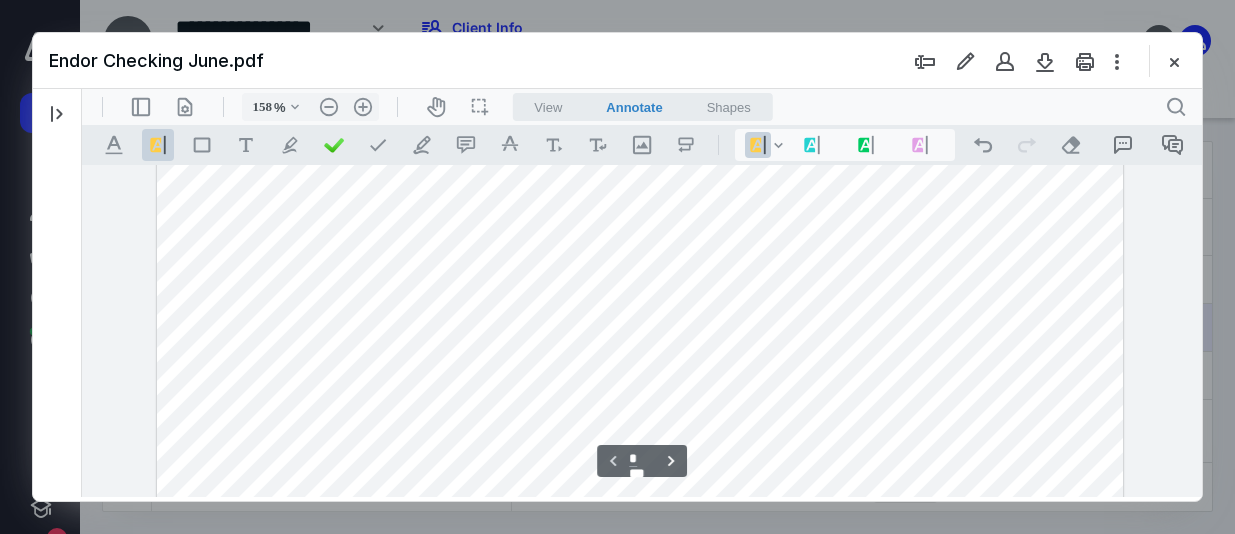 scroll, scrollTop: 900, scrollLeft: 0, axis: vertical 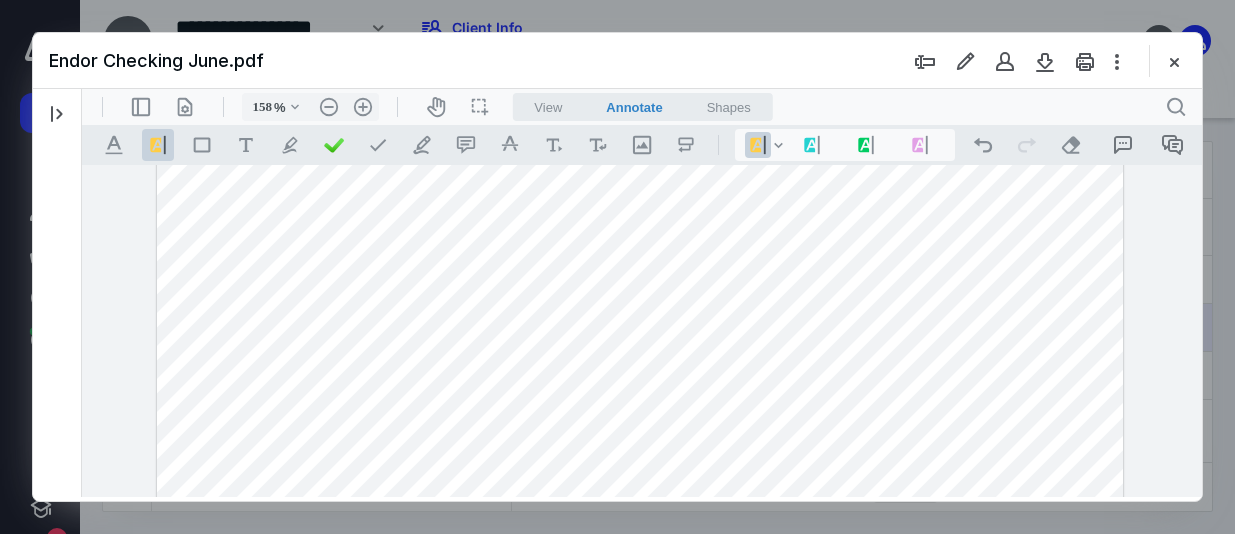 drag, startPoint x: 938, startPoint y: 224, endPoint x: 882, endPoint y: 219, distance: 56.22277 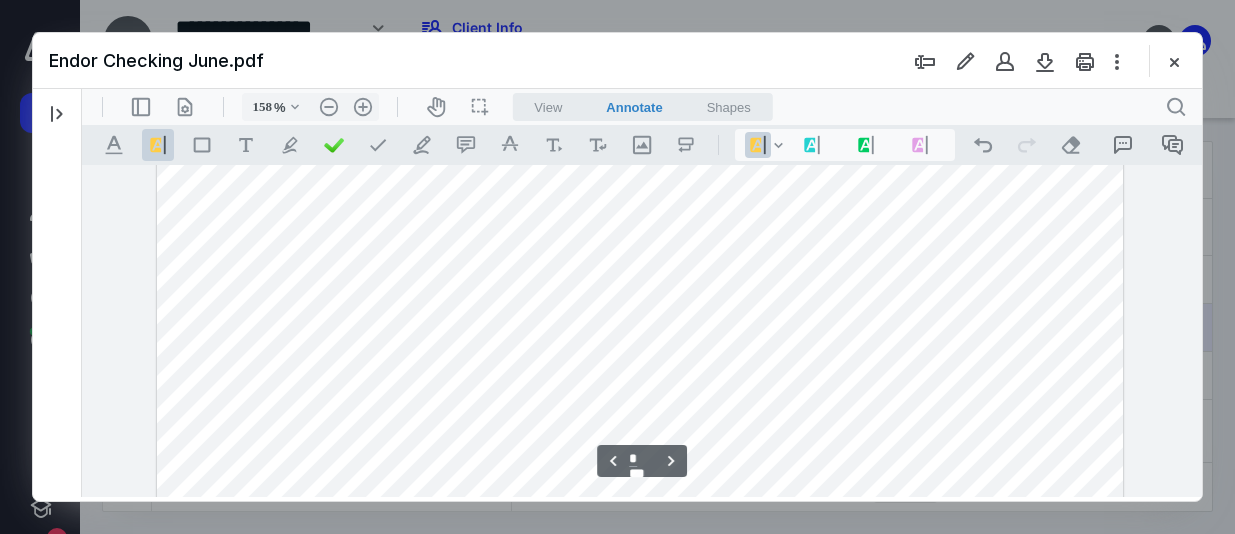 scroll, scrollTop: 2700, scrollLeft: 0, axis: vertical 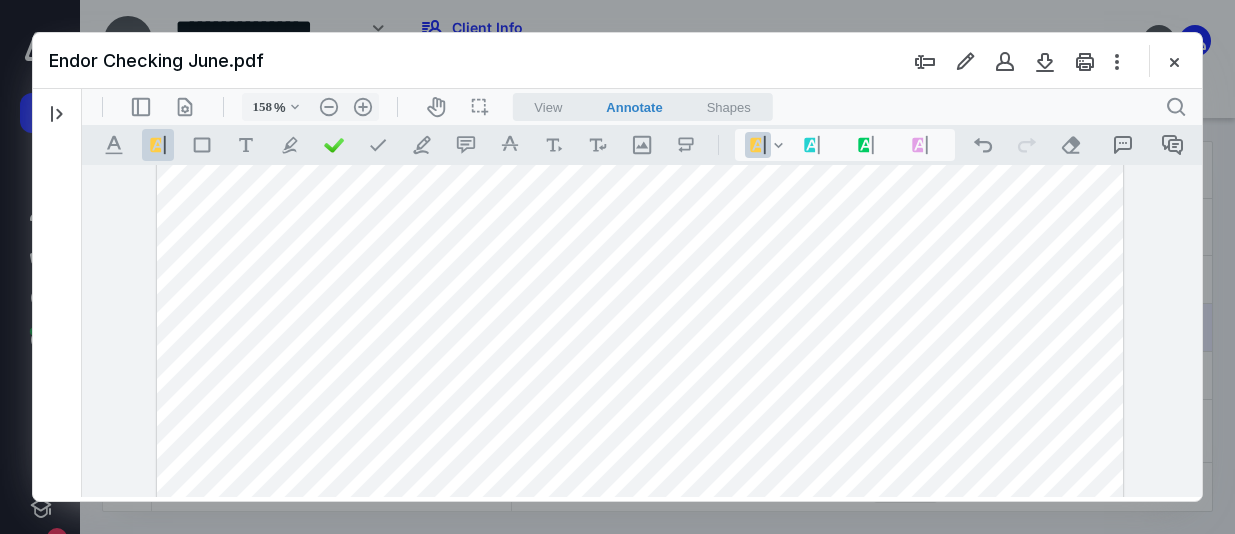 drag, startPoint x: 940, startPoint y: 298, endPoint x: 876, endPoint y: 306, distance: 64.49806 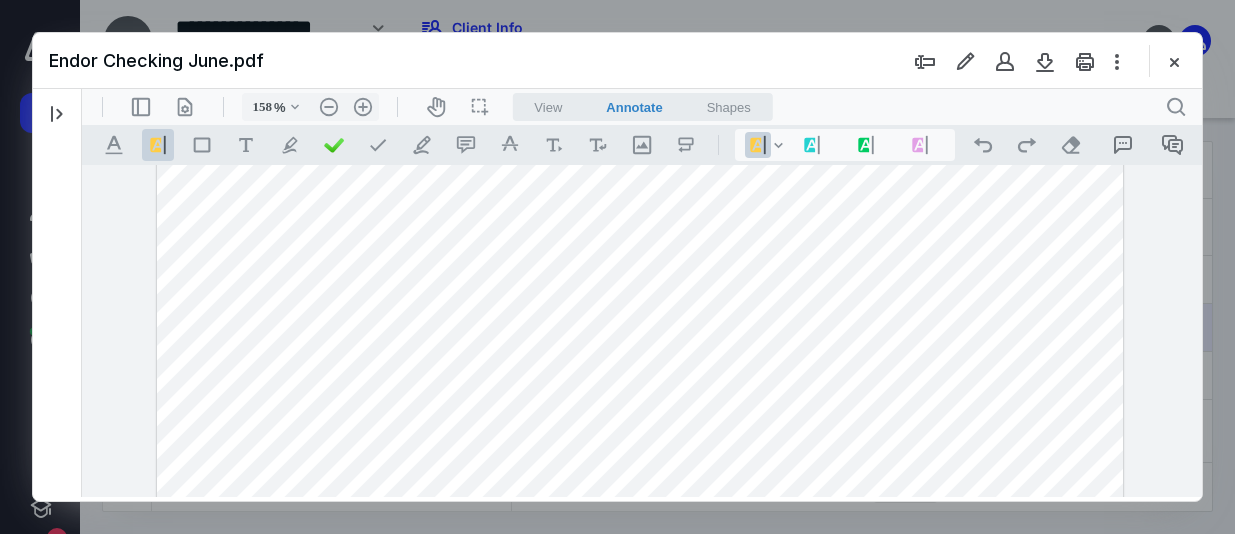 click at bounding box center [640, 622] 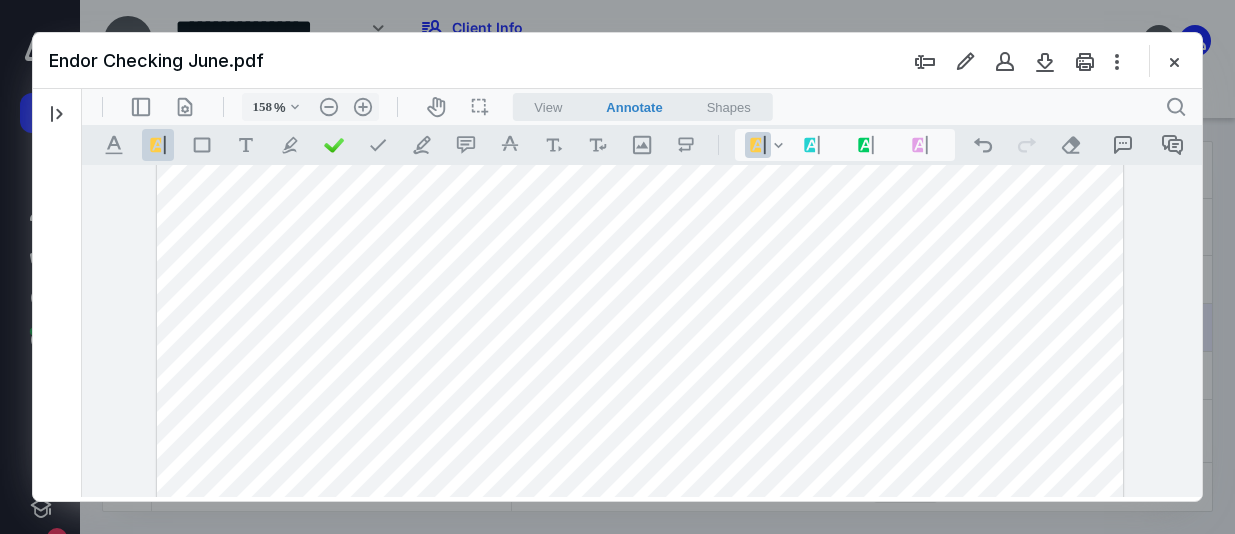 drag, startPoint x: 949, startPoint y: 442, endPoint x: 877, endPoint y: 435, distance: 72.33948 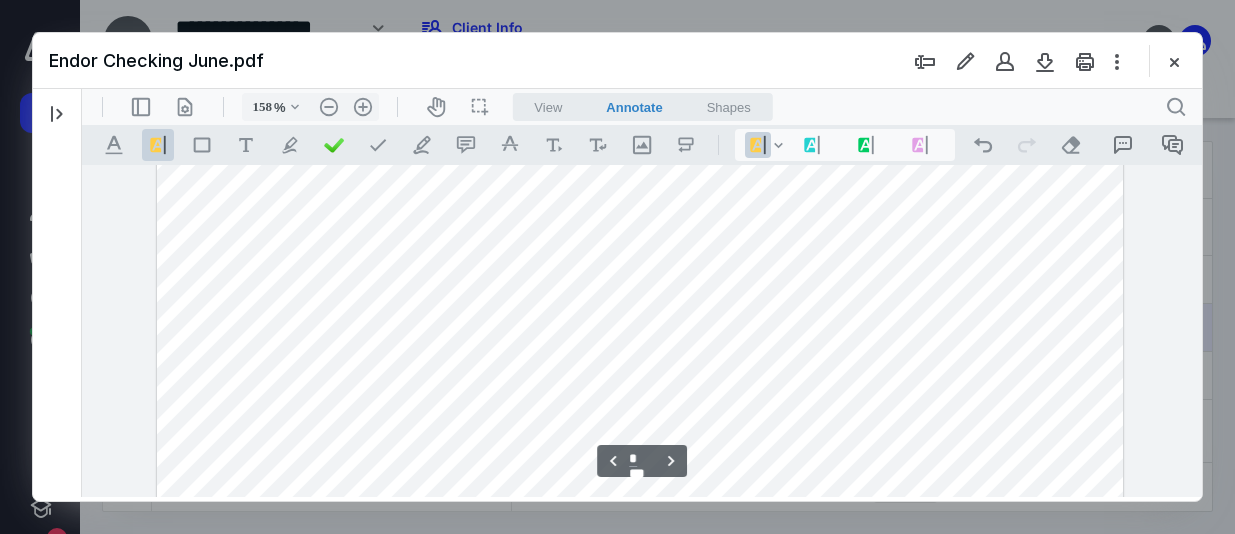 scroll, scrollTop: 3000, scrollLeft: 0, axis: vertical 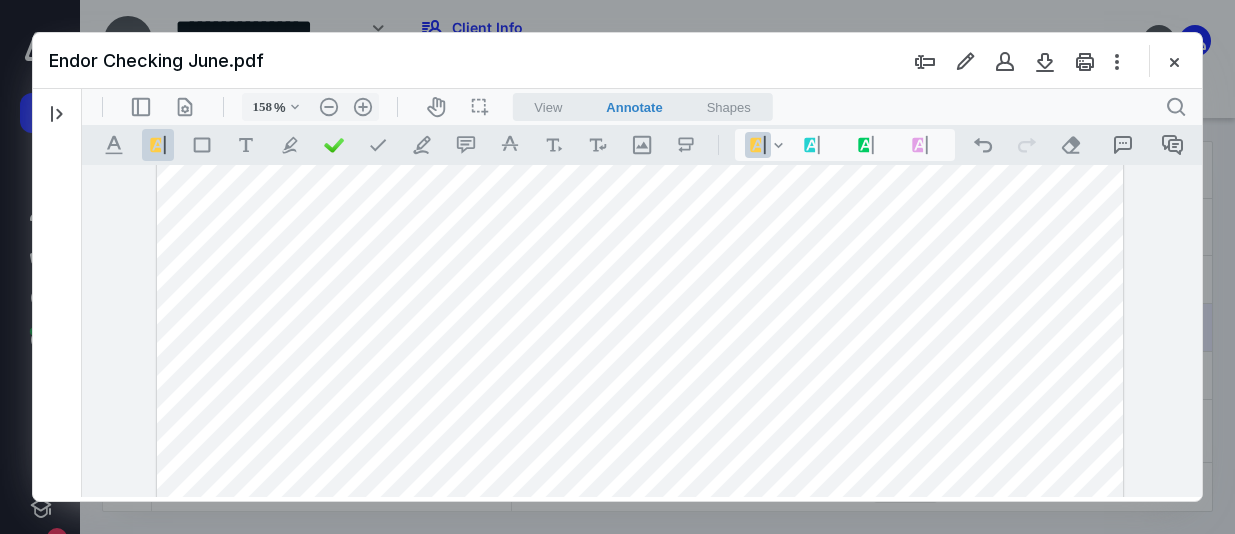 drag, startPoint x: 925, startPoint y: 305, endPoint x: 915, endPoint y: 306, distance: 10.049875 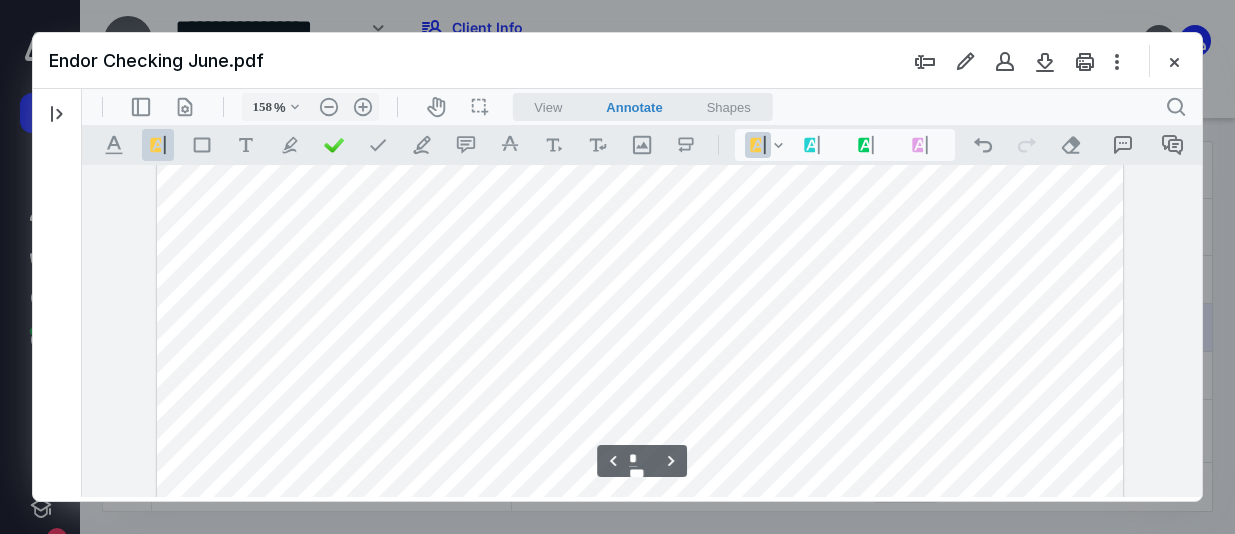 scroll, scrollTop: 3100, scrollLeft: 0, axis: vertical 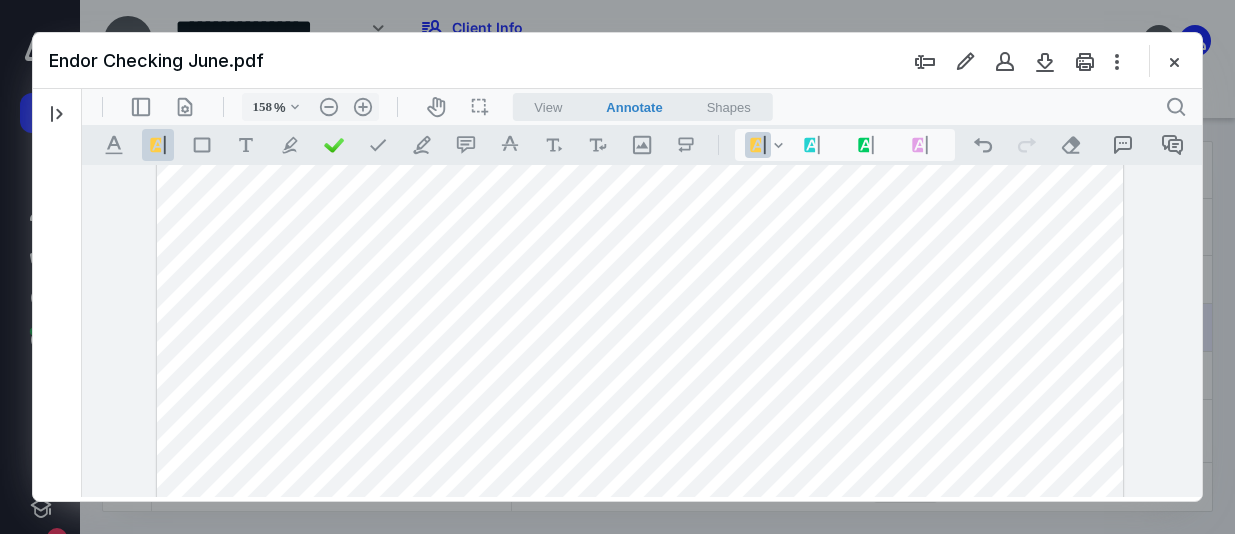 drag, startPoint x: 946, startPoint y: 267, endPoint x: 895, endPoint y: 273, distance: 51.351727 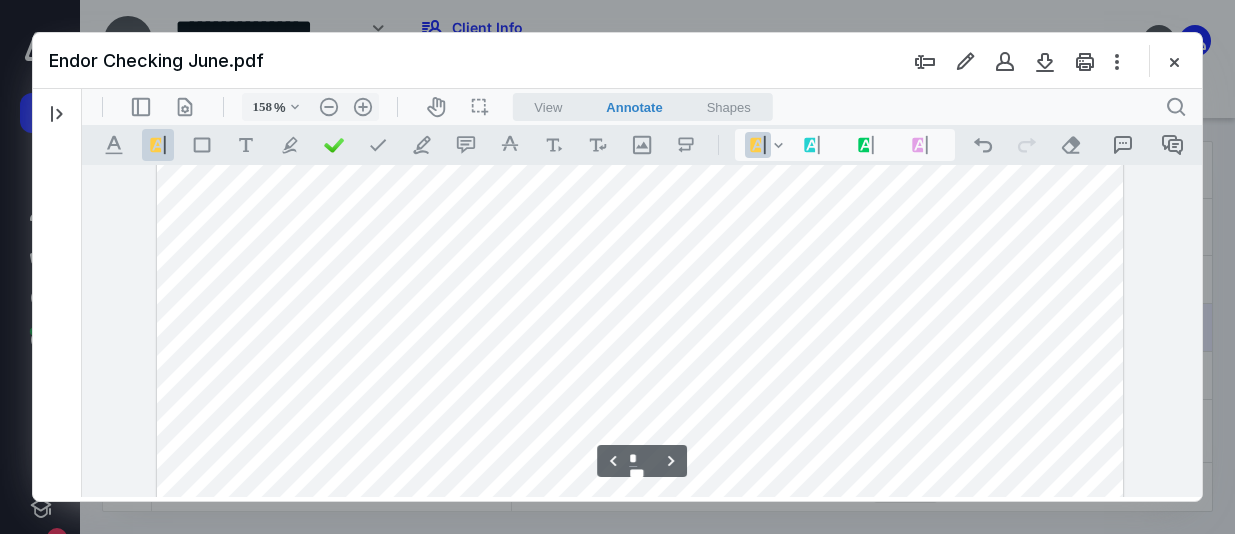 scroll, scrollTop: 3300, scrollLeft: 0, axis: vertical 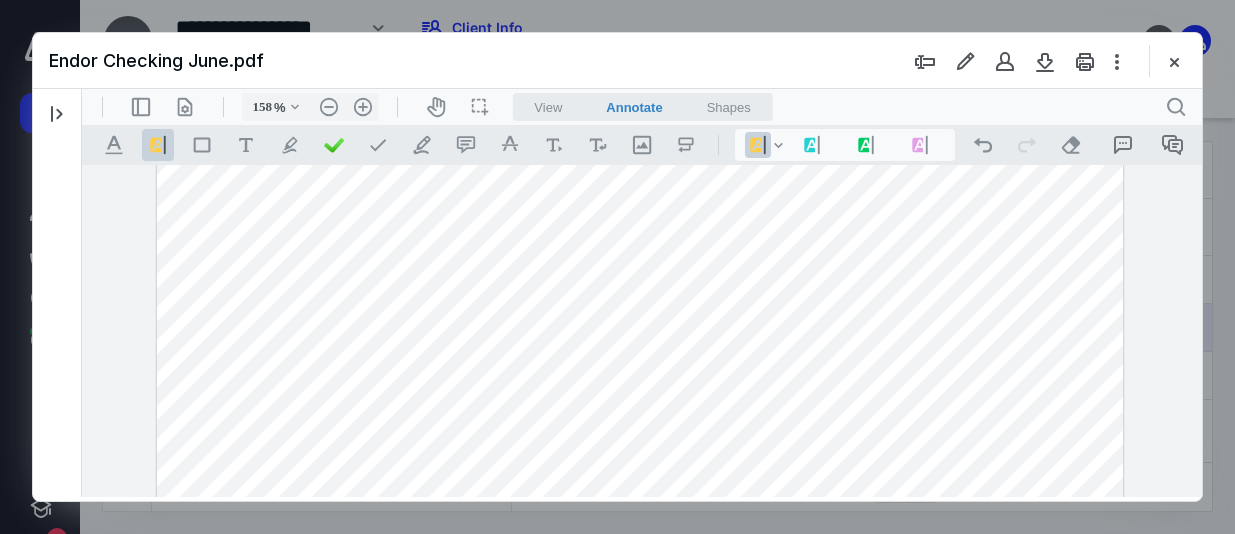 drag, startPoint x: 918, startPoint y: 302, endPoint x: 868, endPoint y: 309, distance: 50.48762 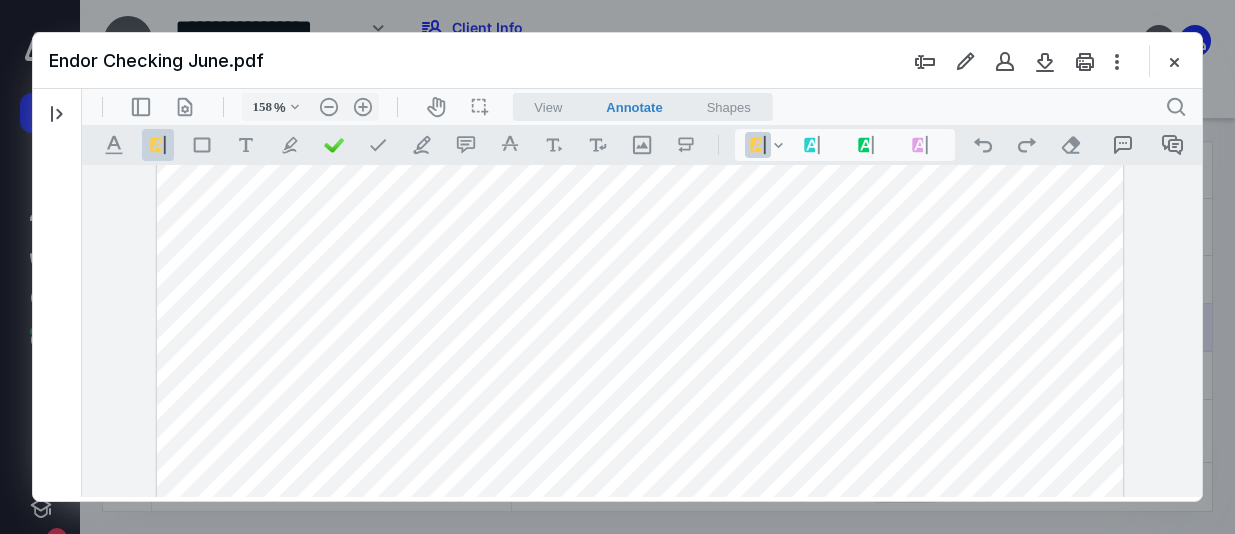 drag, startPoint x: 950, startPoint y: 294, endPoint x: 884, endPoint y: 299, distance: 66.189125 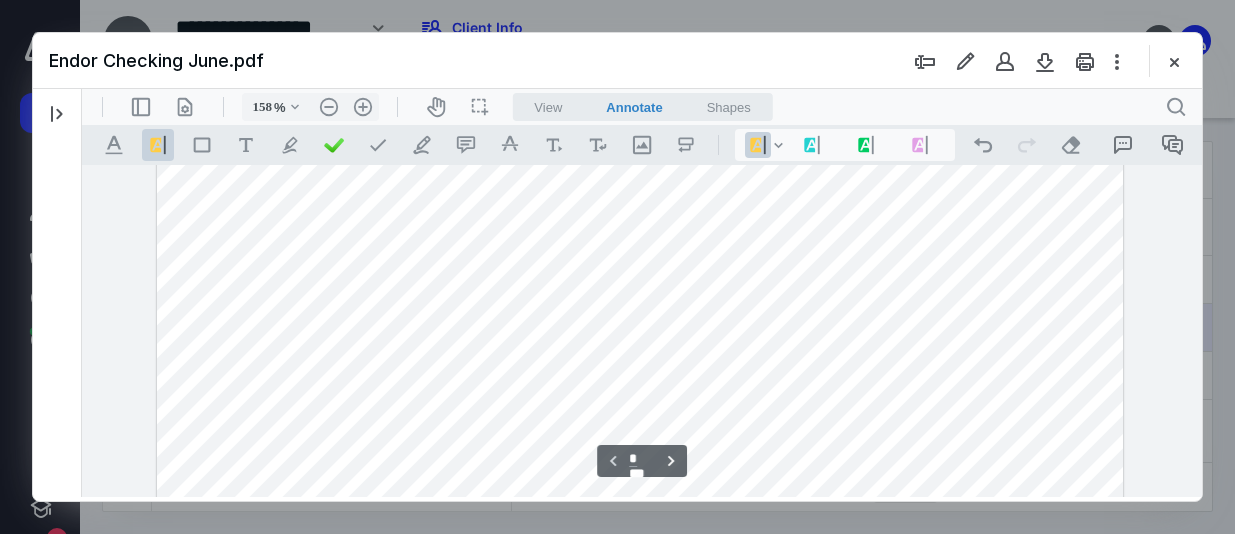 scroll, scrollTop: 800, scrollLeft: 0, axis: vertical 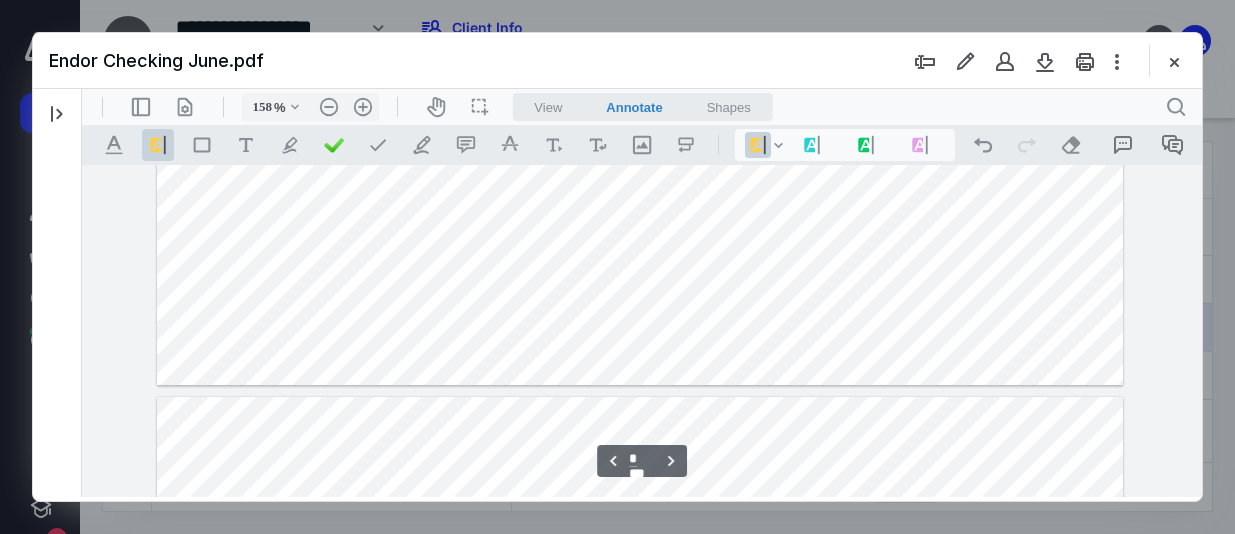 type on "*" 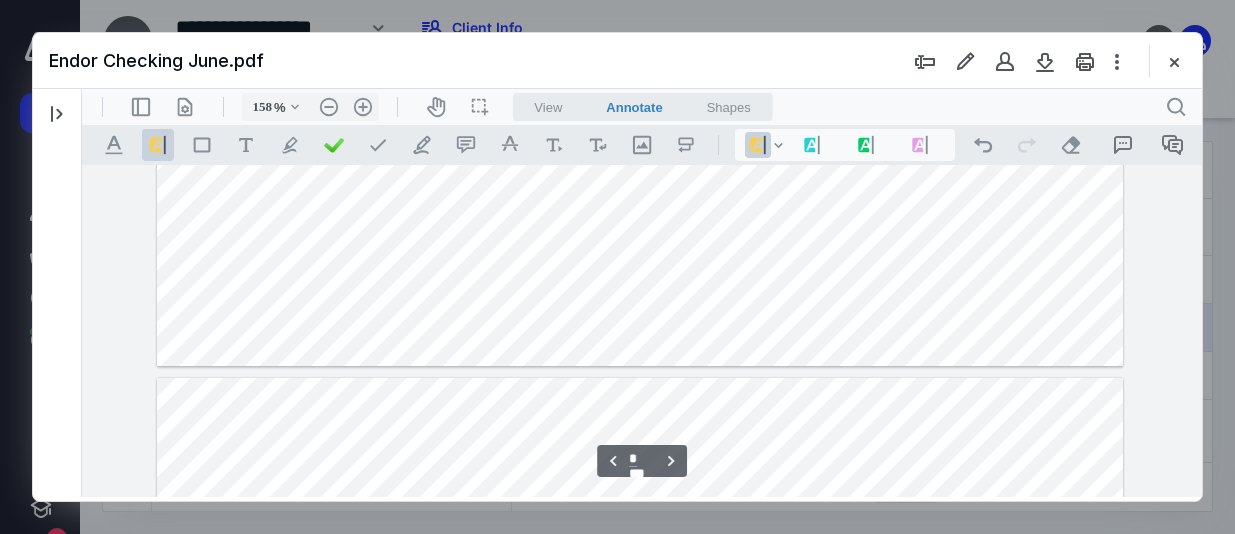 scroll, scrollTop: 3600, scrollLeft: 0, axis: vertical 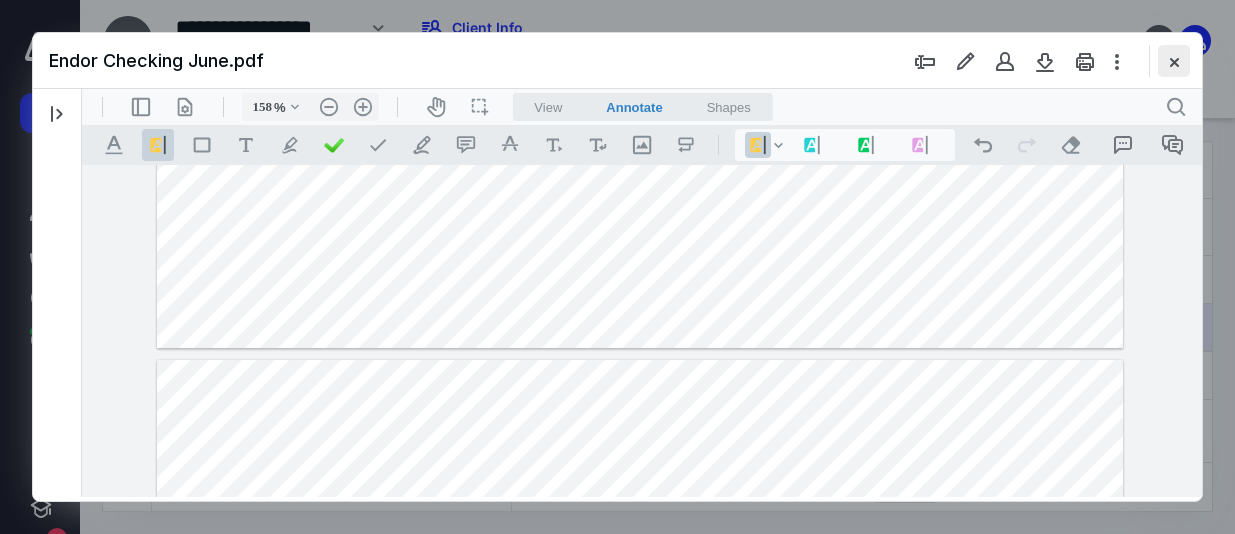 click at bounding box center (1174, 61) 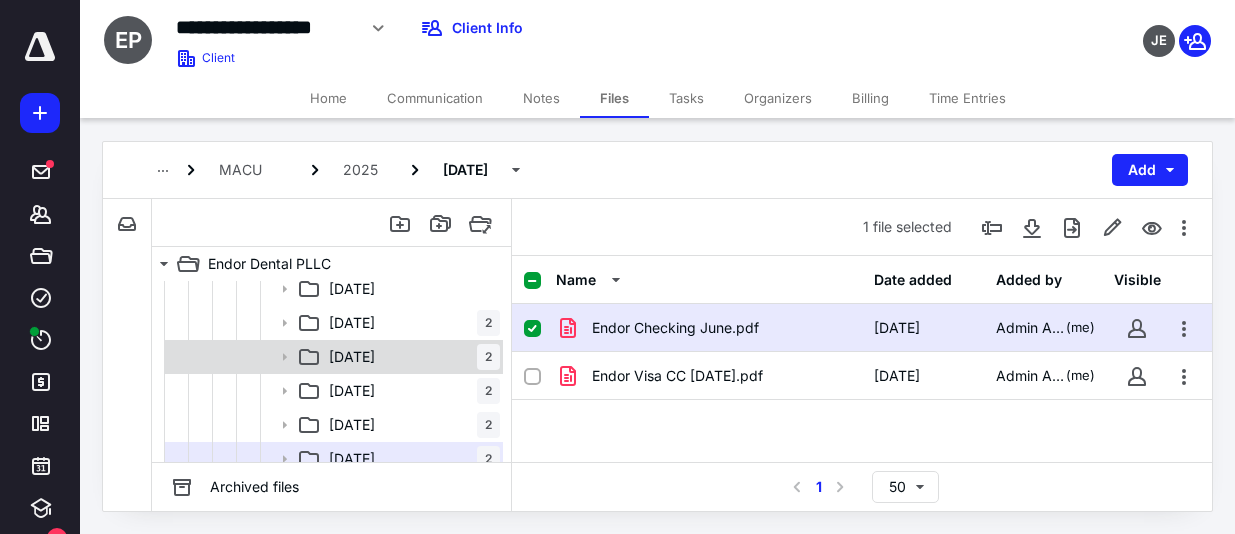 scroll, scrollTop: 200, scrollLeft: 0, axis: vertical 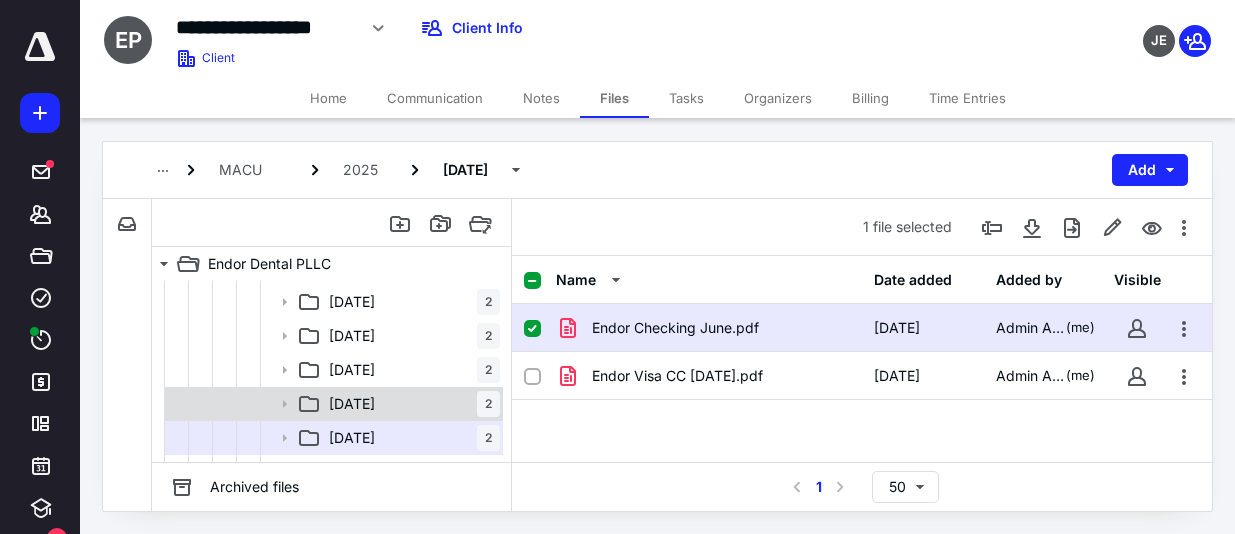 click on "[DATE] 2" at bounding box center [410, 404] 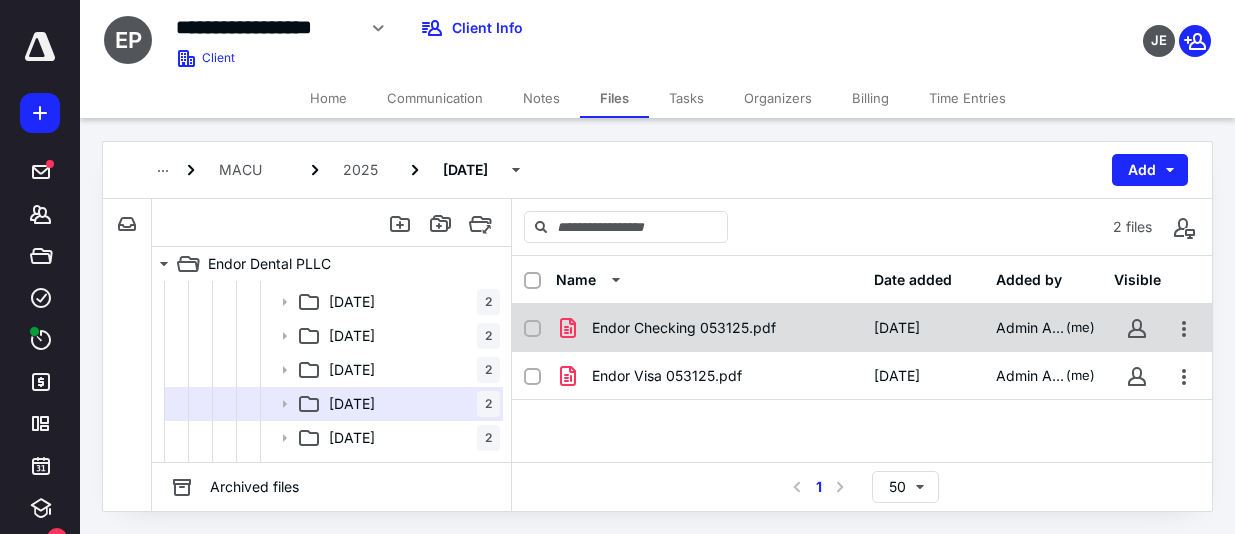 click on "Endor Checking 053125.pdf" at bounding box center [684, 328] 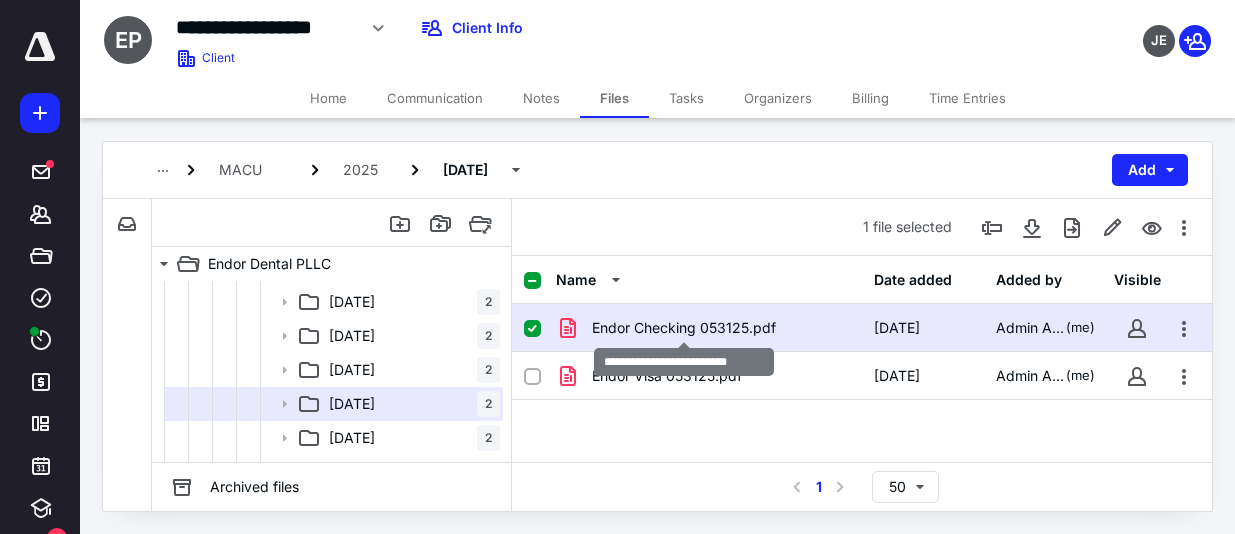 click on "Endor Checking 053125.pdf" at bounding box center [684, 328] 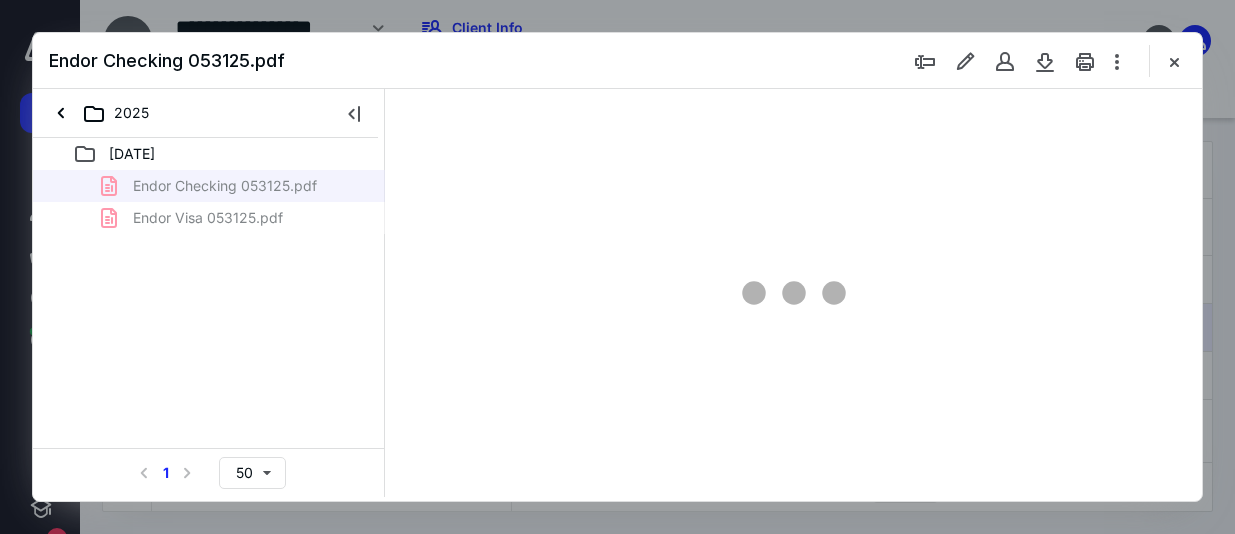 scroll, scrollTop: 0, scrollLeft: 0, axis: both 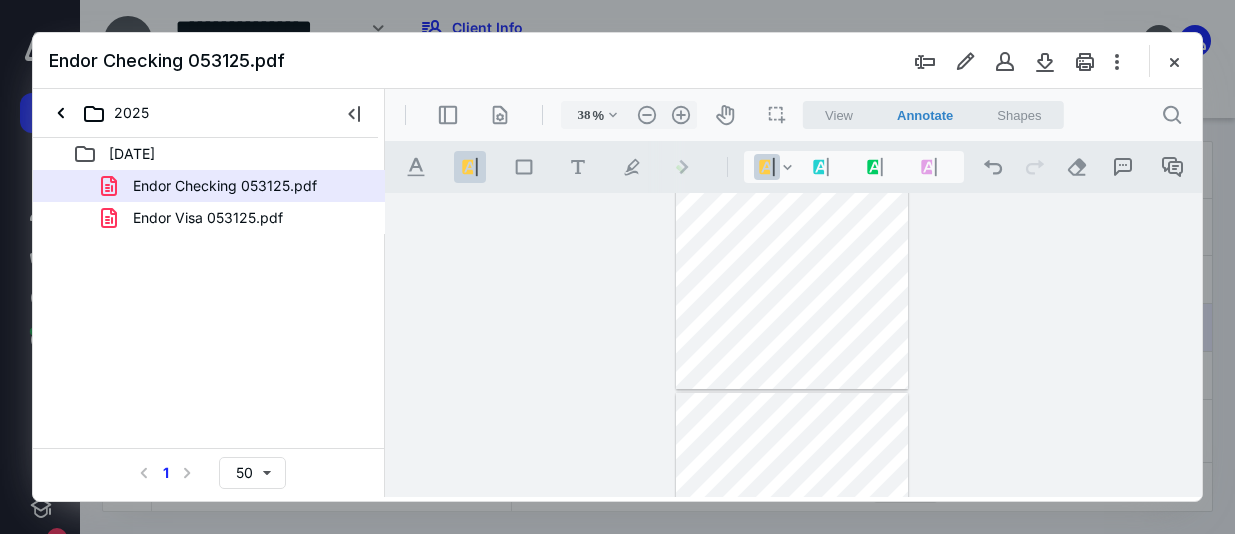 click on "**********" at bounding box center (793, 345) 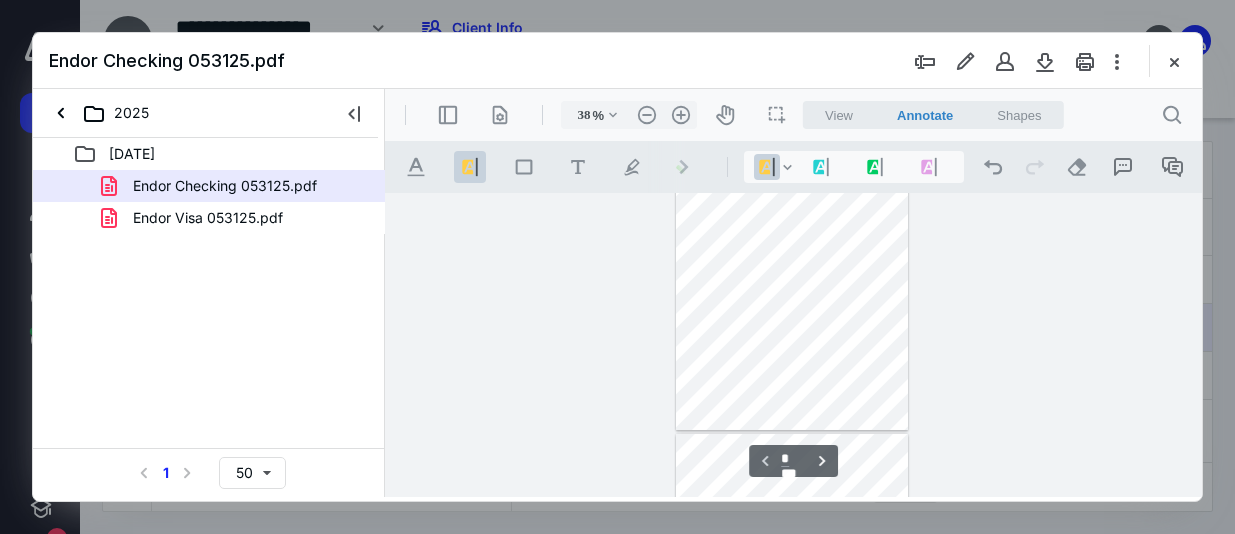 scroll, scrollTop: 0, scrollLeft: 0, axis: both 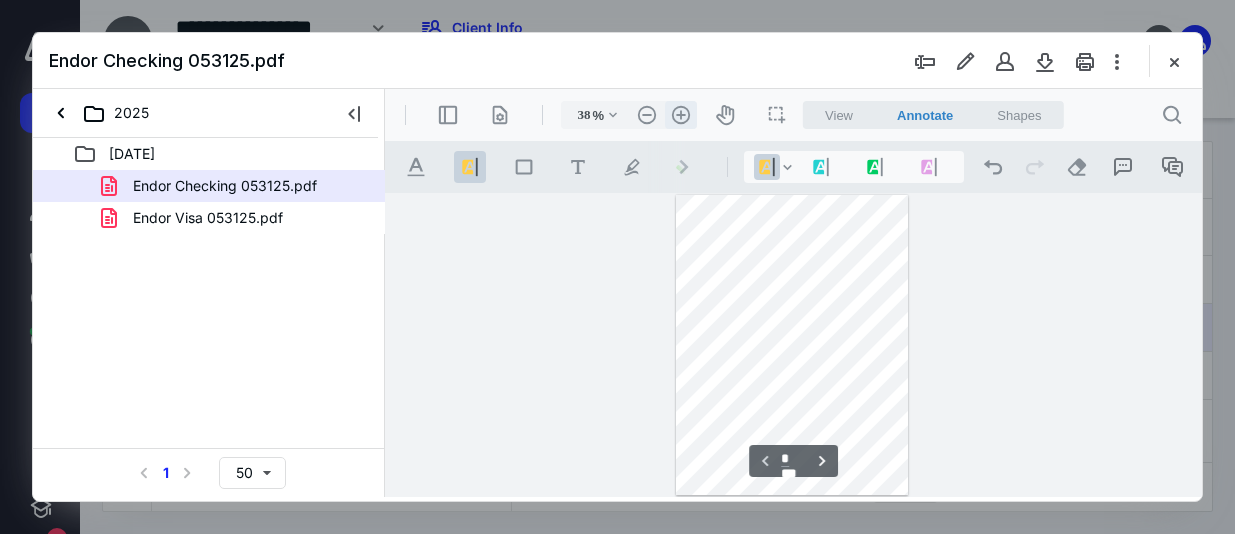 click on ".cls-1{fill:#abb0c4;} icon - header - zoom - in - line" at bounding box center [681, 115] 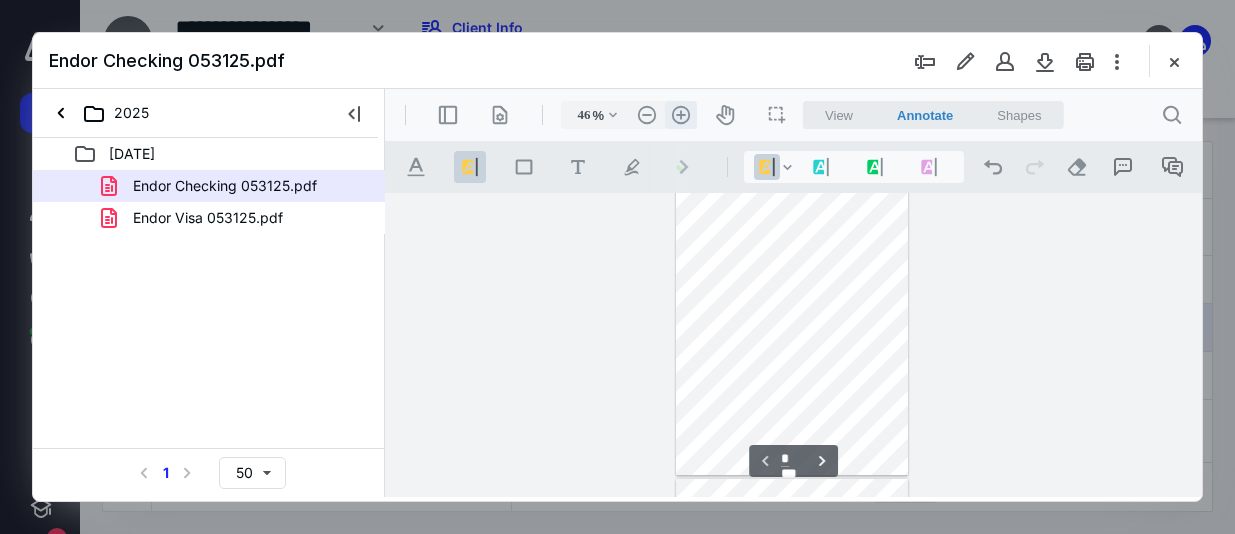 click on ".cls-1{fill:#abb0c4;} icon - header - zoom - in - line" at bounding box center (681, 115) 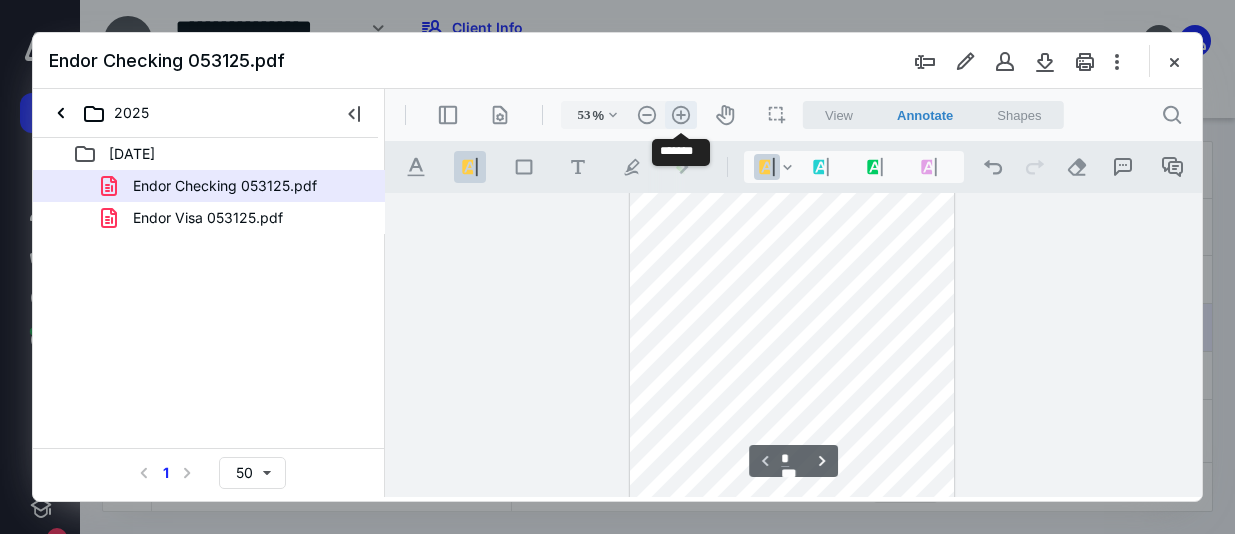 click on ".cls-1{fill:#abb0c4;} icon - header - zoom - in - line" at bounding box center (681, 115) 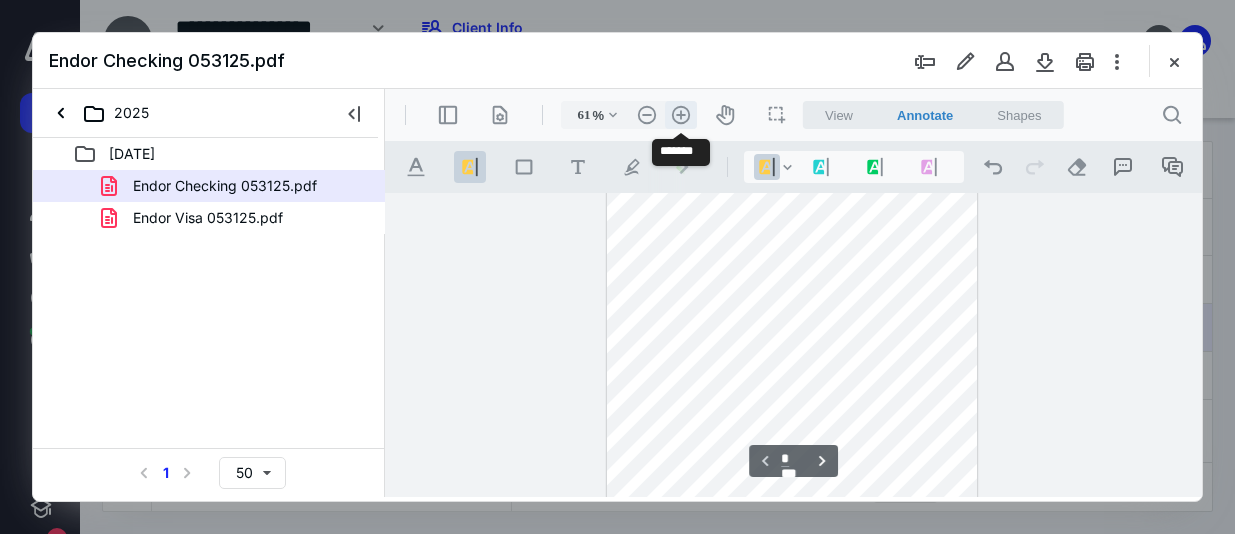 click on ".cls-1{fill:#abb0c4;} icon - header - zoom - in - line" at bounding box center [681, 115] 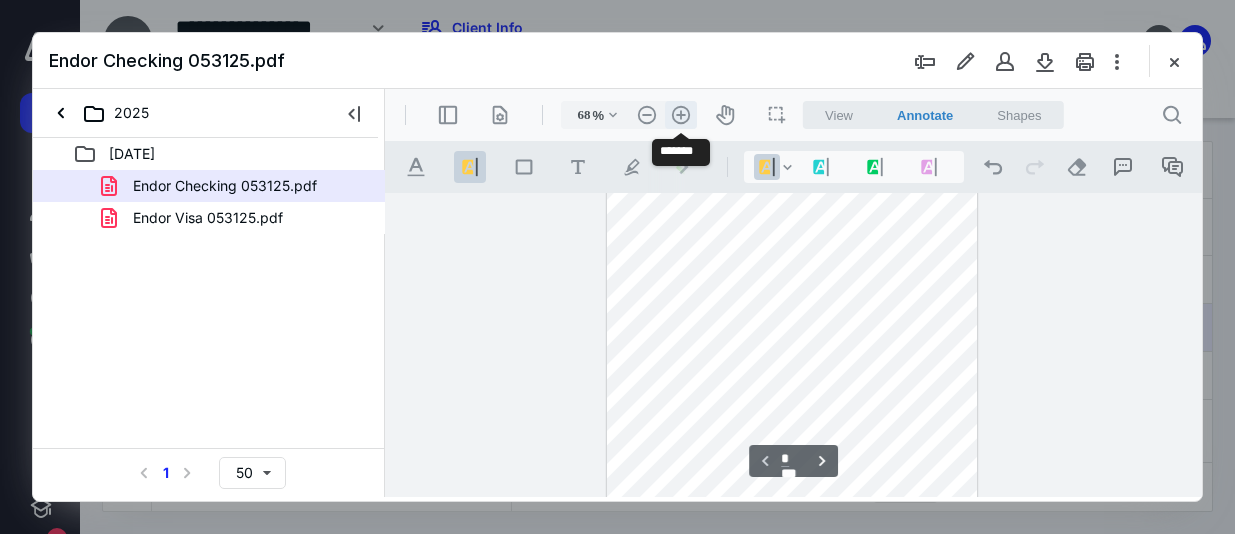 click on ".cls-1{fill:#abb0c4;} icon - header - zoom - in - line" at bounding box center (681, 115) 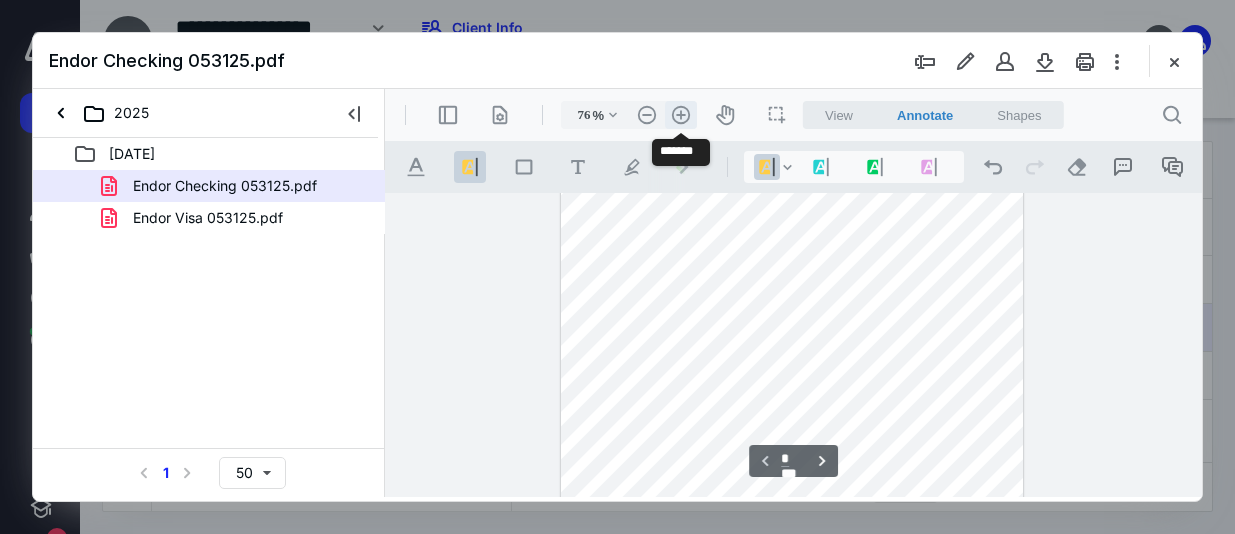 click on ".cls-1{fill:#abb0c4;} icon - header - zoom - in - line" at bounding box center (681, 115) 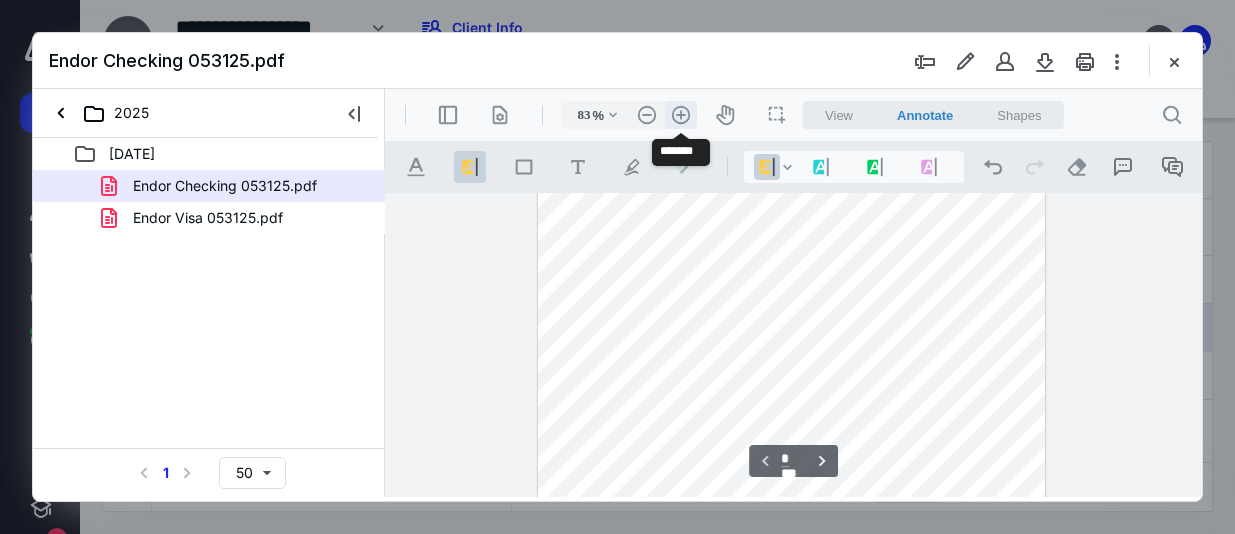 click on ".cls-1{fill:#abb0c4;} icon - header - zoom - in - line" at bounding box center [681, 115] 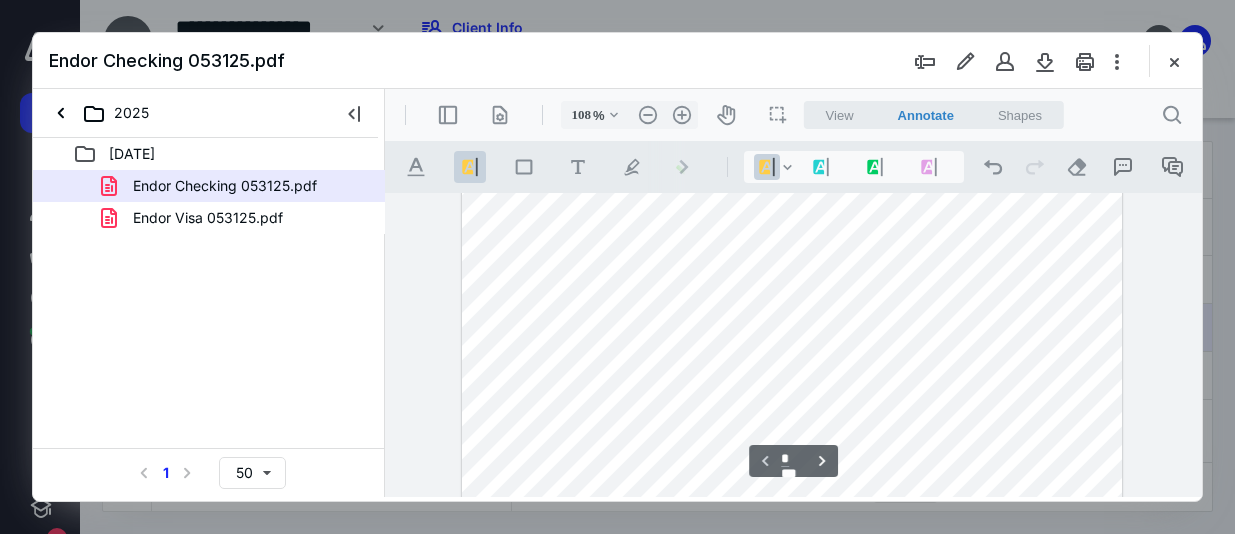 scroll, scrollTop: 200, scrollLeft: 0, axis: vertical 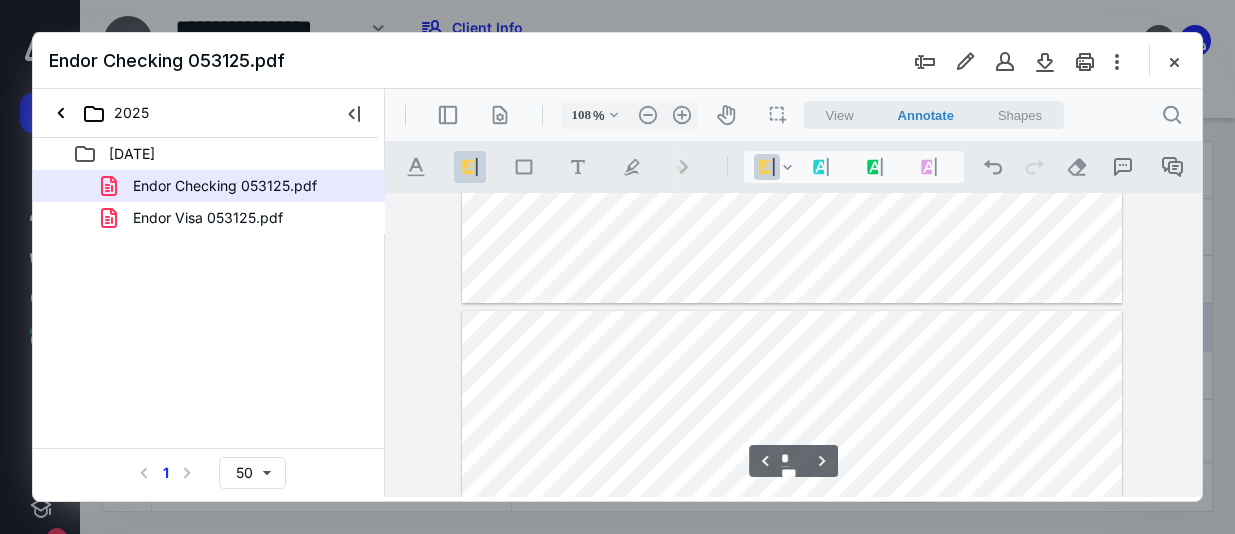 type on "*" 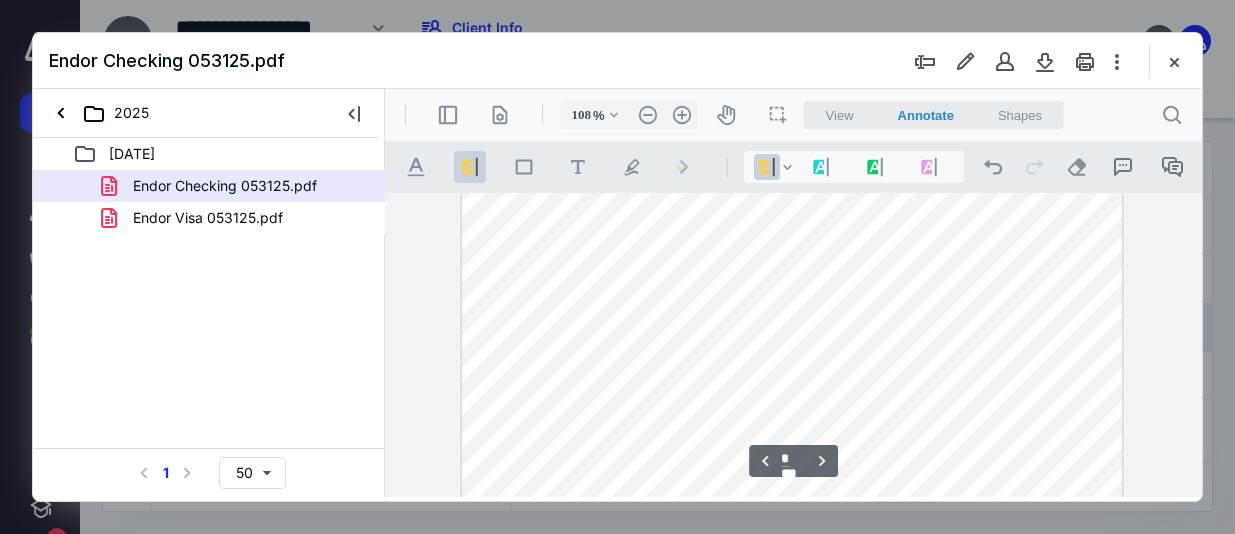 scroll, scrollTop: 2000, scrollLeft: 0, axis: vertical 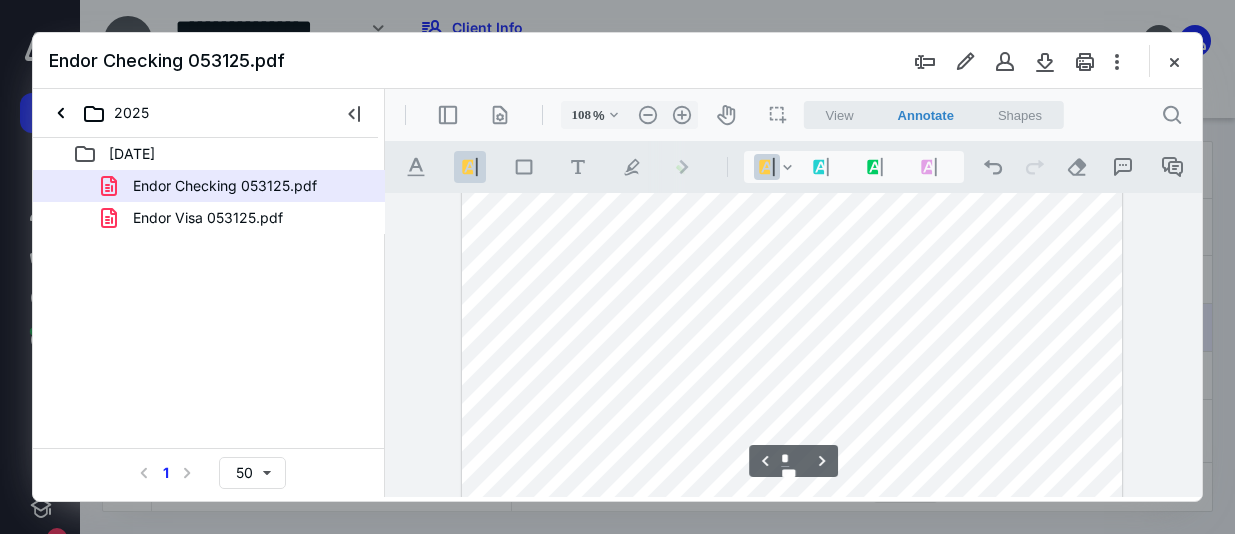 drag, startPoint x: 1167, startPoint y: 66, endPoint x: 1131, endPoint y: 123, distance: 67.41662 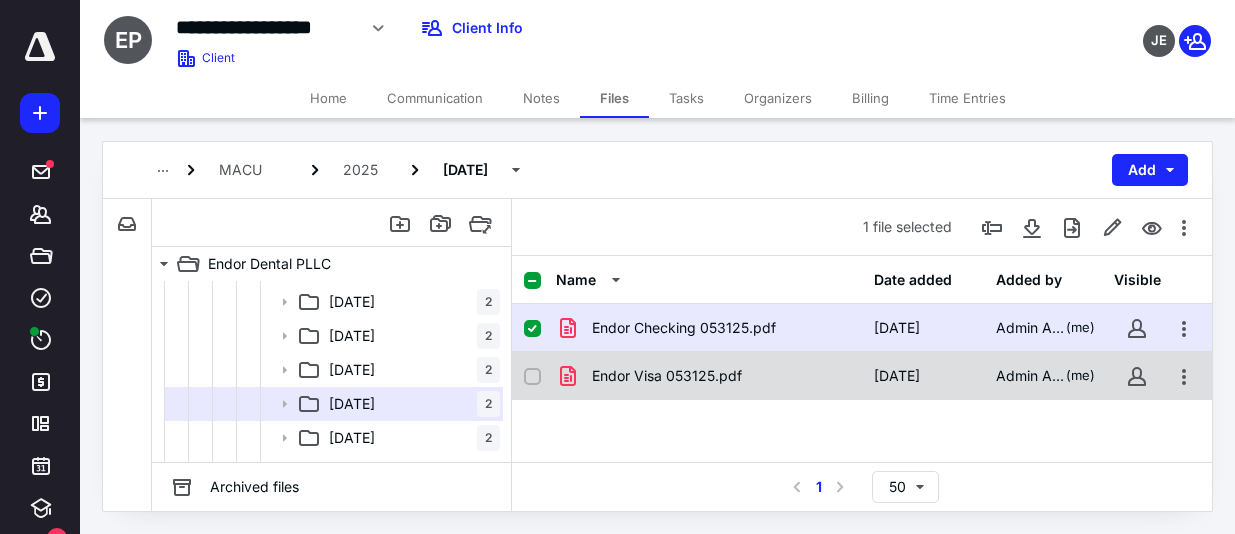 click on "Endor Visa 053125.pdf" at bounding box center (667, 376) 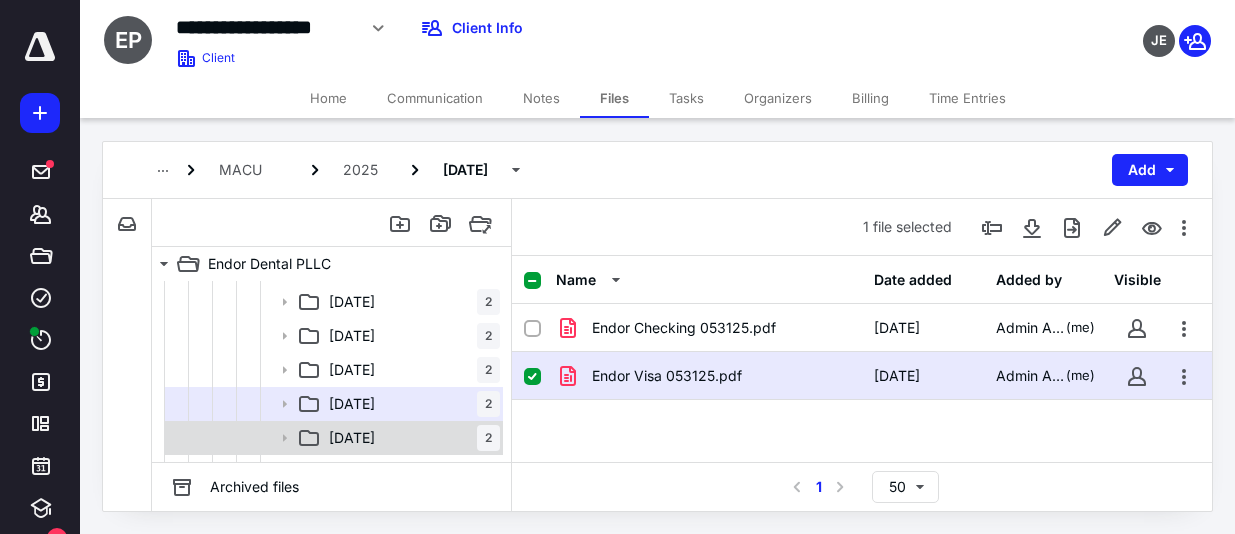 click on "[DATE] 2" at bounding box center [410, 438] 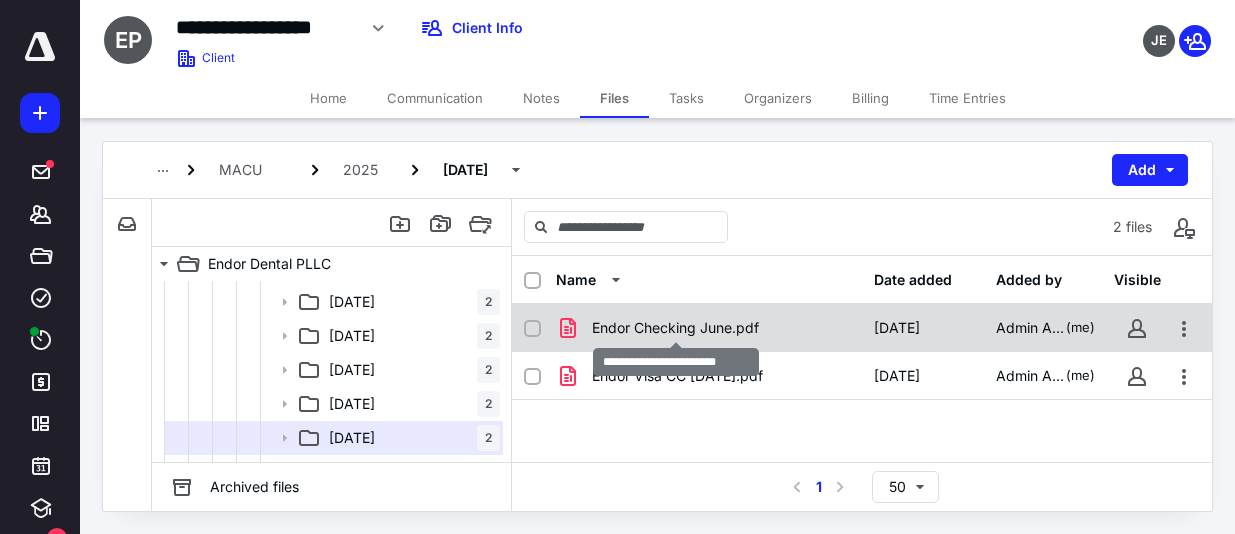 click on "Endor Checking June.pdf" at bounding box center (675, 328) 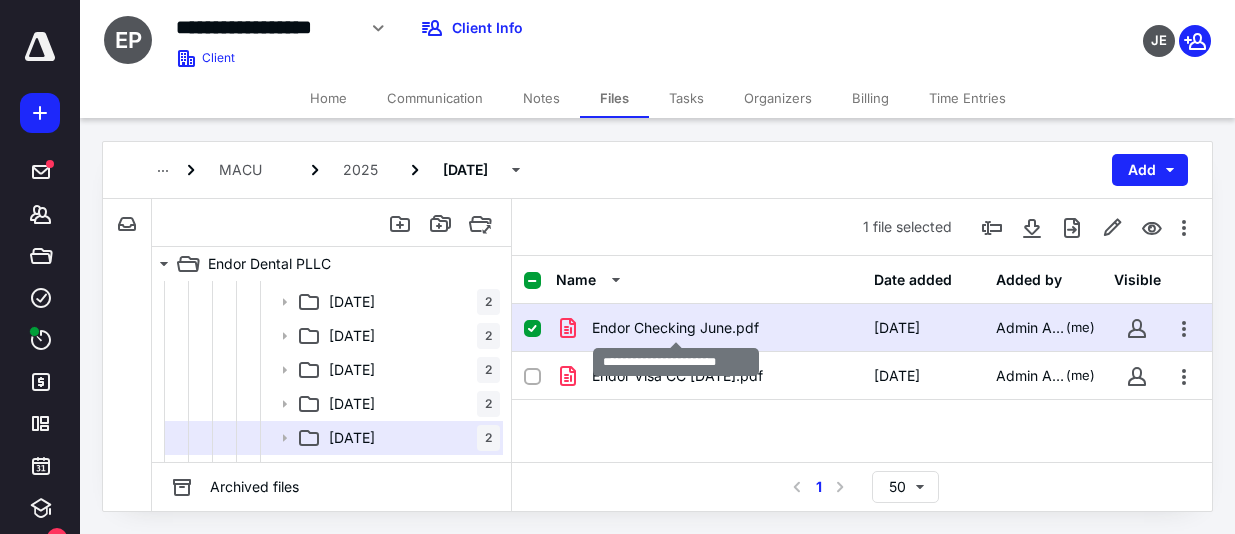 click on "Endor Checking June.pdf" at bounding box center (675, 328) 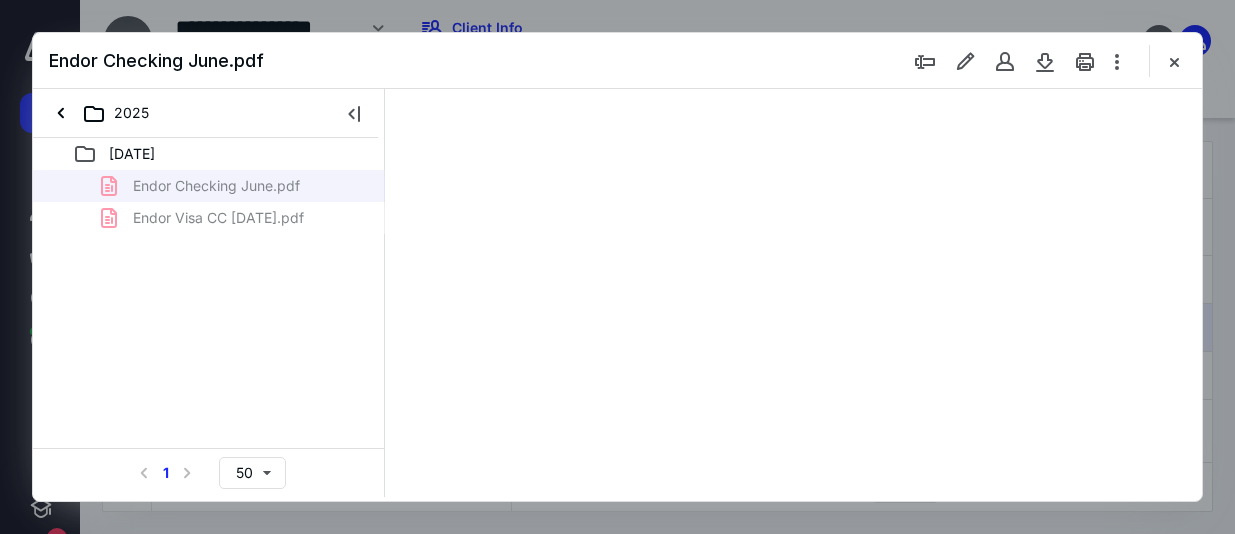 scroll, scrollTop: 0, scrollLeft: 0, axis: both 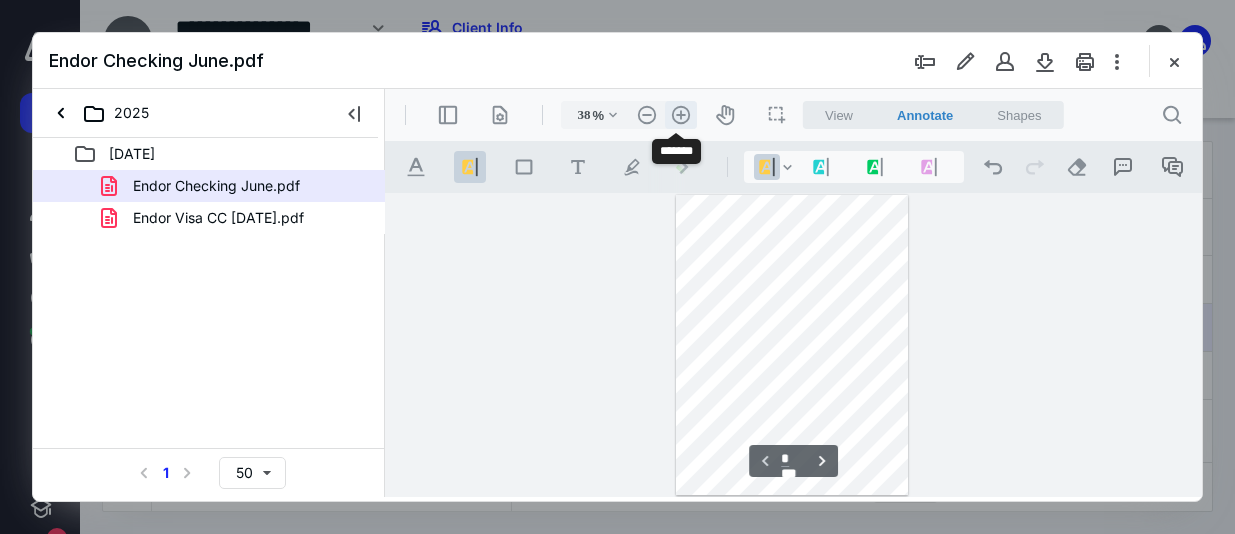 click on ".cls-1{fill:#abb0c4;} icon - header - zoom - in - line" at bounding box center [681, 115] 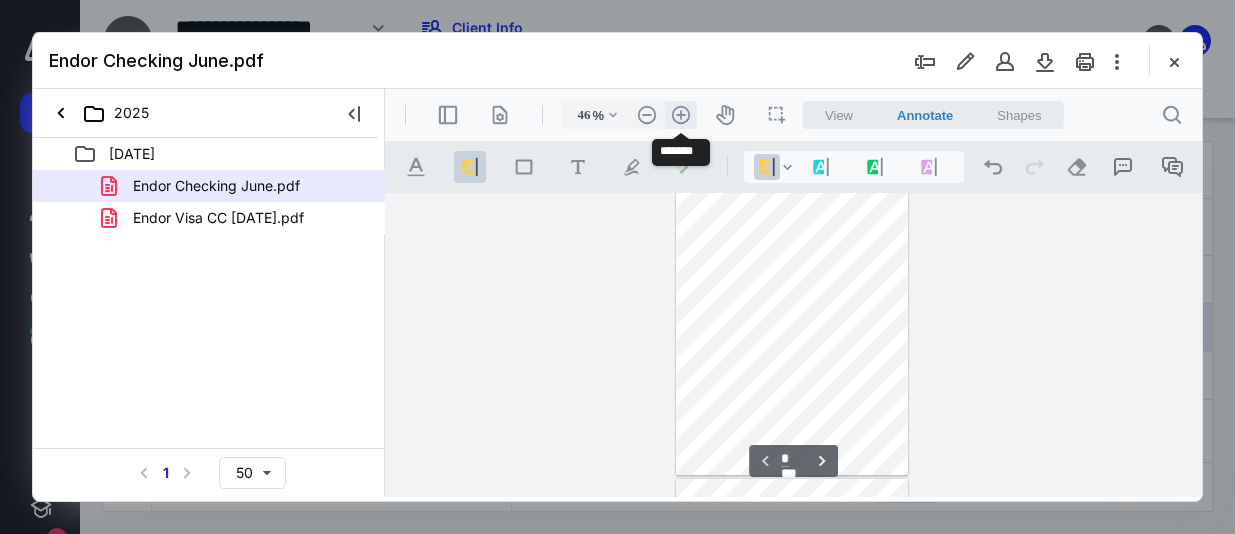 click on ".cls-1{fill:#abb0c4;} icon - header - zoom - in - line" at bounding box center [681, 115] 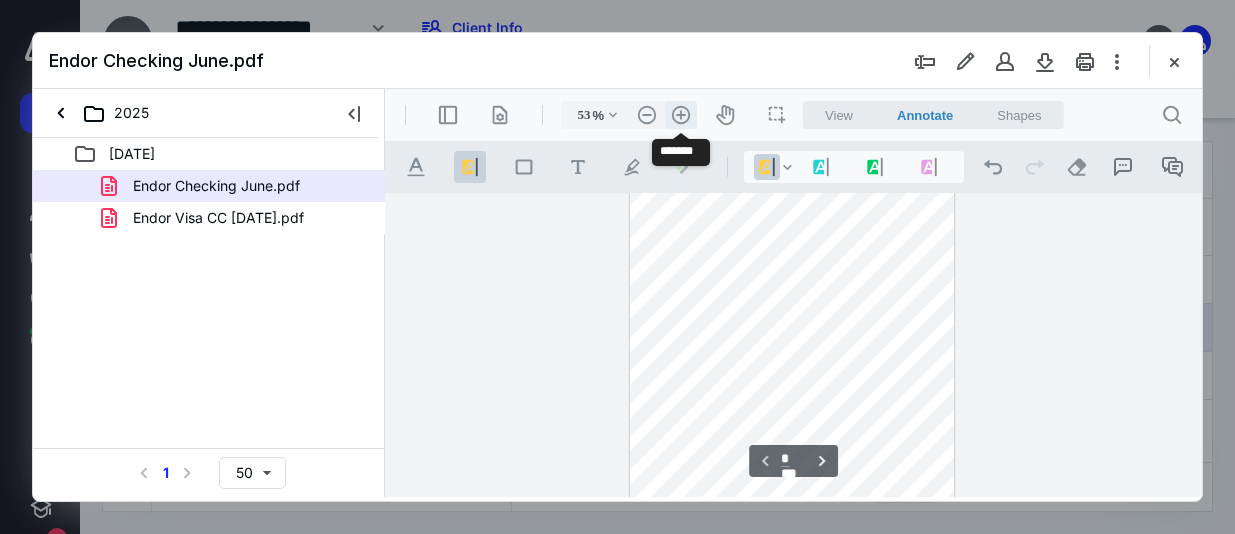click on ".cls-1{fill:#abb0c4;} icon - header - zoom - in - line" at bounding box center [681, 115] 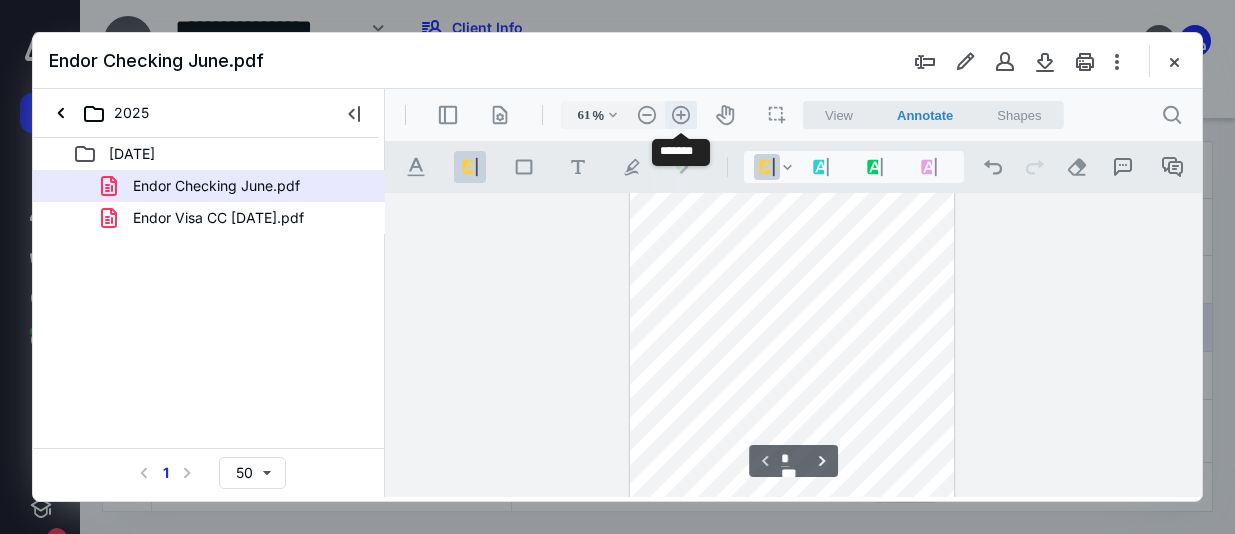 click on ".cls-1{fill:#abb0c4;} icon - header - zoom - in - line" at bounding box center (681, 115) 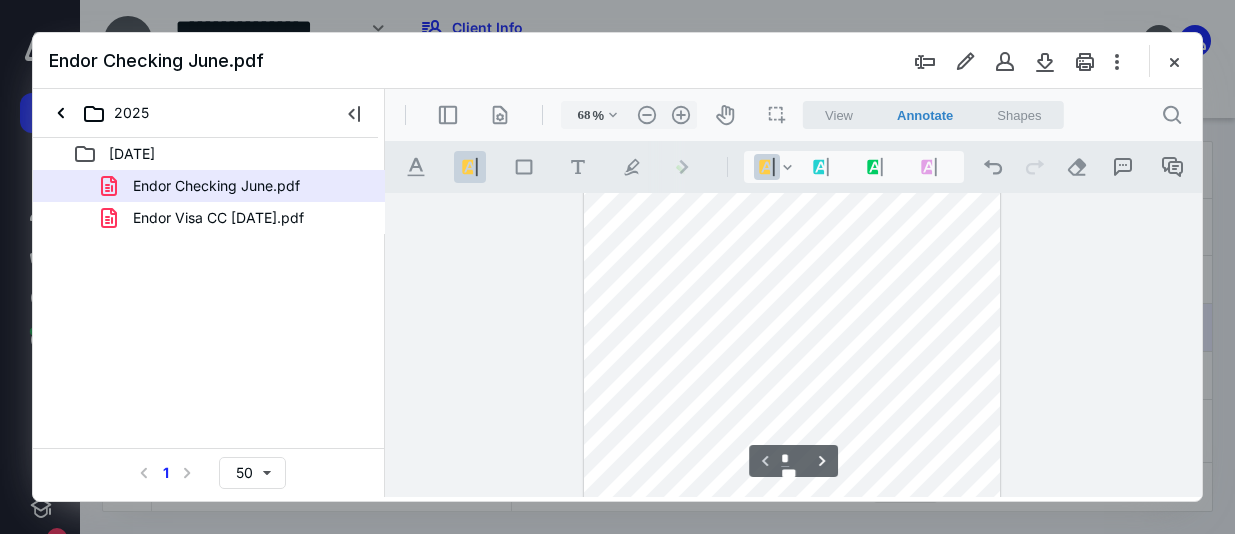 scroll, scrollTop: 180, scrollLeft: 0, axis: vertical 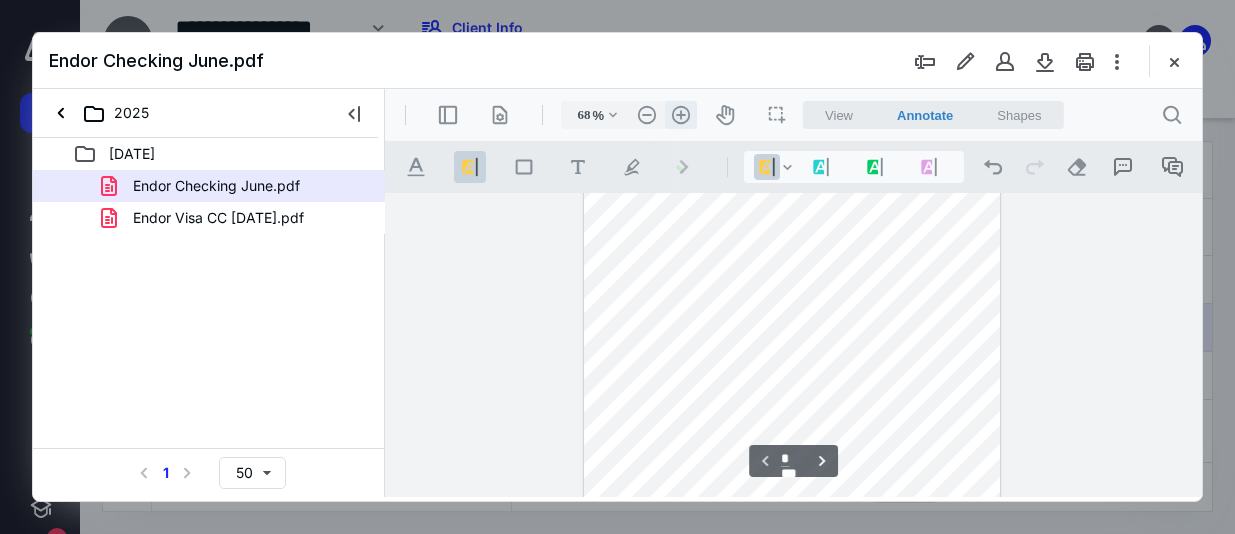 click on ".cls-1{fill:#abb0c4;} icon - header - zoom - in - line" at bounding box center [681, 115] 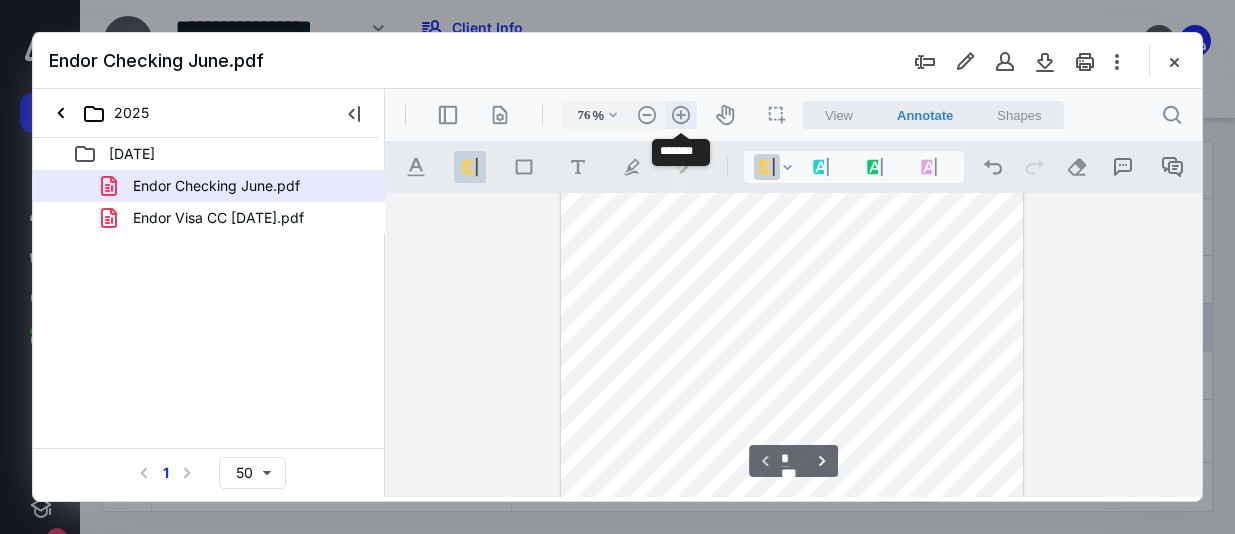 click on ".cls-1{fill:#abb0c4;} icon - header - zoom - in - line" at bounding box center (681, 115) 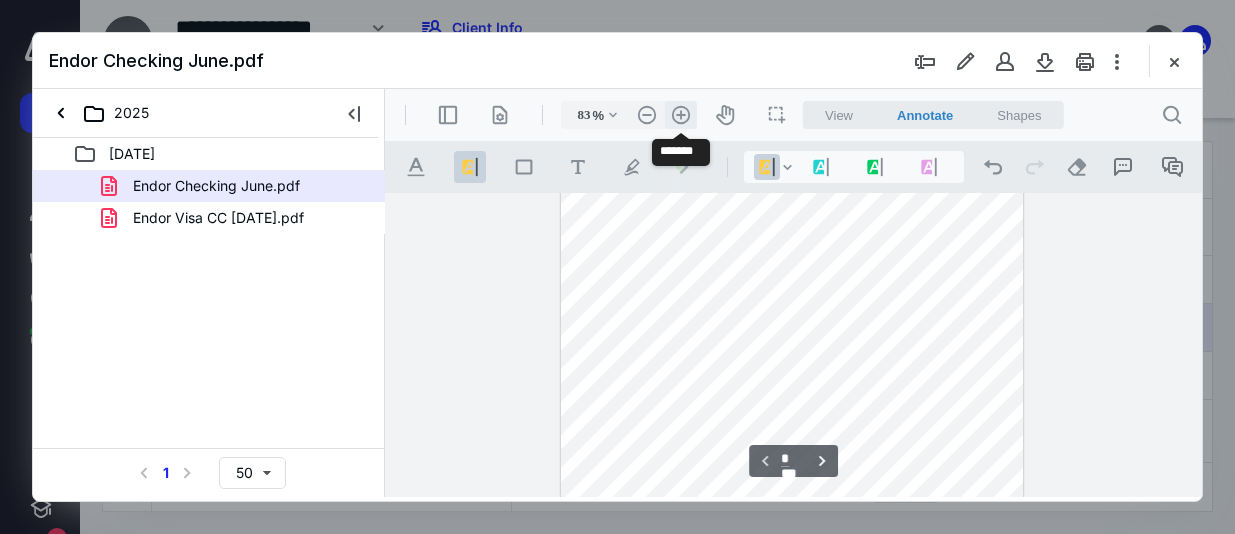 click on ".cls-1{fill:#abb0c4;} icon - header - zoom - in - line" at bounding box center [681, 115] 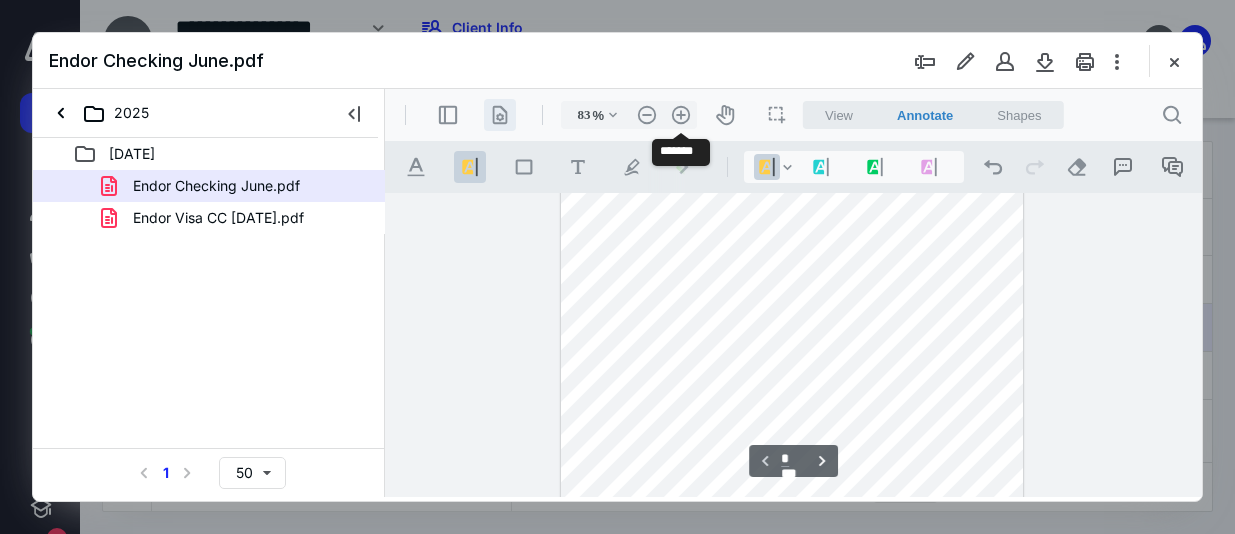 type on "108" 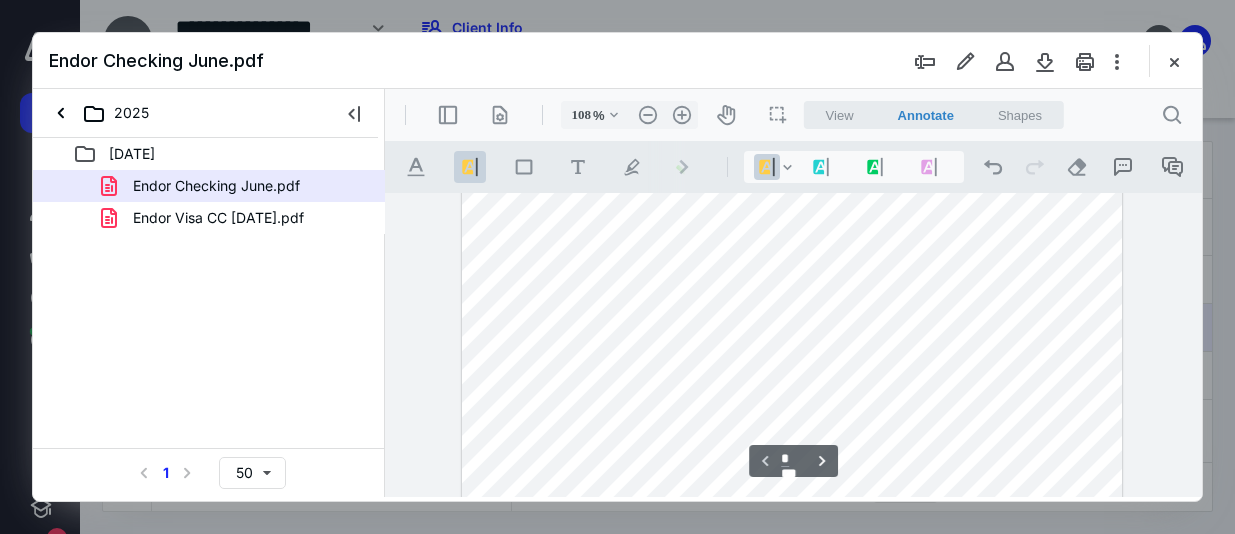 scroll, scrollTop: 345, scrollLeft: 0, axis: vertical 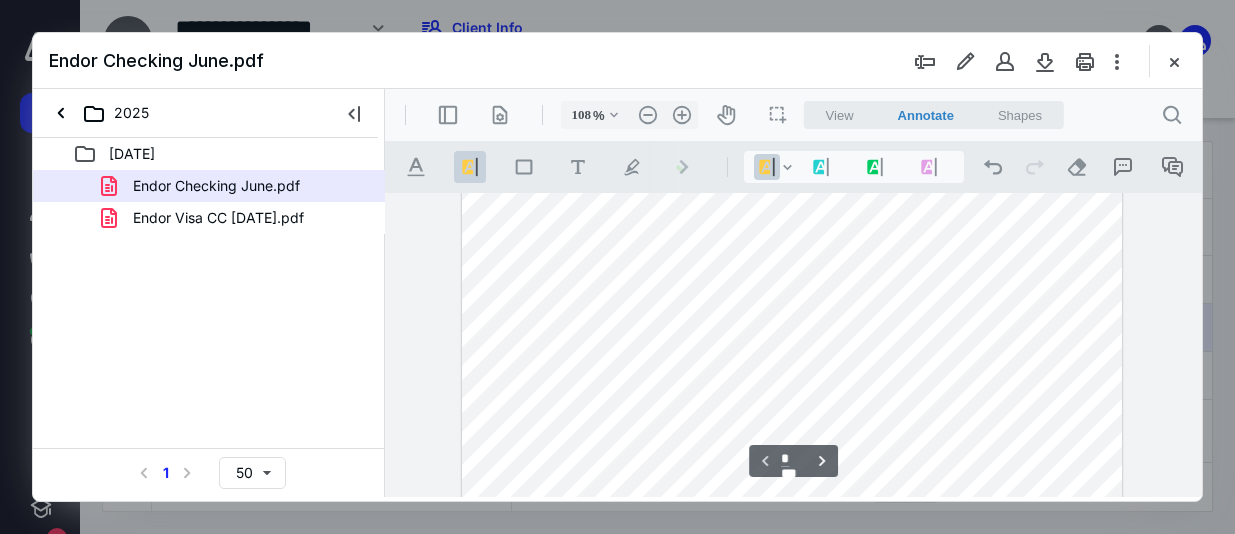 click on "2025" at bounding box center (205, 113) 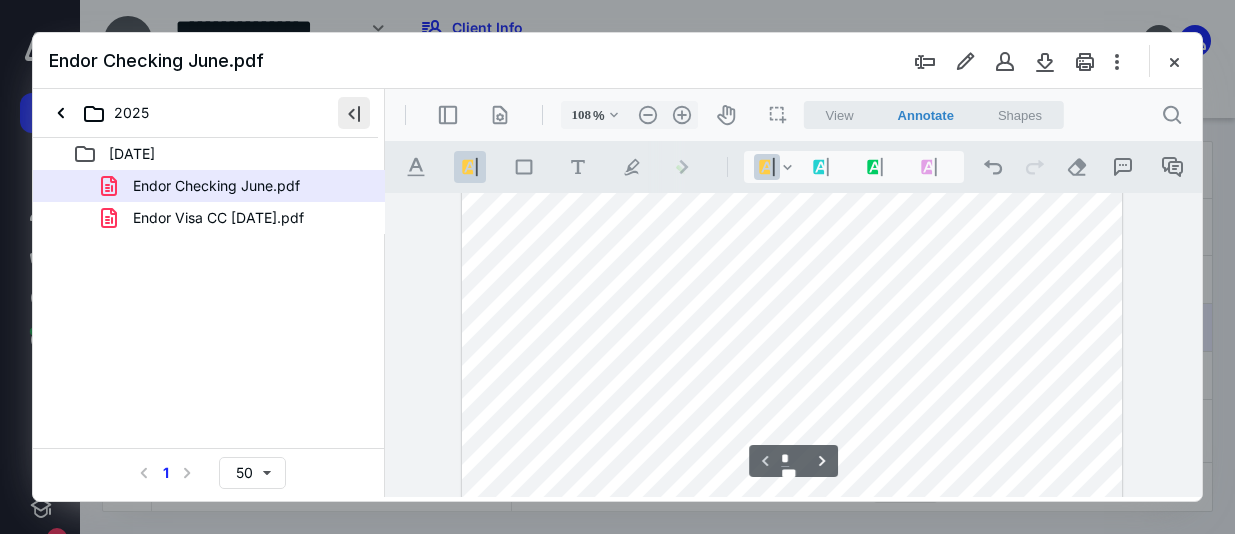click at bounding box center (354, 113) 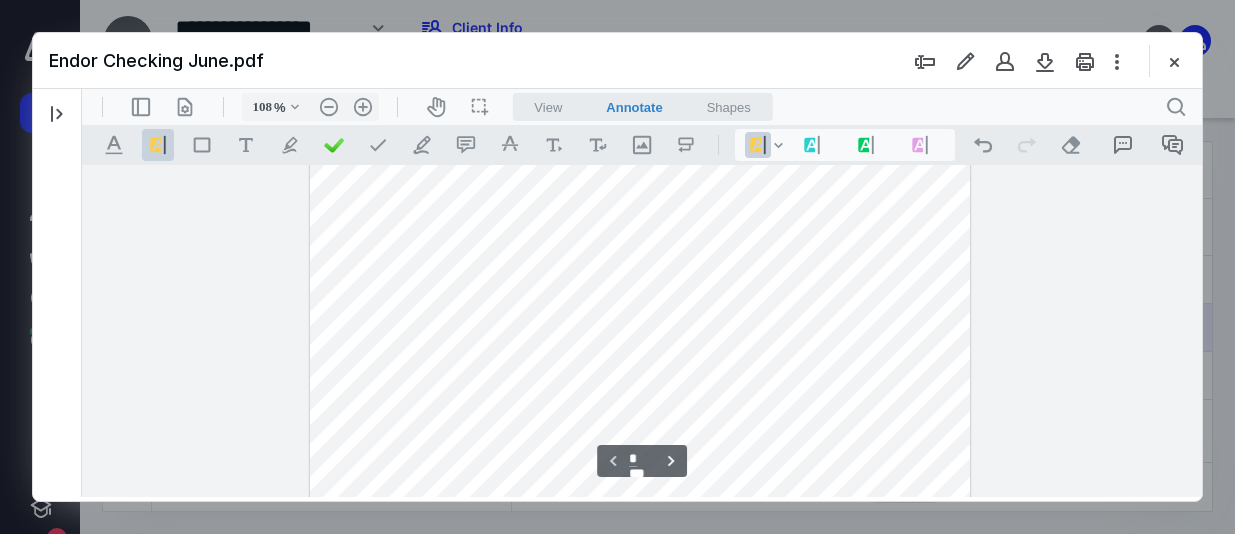 scroll, scrollTop: 245, scrollLeft: 0, axis: vertical 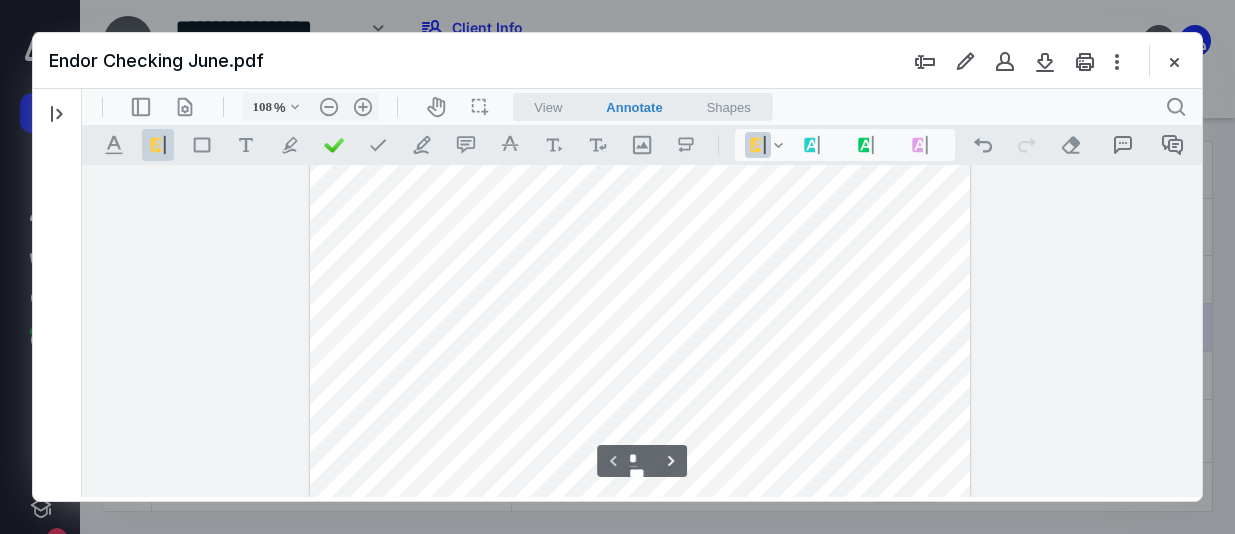 drag, startPoint x: 1175, startPoint y: 56, endPoint x: 482, endPoint y: 368, distance: 759.9954 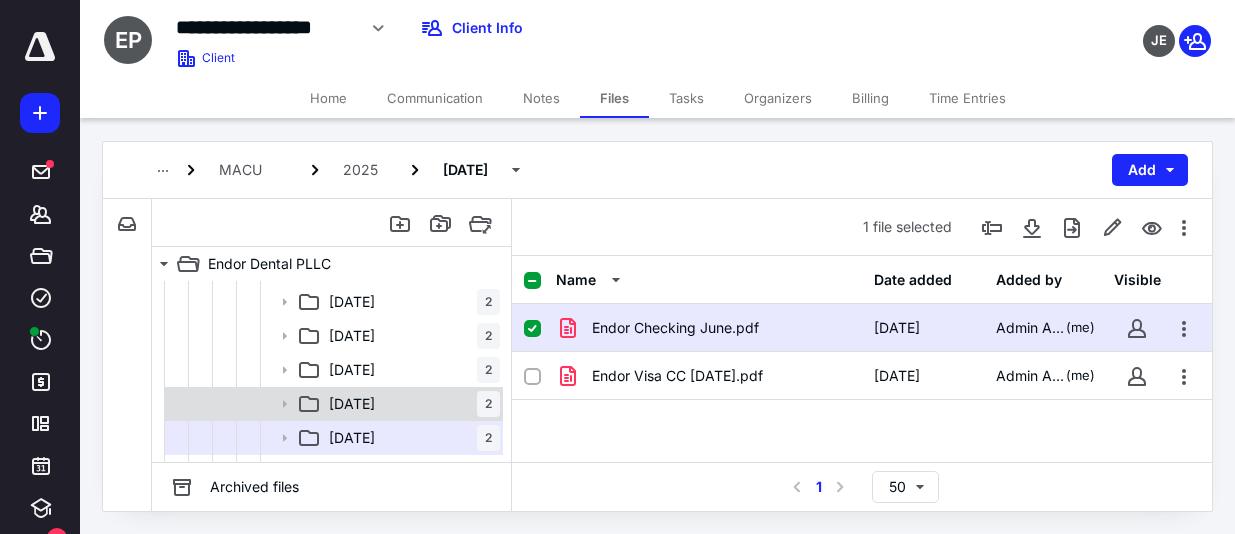 click on "[DATE] 2" at bounding box center (410, 404) 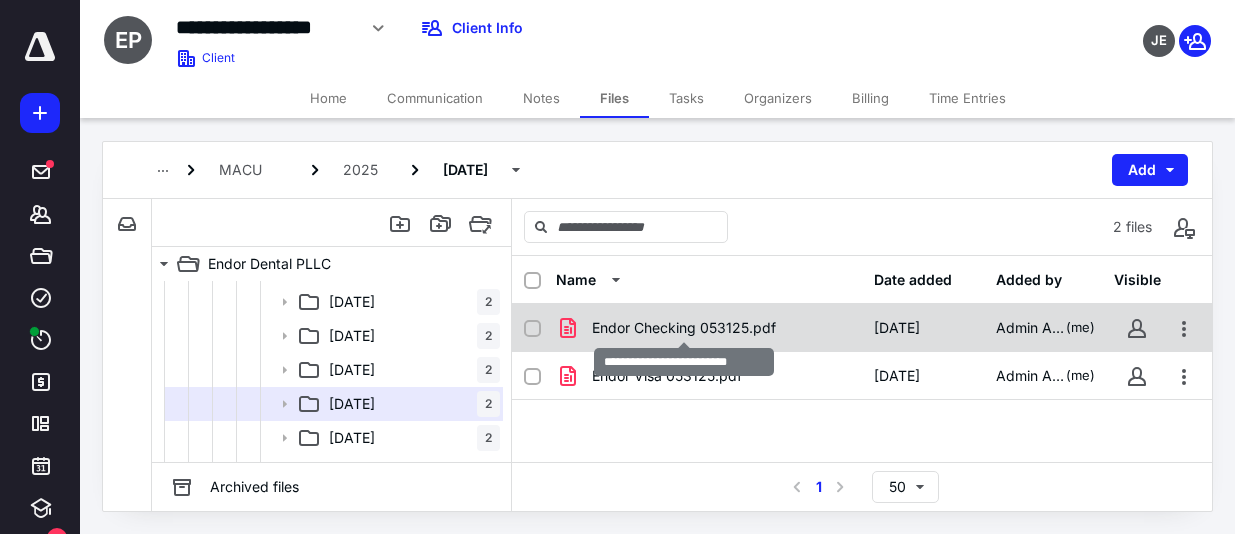 click on "Endor Checking 053125.pdf" at bounding box center [684, 328] 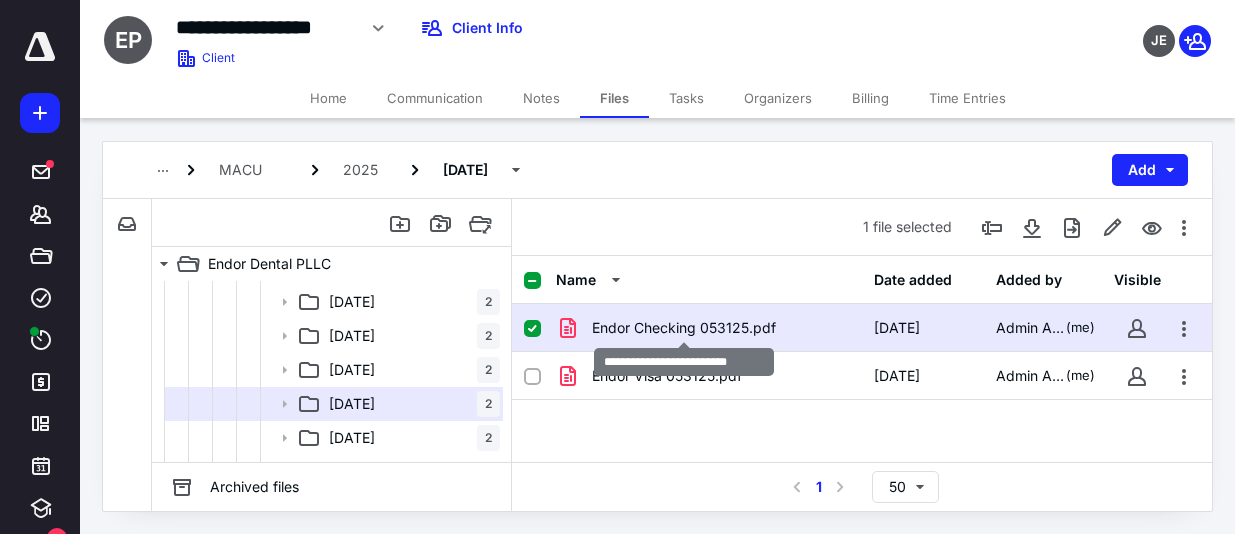 click on "Endor Checking 053125.pdf" at bounding box center [684, 328] 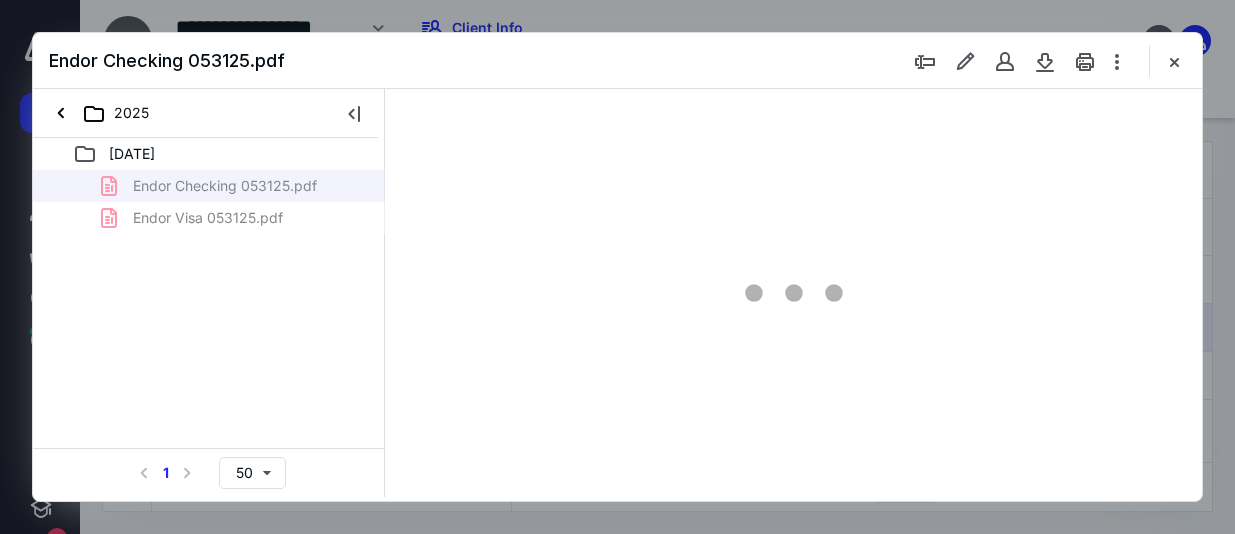 scroll, scrollTop: 0, scrollLeft: 0, axis: both 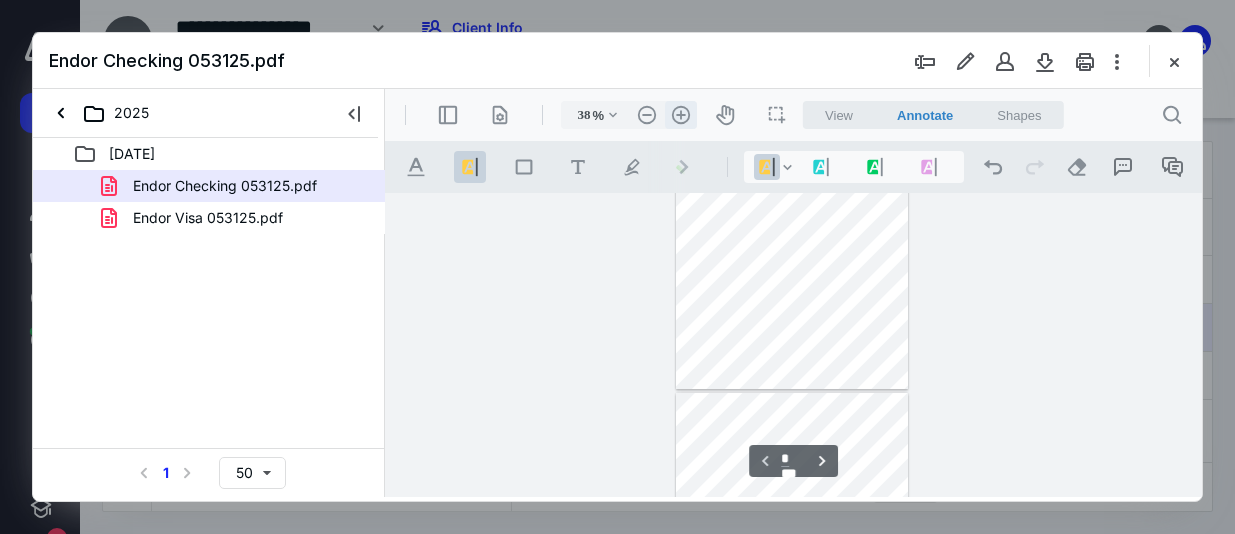 click on ".cls-1{fill:#abb0c4;} icon - header - zoom - in - line" at bounding box center (681, 115) 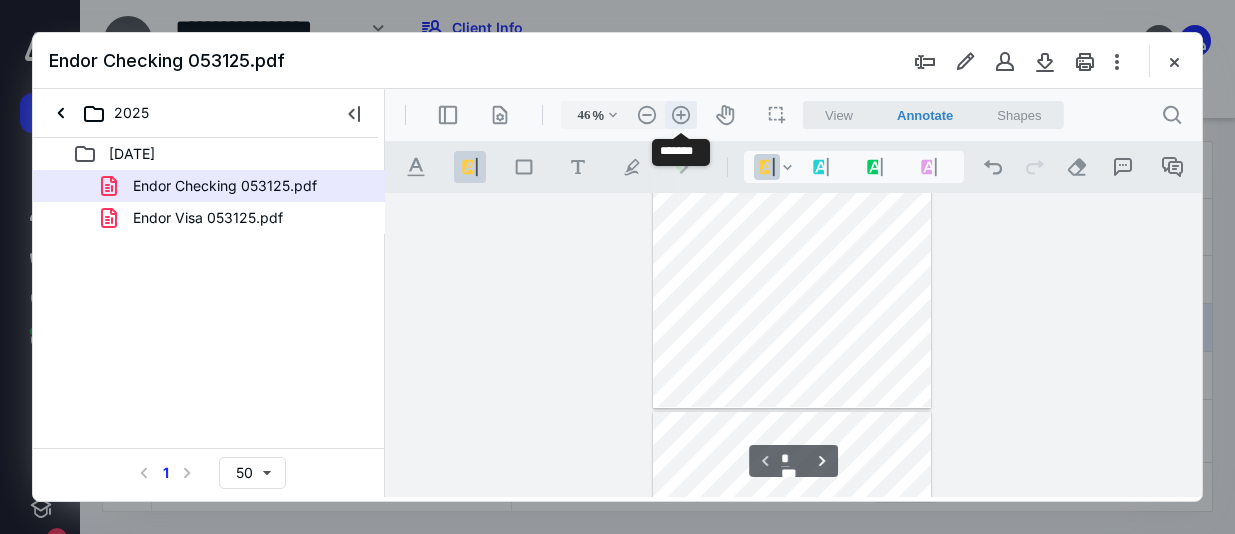 click on ".cls-1{fill:#abb0c4;} icon - header - zoom - in - line" at bounding box center (681, 115) 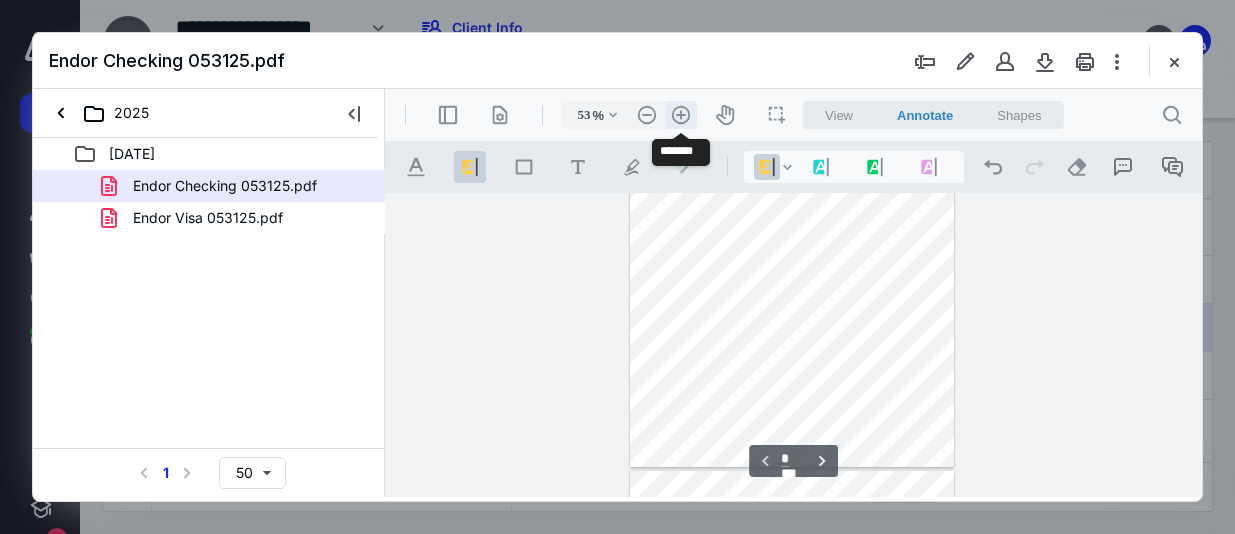click on ".cls-1{fill:#abb0c4;} icon - header - zoom - in - line" at bounding box center (681, 115) 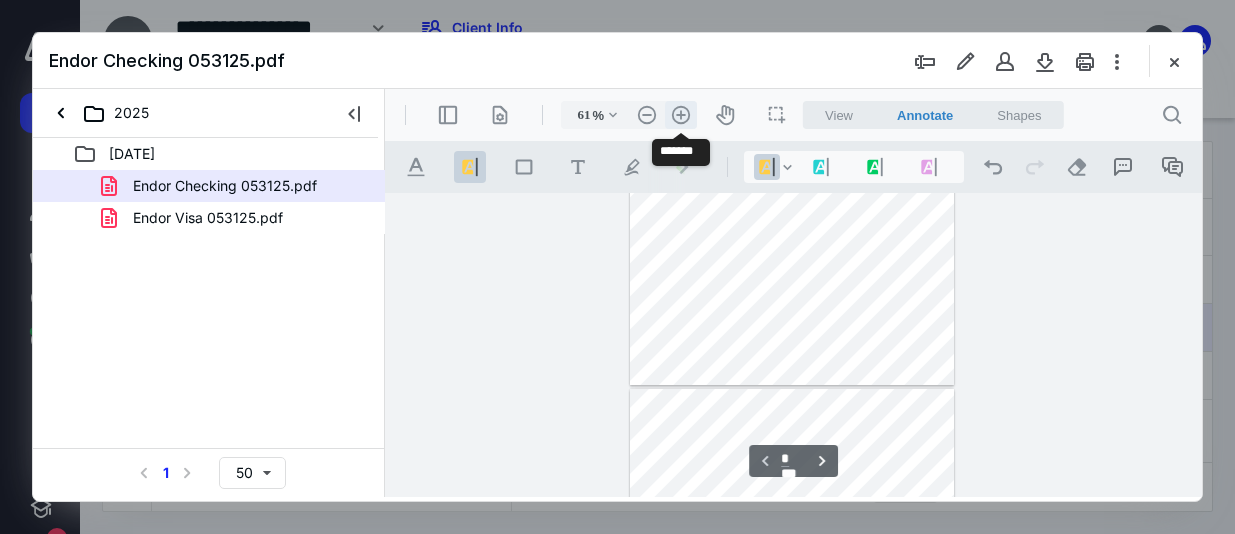 click on ".cls-1{fill:#abb0c4;} icon - header - zoom - in - line" at bounding box center (681, 115) 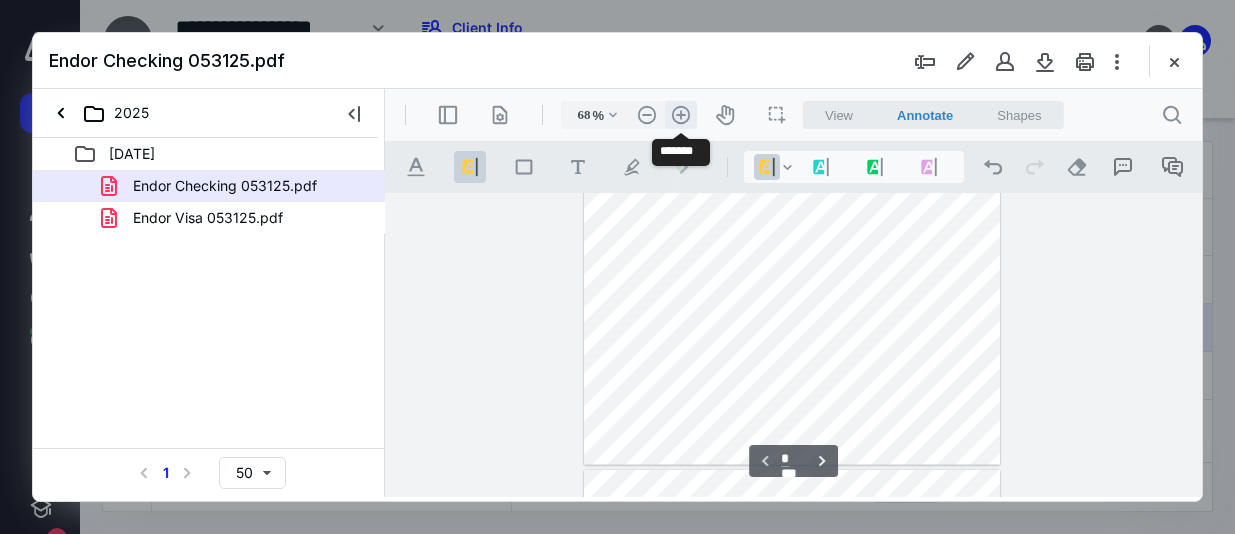 click on ".cls-1{fill:#abb0c4;} icon - header - zoom - in - line" at bounding box center (681, 115) 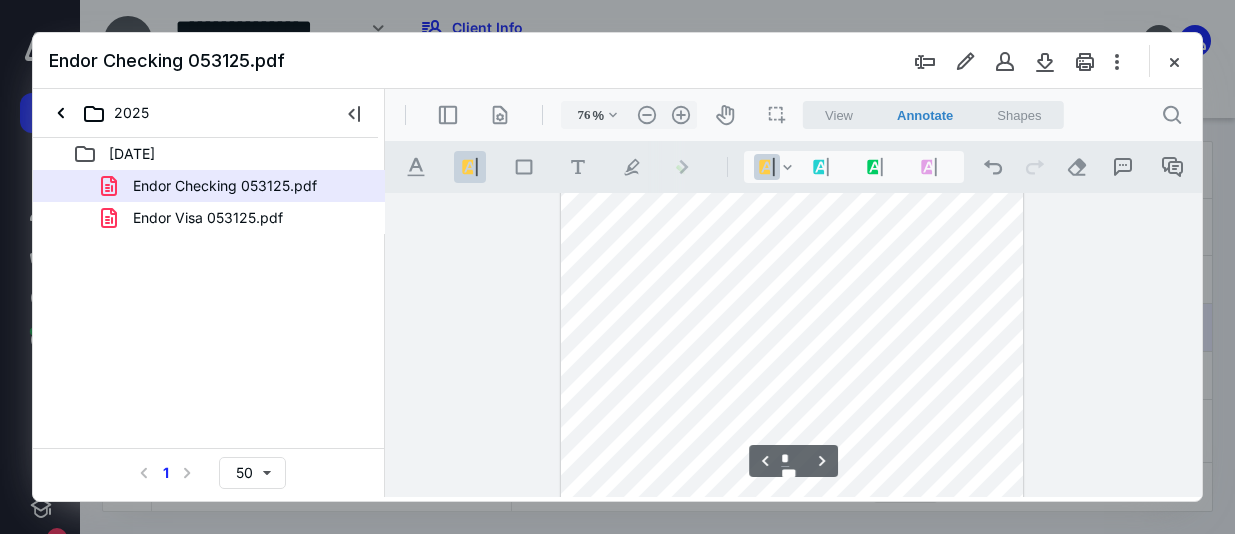 scroll, scrollTop: 1311, scrollLeft: 0, axis: vertical 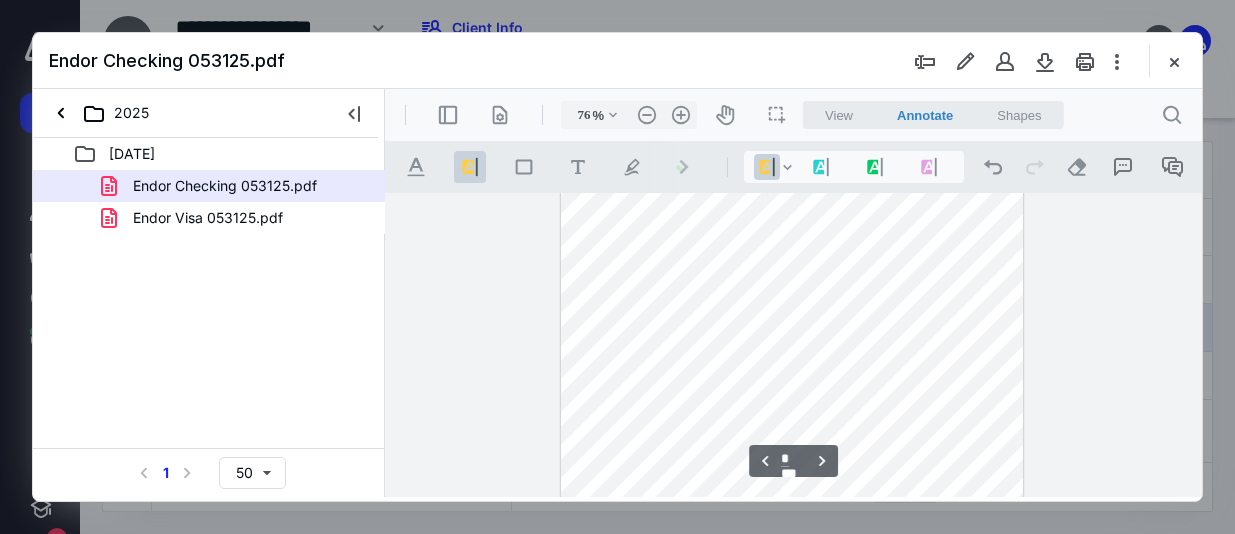 type on "*" 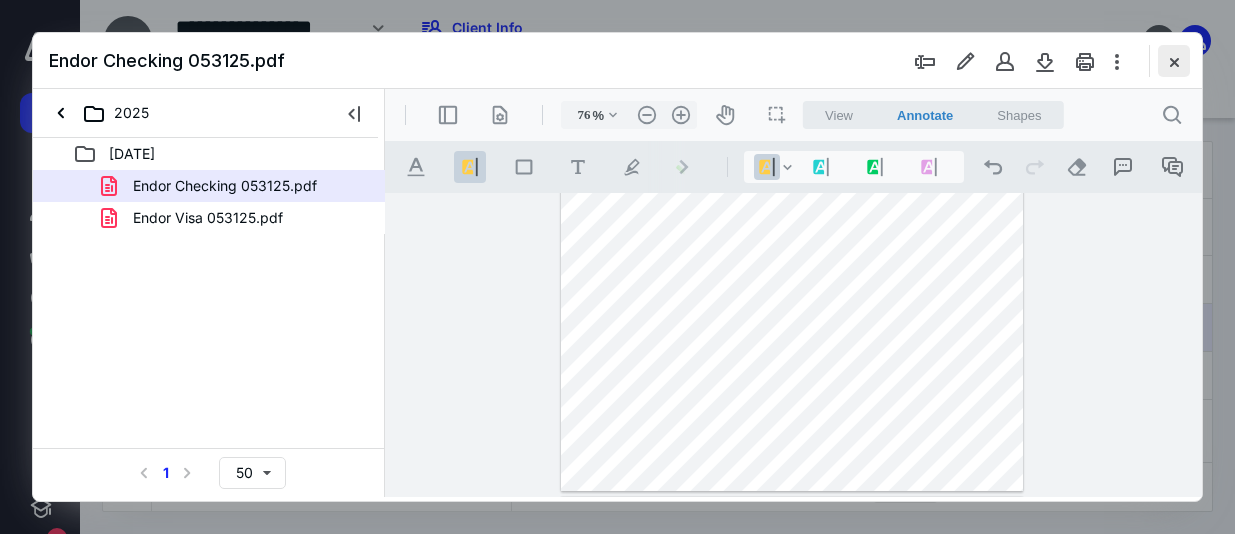 click at bounding box center (1174, 61) 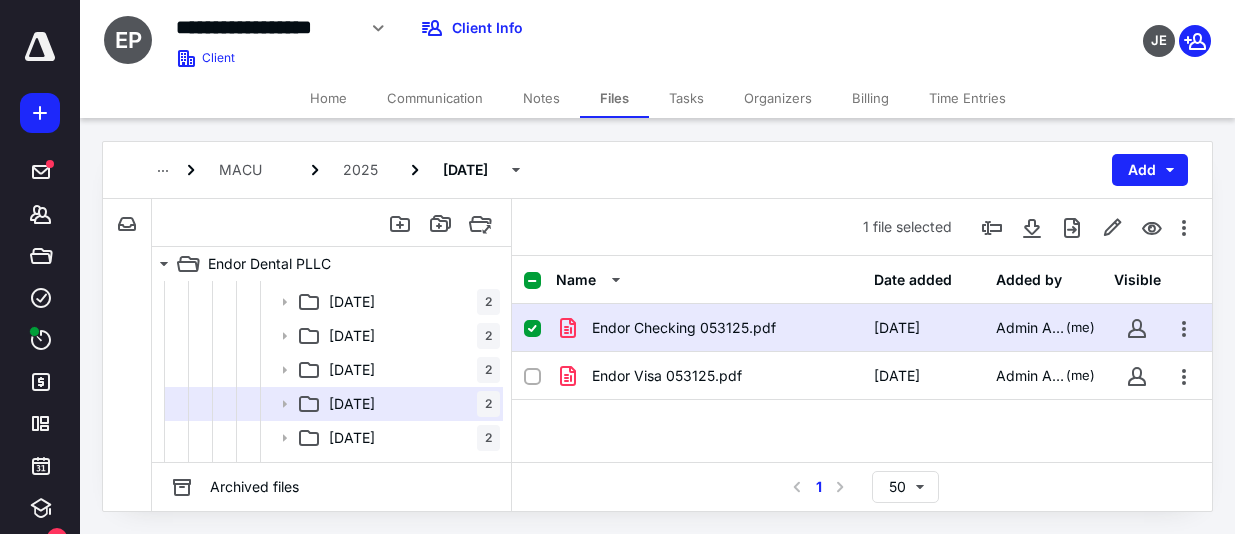 click on "Endor Checking 053125.pdf" at bounding box center [684, 328] 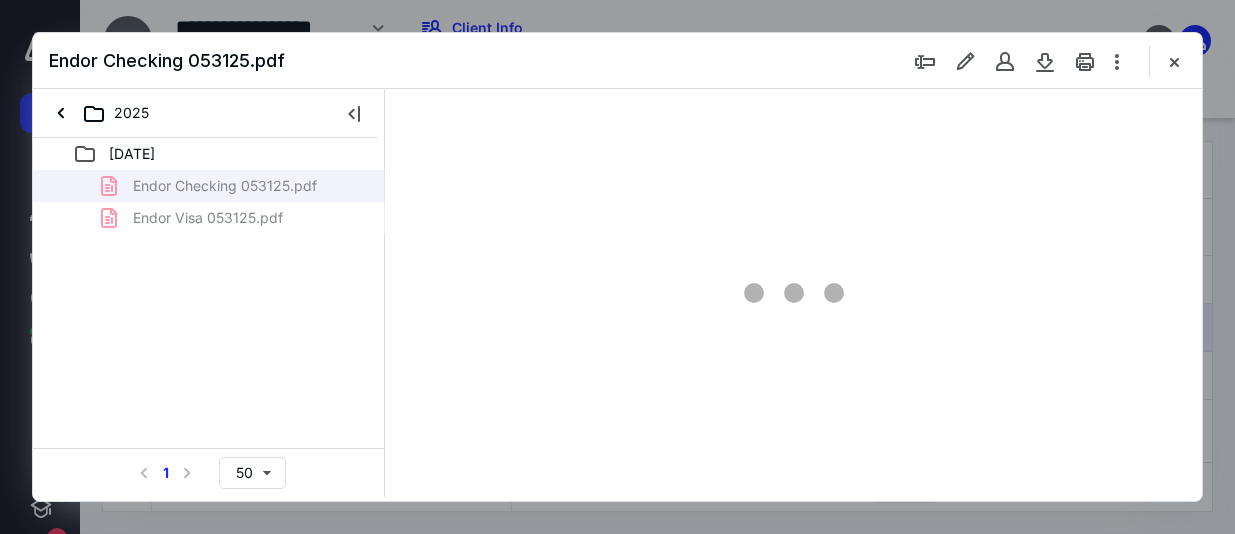 scroll, scrollTop: 0, scrollLeft: 0, axis: both 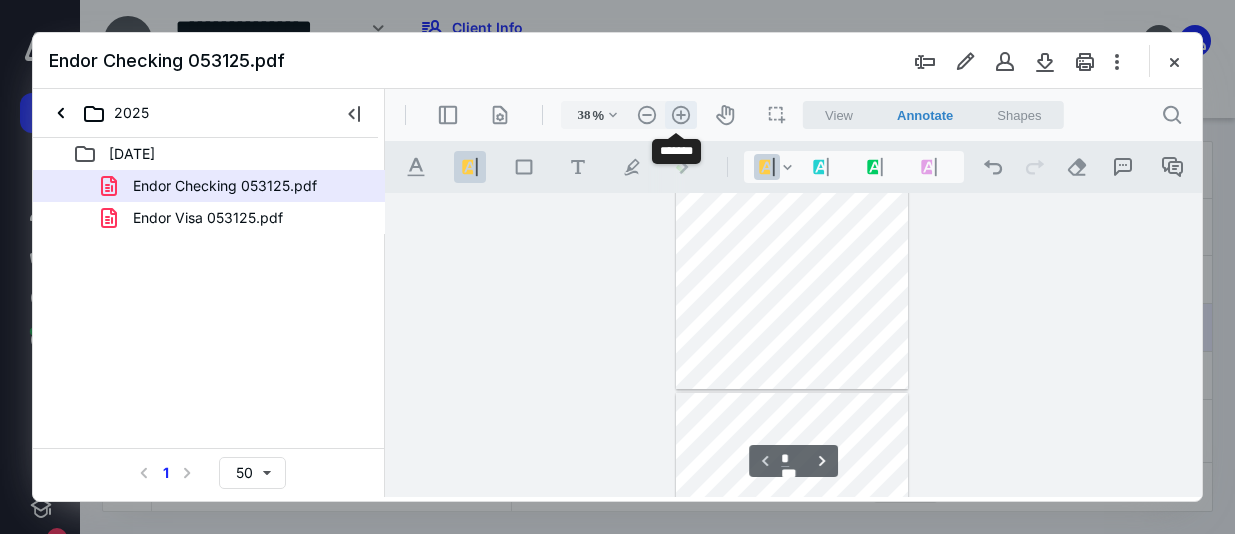 click on ".cls-1{fill:#abb0c4;} icon - header - zoom - in - line" at bounding box center (681, 115) 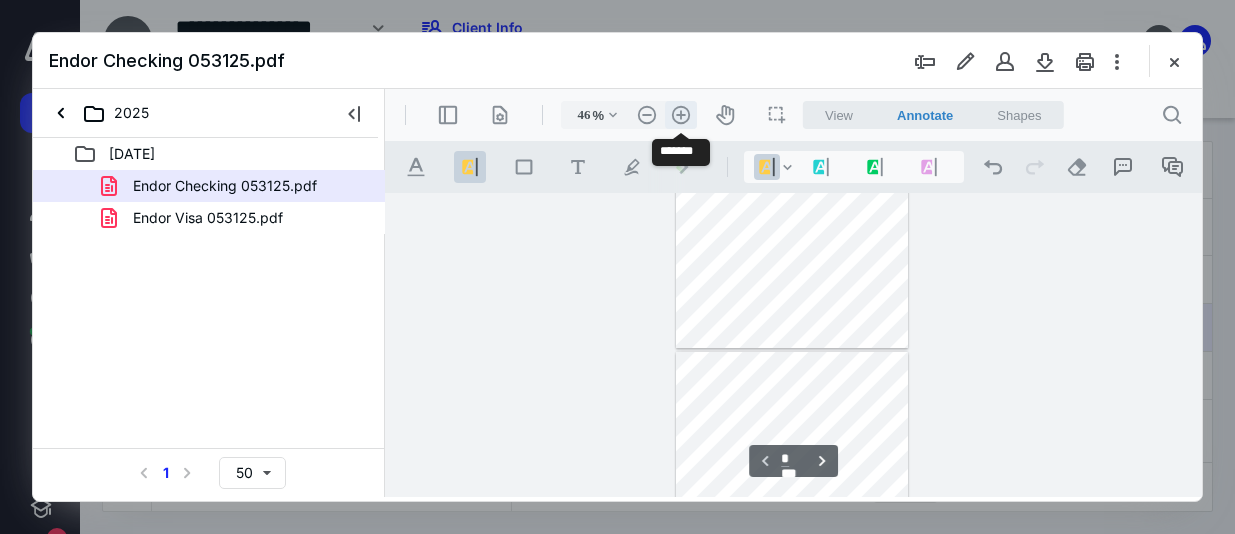 click on ".cls-1{fill:#abb0c4;} icon - header - zoom - in - line" at bounding box center [681, 115] 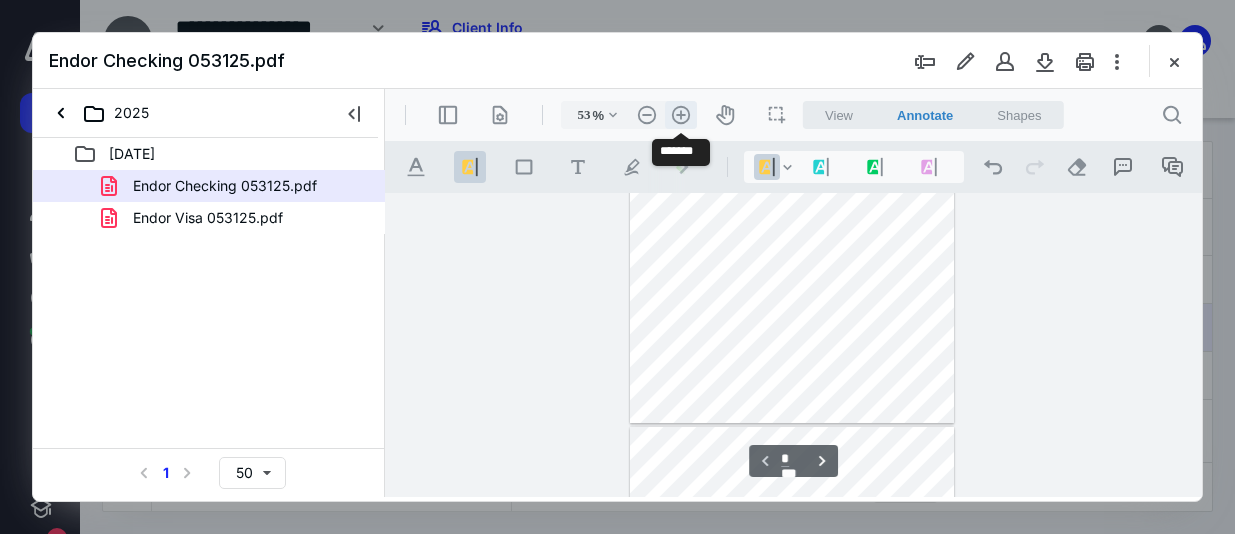 click on ".cls-1{fill:#abb0c4;} icon - header - zoom - in - line" at bounding box center [681, 115] 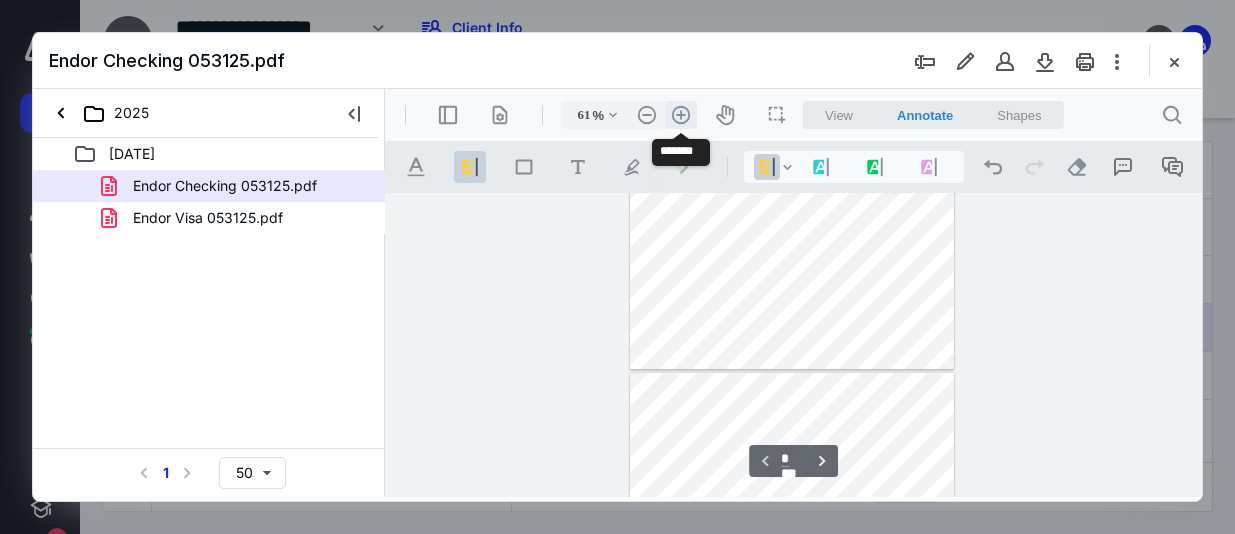 click on ".cls-1{fill:#abb0c4;} icon - header - zoom - in - line" at bounding box center [681, 115] 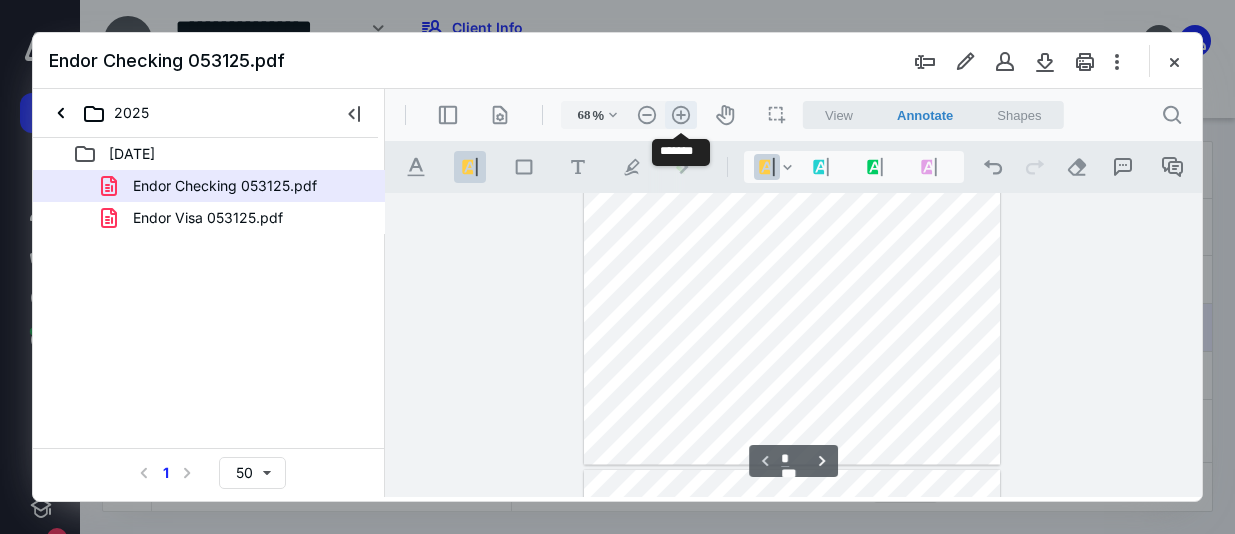 click on ".cls-1{fill:#abb0c4;} icon - header - zoom - in - line" at bounding box center (681, 115) 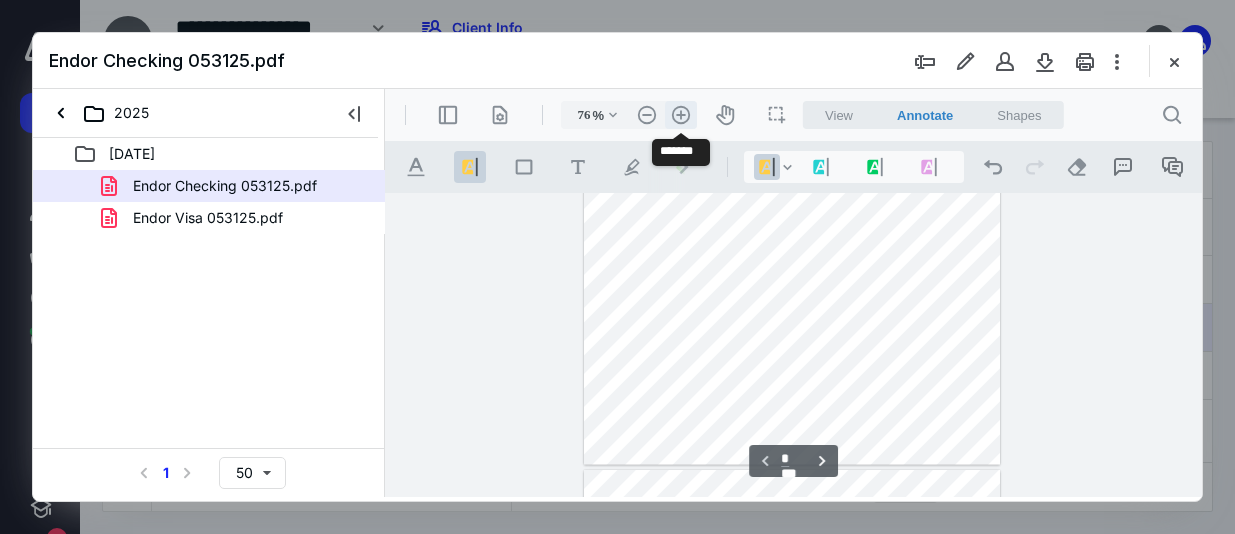 scroll, scrollTop: 311, scrollLeft: 0, axis: vertical 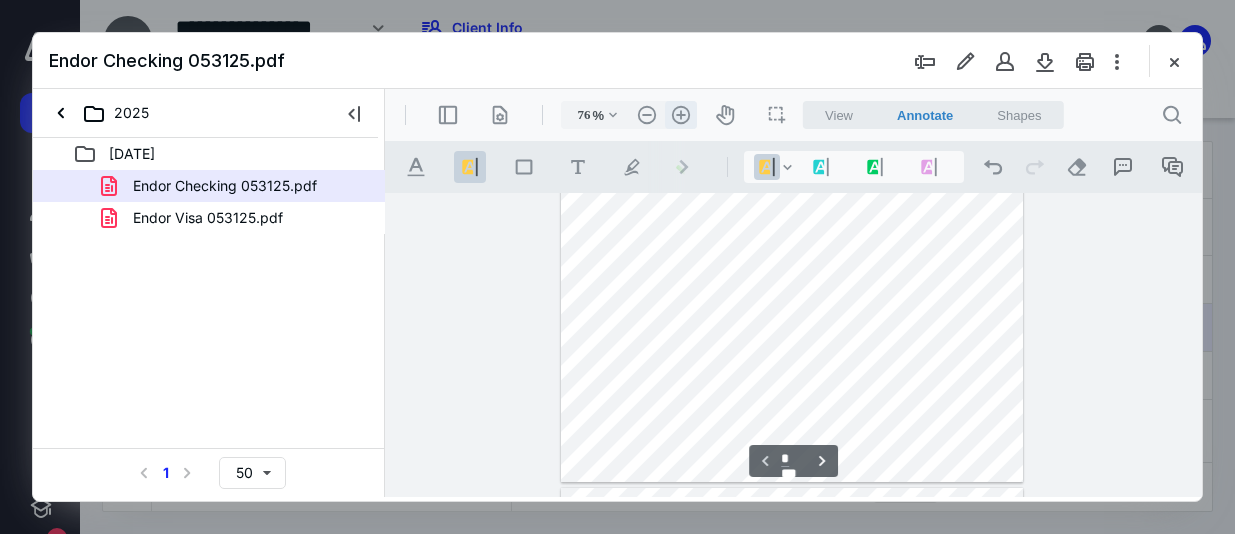 click on ".cls-1{fill:#abb0c4;} icon - header - zoom - in - line" at bounding box center [681, 115] 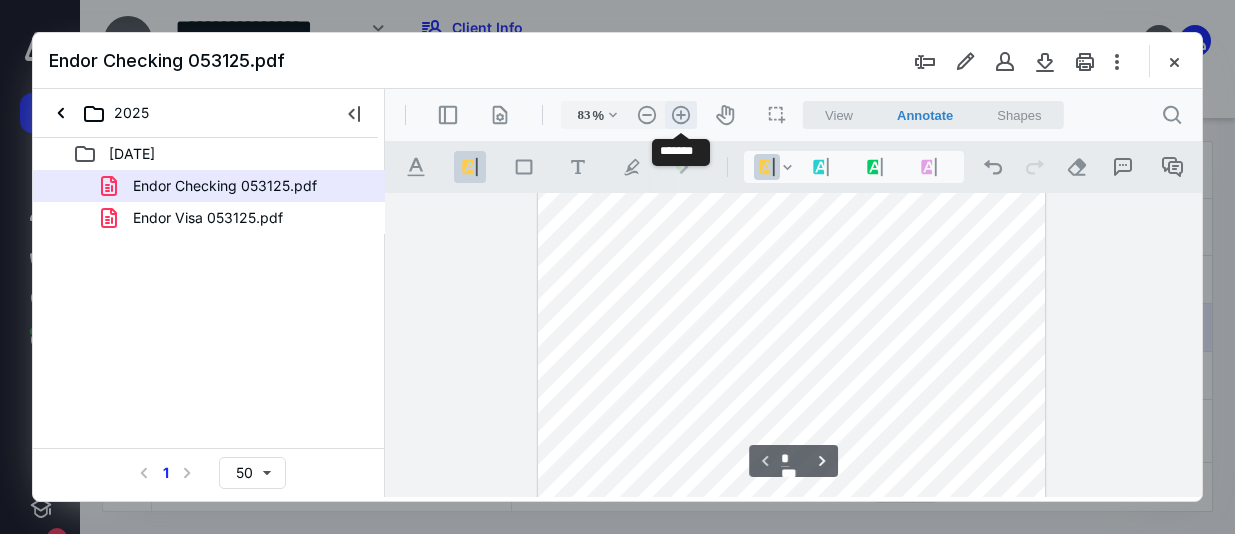 scroll, scrollTop: 352, scrollLeft: 0, axis: vertical 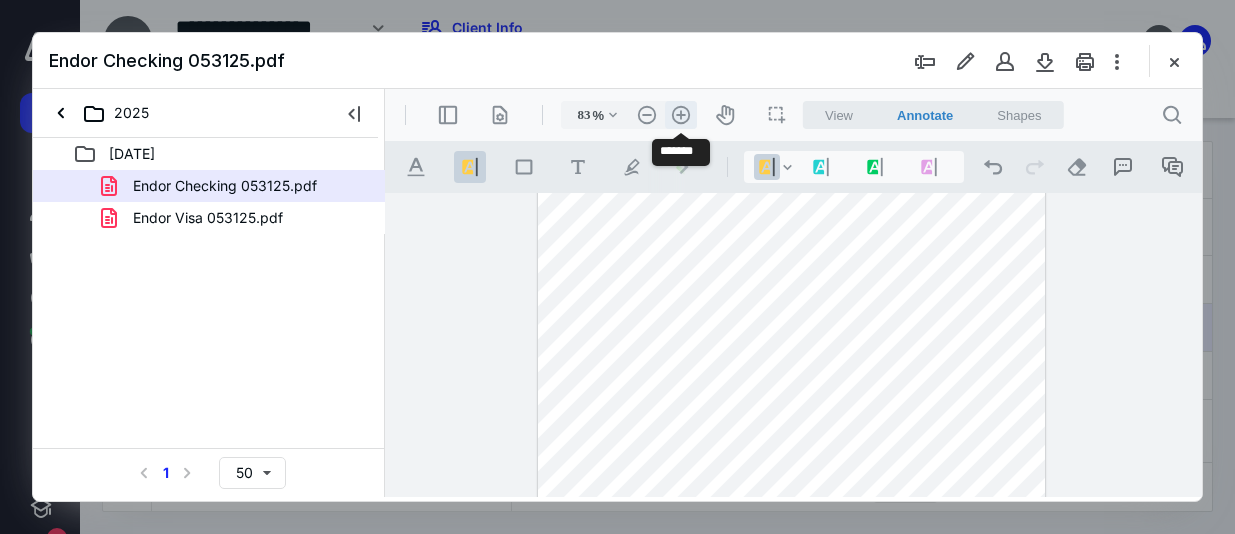 click on ".cls-1{fill:#abb0c4;} icon - header - zoom - in - line" at bounding box center [681, 115] 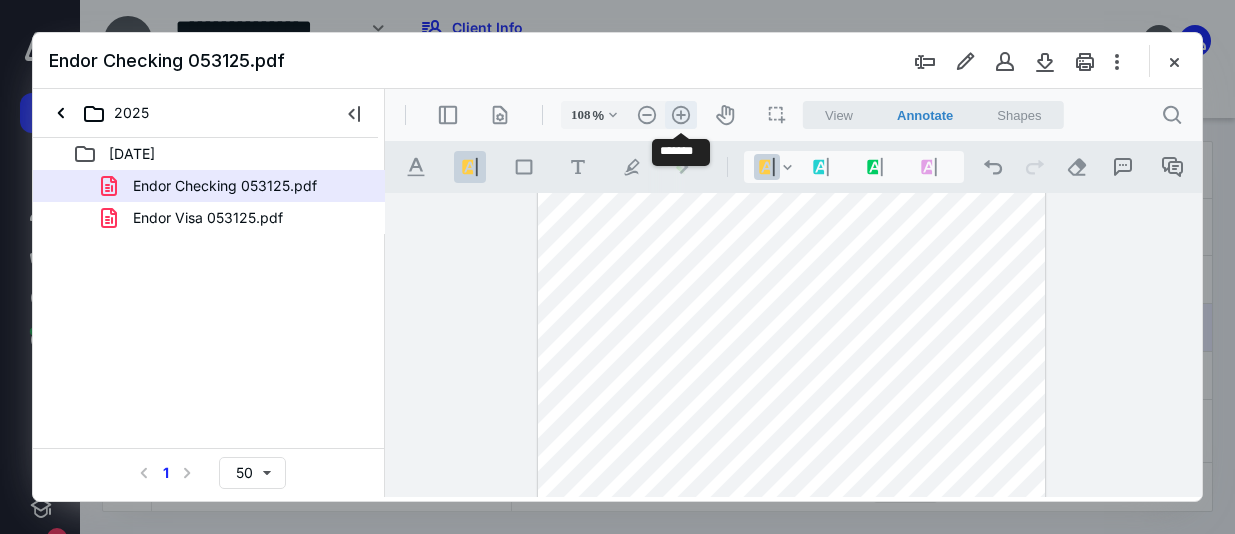 click on ".cls-1{fill:#abb0c4;} icon - header - zoom - in - line" at bounding box center [681, 115] 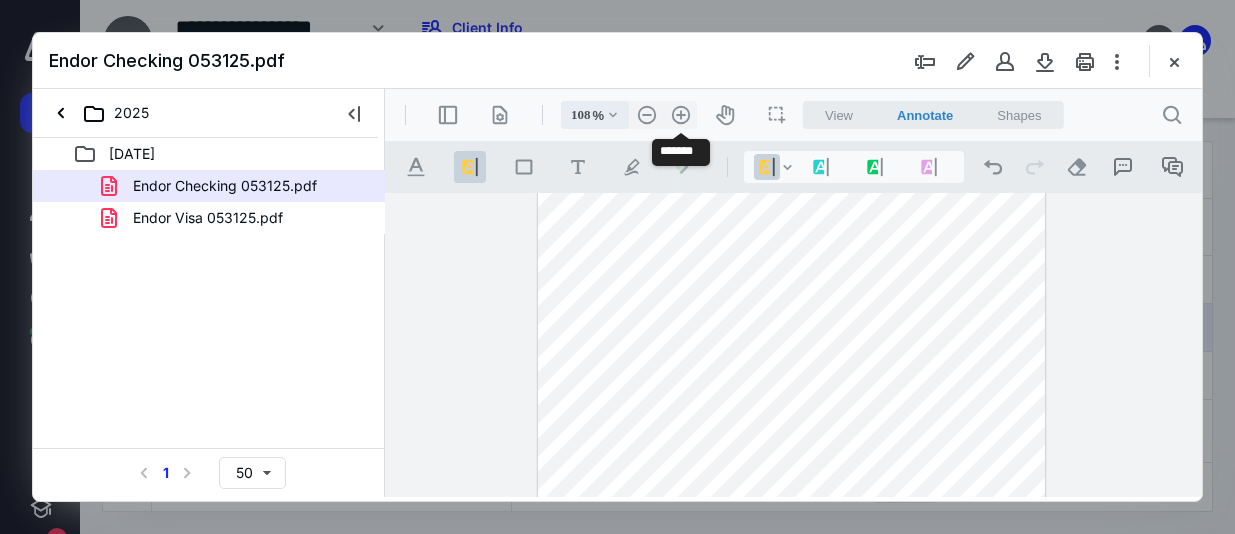 type on "133" 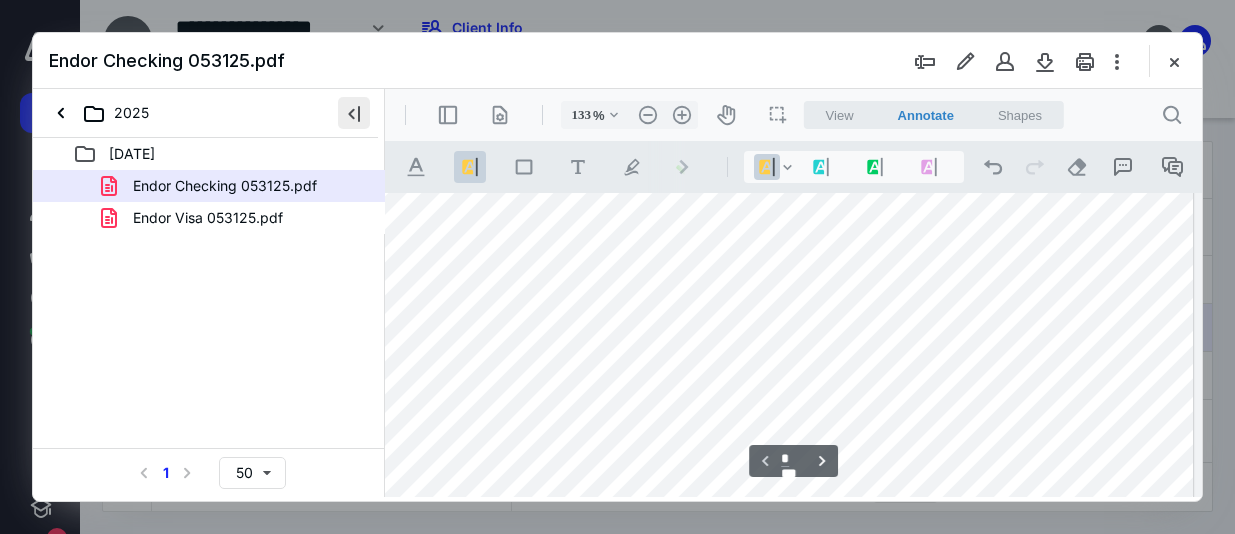 click at bounding box center (354, 113) 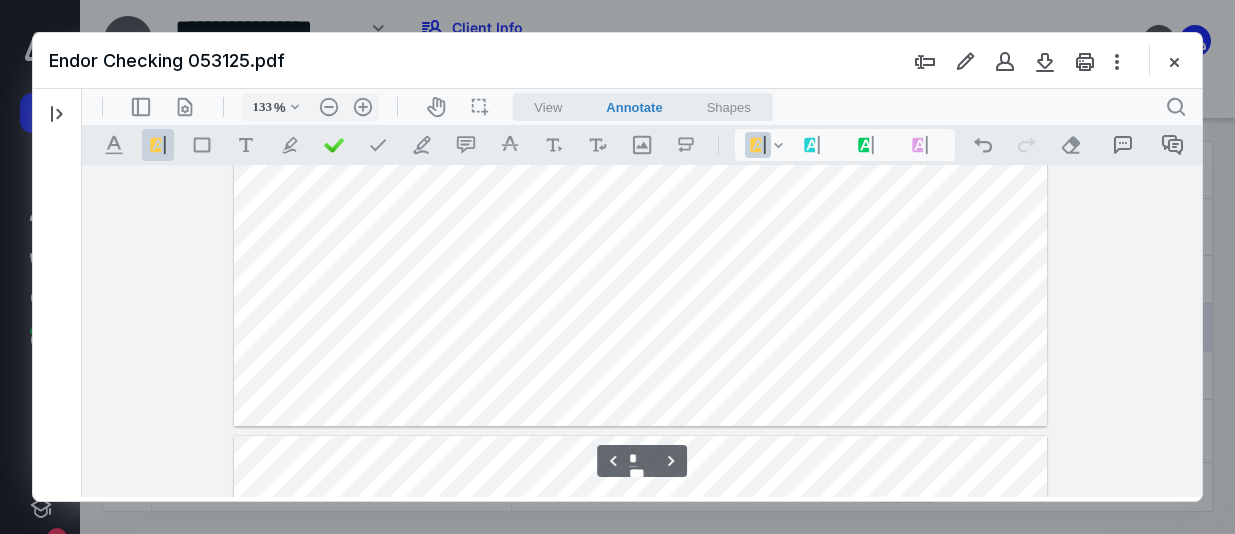 type on "*" 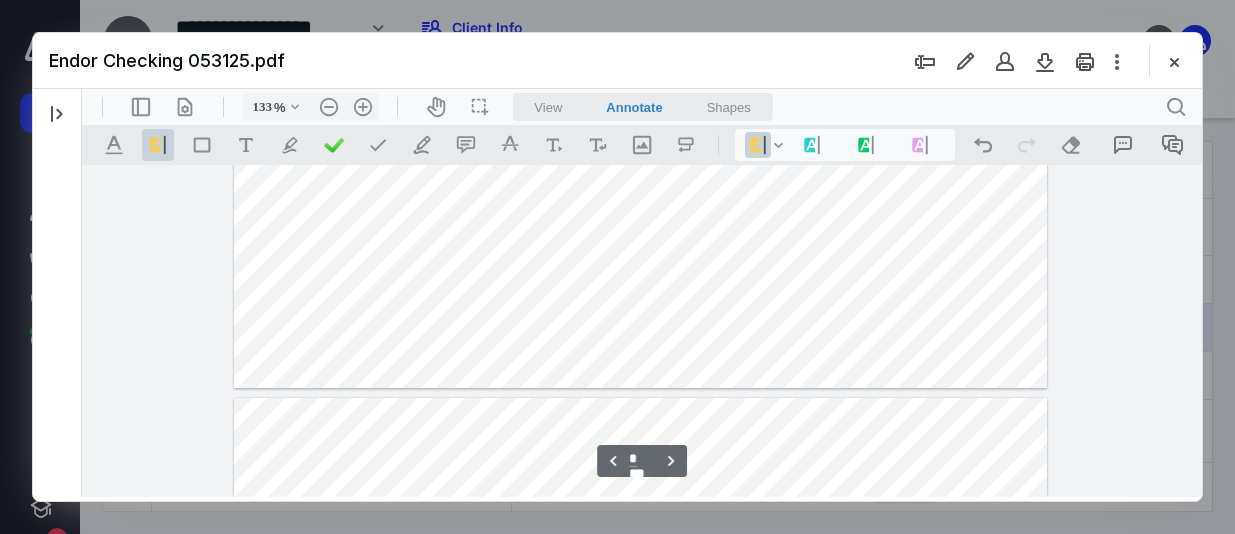 scroll, scrollTop: 3824, scrollLeft: 0, axis: vertical 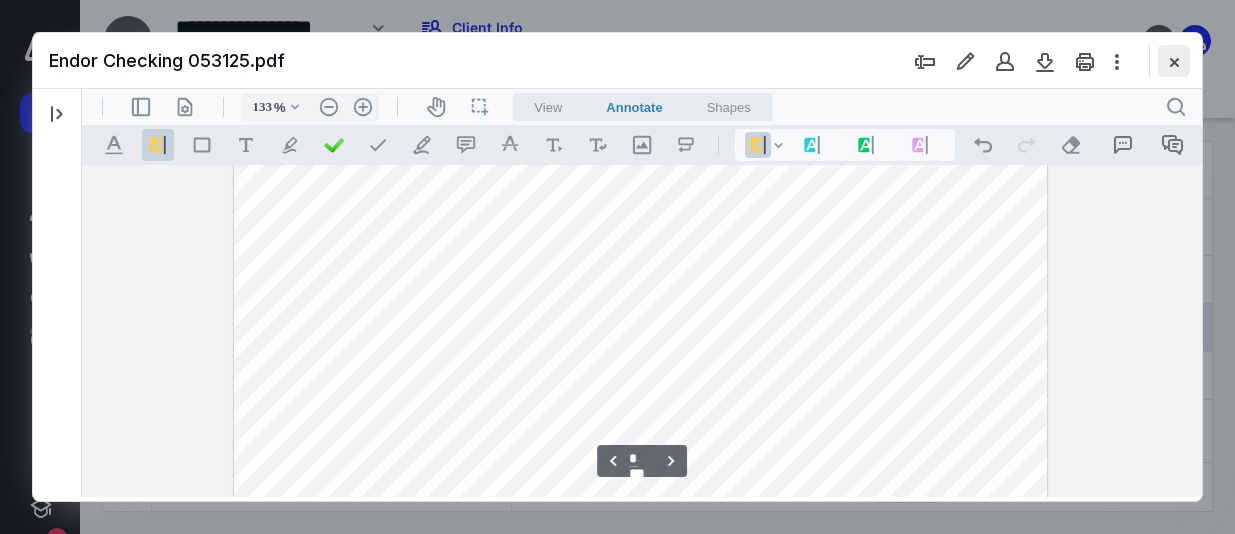 click at bounding box center [1174, 61] 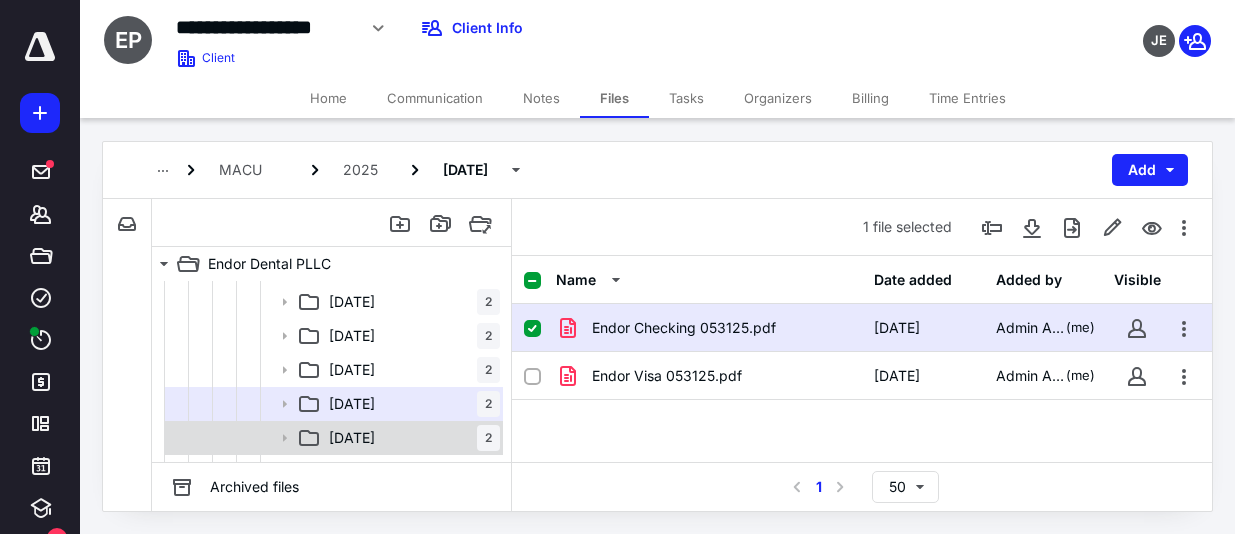 click on "[DATE] 2" at bounding box center (410, 438) 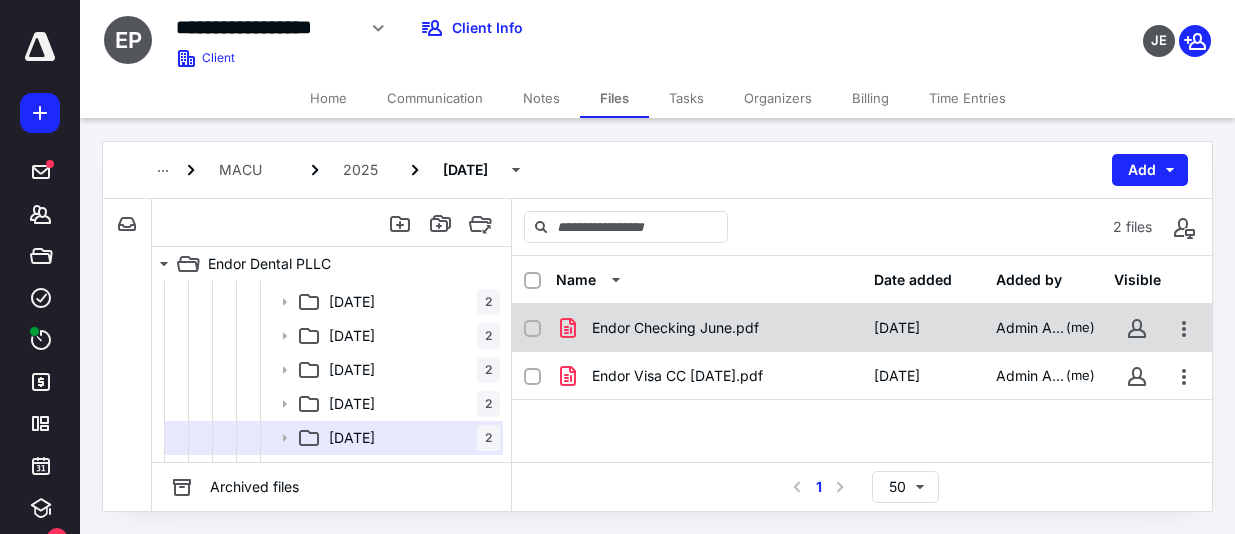 click on "Endor Checking June.pdf" at bounding box center [675, 328] 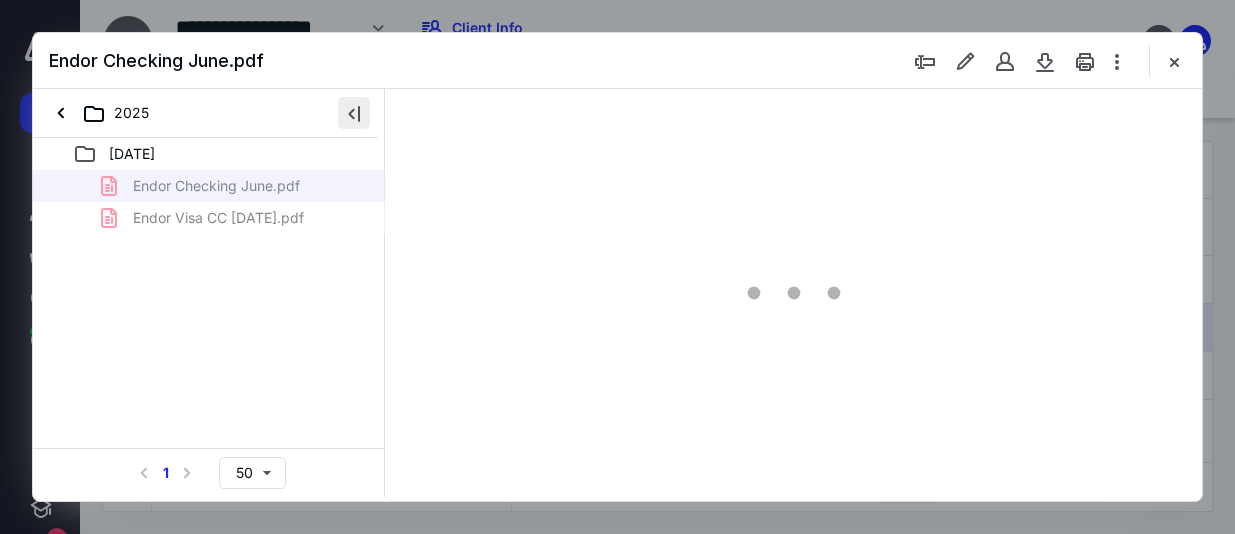 click at bounding box center (354, 113) 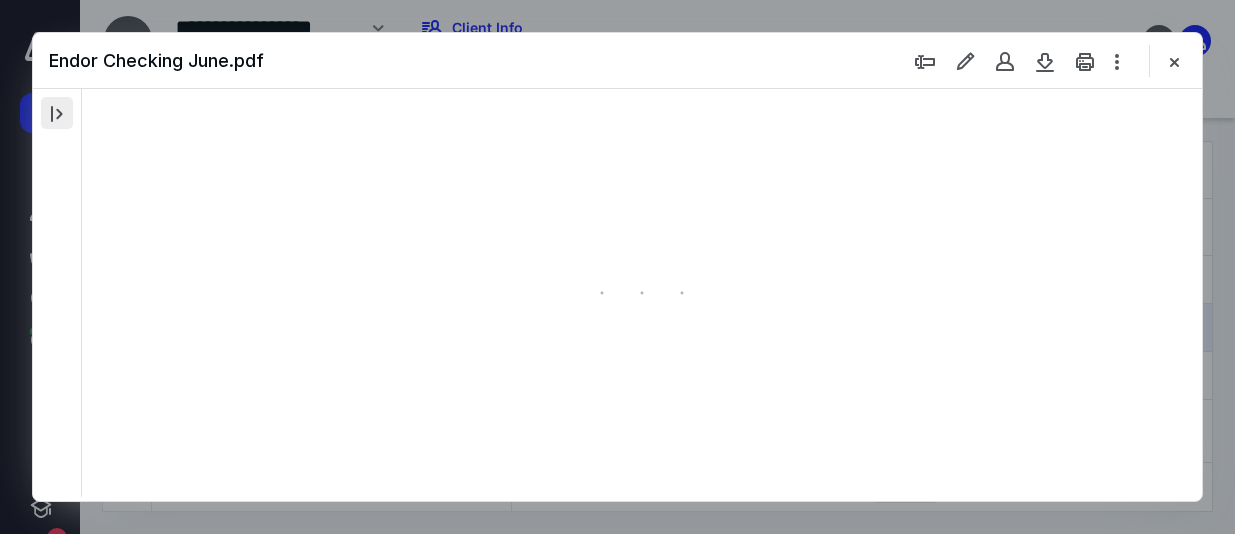 scroll, scrollTop: 0, scrollLeft: 0, axis: both 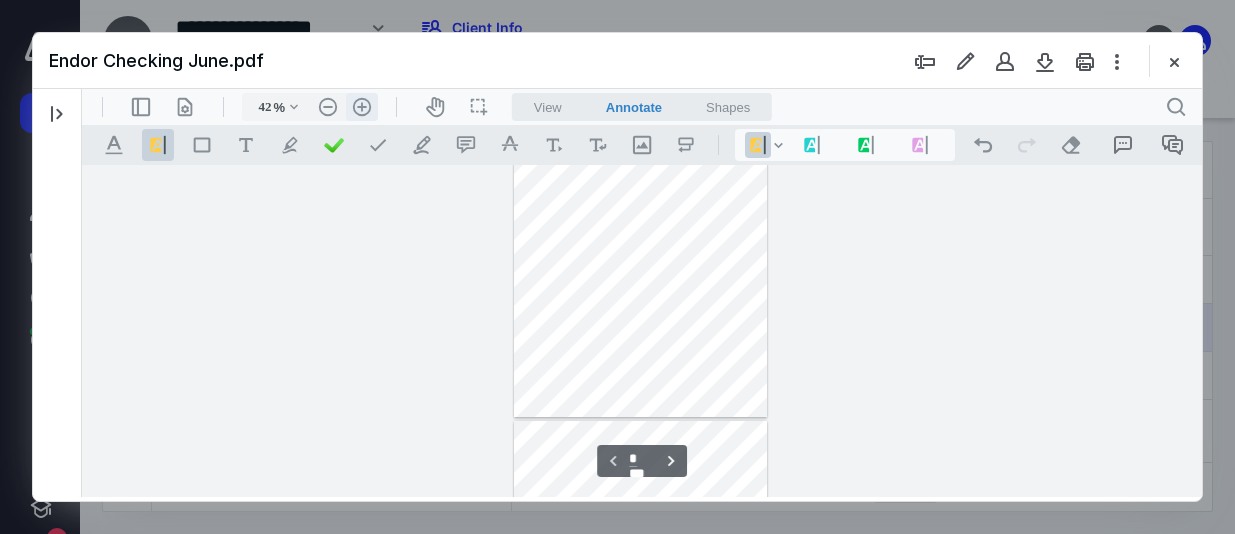 click on ".cls-1{fill:#abb0c4;} icon - header - zoom - in - line" at bounding box center [362, 107] 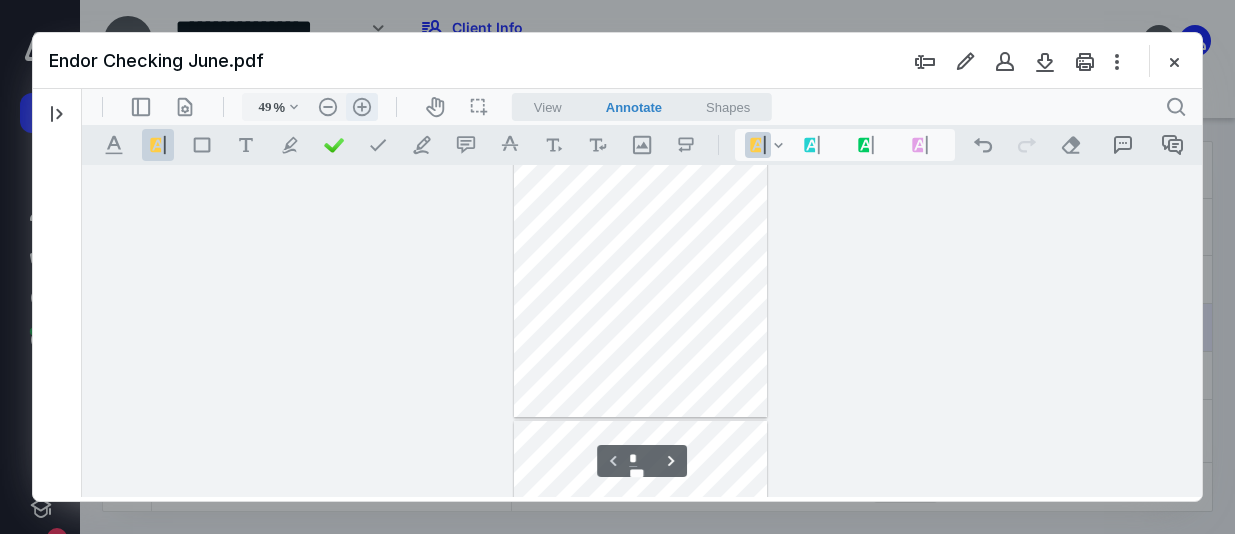 click on ".cls-1{fill:#abb0c4;} icon - header - zoom - in - line" at bounding box center (362, 107) 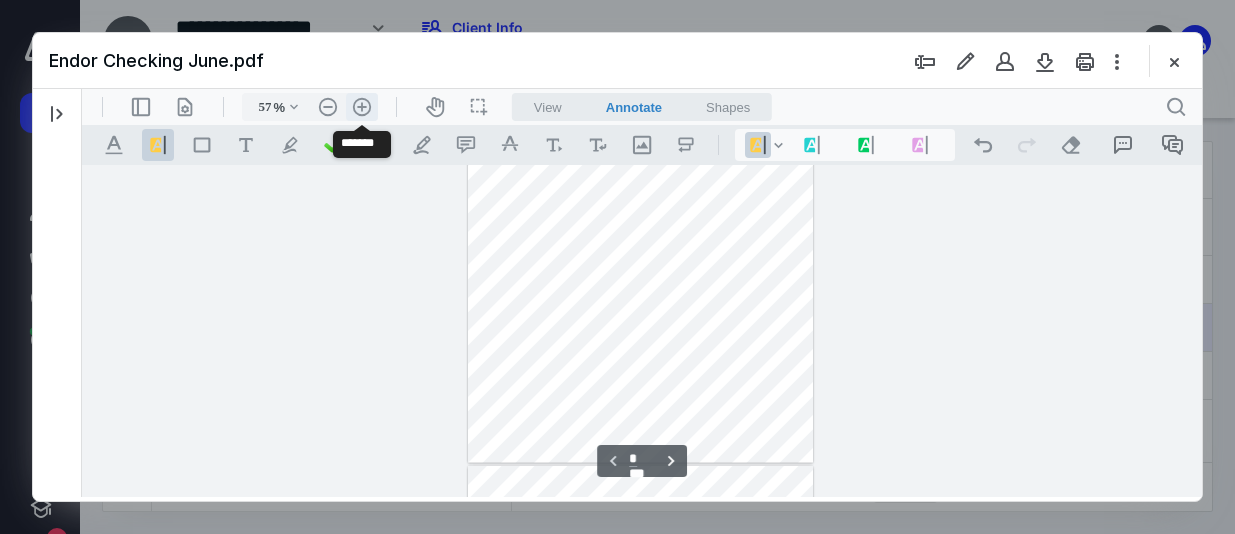 click on ".cls-1{fill:#abb0c4;} icon - header - zoom - in - line" at bounding box center (362, 107) 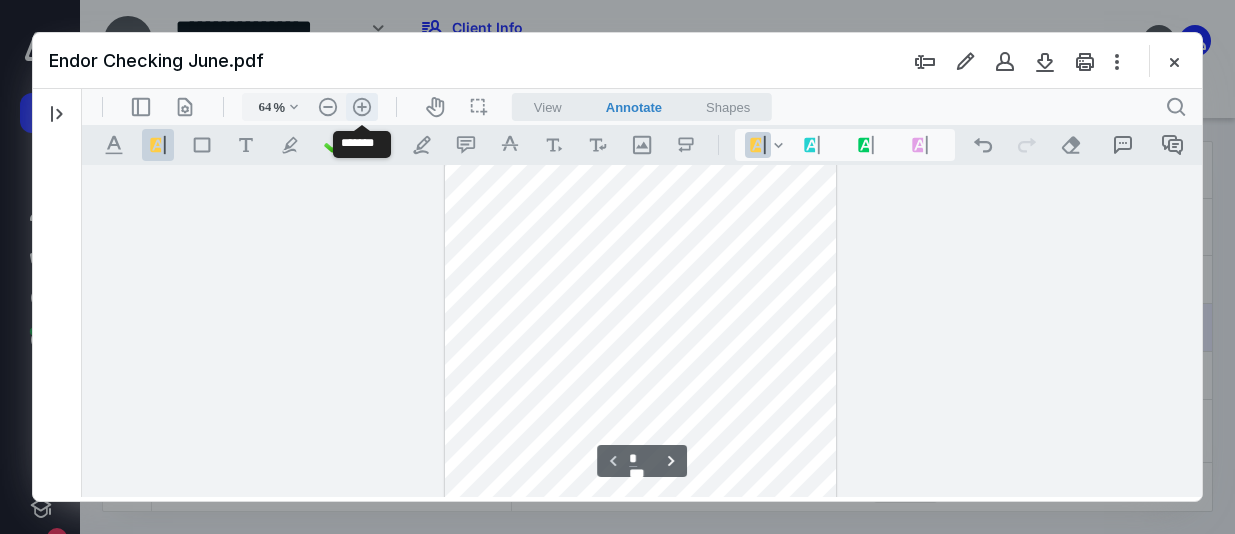 click on ".cls-1{fill:#abb0c4;} icon - header - zoom - in - line" at bounding box center (362, 107) 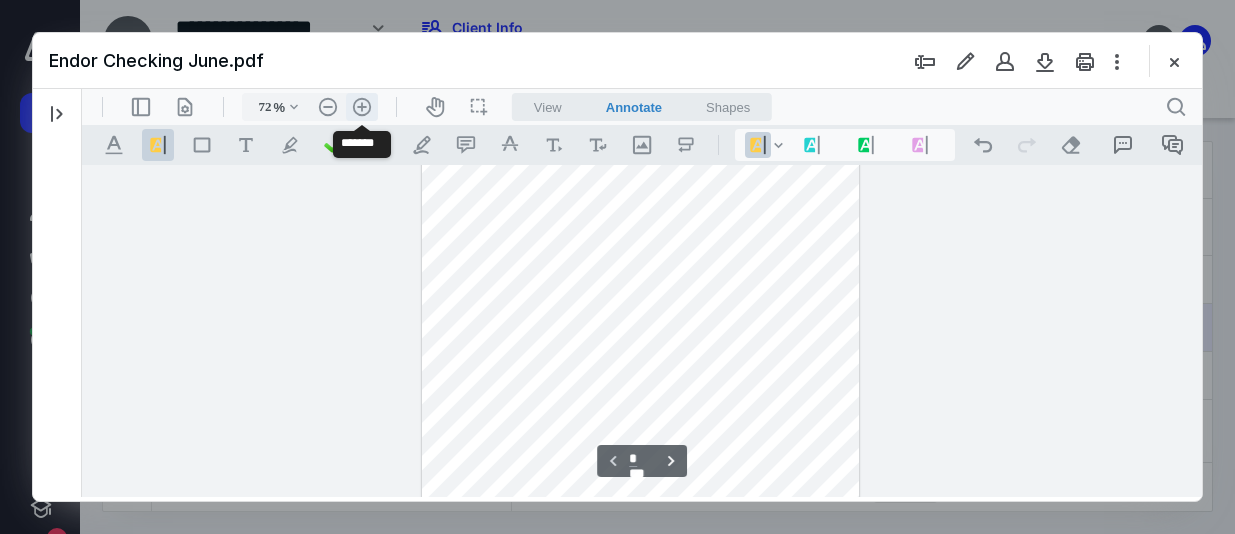 click on ".cls-1{fill:#abb0c4;} icon - header - zoom - in - line" at bounding box center (362, 107) 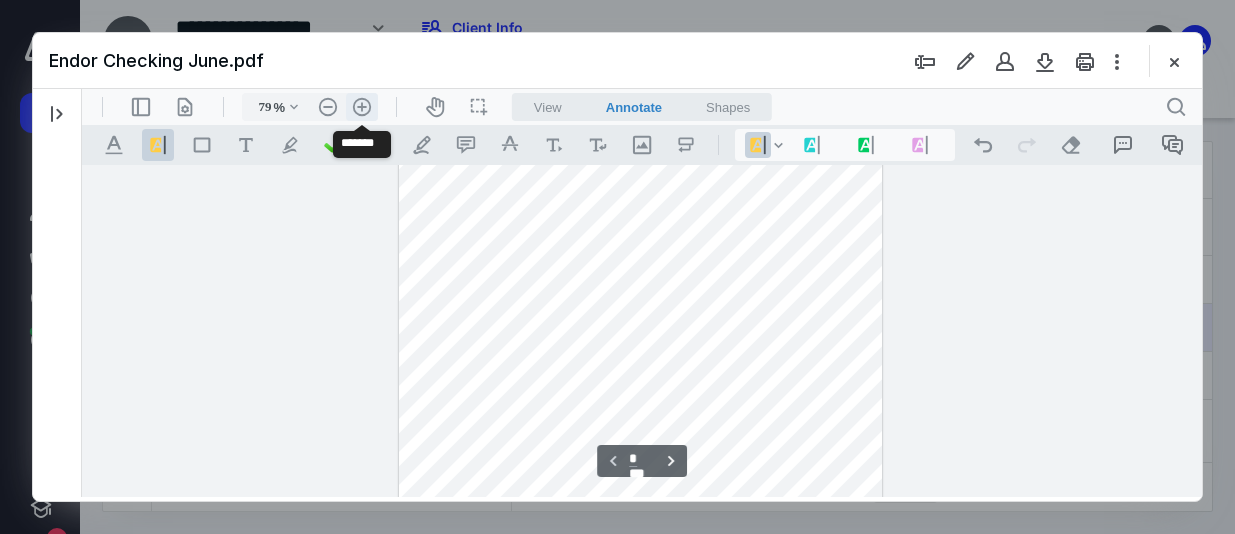 click on ".cls-1{fill:#abb0c4;} icon - header - zoom - in - line" at bounding box center [362, 107] 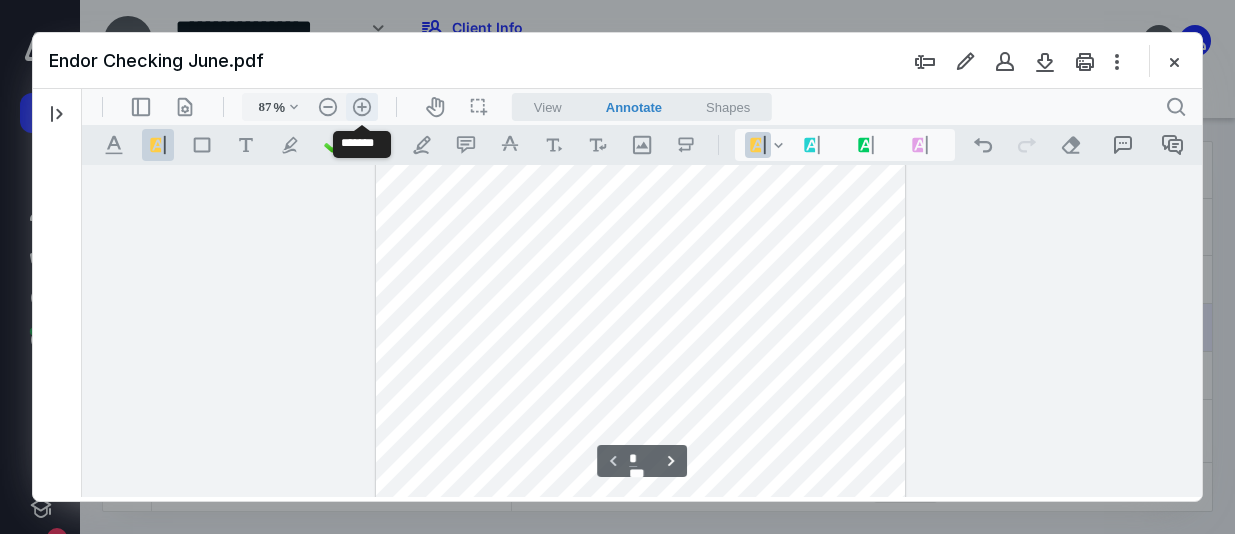 click on ".cls-1{fill:#abb0c4;} icon - header - zoom - in - line" at bounding box center (362, 107) 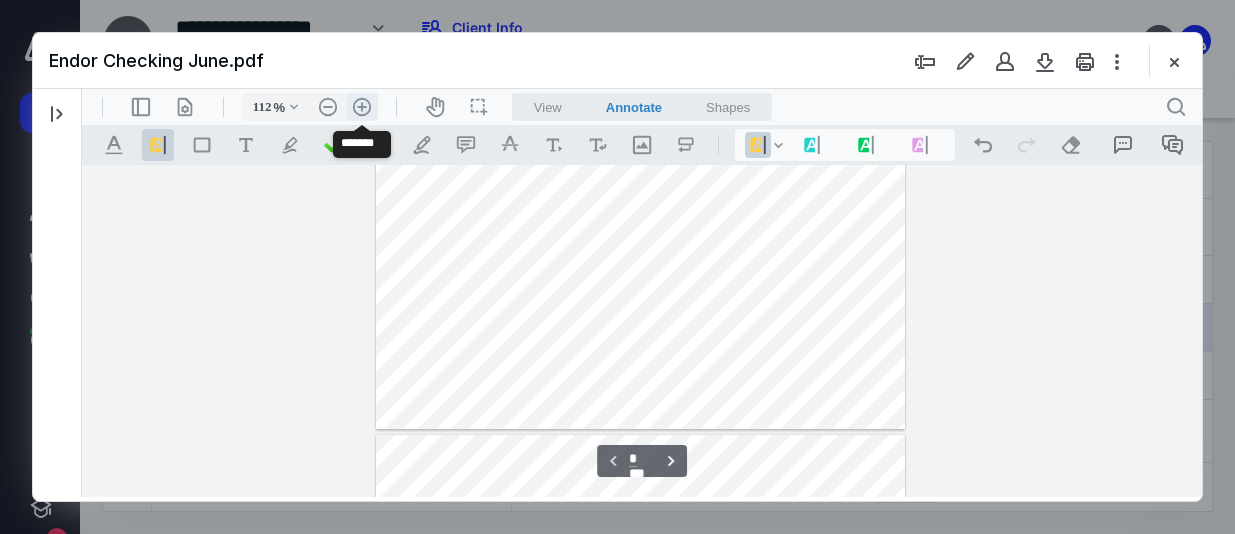 click on ".cls-1{fill:#abb0c4;} icon - header - zoom - in - line" at bounding box center (362, 107) 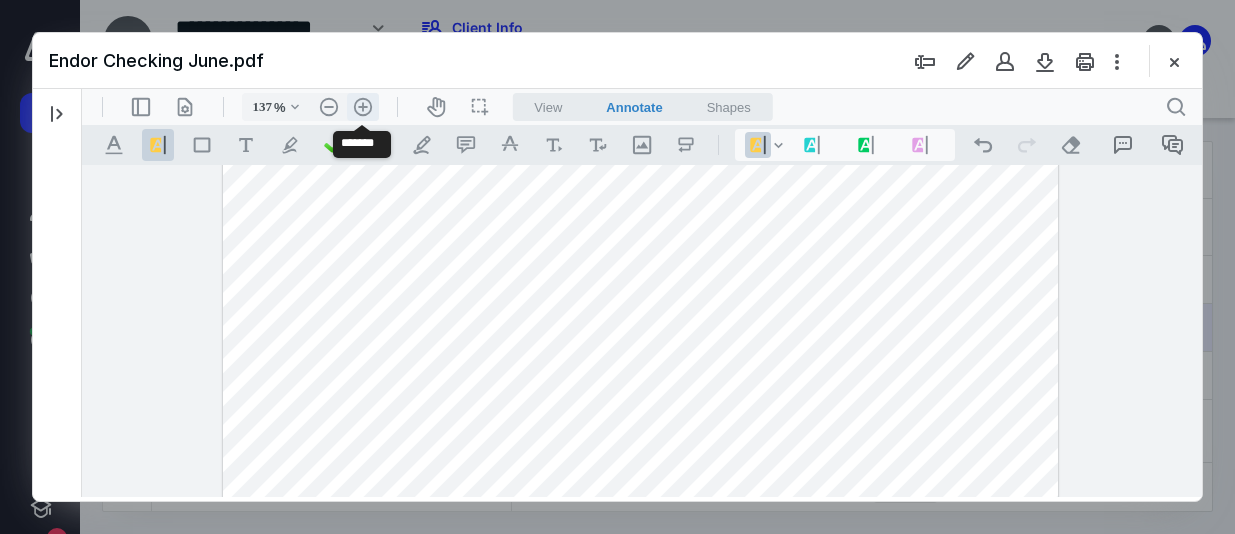 click on ".cls-1{fill:#abb0c4;} icon - header - zoom - in - line" at bounding box center (363, 107) 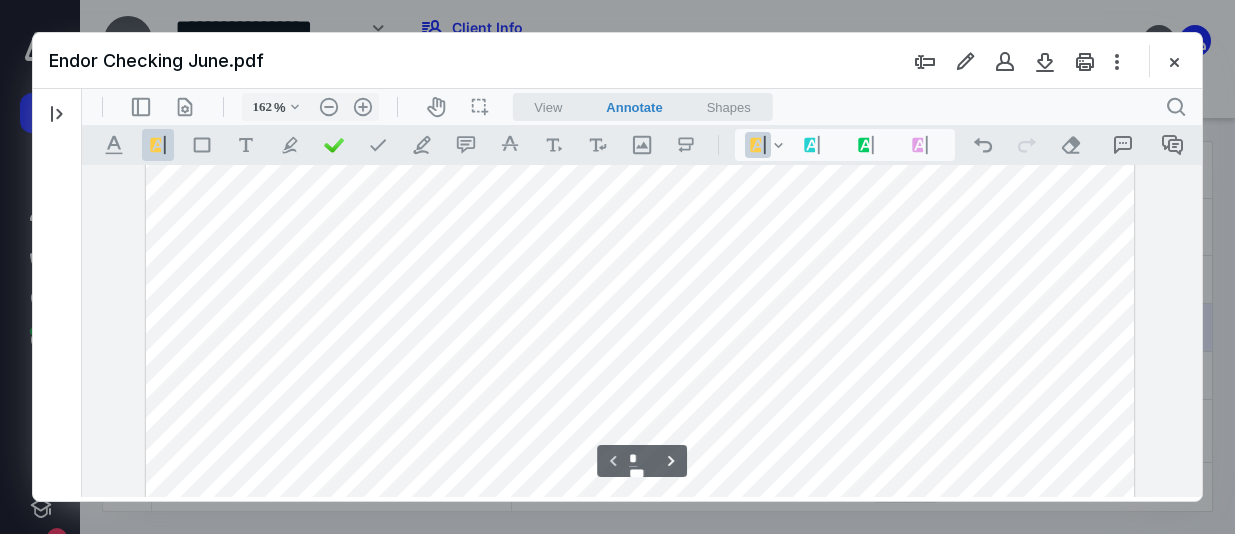scroll, scrollTop: 400, scrollLeft: 0, axis: vertical 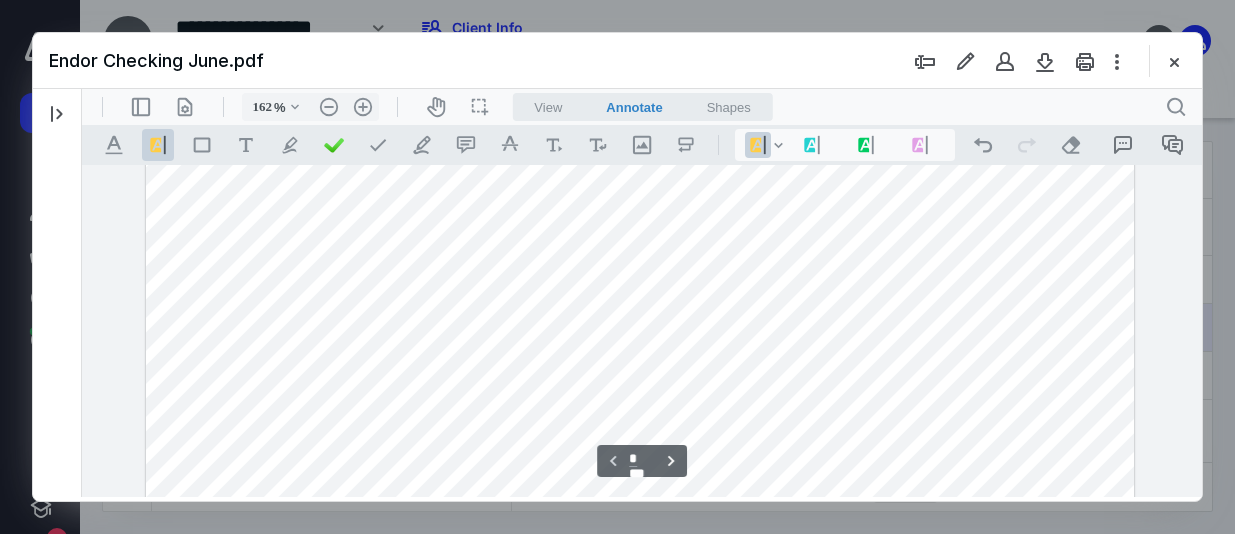 drag, startPoint x: 665, startPoint y: 347, endPoint x: 561, endPoint y: 347, distance: 104 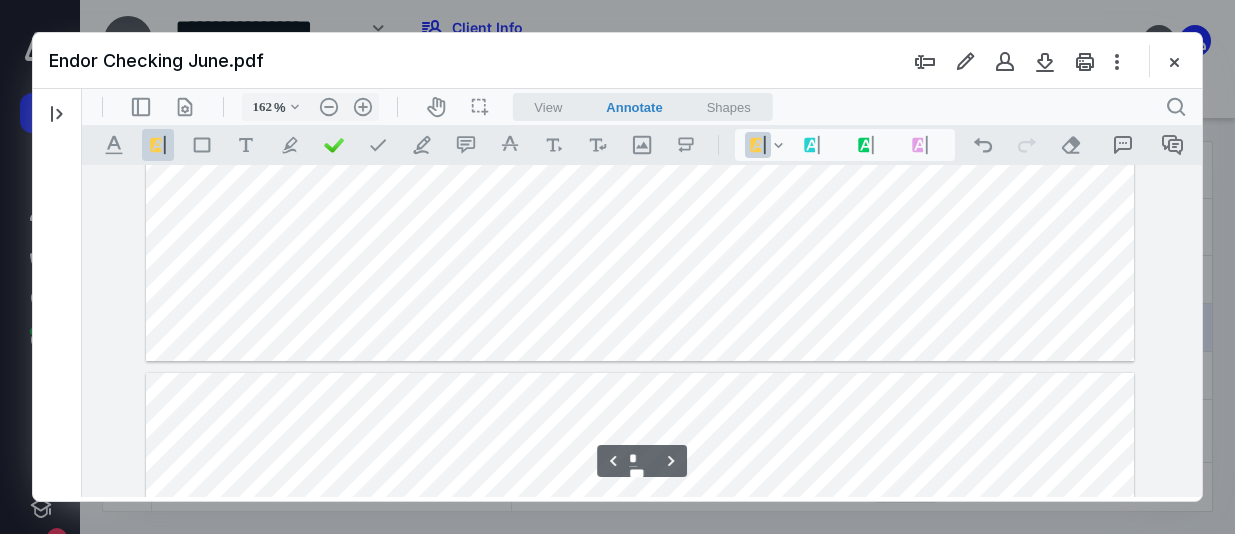 scroll, scrollTop: 2400, scrollLeft: 0, axis: vertical 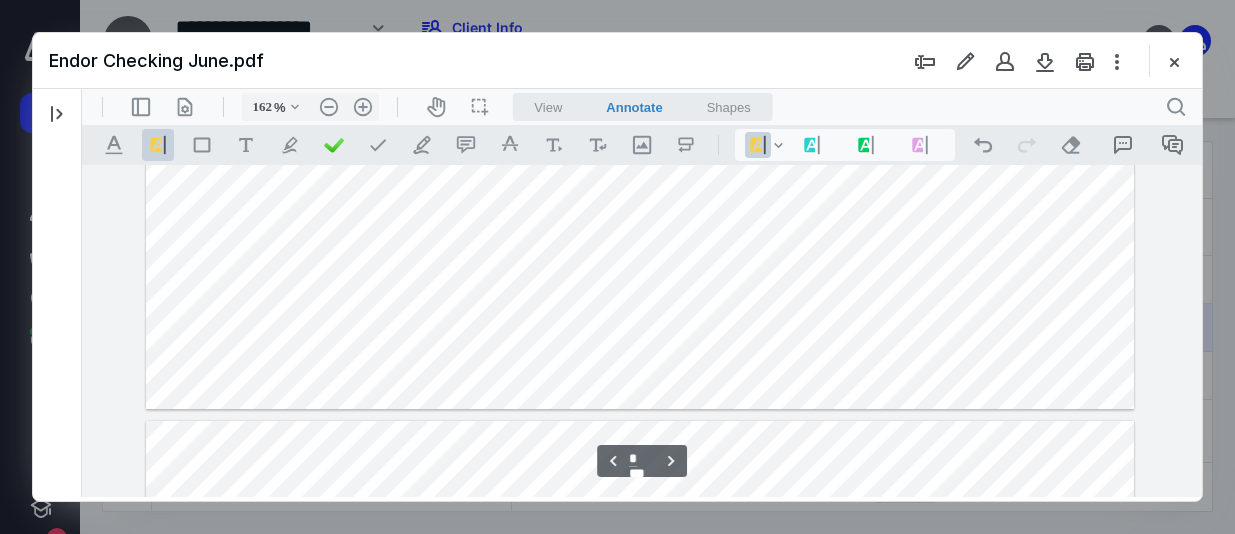 type on "*" 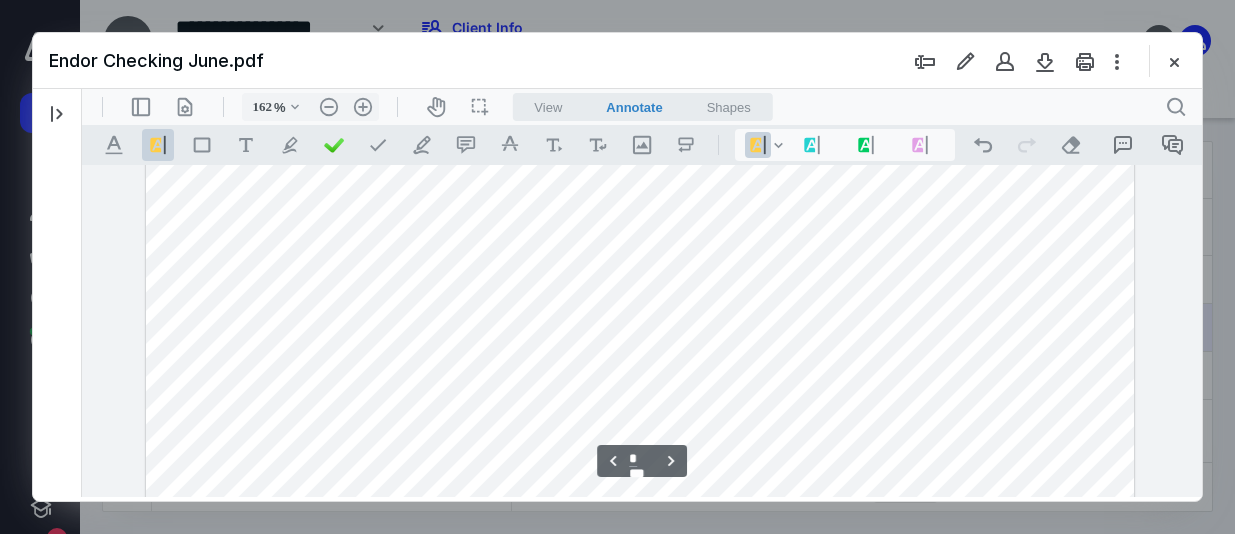 scroll, scrollTop: 4700, scrollLeft: 0, axis: vertical 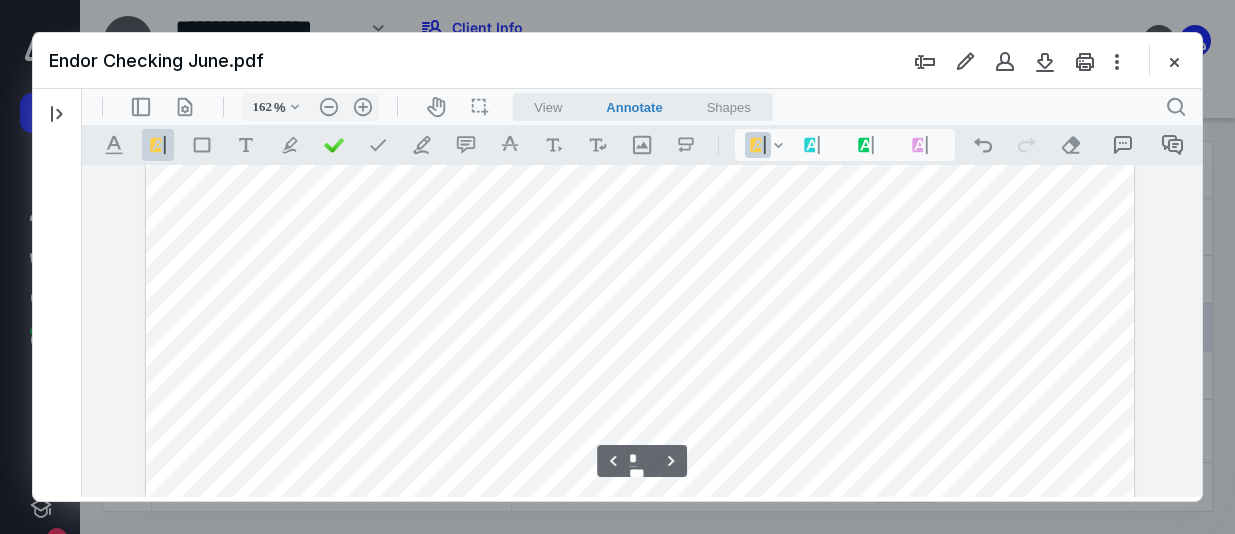 drag, startPoint x: 963, startPoint y: 302, endPoint x: 918, endPoint y: 315, distance: 46.840153 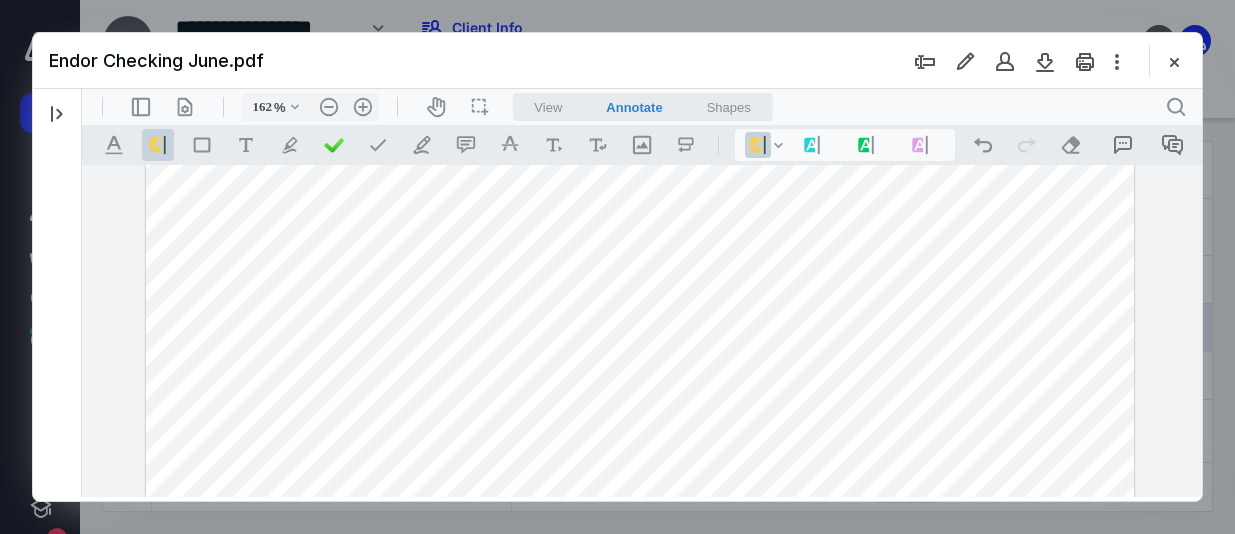 drag, startPoint x: 290, startPoint y: 362, endPoint x: 279, endPoint y: 377, distance: 18.601076 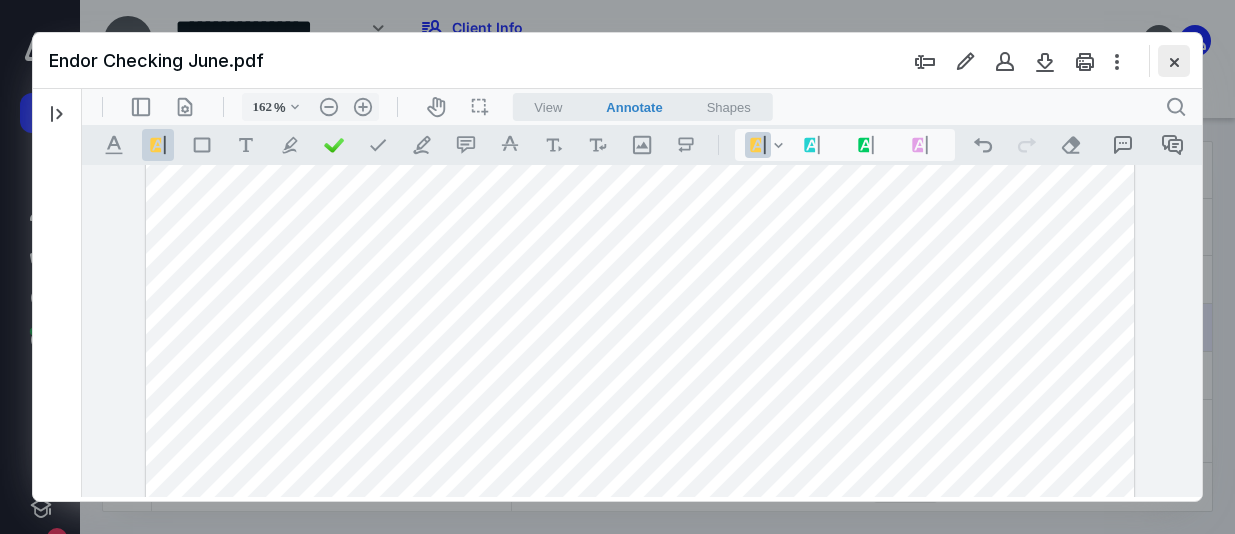 click at bounding box center [1174, 61] 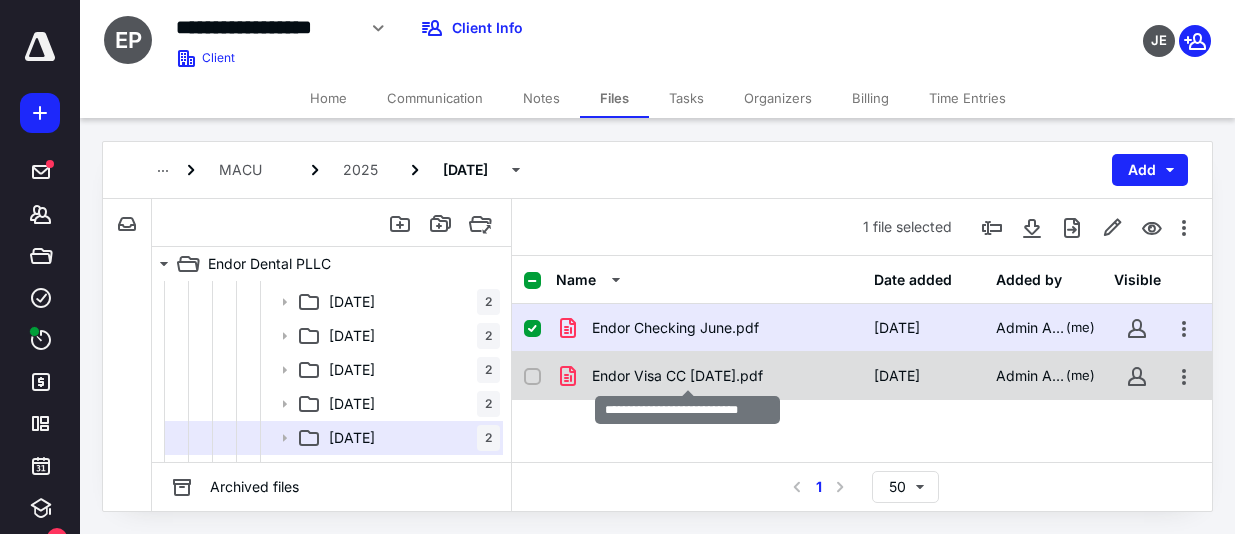 click on "Endor Visa CC [DATE].pdf" at bounding box center (677, 376) 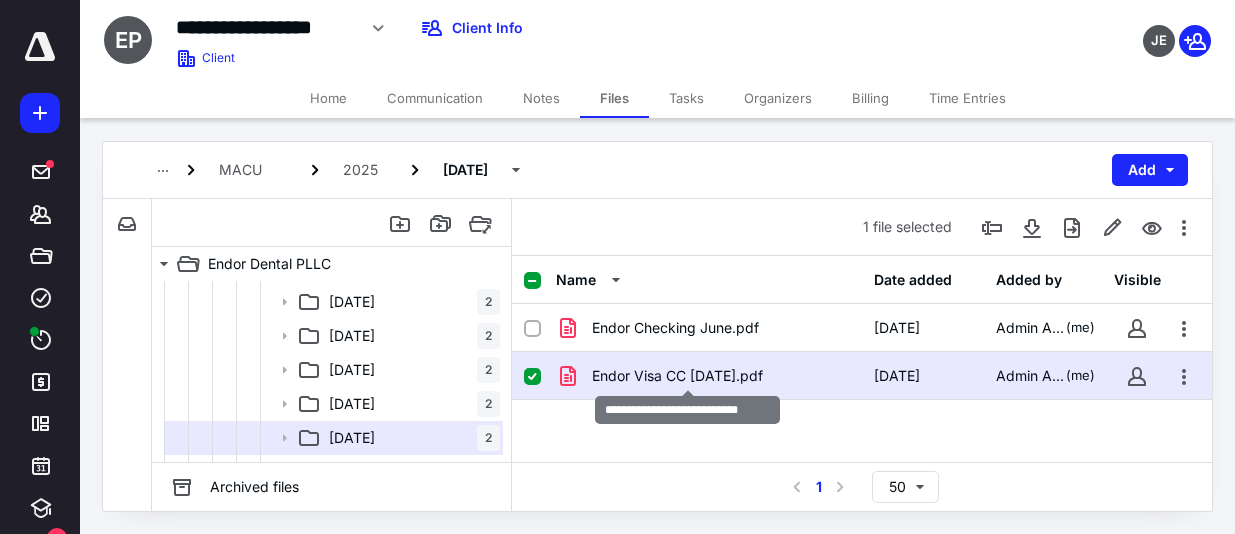 click on "Endor Visa CC [DATE].pdf" at bounding box center [677, 376] 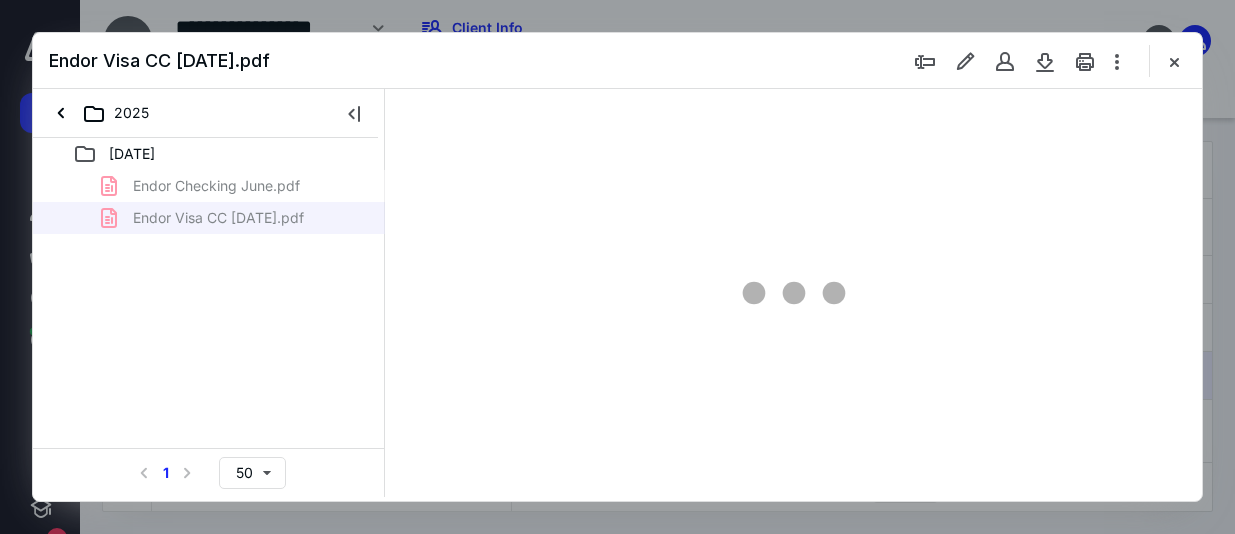 scroll, scrollTop: 0, scrollLeft: 0, axis: both 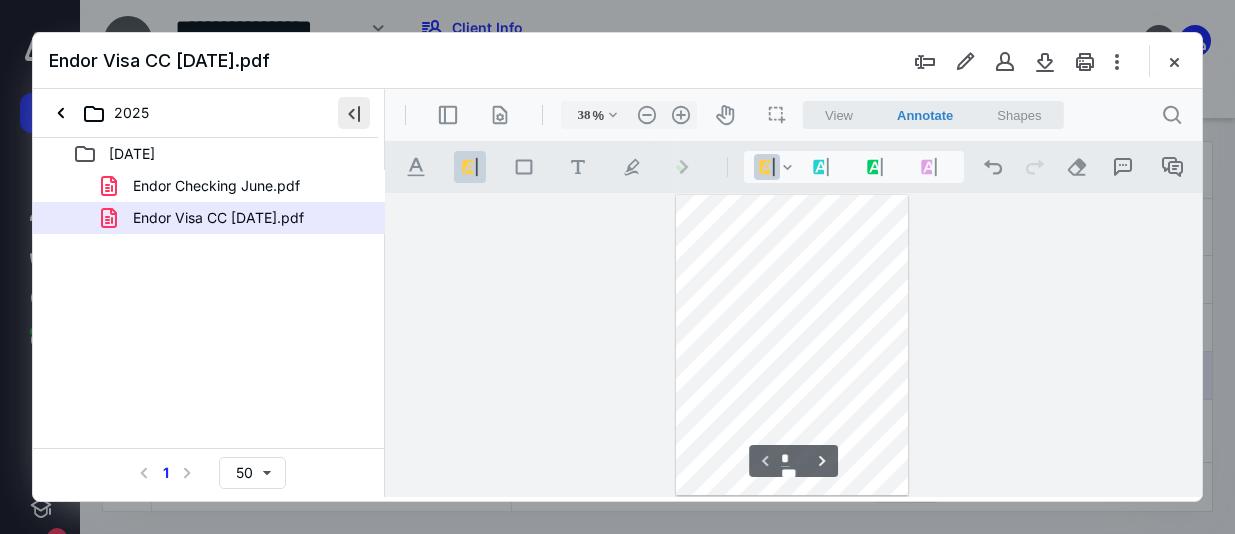 click at bounding box center [354, 113] 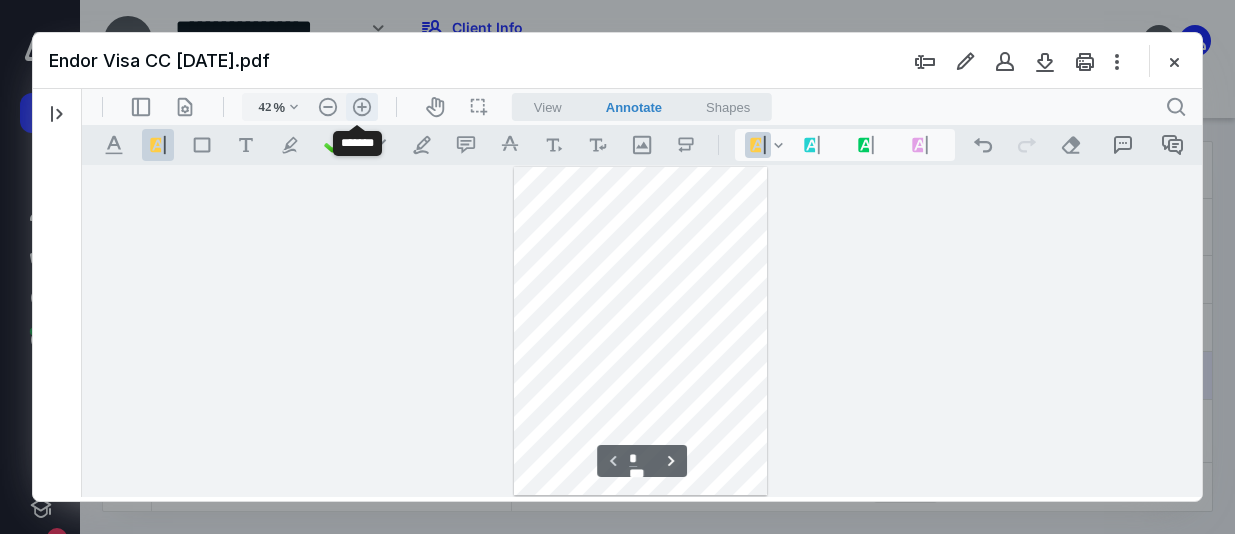 click on ".cls-1{fill:#abb0c4;} icon - header - zoom - in - line" at bounding box center [362, 107] 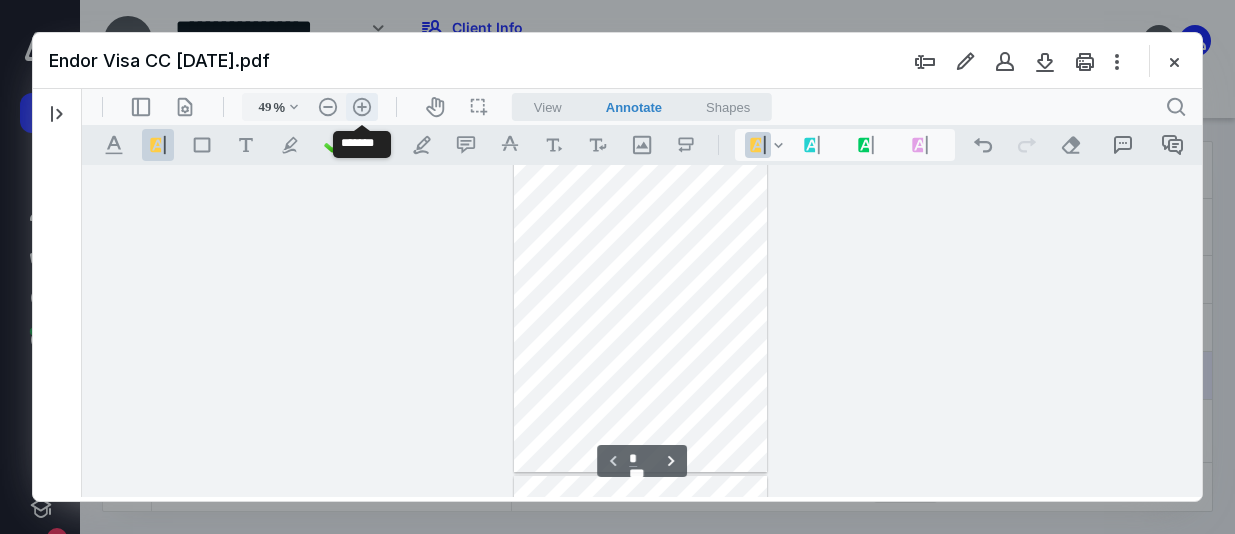 click on ".cls-1{fill:#abb0c4;} icon - header - zoom - in - line" at bounding box center (362, 107) 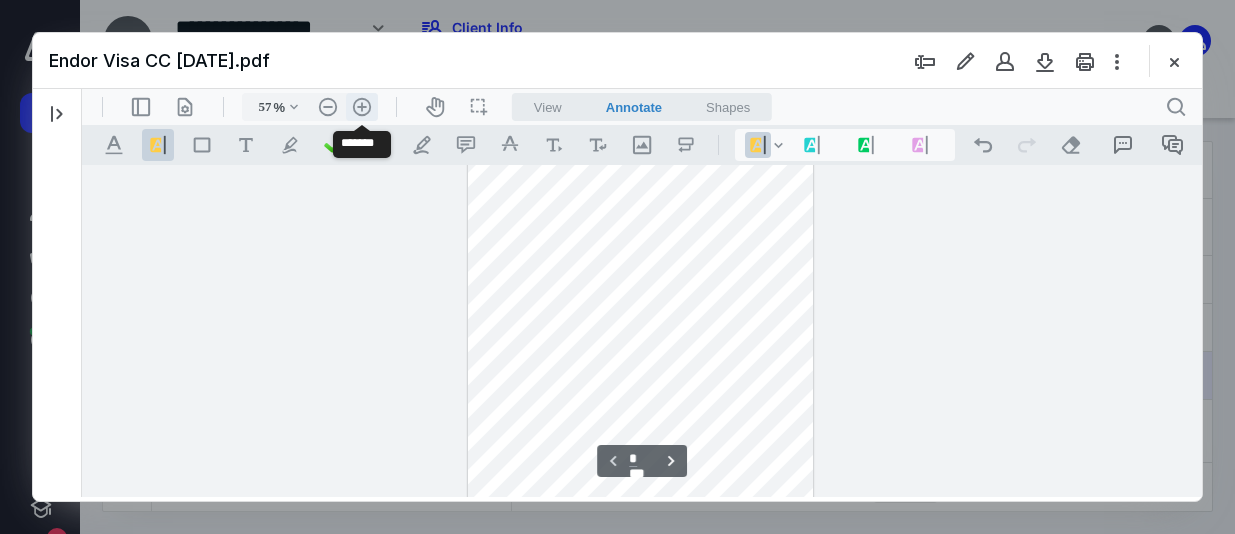click on ".cls-1{fill:#abb0c4;} icon - header - zoom - in - line" at bounding box center [362, 107] 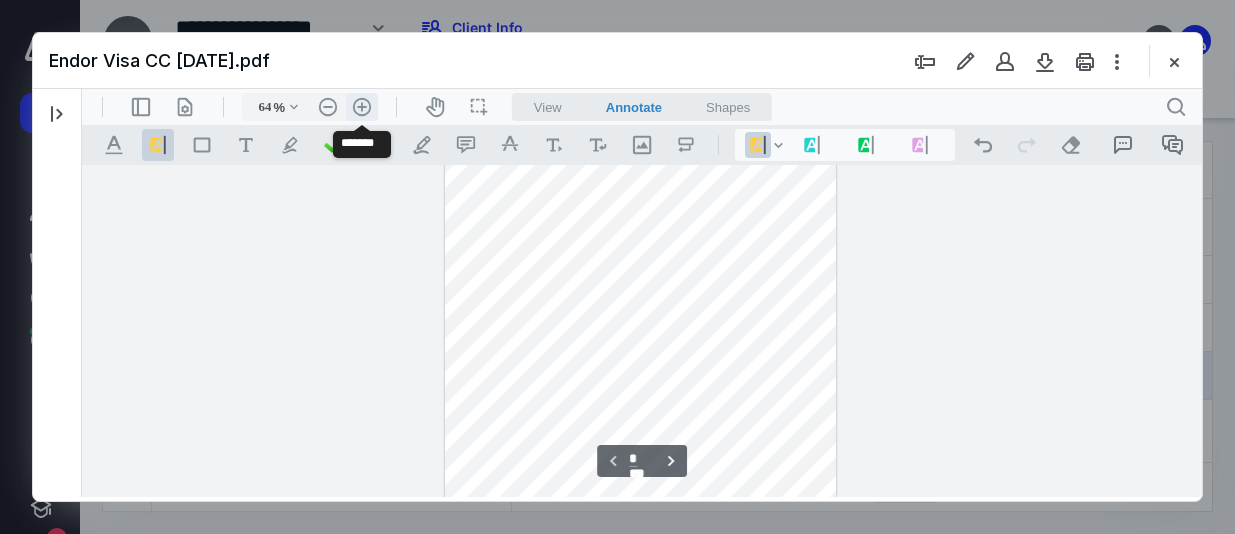 click on ".cls-1{fill:#abb0c4;} icon - header - zoom - in - line" at bounding box center (362, 107) 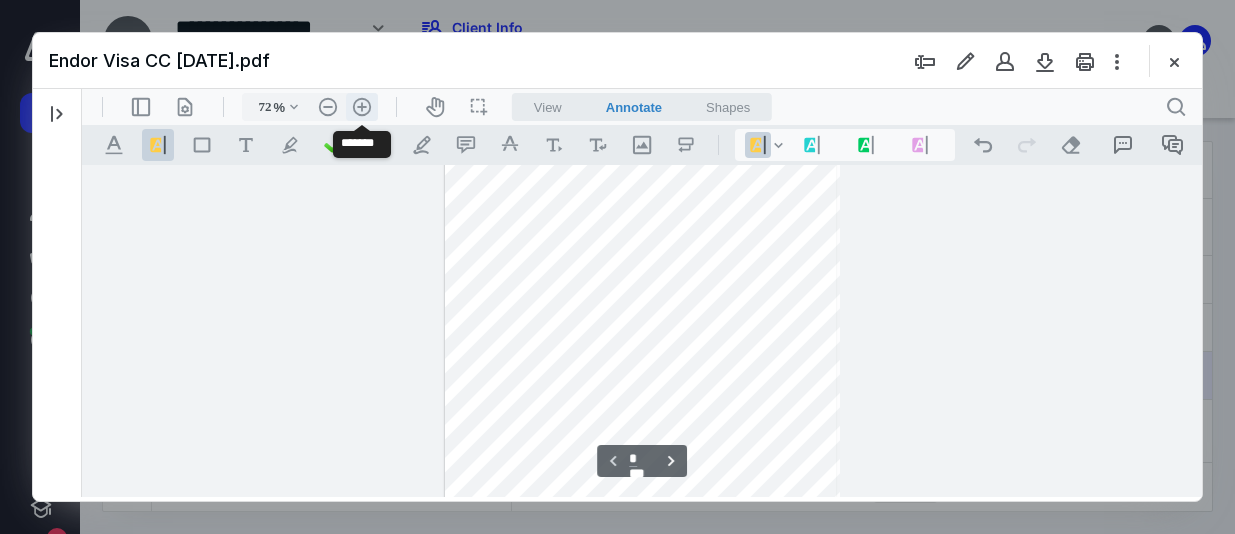 click on ".cls-1{fill:#abb0c4;} icon - header - zoom - in - line" at bounding box center (362, 107) 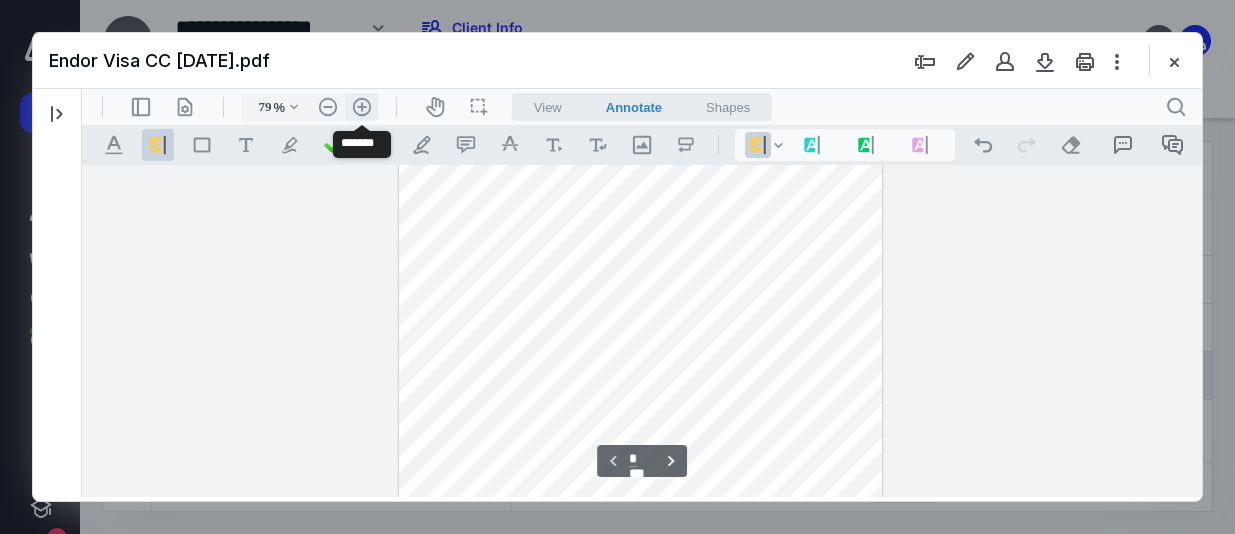 click on ".cls-1{fill:#abb0c4;} icon - header - zoom - in - line" at bounding box center [362, 107] 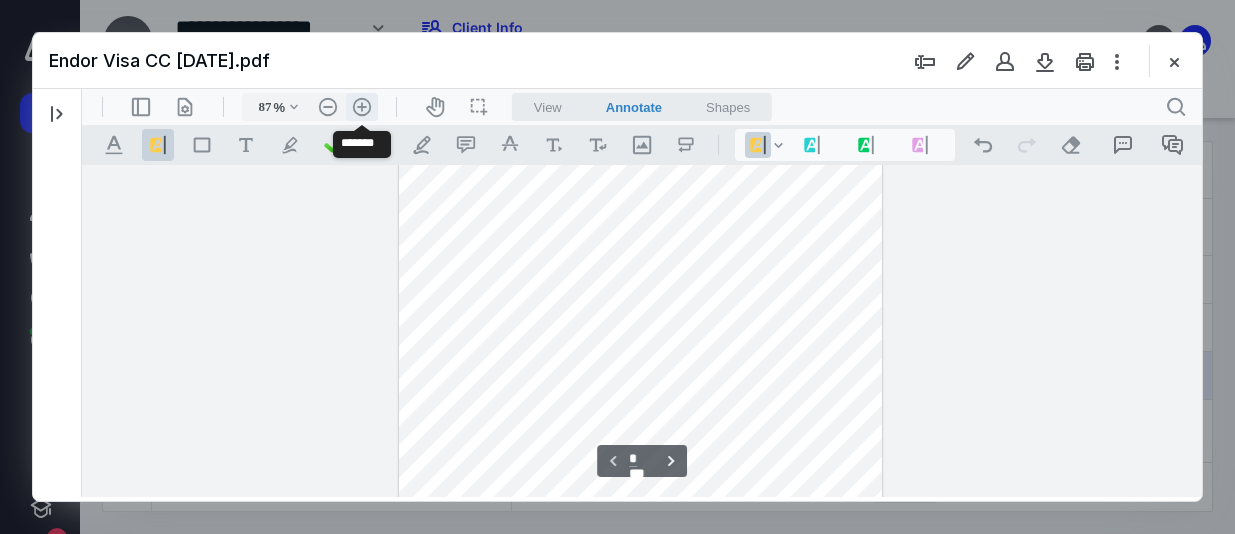 click on ".cls-1{fill:#abb0c4;} icon - header - zoom - in - line" at bounding box center [362, 107] 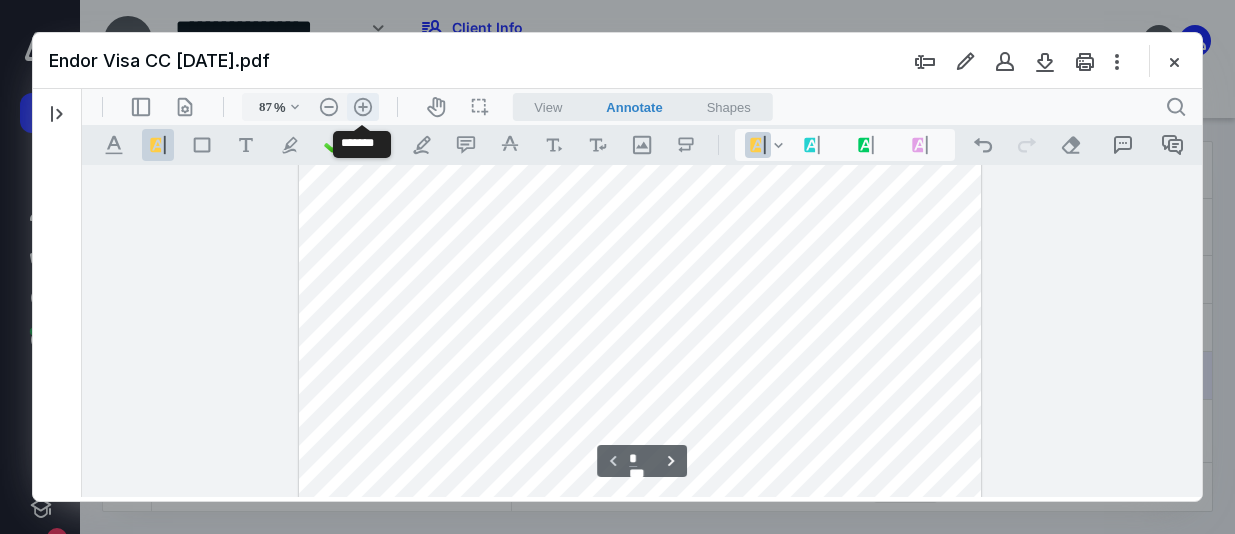 type on "112" 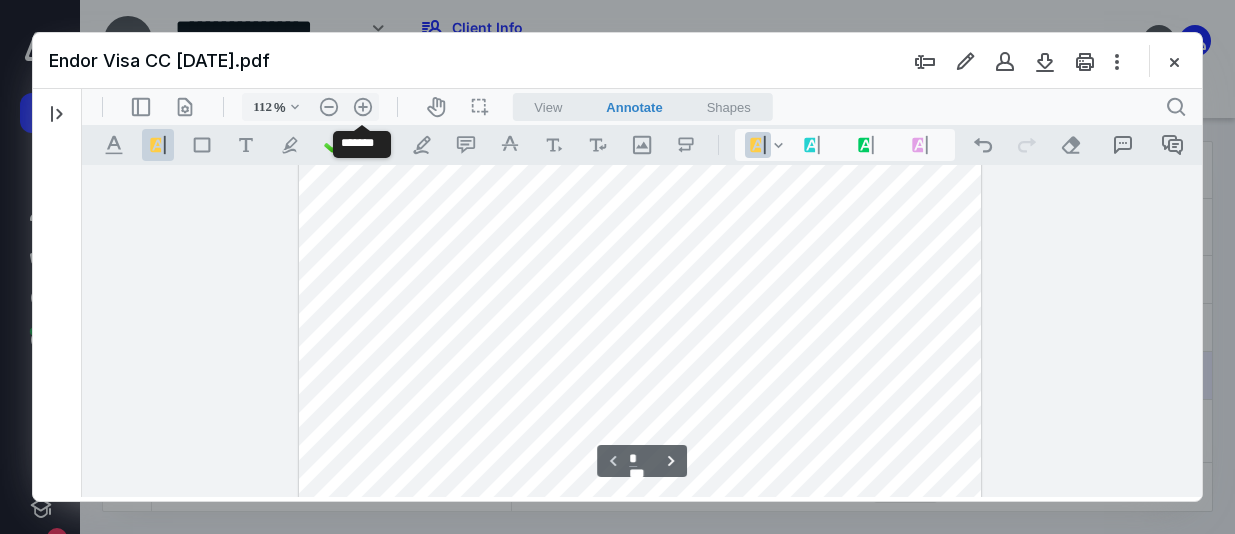 scroll, scrollTop: 215, scrollLeft: 0, axis: vertical 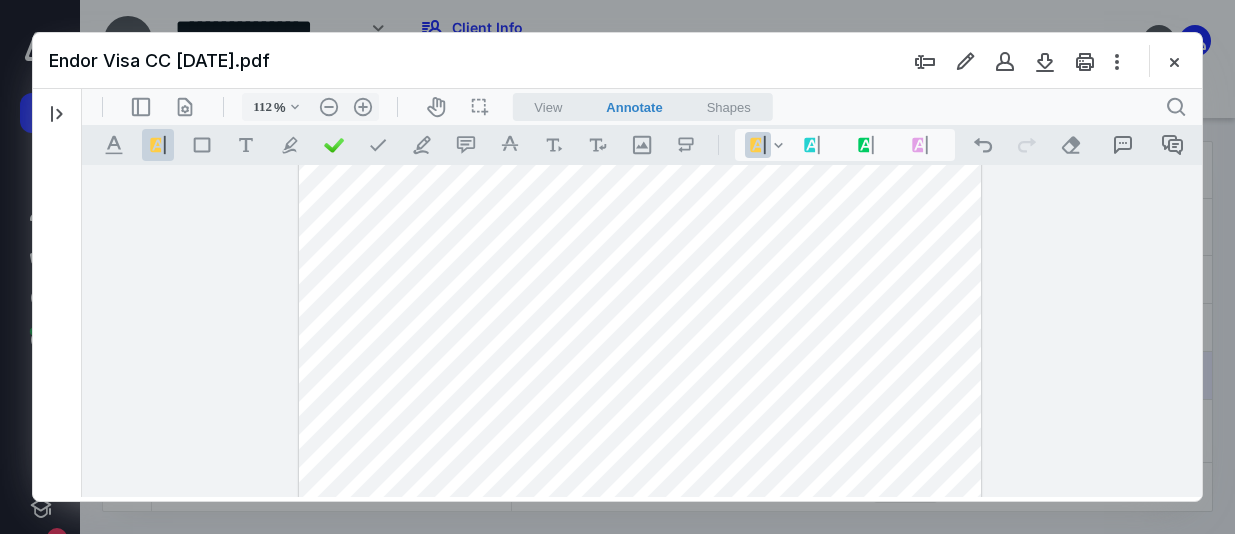 click at bounding box center [642, 331] 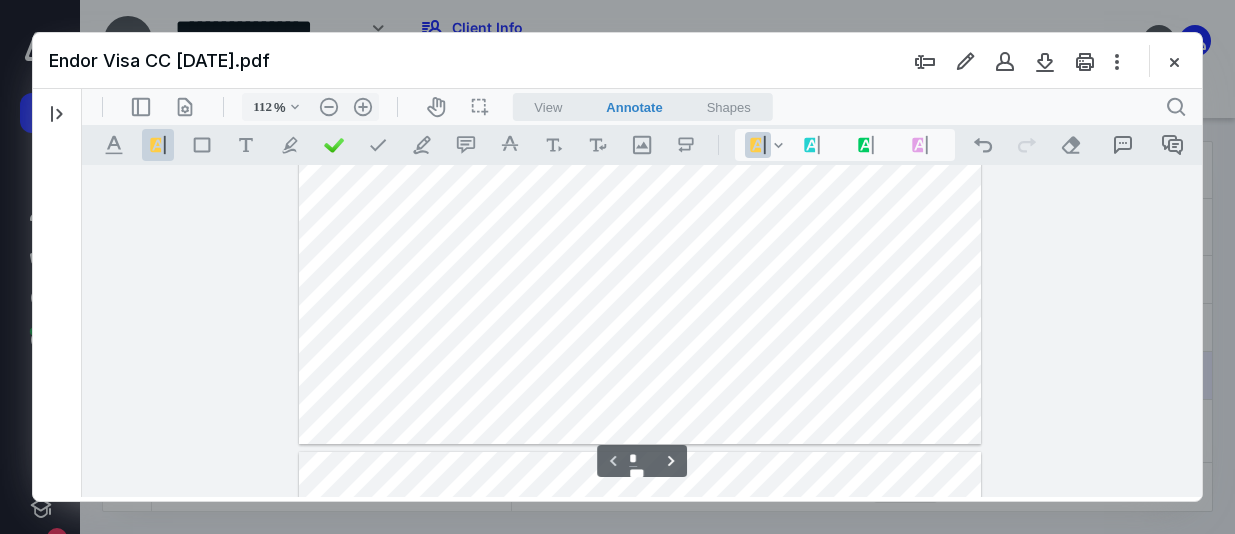 scroll, scrollTop: 615, scrollLeft: 0, axis: vertical 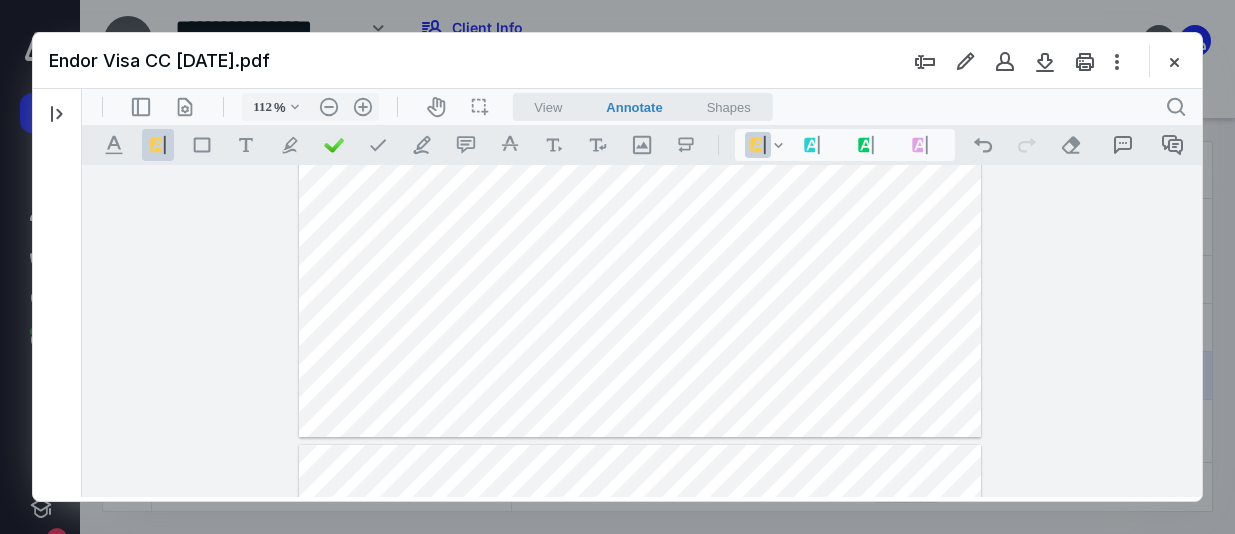 drag, startPoint x: 1170, startPoint y: 56, endPoint x: 1202, endPoint y: 2, distance: 62.76942 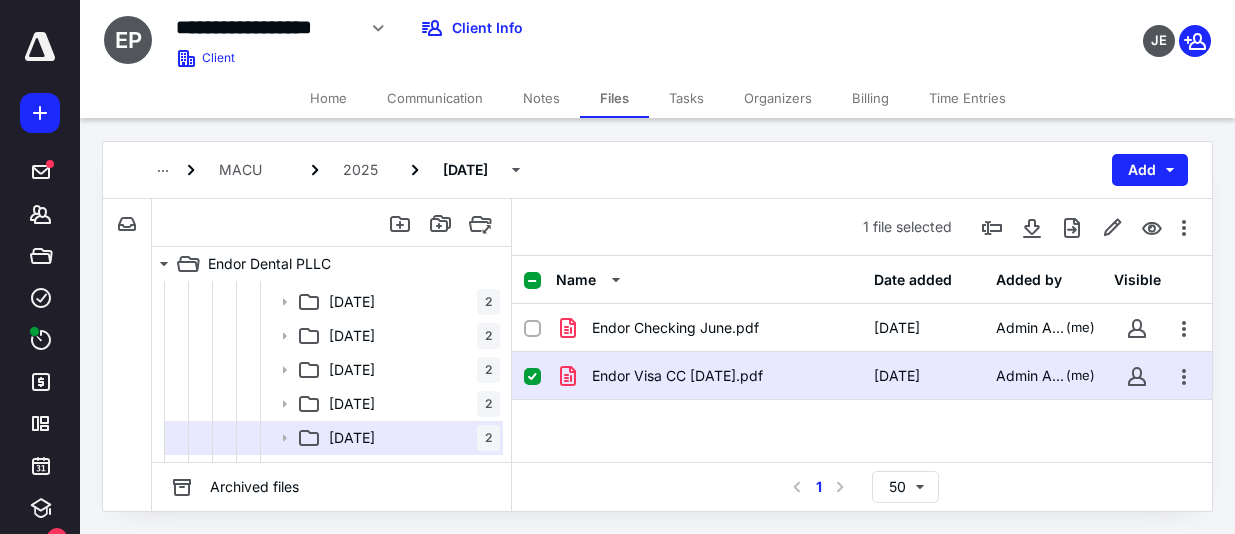 click on "Notes" at bounding box center (541, 98) 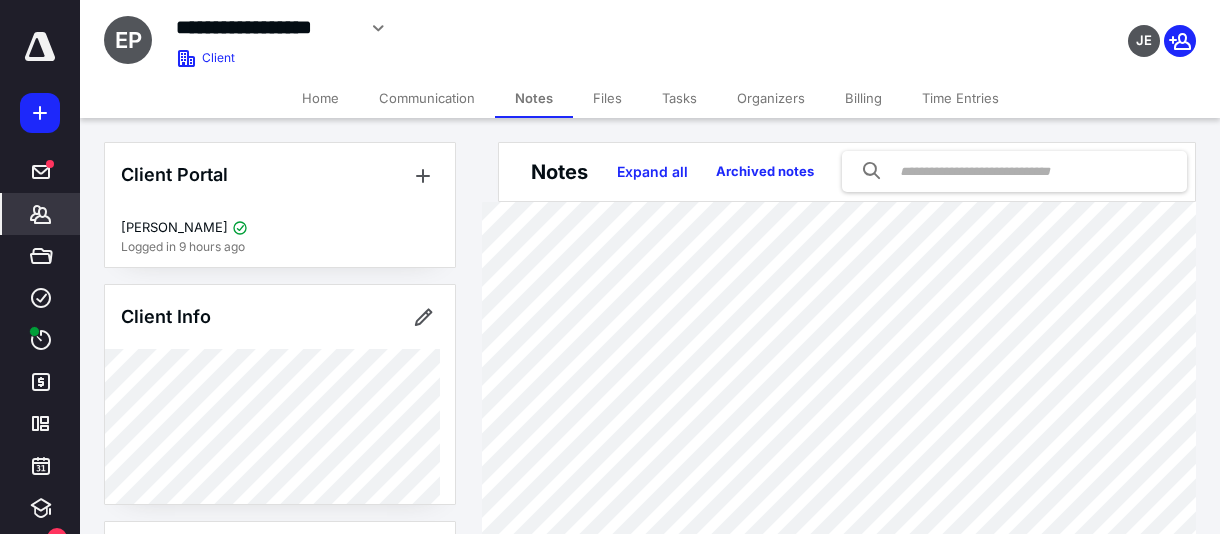 click on "Files" at bounding box center (607, 98) 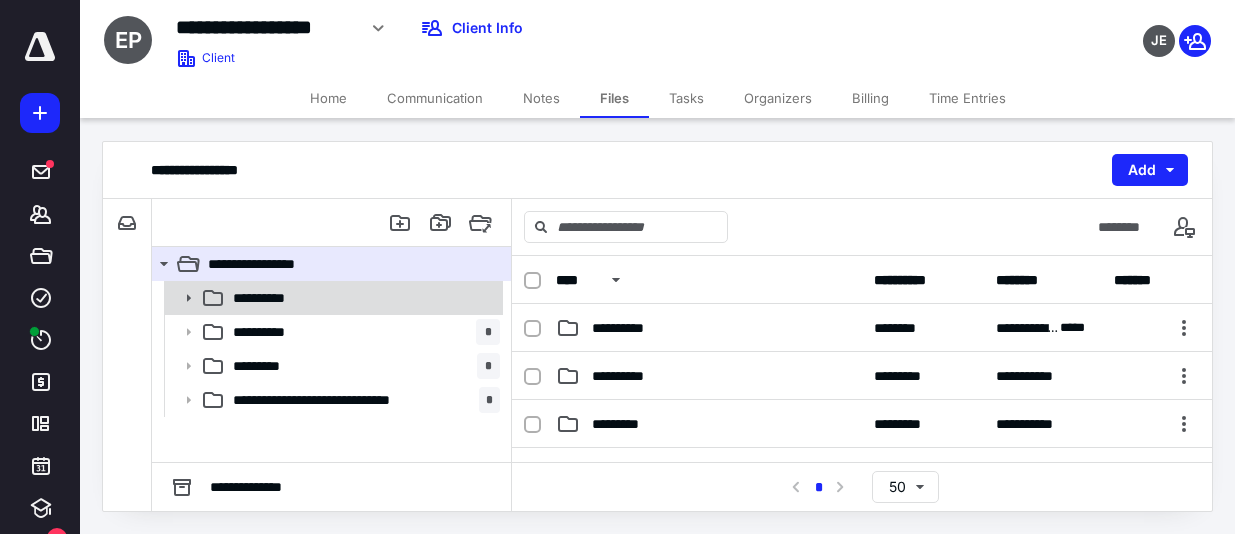 click on "**********" at bounding box center [332, 298] 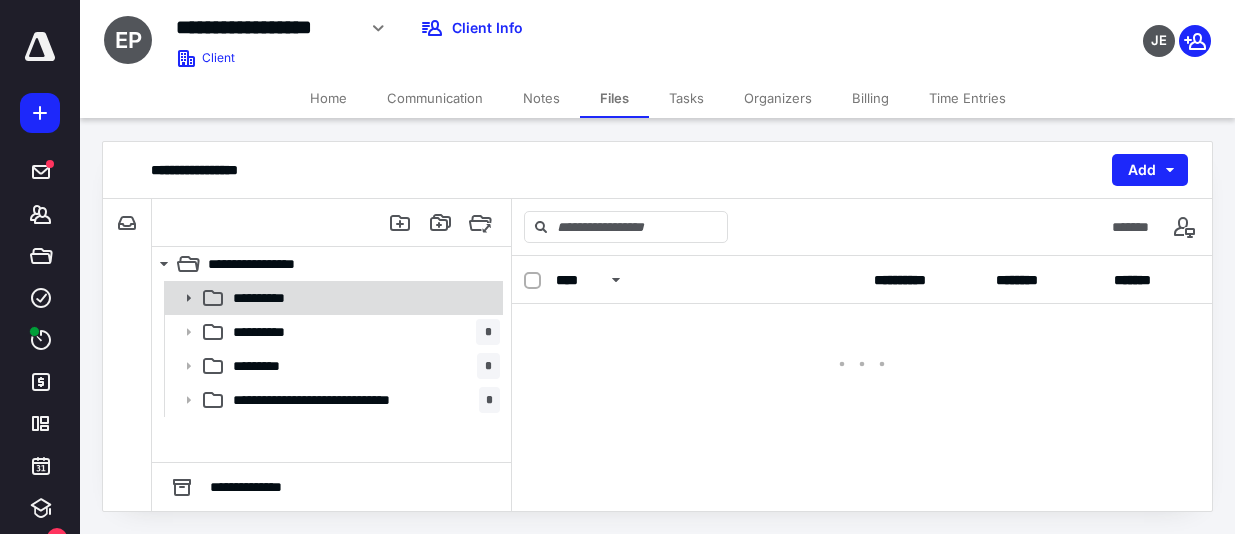 click on "**********" at bounding box center [332, 298] 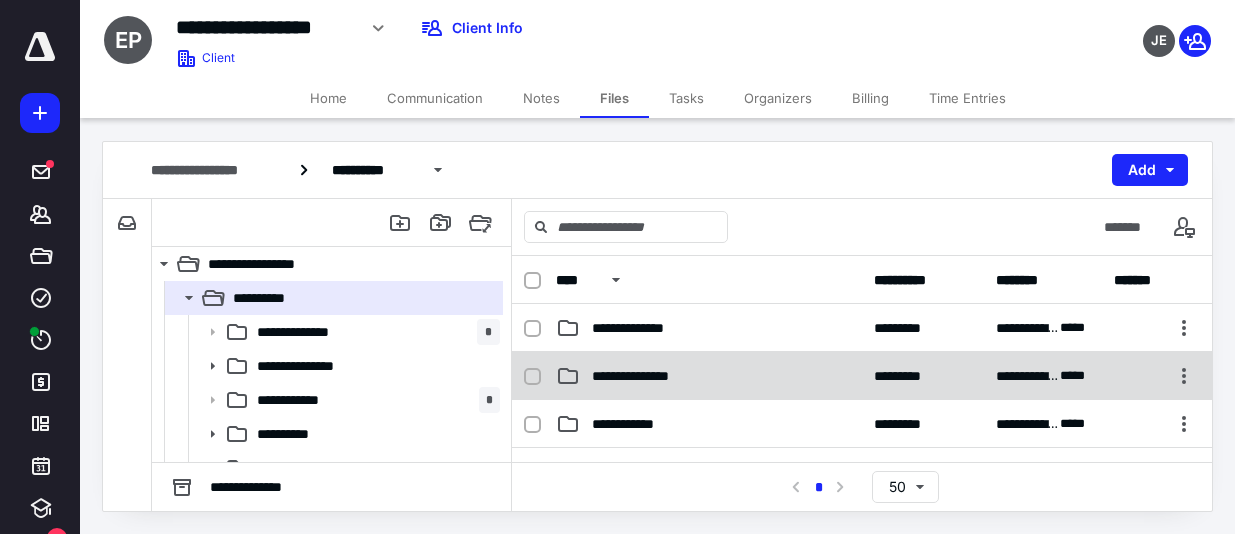 click on "**********" at bounding box center (648, 376) 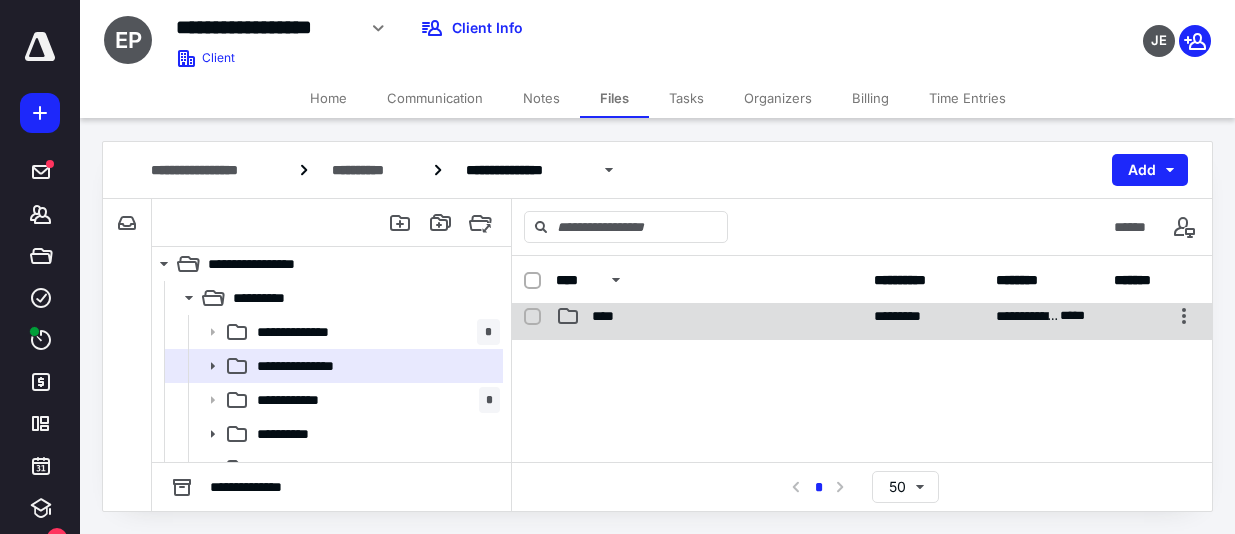 scroll, scrollTop: 0, scrollLeft: 0, axis: both 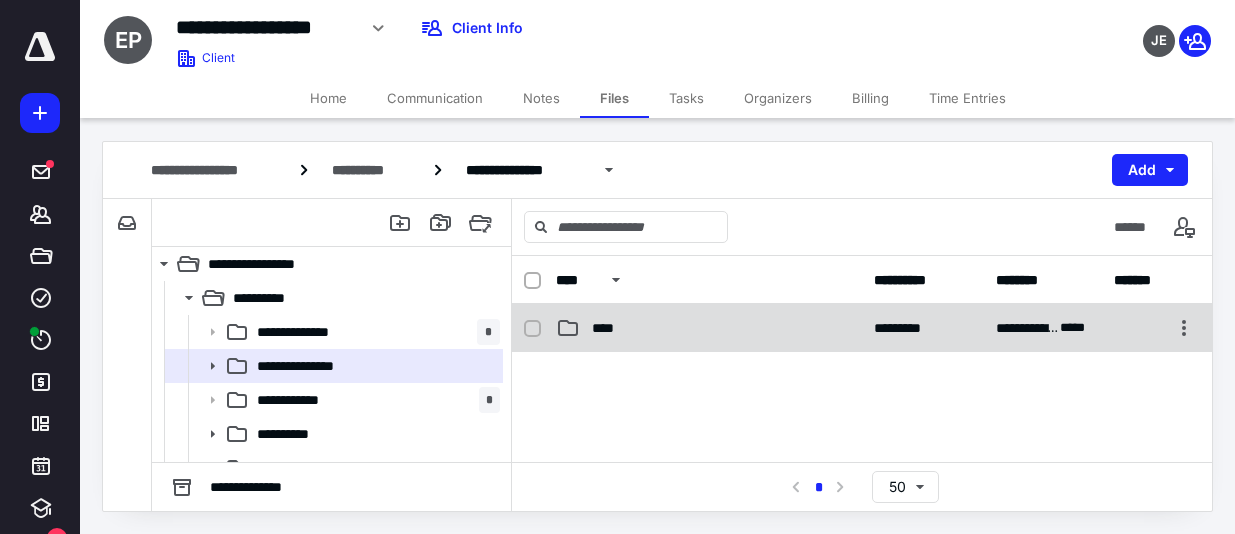 click on "**********" at bounding box center (862, 328) 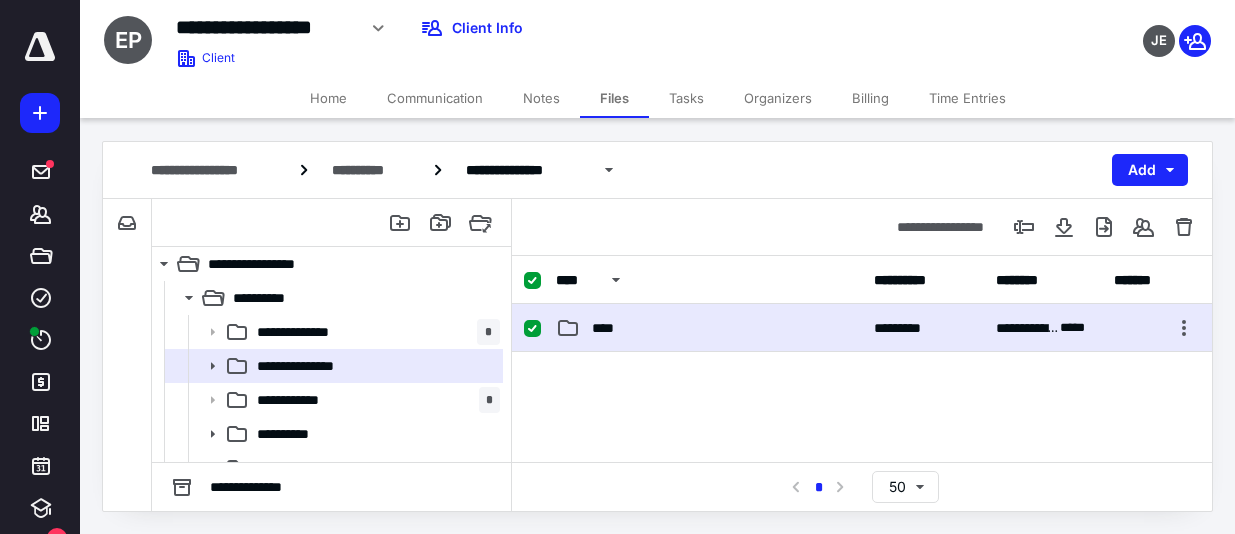 click on "**********" at bounding box center (862, 328) 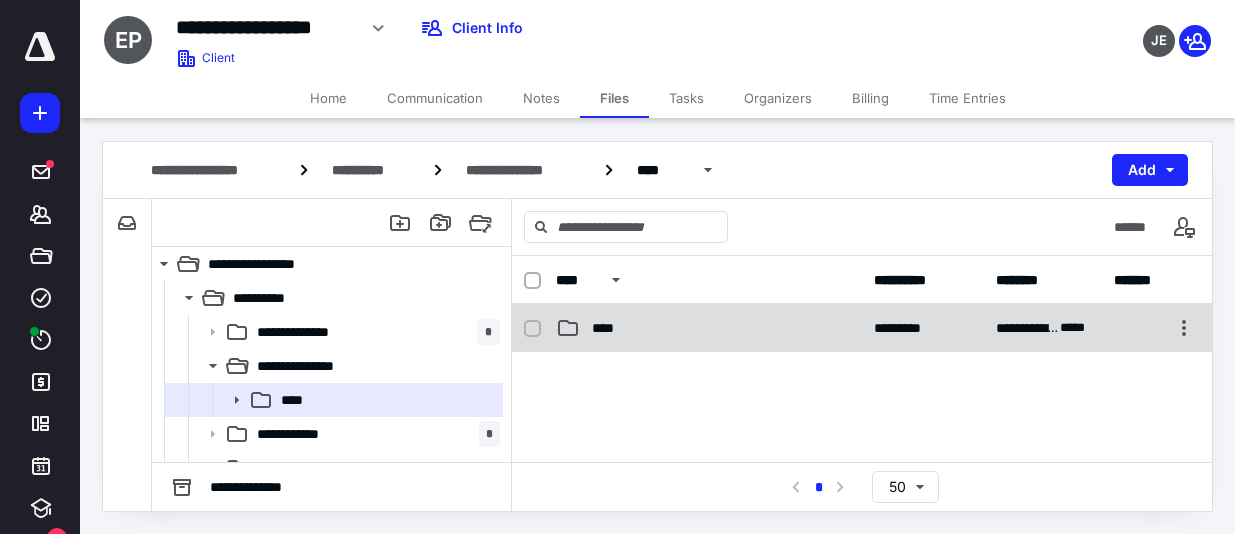 click on "****" at bounding box center (709, 328) 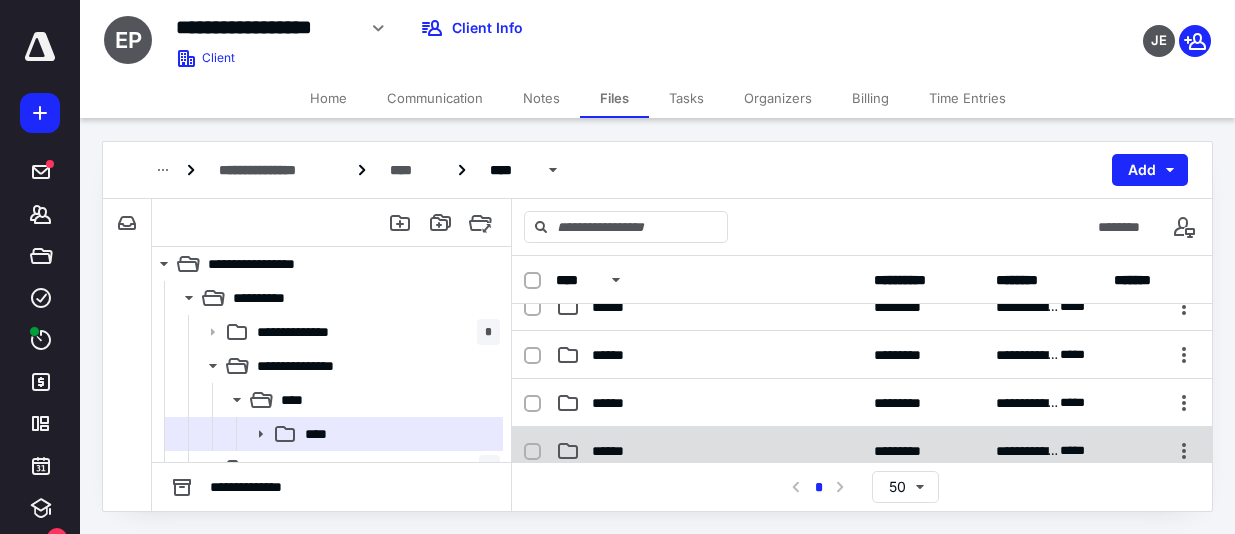 scroll, scrollTop: 200, scrollLeft: 0, axis: vertical 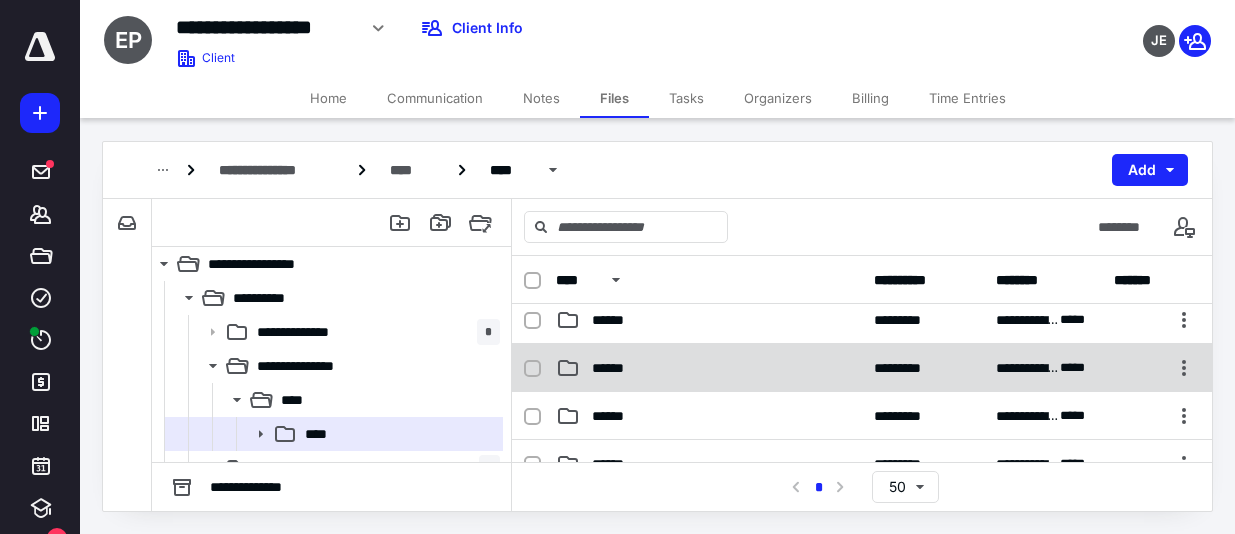 click on "******" at bounding box center (615, 368) 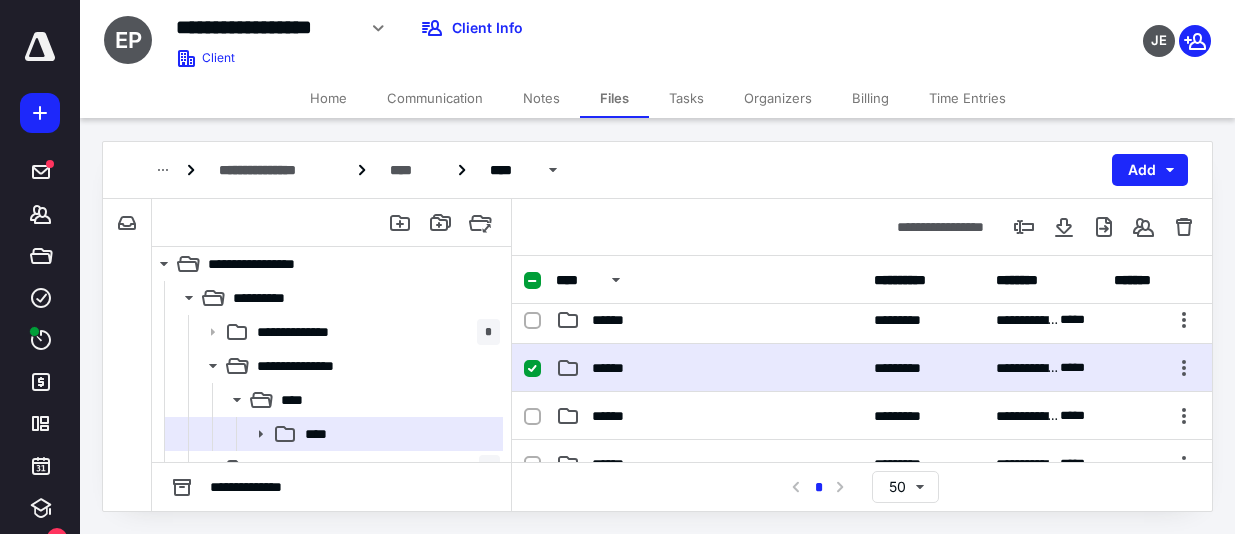click on "******" at bounding box center [615, 368] 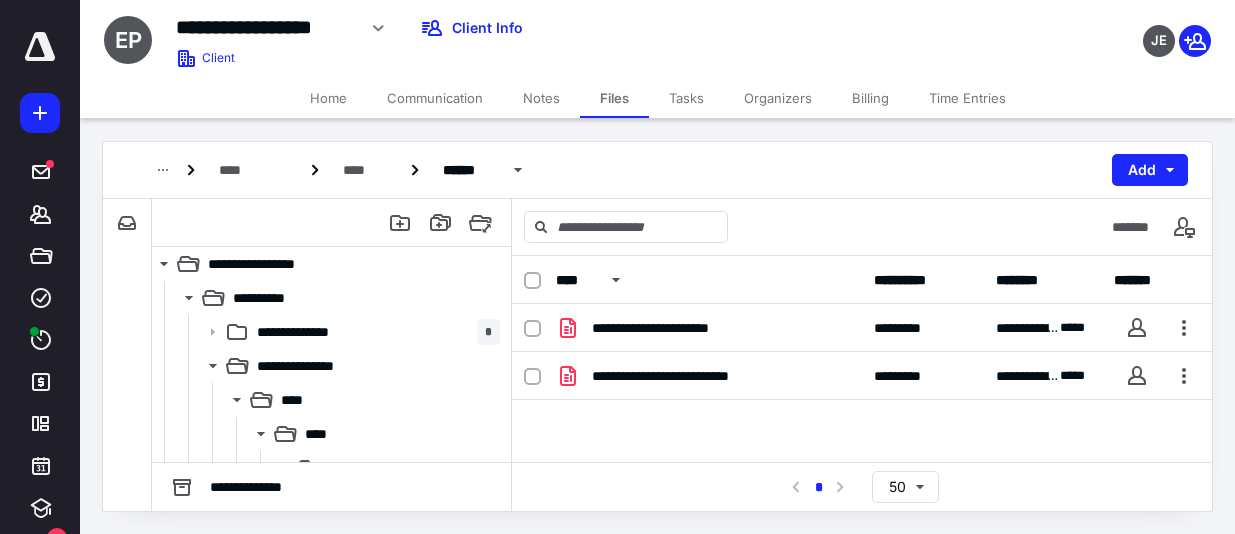 click on "**********" at bounding box center (687, 376) 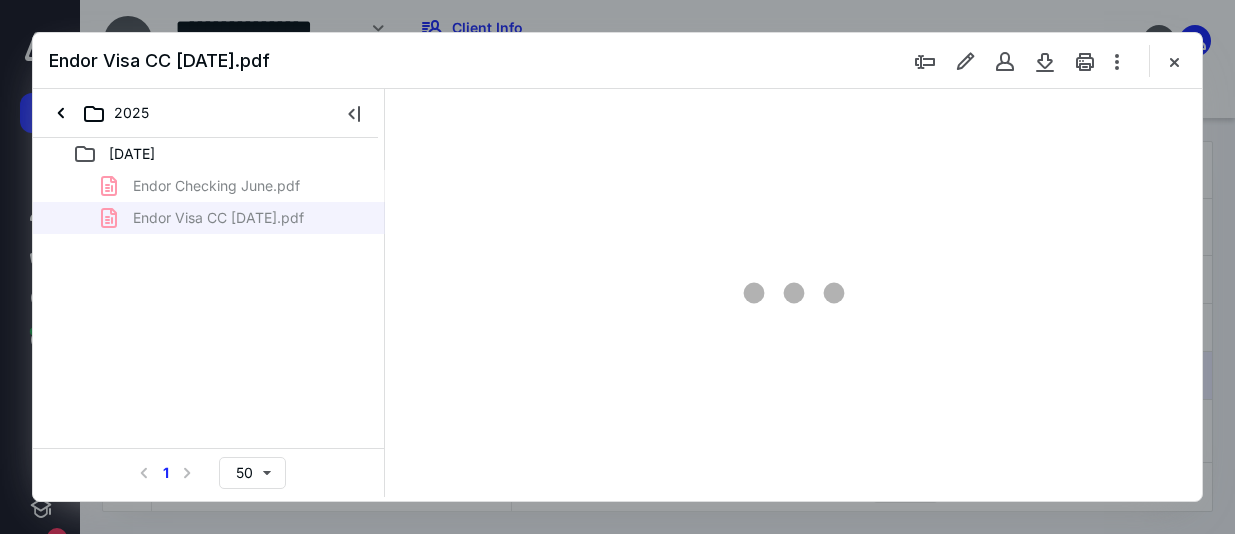 scroll, scrollTop: 0, scrollLeft: 0, axis: both 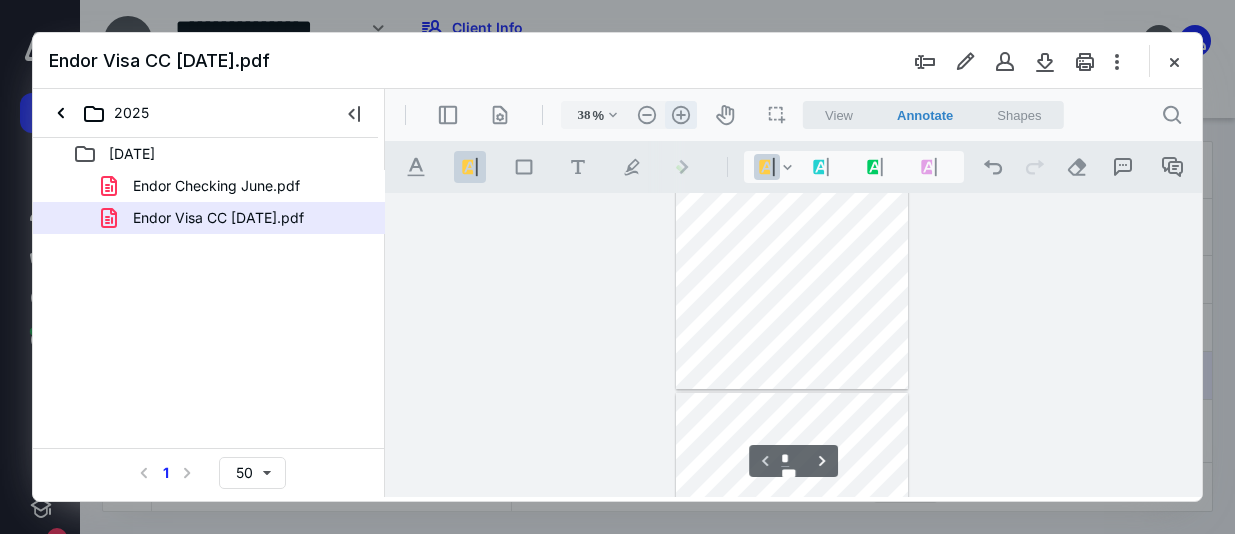 click on ".cls-1{fill:#abb0c4;} icon - header - zoom - in - line" at bounding box center [681, 115] 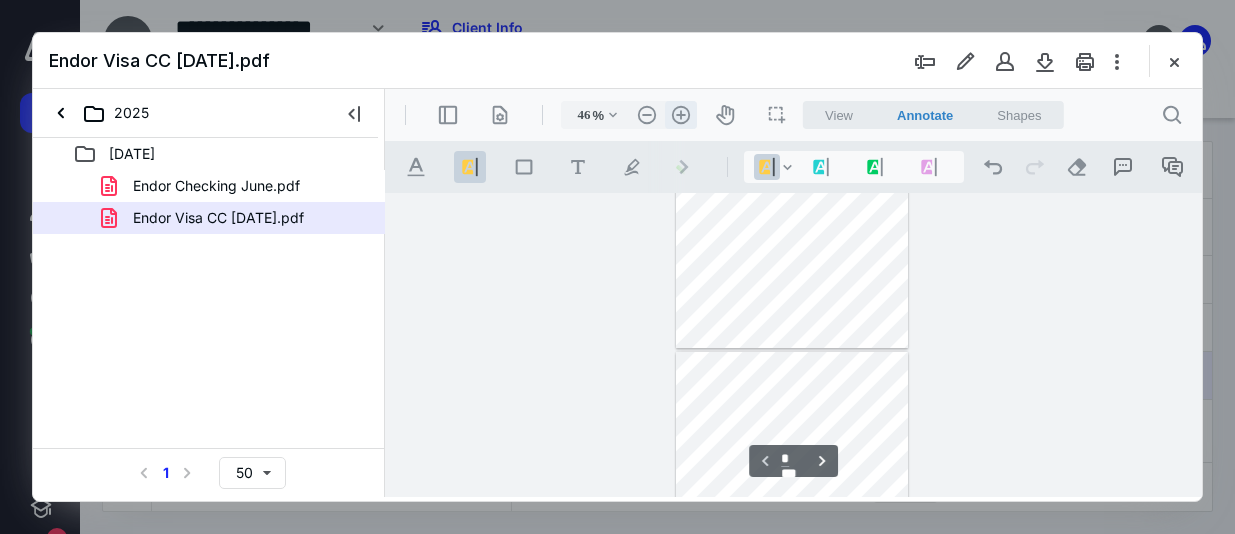click on ".cls-1{fill:#abb0c4;} icon - header - zoom - in - line" at bounding box center [681, 115] 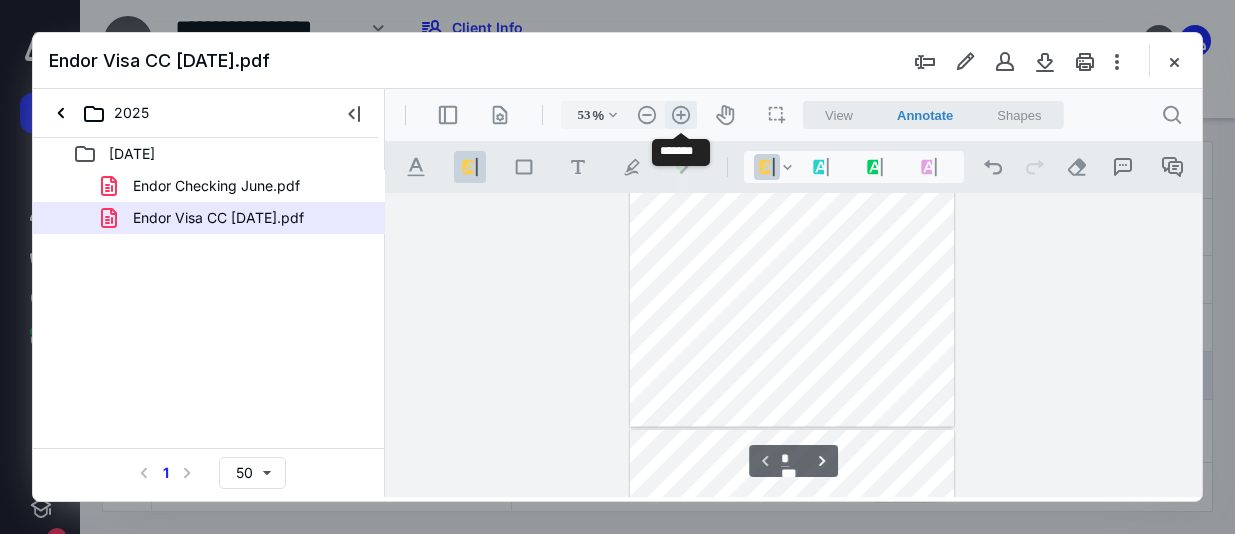 click on ".cls-1{fill:#abb0c4;} icon - header - zoom - in - line" at bounding box center (681, 115) 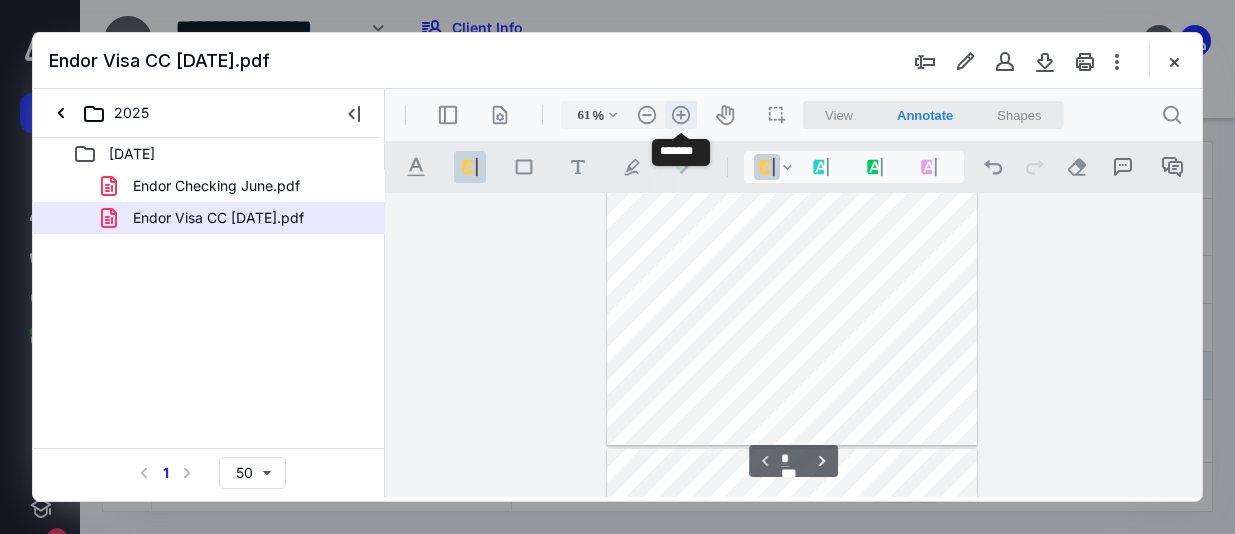 click on ".cls-1{fill:#abb0c4;} icon - header - zoom - in - line" at bounding box center [681, 115] 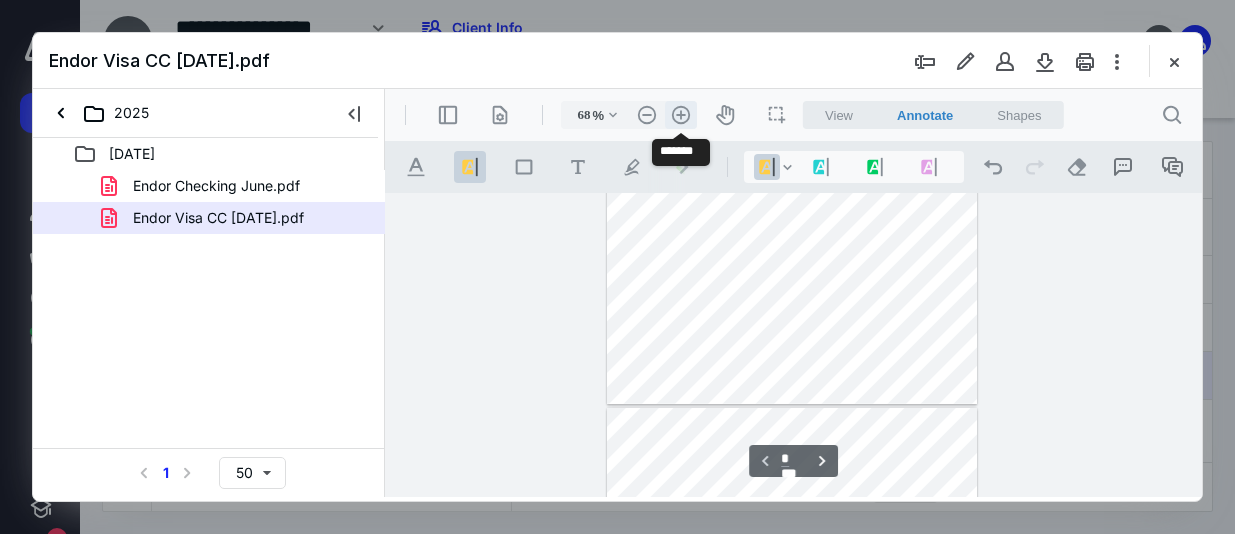 click on ".cls-1{fill:#abb0c4;} icon - header - zoom - in - line" at bounding box center (681, 115) 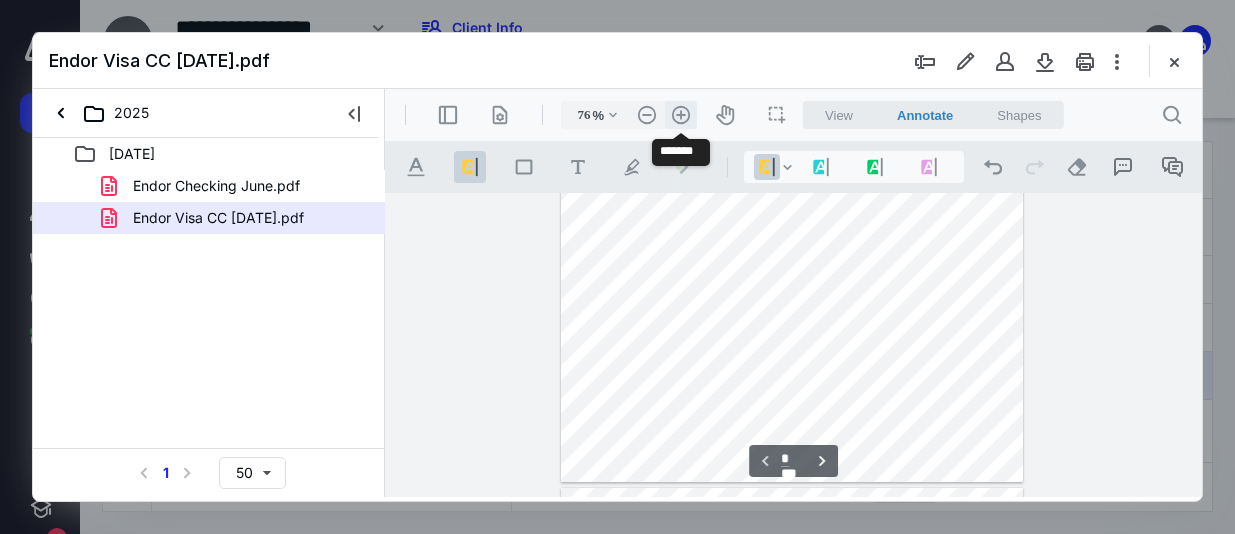click on ".cls-1{fill:#abb0c4;} icon - header - zoom - in - line" at bounding box center [681, 115] 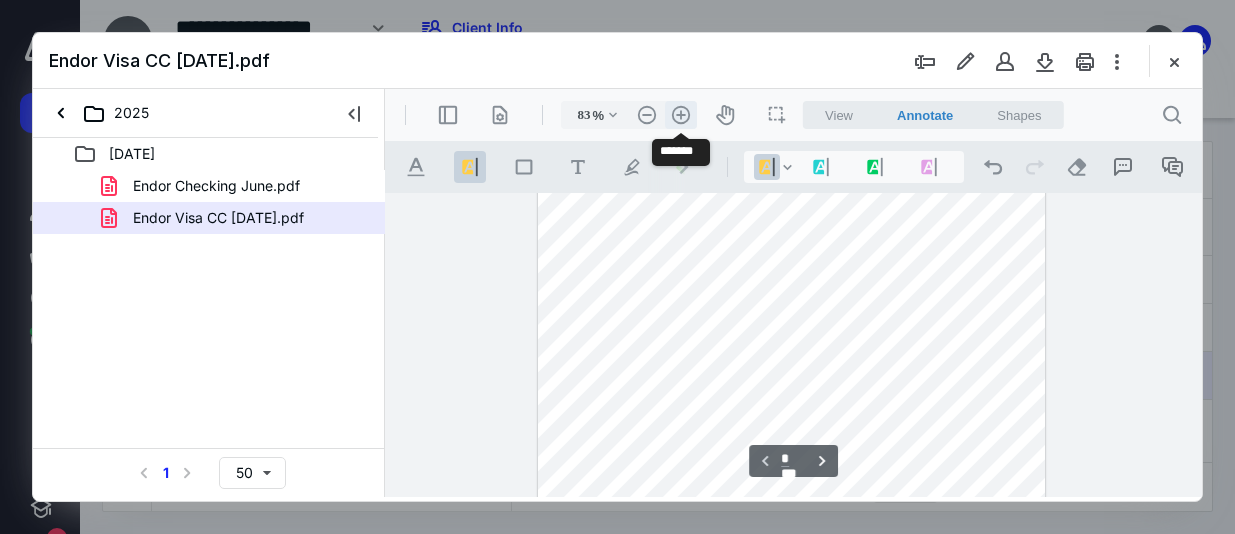 click on ".cls-1{fill:#abb0c4;} icon - header - zoom - in - line" at bounding box center (681, 115) 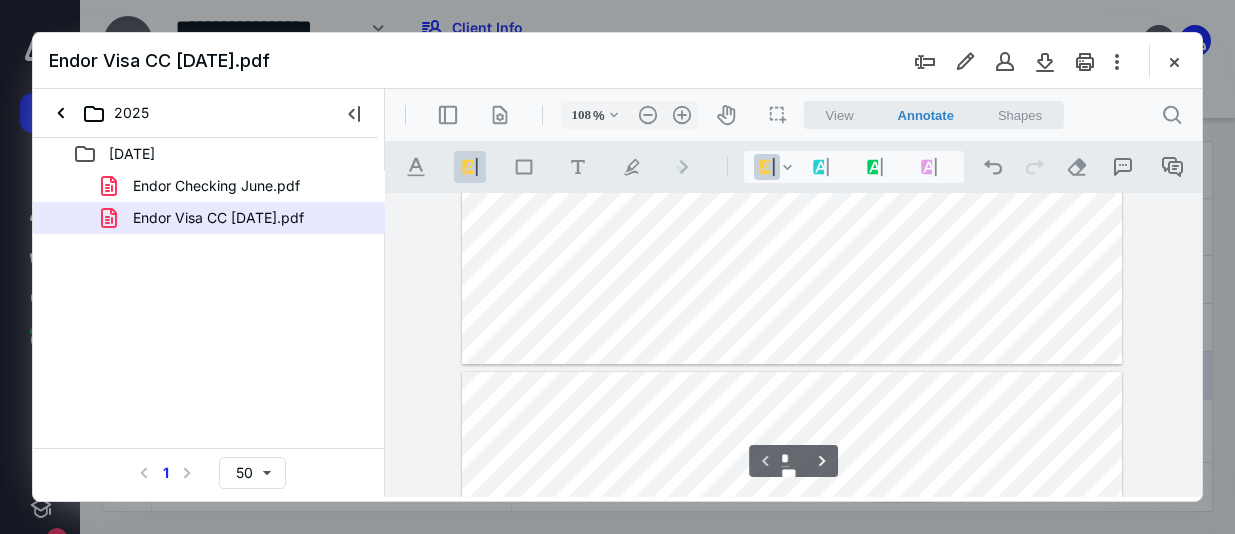 scroll, scrollTop: 588, scrollLeft: 0, axis: vertical 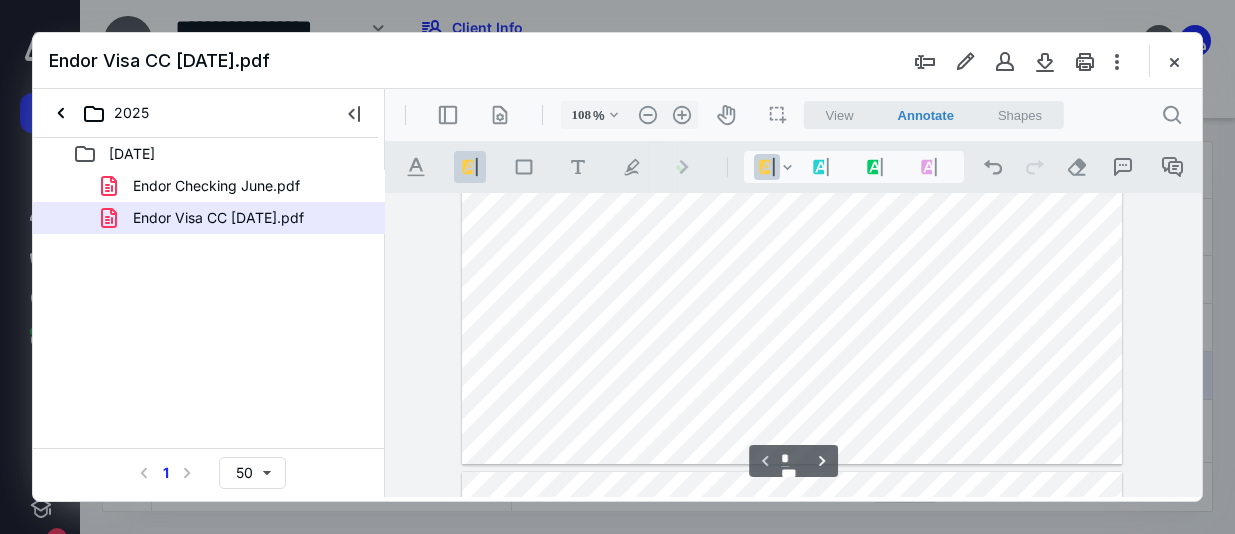 drag, startPoint x: 1024, startPoint y: 258, endPoint x: 997, endPoint y: 268, distance: 28.79236 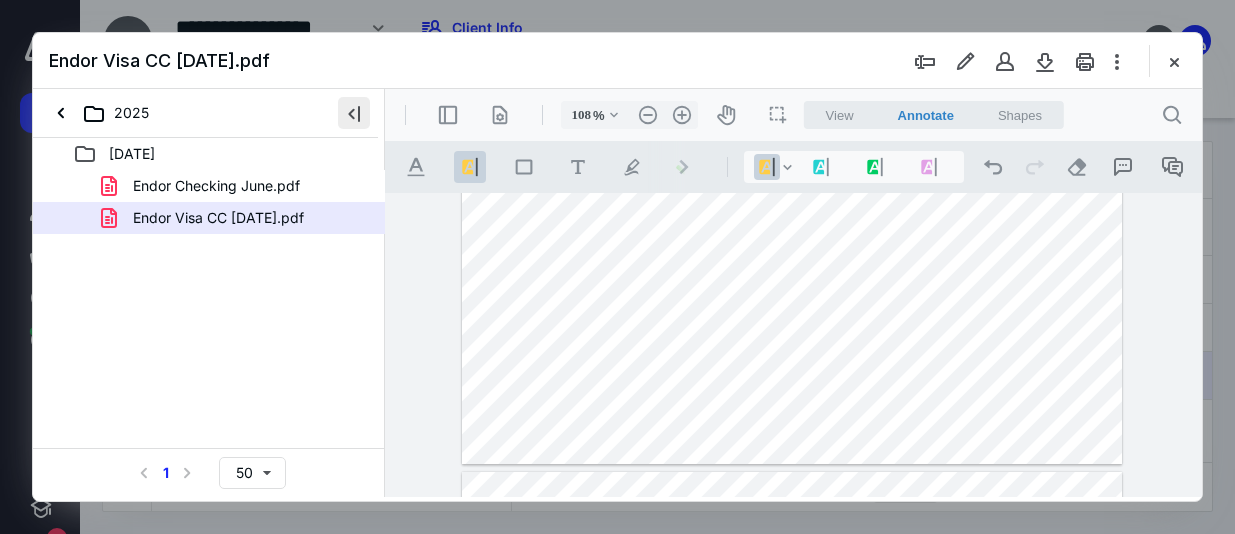 click at bounding box center (354, 113) 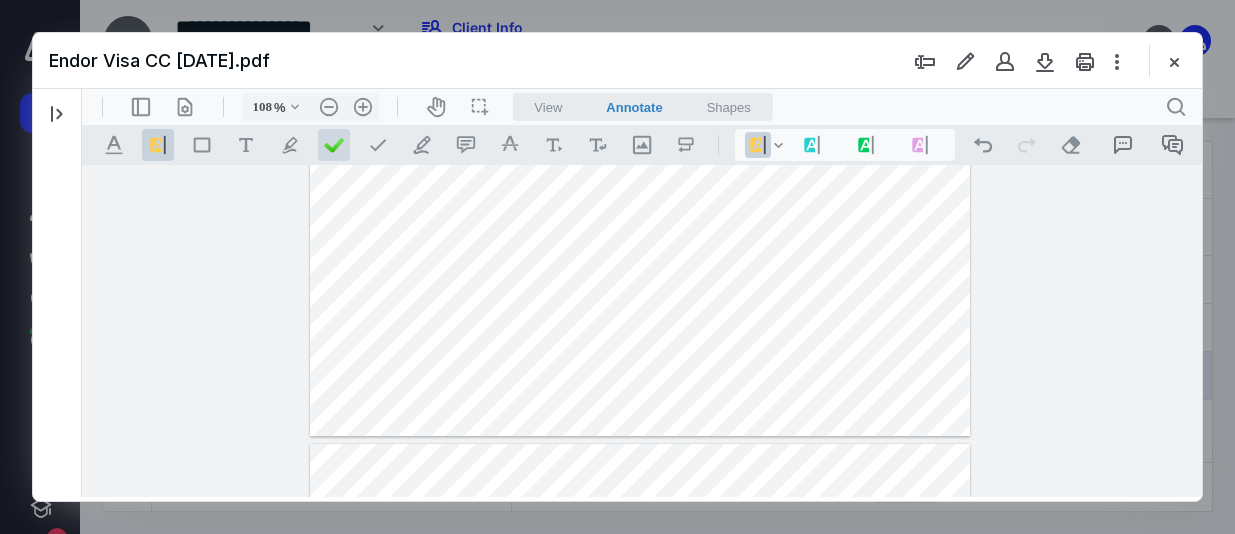 click at bounding box center [334, 145] 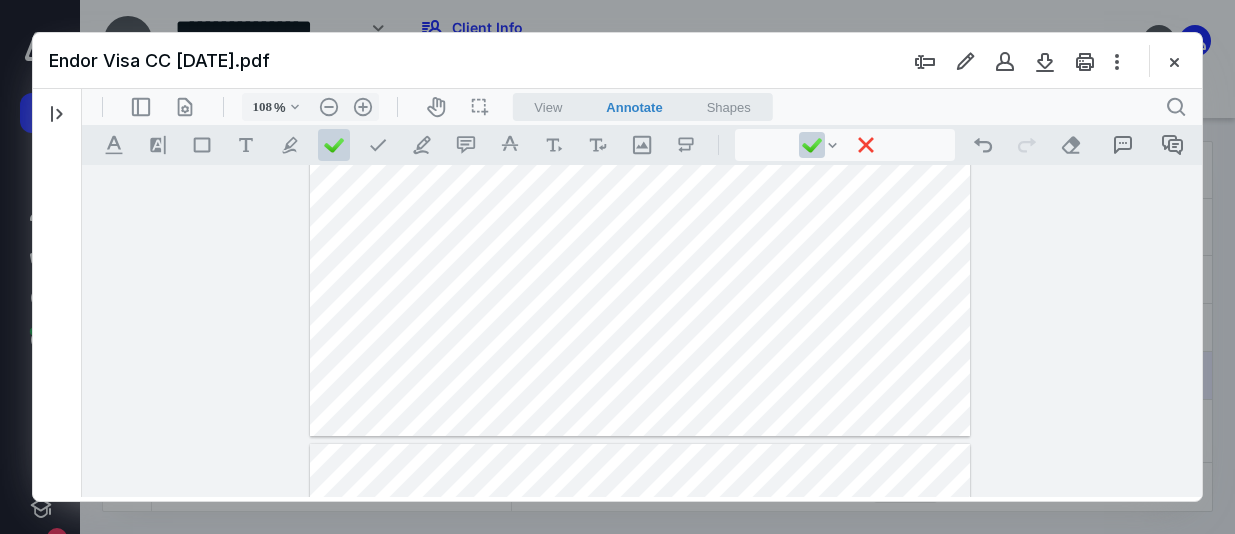 click at bounding box center [640, 8] 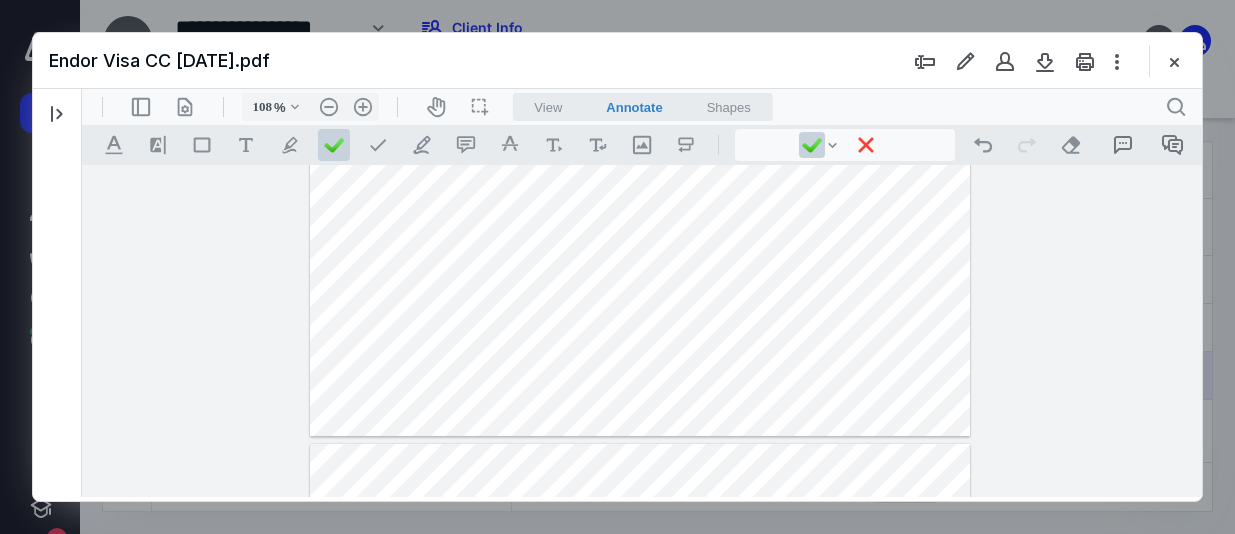 click at bounding box center [640, 8] 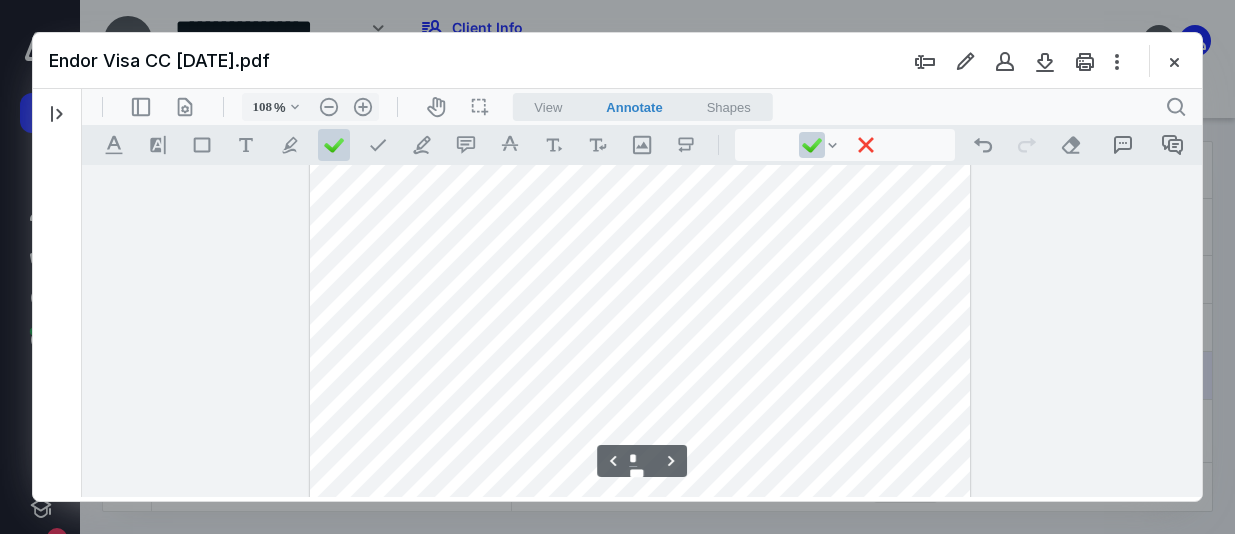 scroll, scrollTop: 1988, scrollLeft: 0, axis: vertical 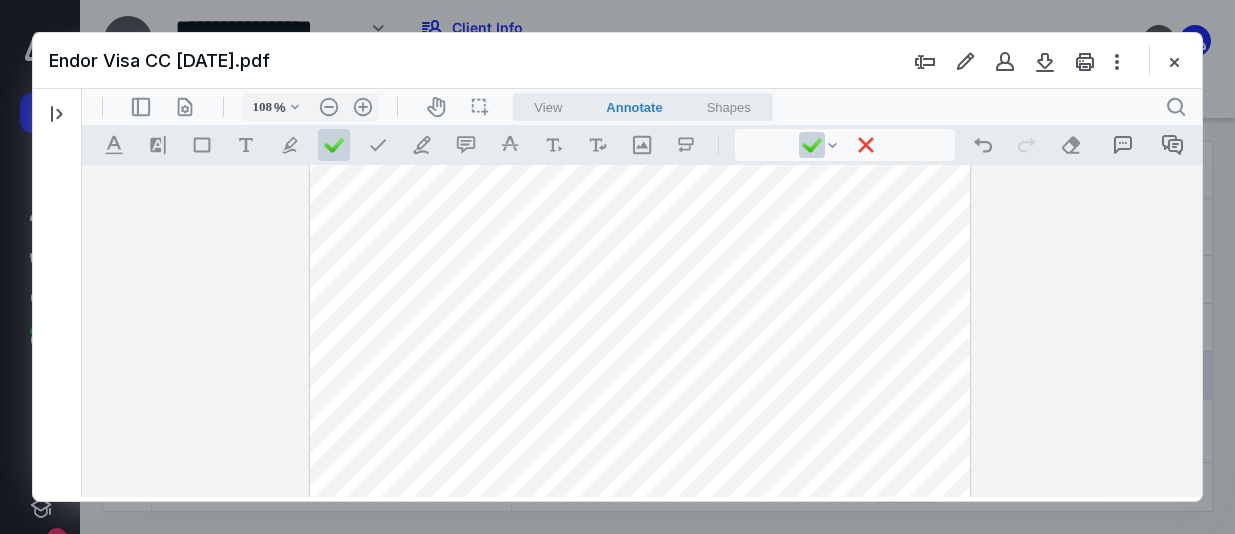 drag, startPoint x: 904, startPoint y: 290, endPoint x: 872, endPoint y: 308, distance: 36.71512 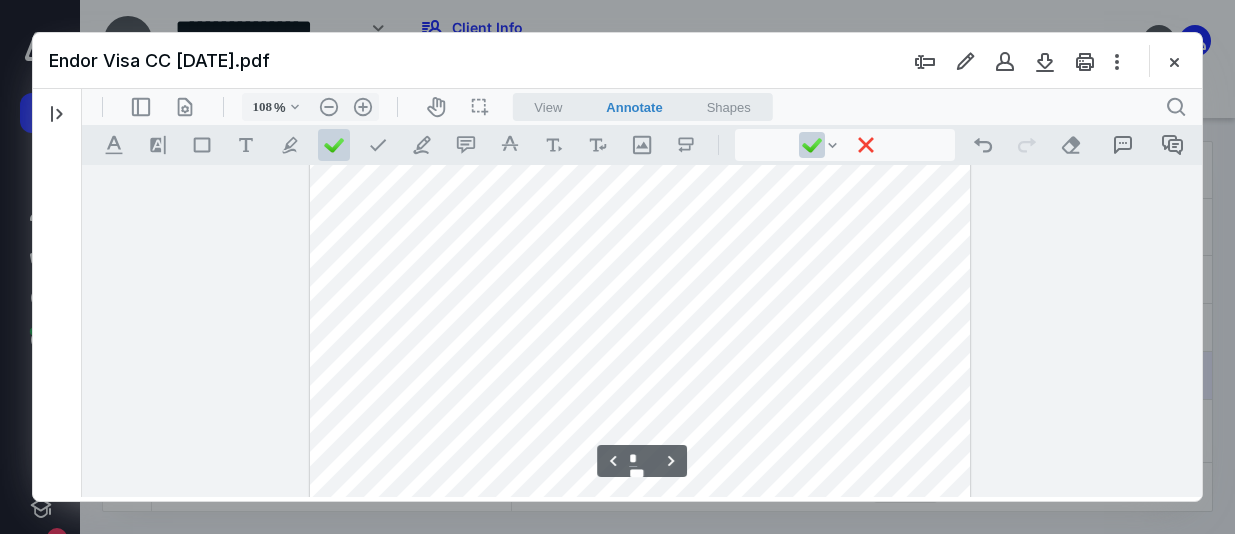 scroll, scrollTop: 2088, scrollLeft: 0, axis: vertical 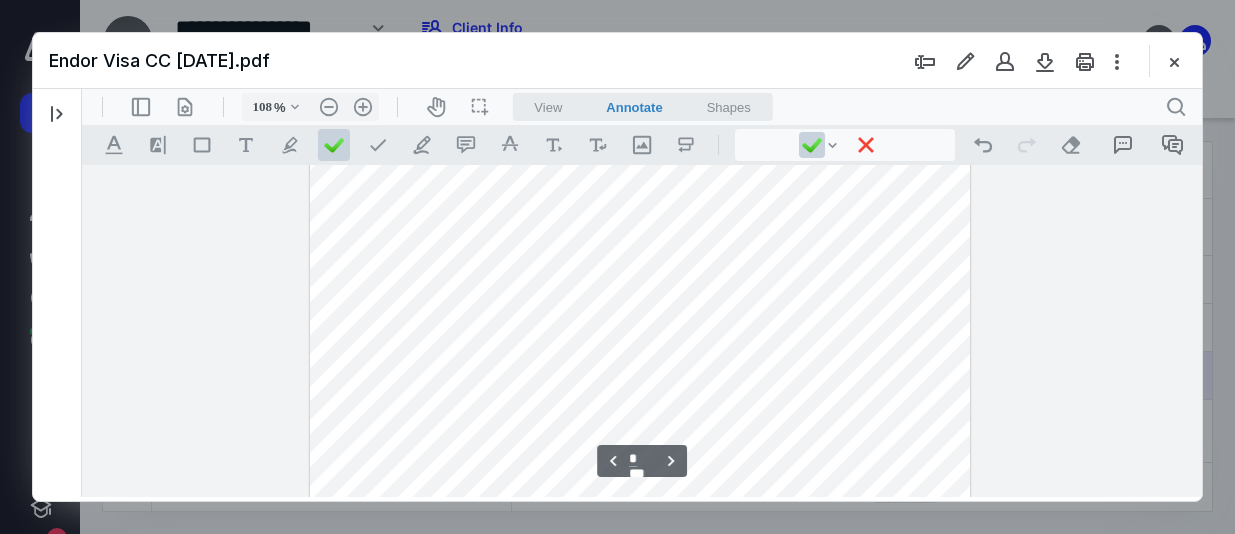 click at bounding box center [640, 234] 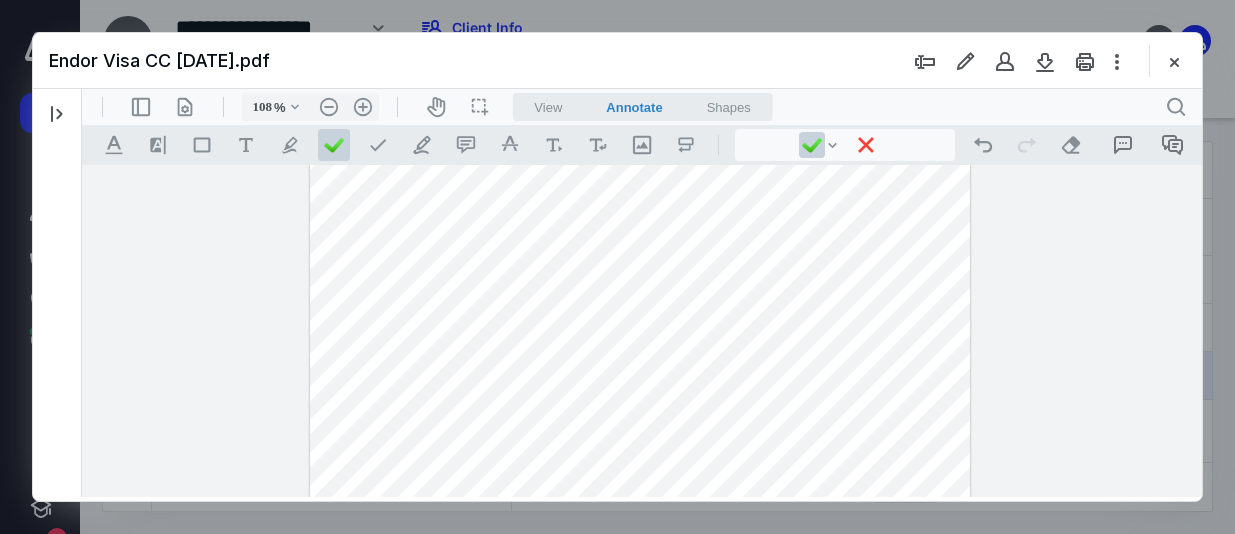 click at bounding box center [640, 234] 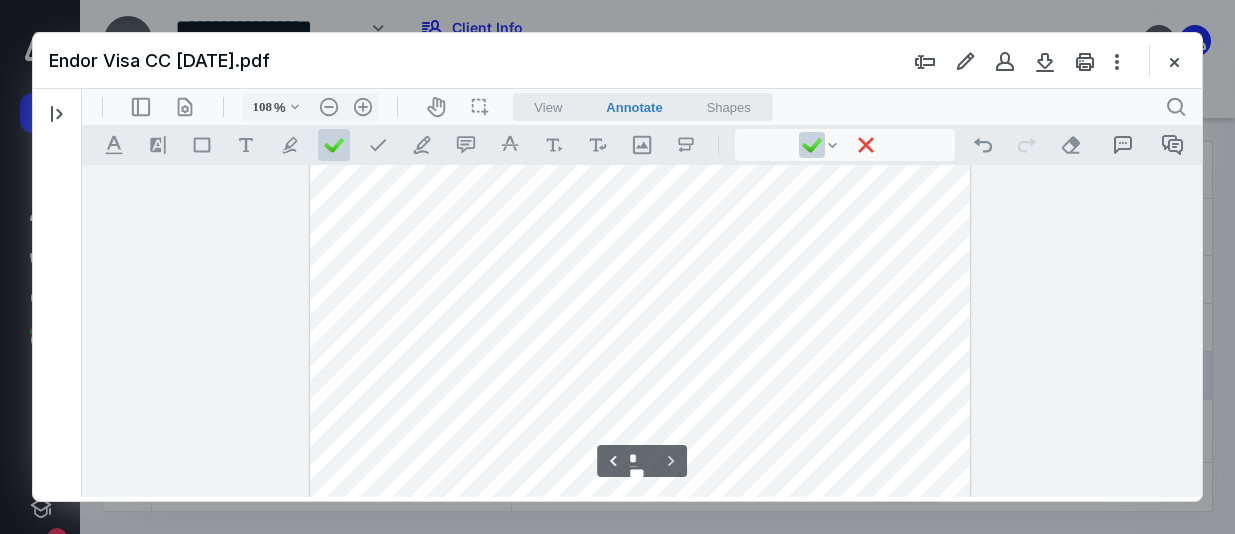 scroll, scrollTop: 2888, scrollLeft: 0, axis: vertical 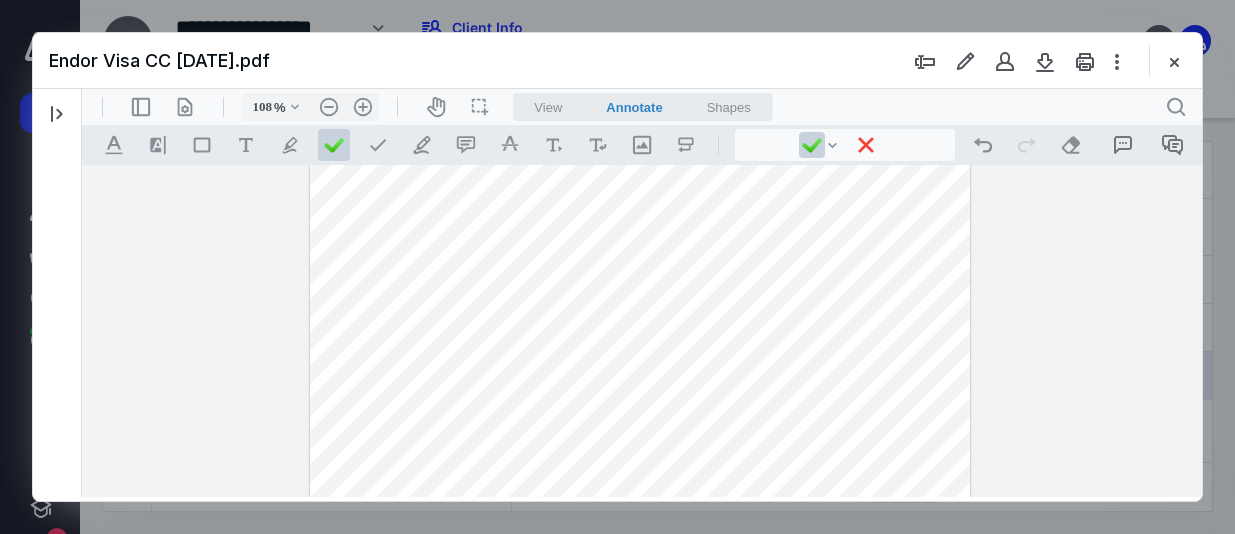 click at bounding box center [642, 331] 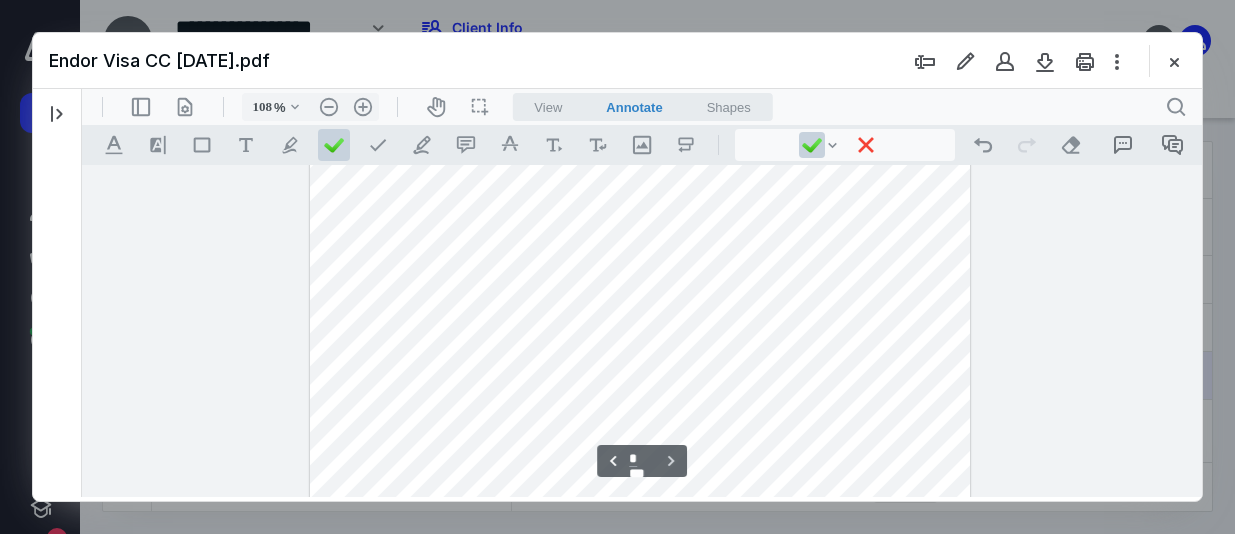 scroll, scrollTop: 2888, scrollLeft: 0, axis: vertical 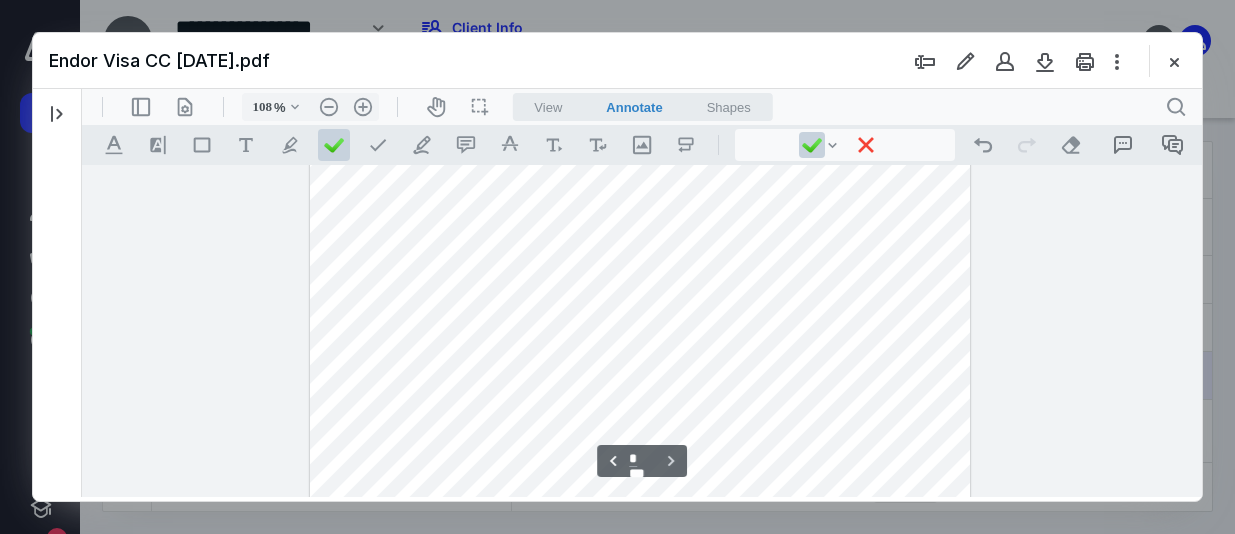 drag, startPoint x: 911, startPoint y: 379, endPoint x: 858, endPoint y: 375, distance: 53.15073 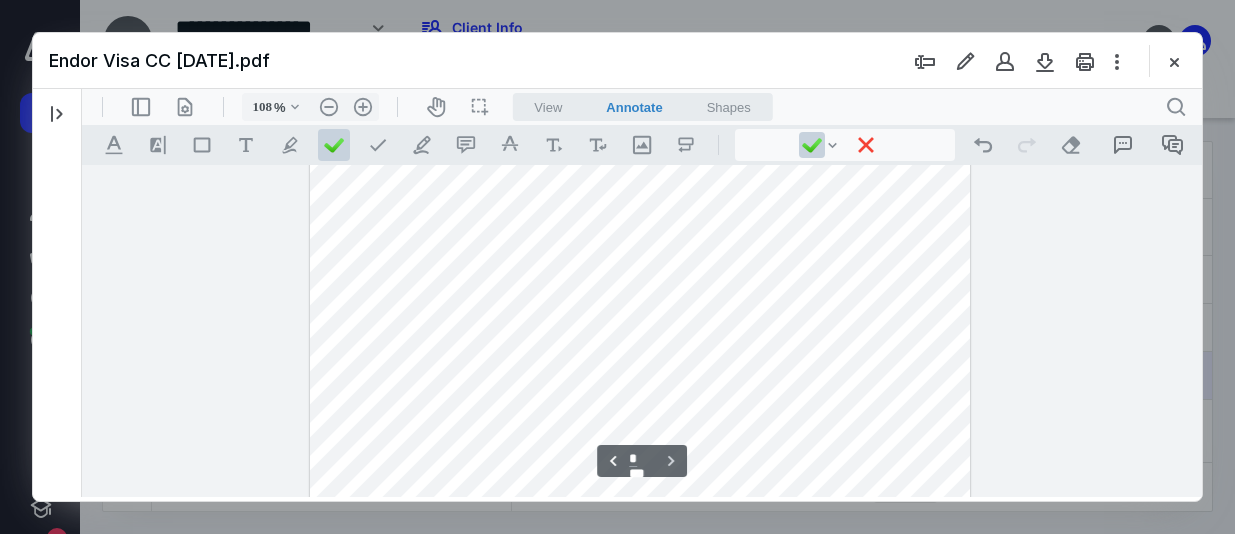scroll, scrollTop: 2420, scrollLeft: 0, axis: vertical 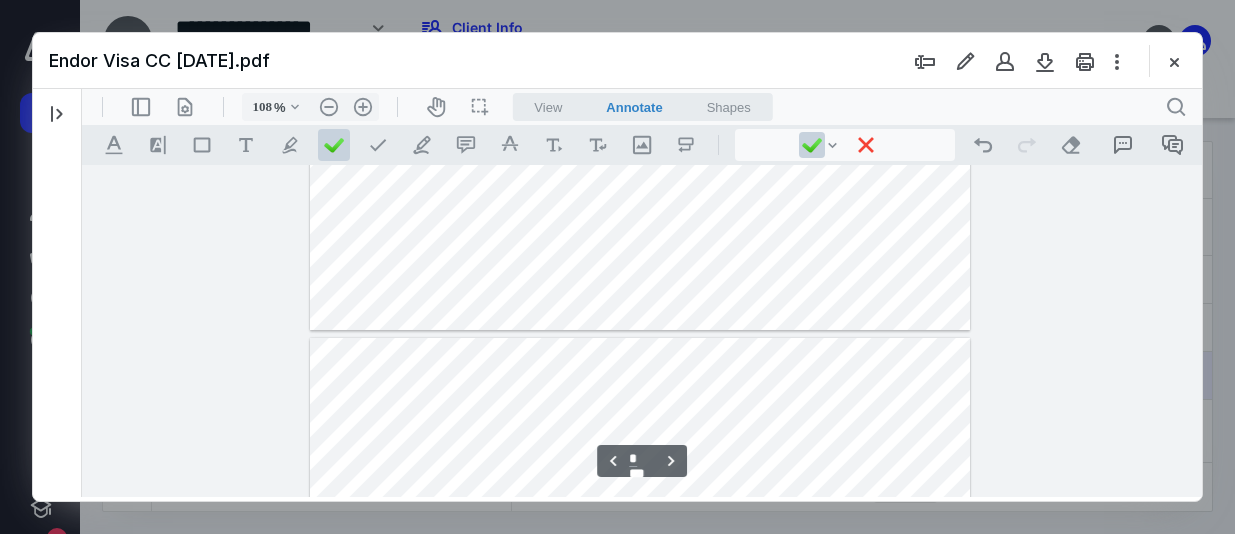type on "*" 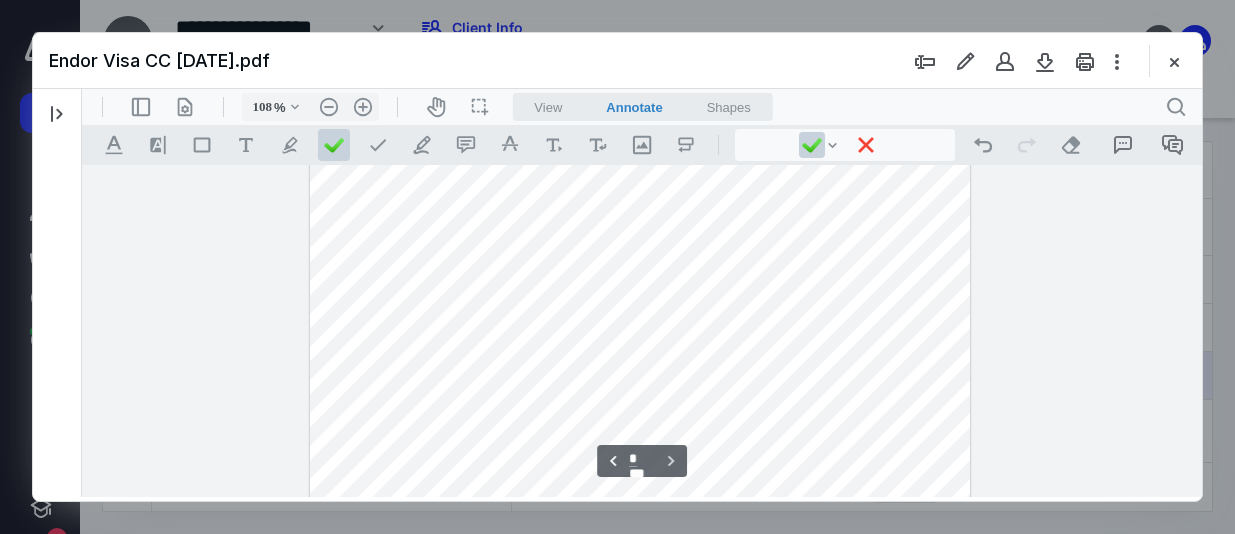 scroll, scrollTop: 2820, scrollLeft: 0, axis: vertical 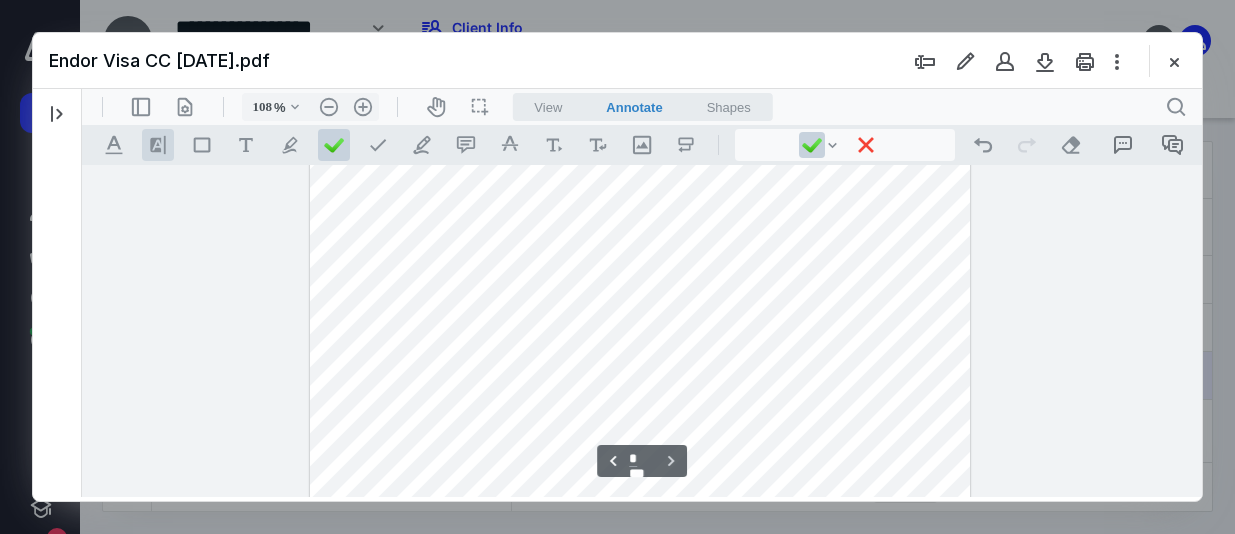 click on ".cls-1{fill:#8c8c8c;} icon - line - tool - highlight" at bounding box center [158, 145] 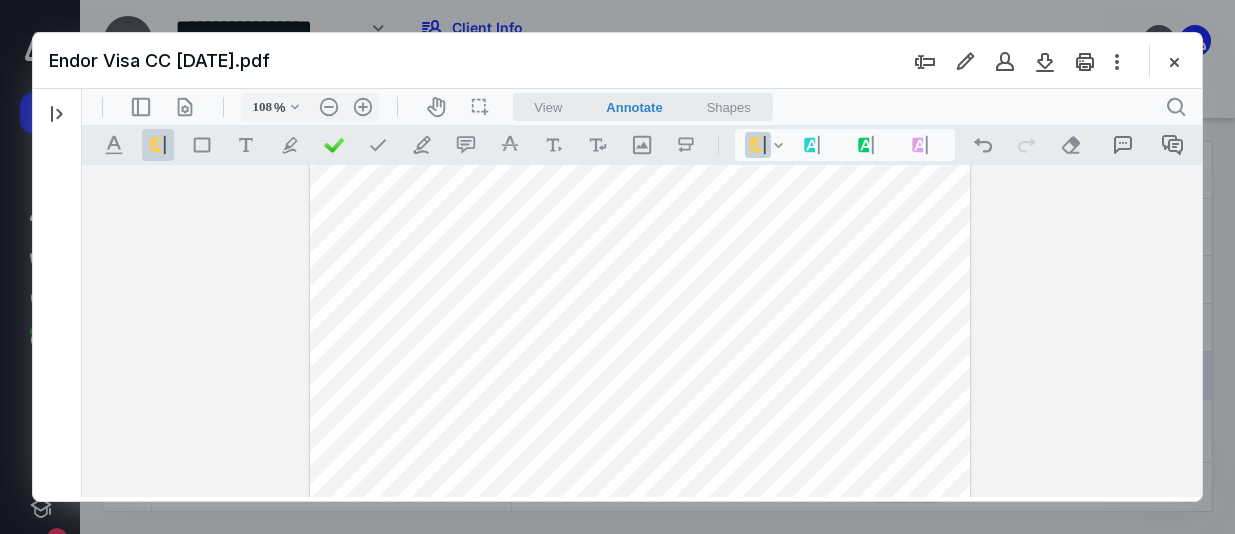 drag, startPoint x: 907, startPoint y: 281, endPoint x: 848, endPoint y: 284, distance: 59.07622 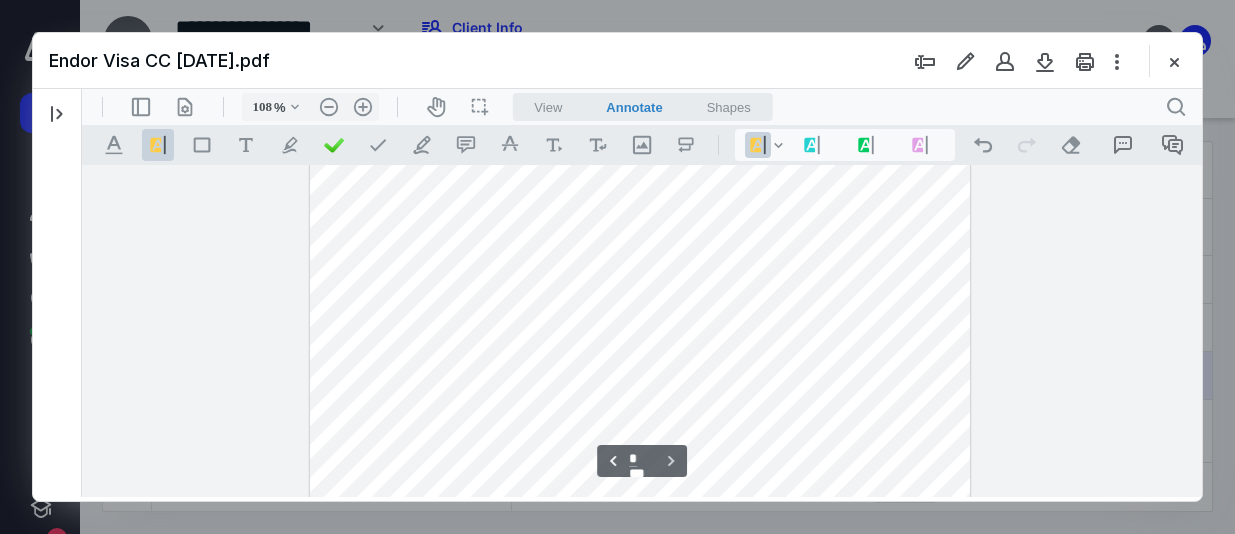 scroll, scrollTop: 3120, scrollLeft: 0, axis: vertical 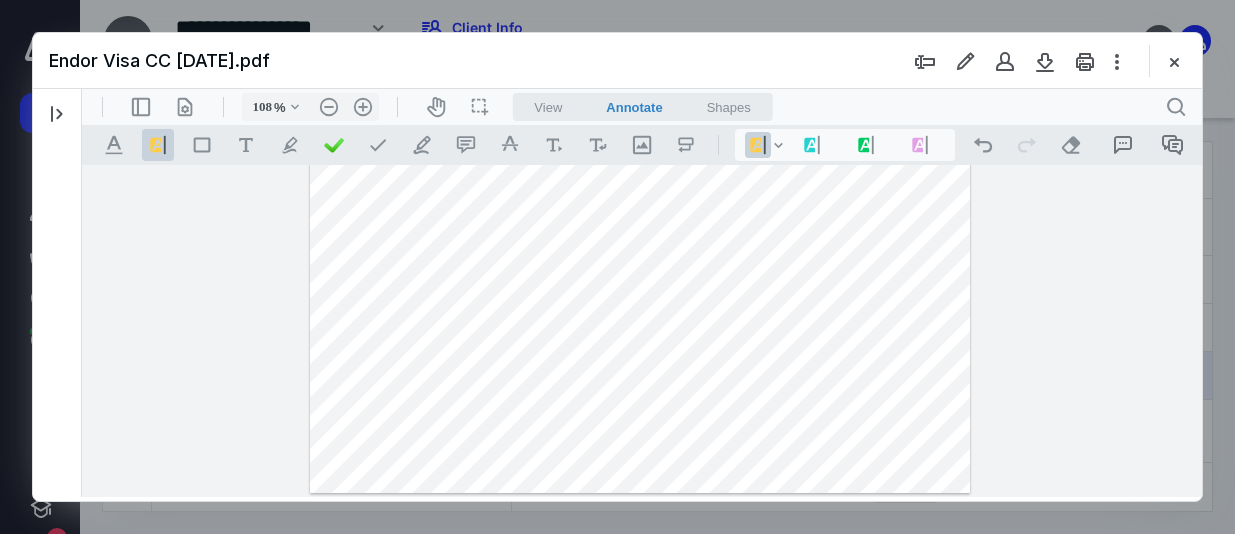 drag, startPoint x: 169, startPoint y: 372, endPoint x: 330, endPoint y: 371, distance: 161.00311 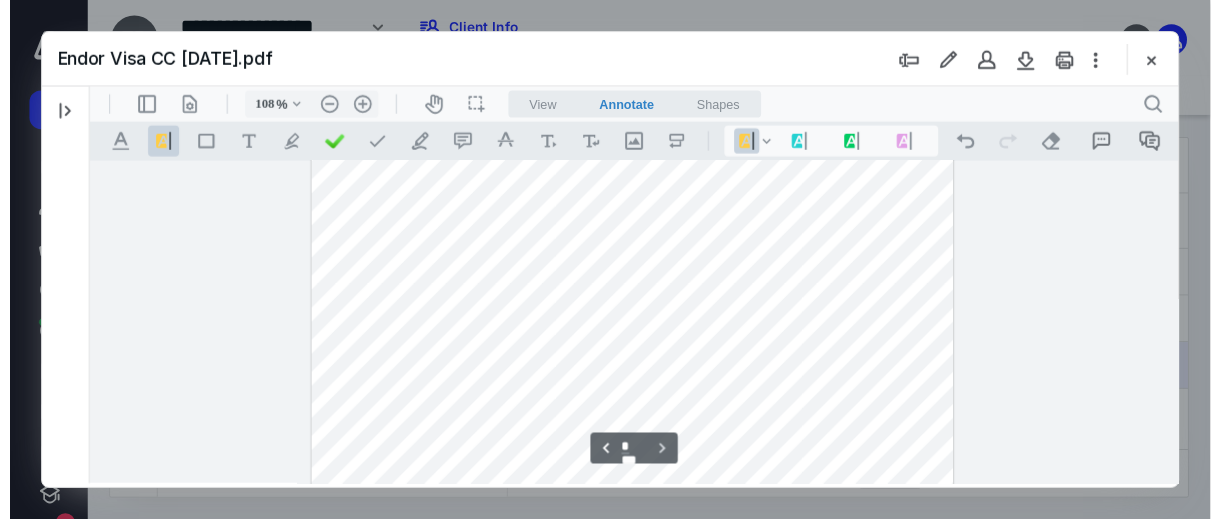 scroll, scrollTop: 2920, scrollLeft: 0, axis: vertical 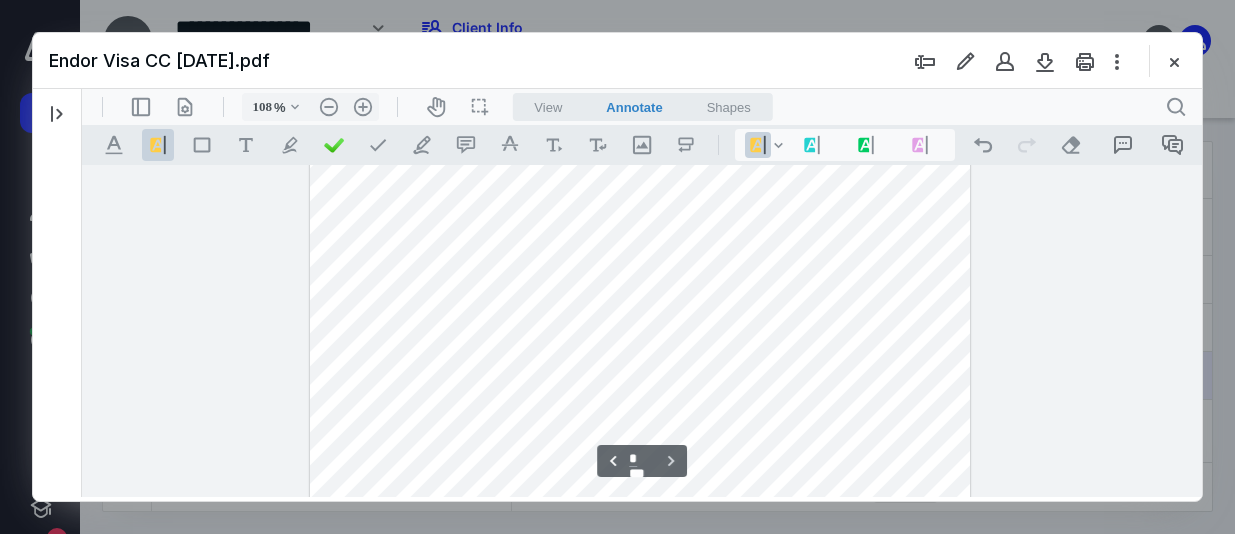 drag, startPoint x: 916, startPoint y: 344, endPoint x: 880, endPoint y: 355, distance: 37.64306 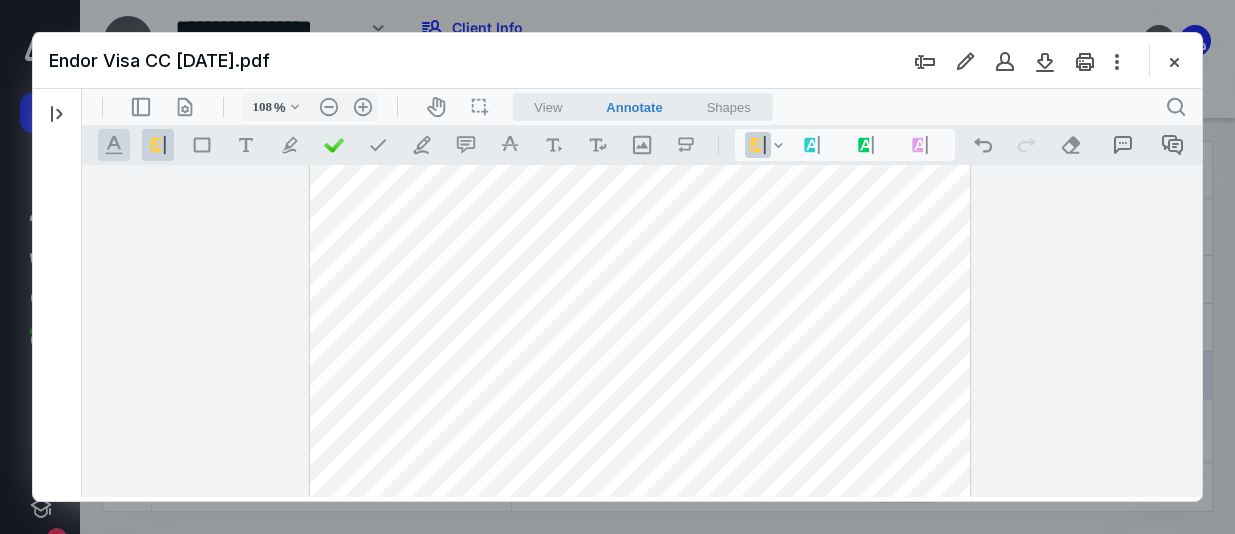 drag, startPoint x: 105, startPoint y: 144, endPoint x: 113, endPoint y: 155, distance: 13.601471 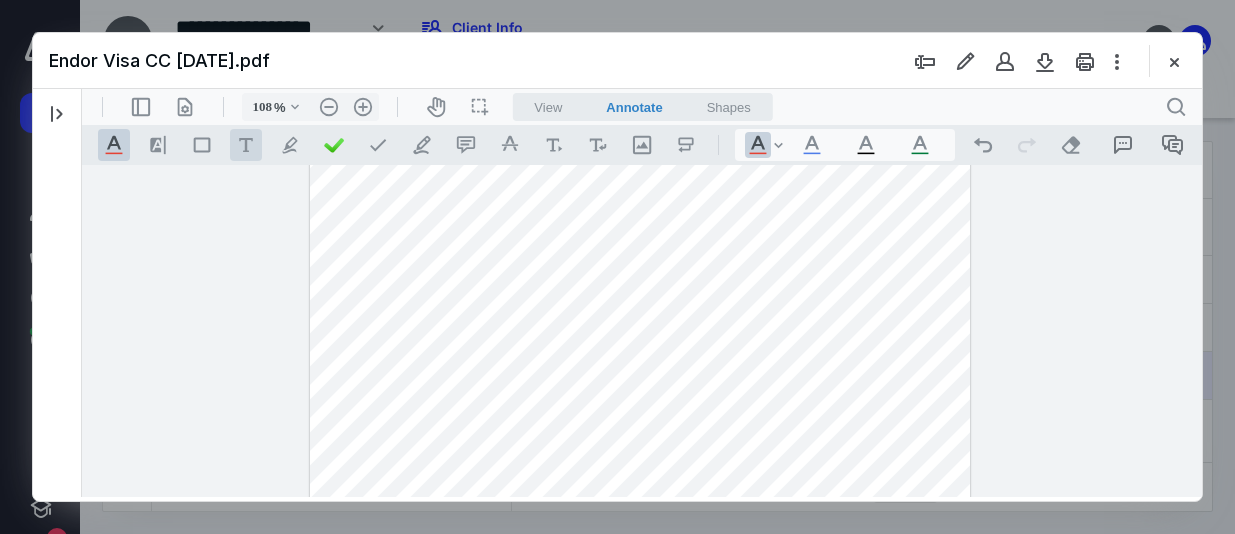 click on ".cls-1{fill:#abb0c4;} icon - tool - text - free text" at bounding box center (246, 145) 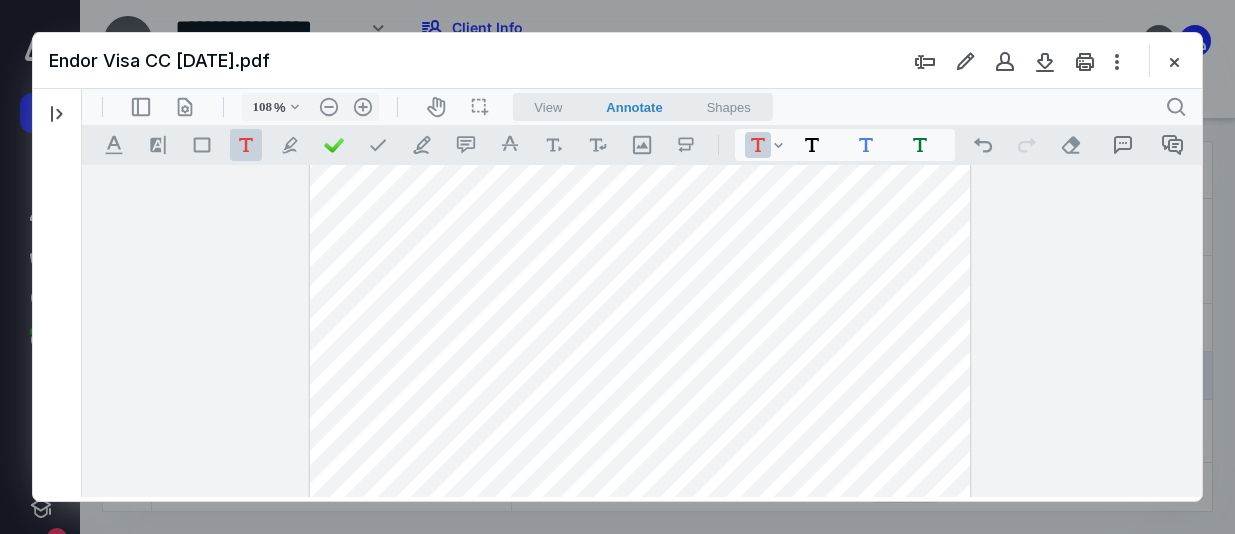 drag, startPoint x: 916, startPoint y: 346, endPoint x: 944, endPoint y: 366, distance: 34.4093 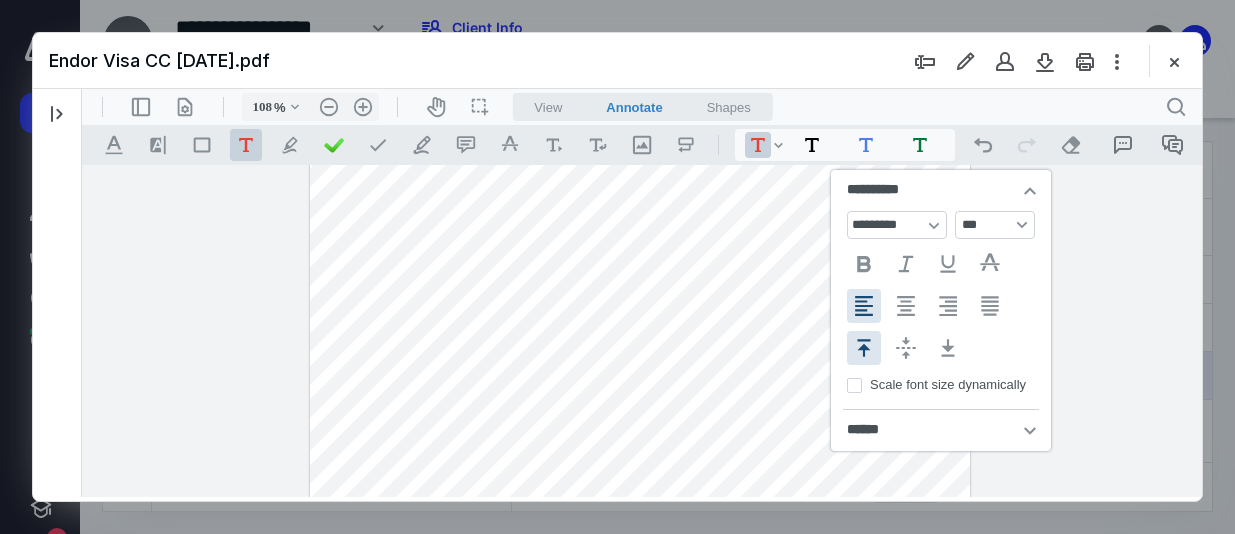 click on "**********" at bounding box center (941, 190) 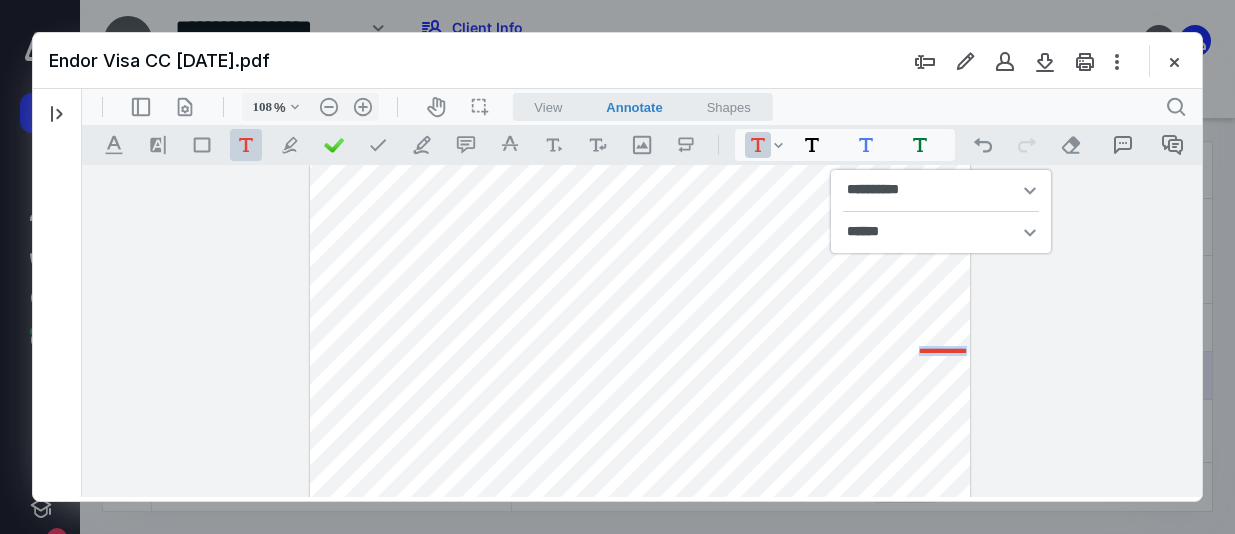 click on "**********" at bounding box center (943, 351) 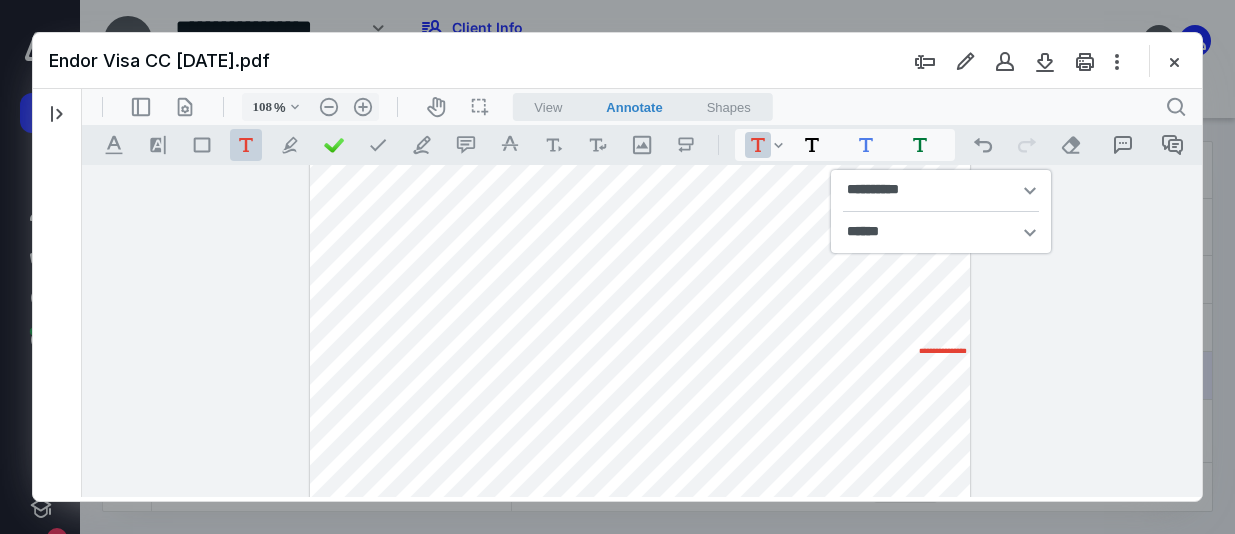 click on "**********" at bounding box center (943, 351) 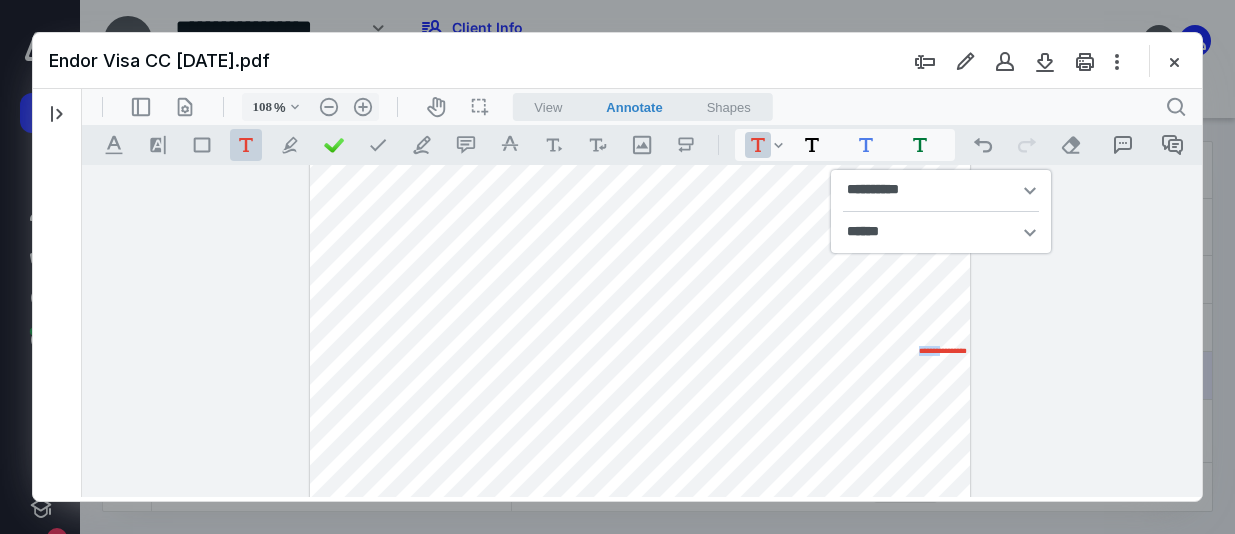click on "**********" at bounding box center (943, 351) 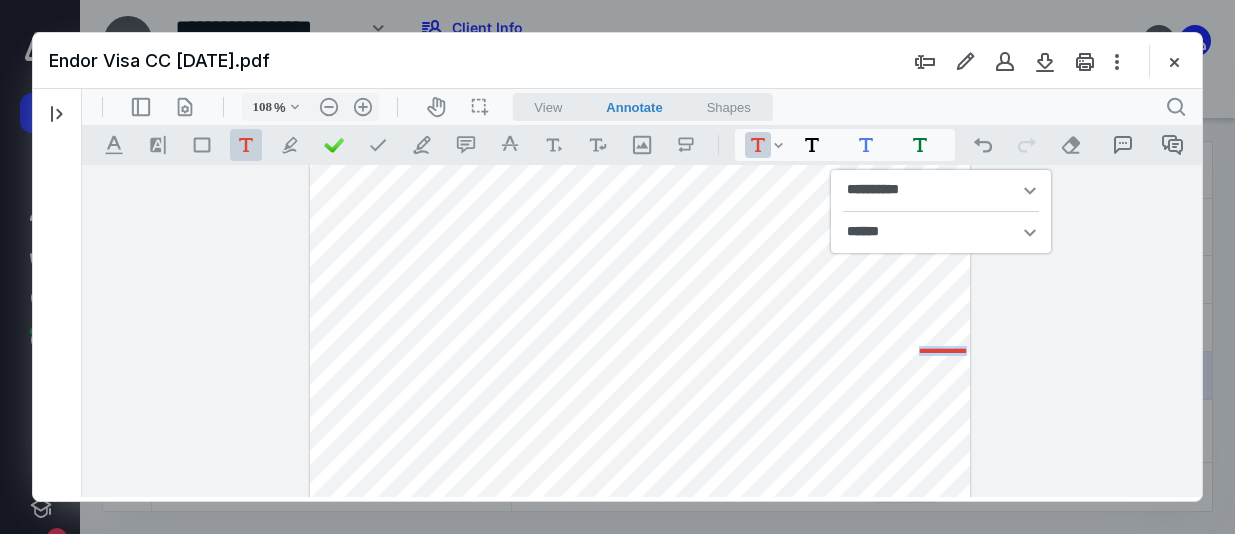 click on "**********" at bounding box center (943, 351) 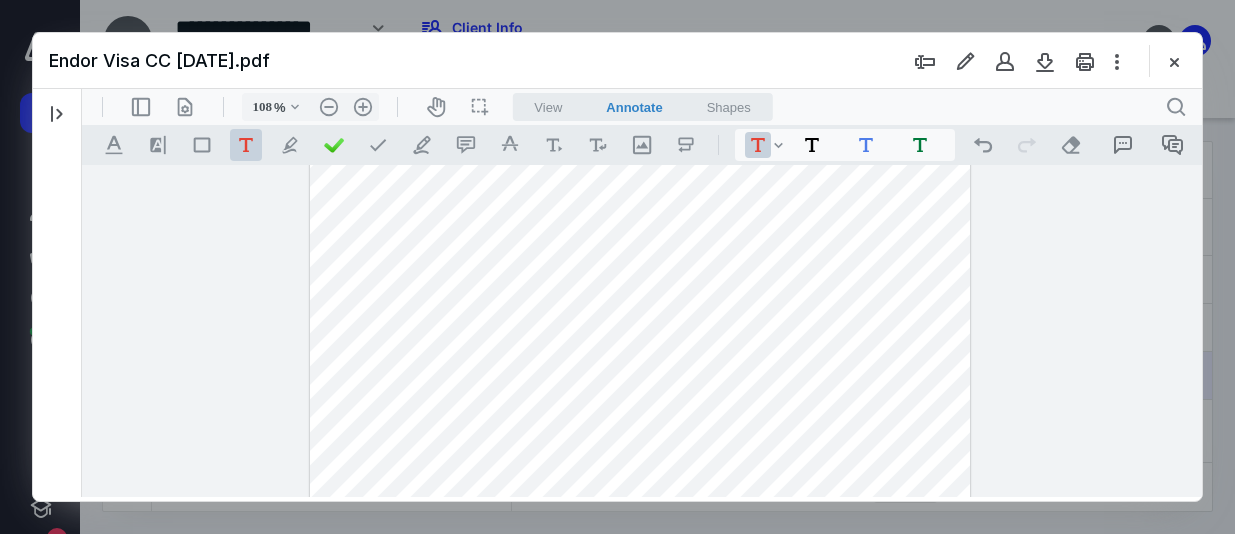 click on "**********" at bounding box center [642, 331] 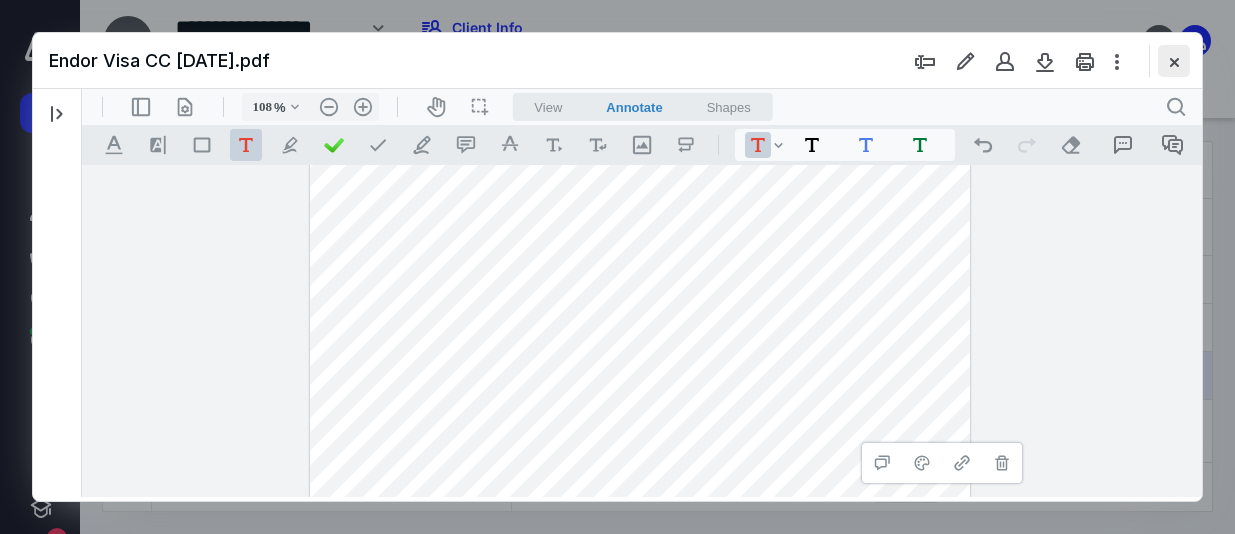 click at bounding box center (1174, 61) 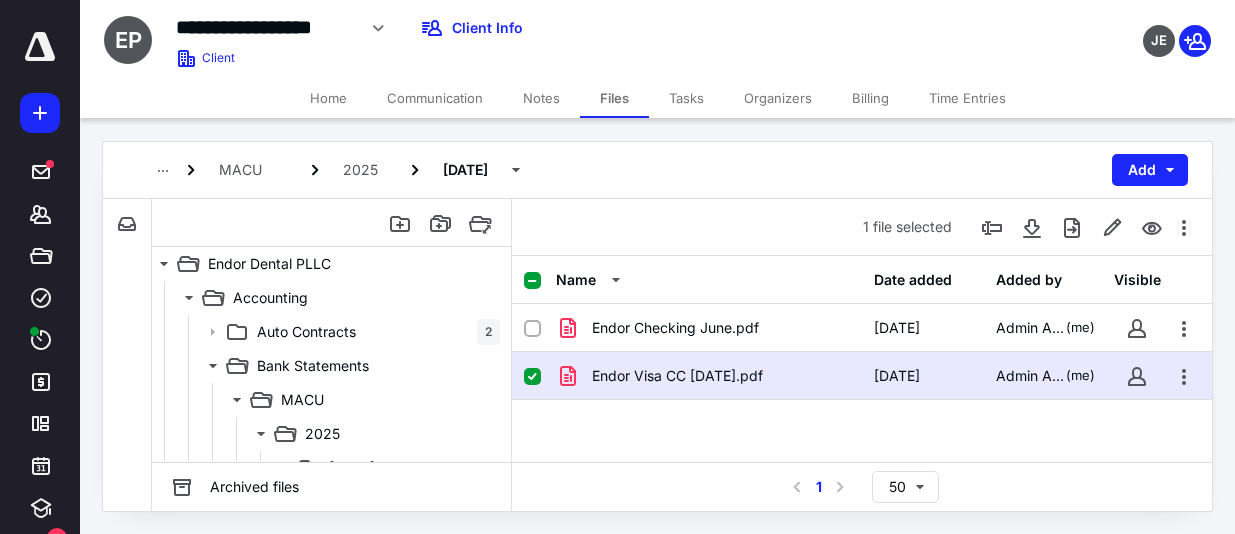 click on "Tasks" at bounding box center (686, 98) 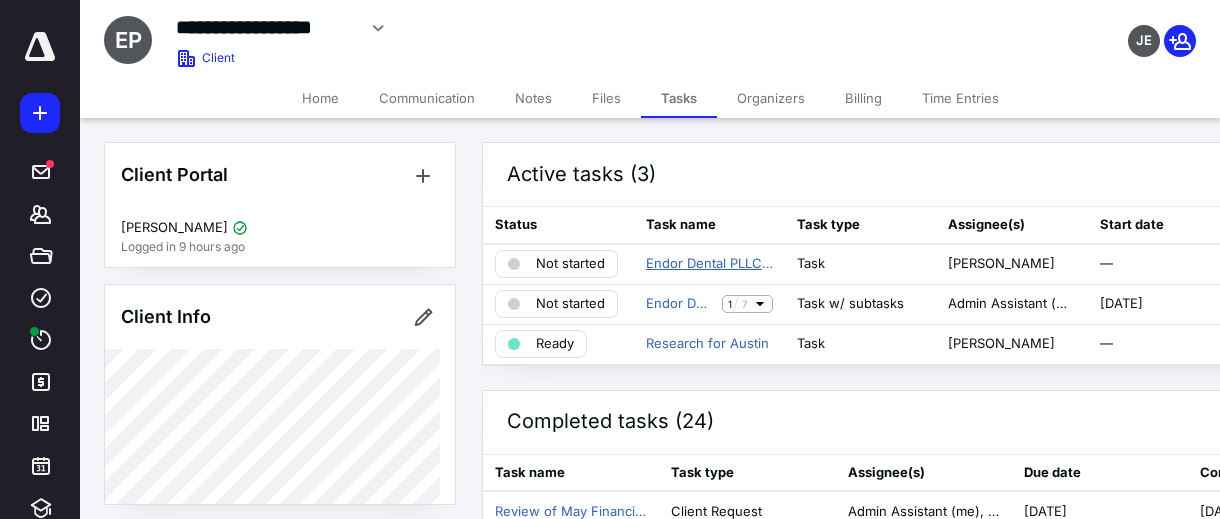 click on "Endor Dental PLLC: Oversee Payroll" at bounding box center [709, 264] 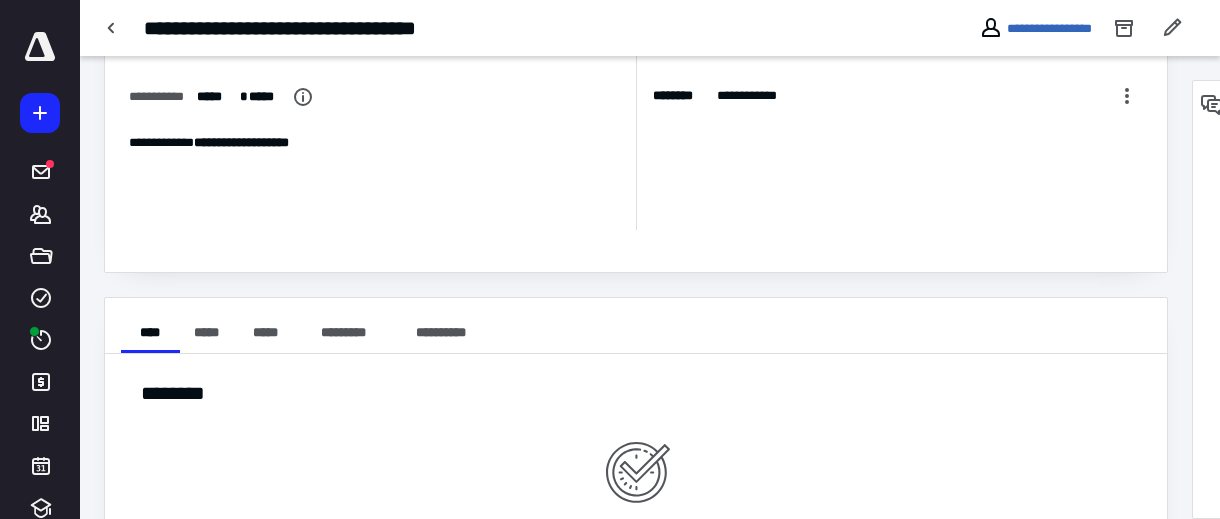 scroll, scrollTop: 0, scrollLeft: 0, axis: both 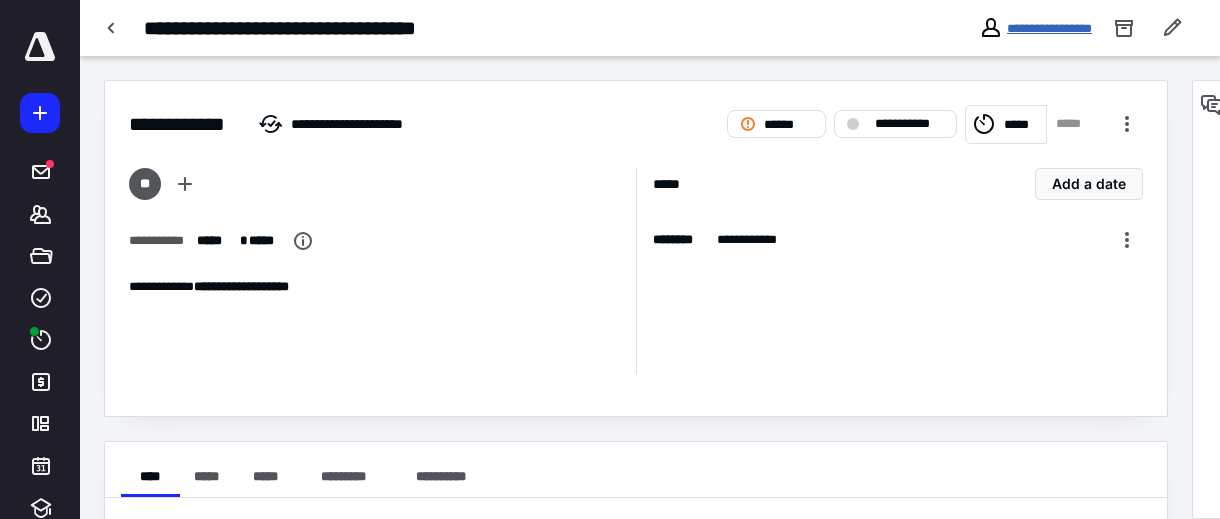 click on "**********" at bounding box center (1049, 28) 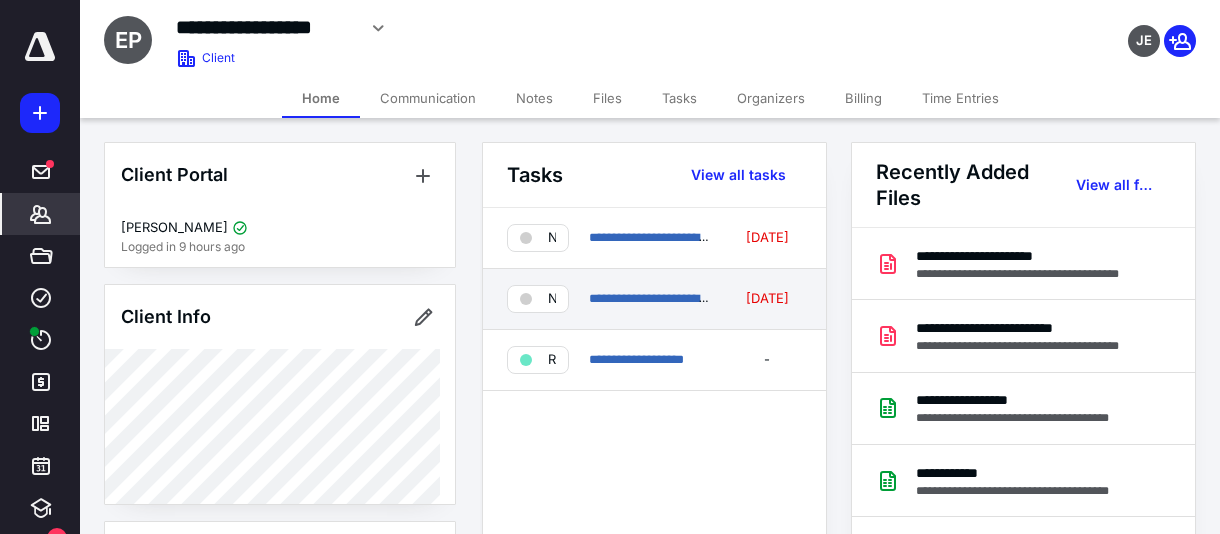 click on "**********" at bounding box center (650, 299) 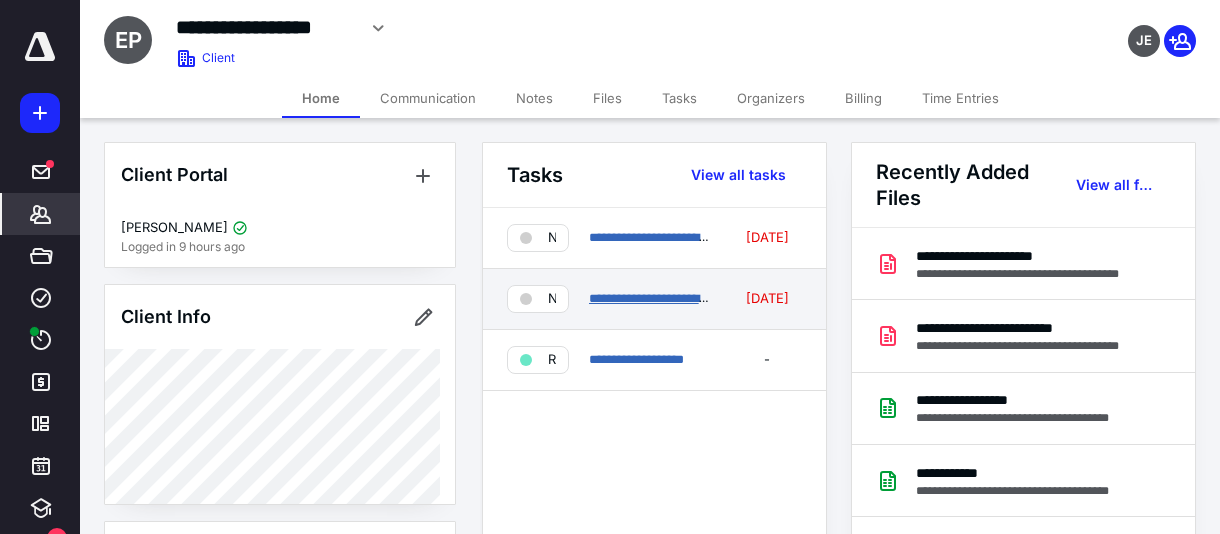 click on "**********" at bounding box center (684, 298) 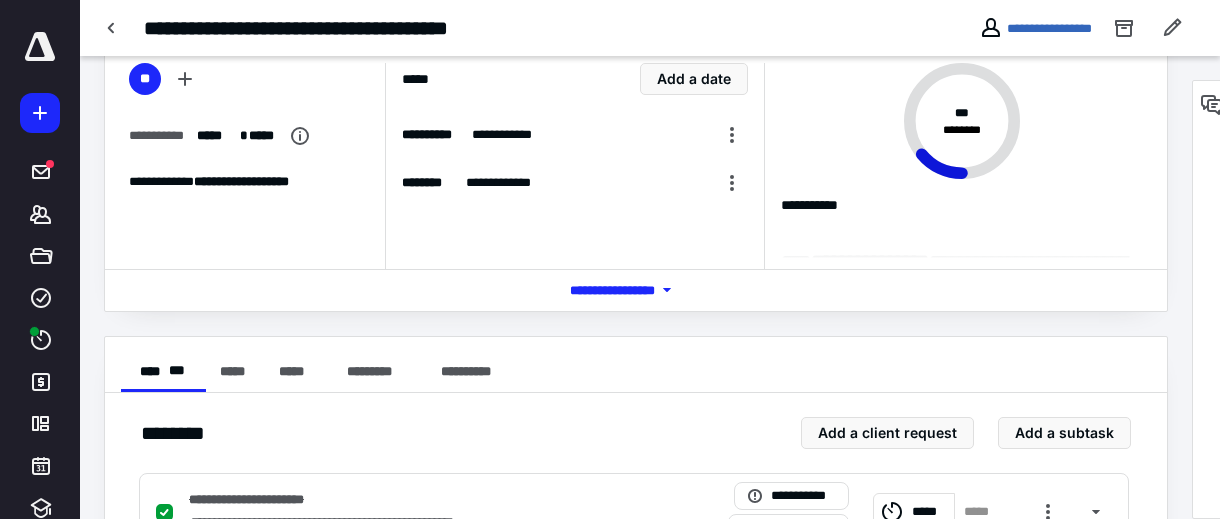 scroll, scrollTop: 300, scrollLeft: 0, axis: vertical 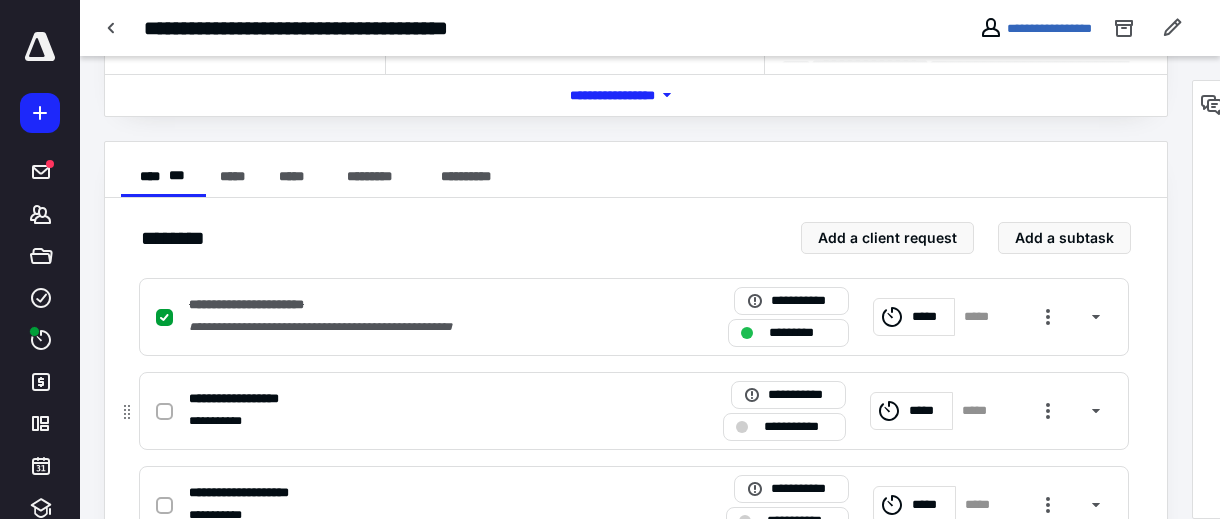 click at bounding box center [164, 412] 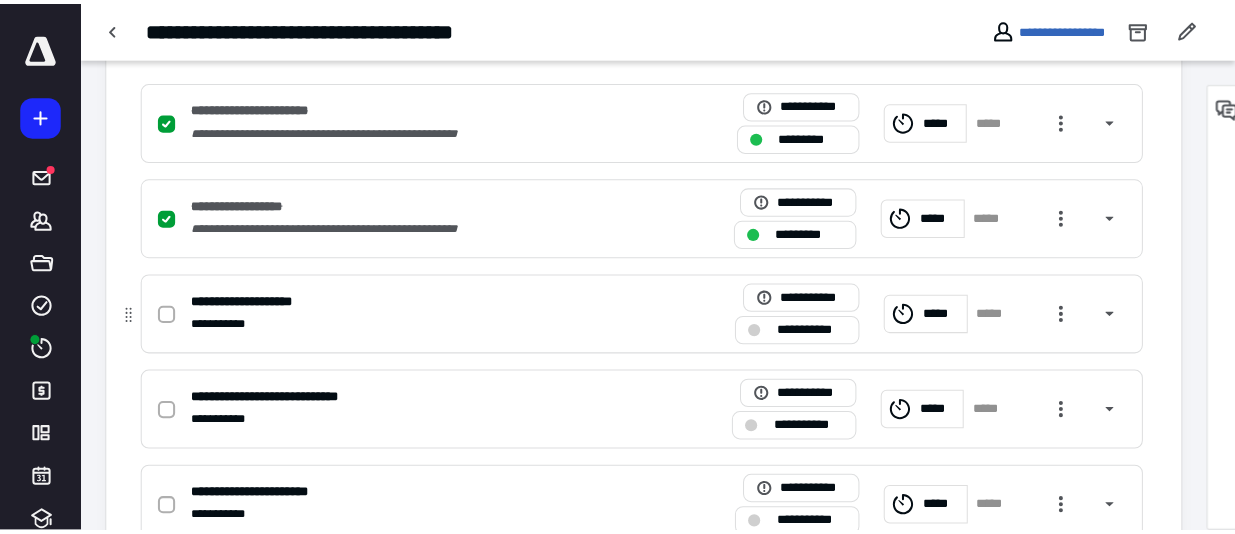 scroll, scrollTop: 500, scrollLeft: 0, axis: vertical 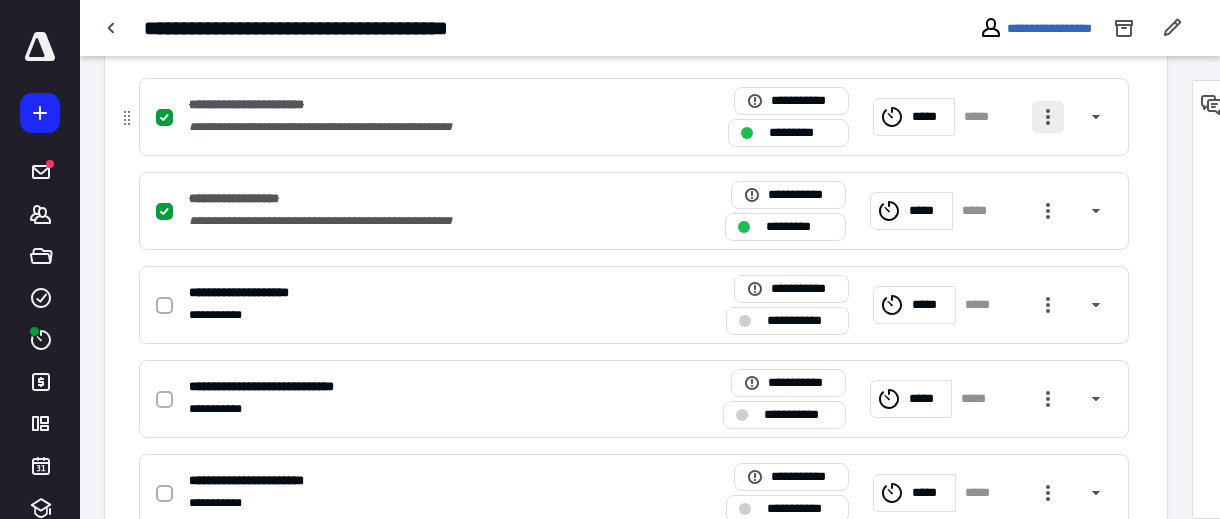 click at bounding box center (1048, 117) 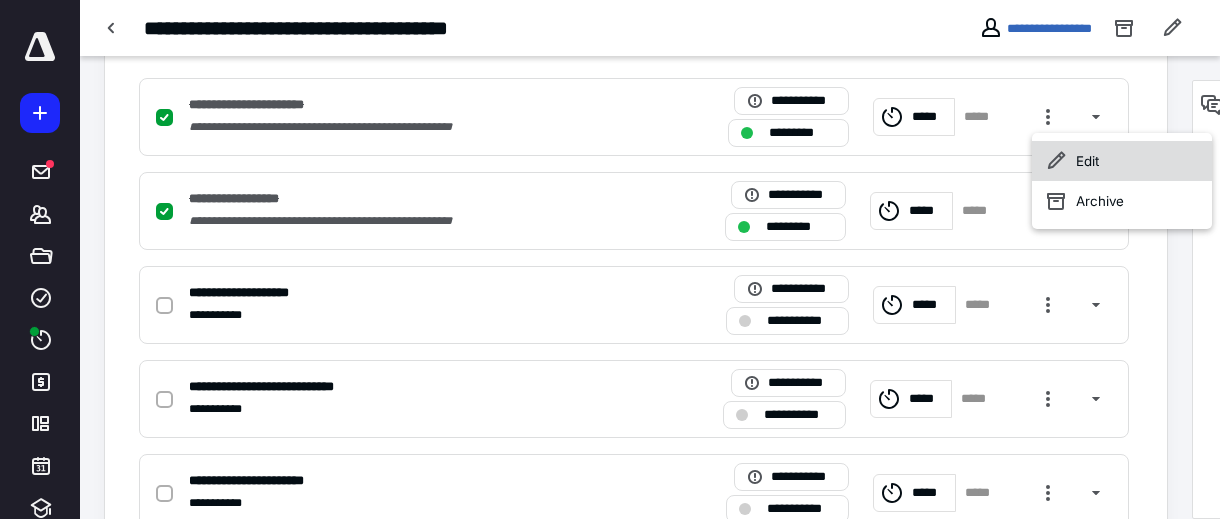 click 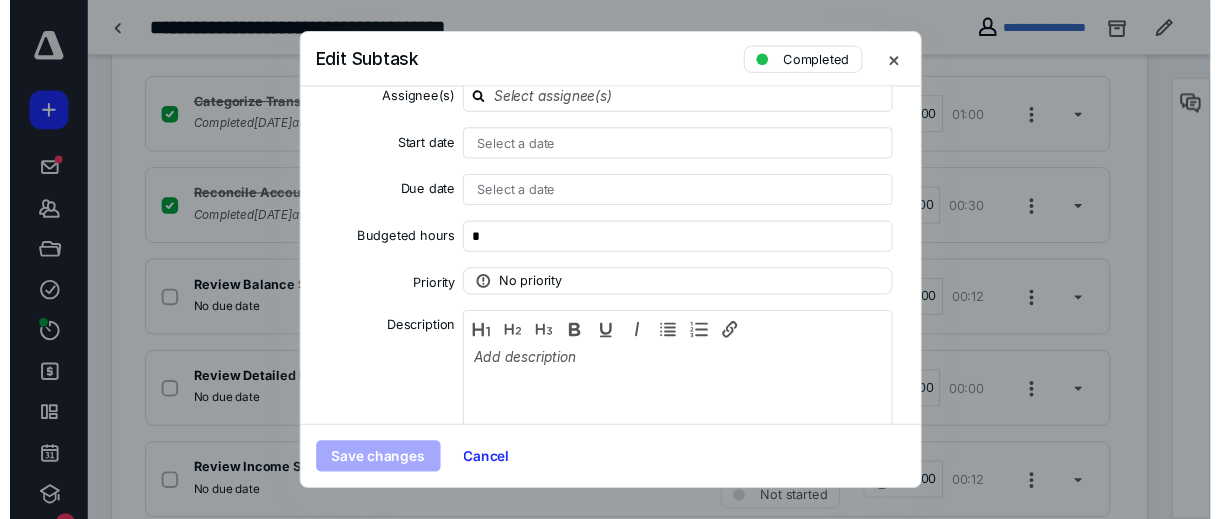 scroll, scrollTop: 0, scrollLeft: 0, axis: both 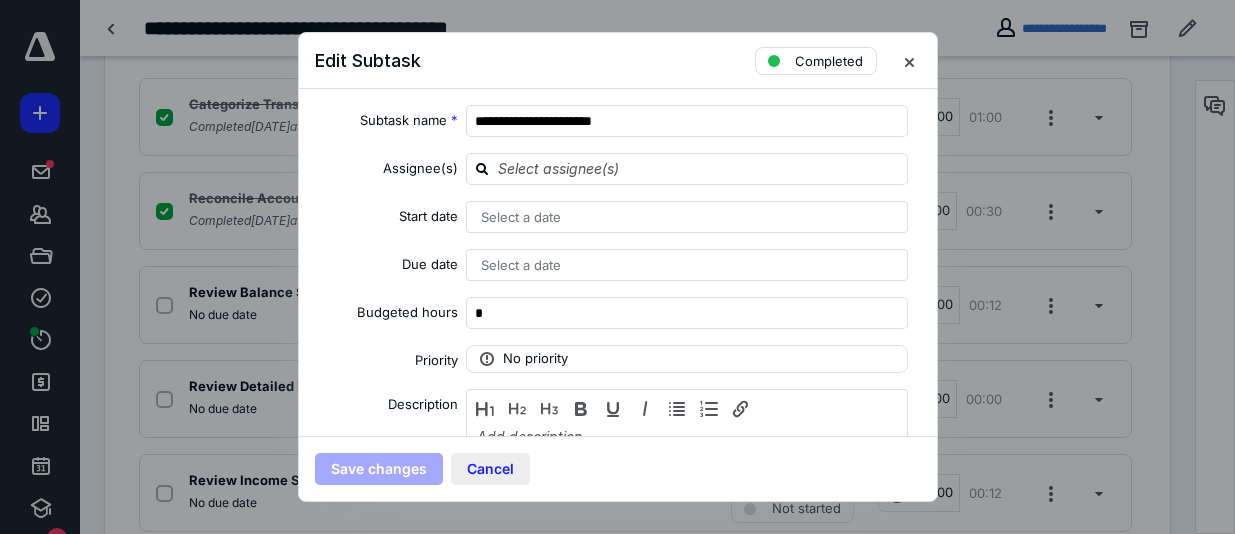 click on "Cancel" at bounding box center (490, 469) 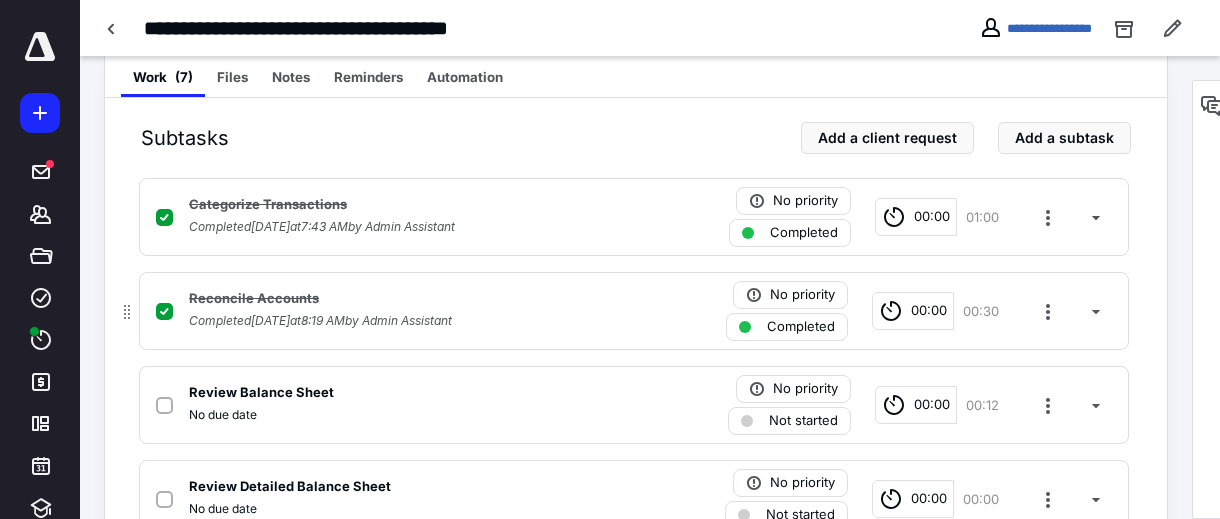 scroll, scrollTop: 300, scrollLeft: 0, axis: vertical 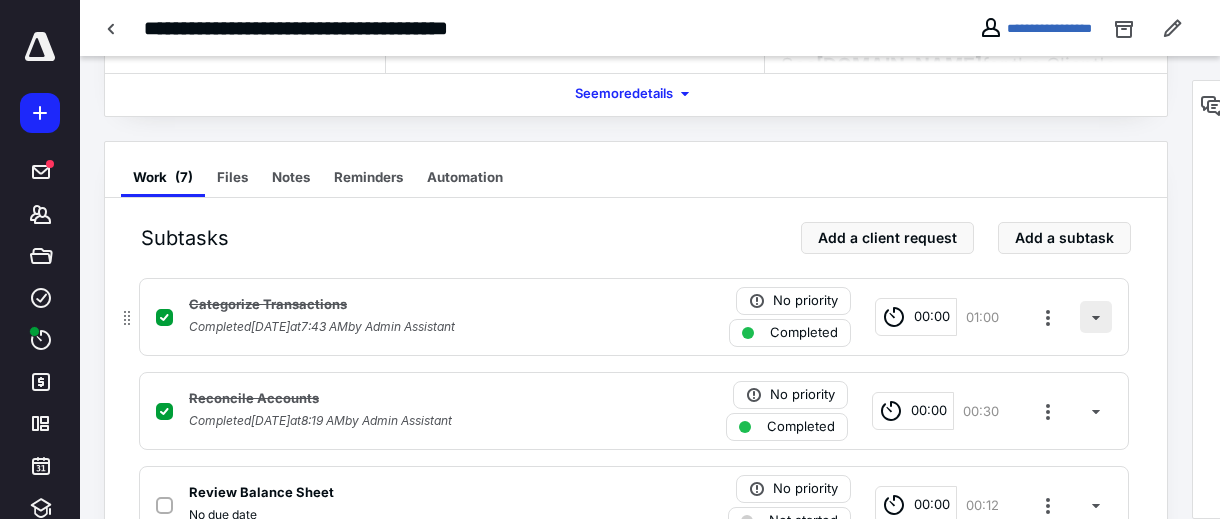 click at bounding box center (1096, 317) 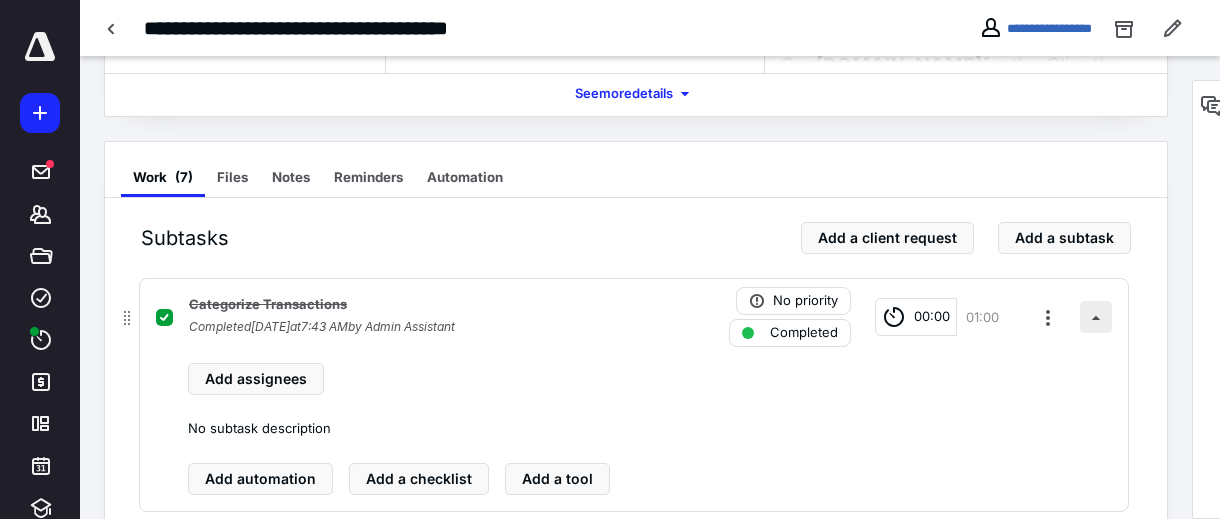 scroll, scrollTop: 400, scrollLeft: 0, axis: vertical 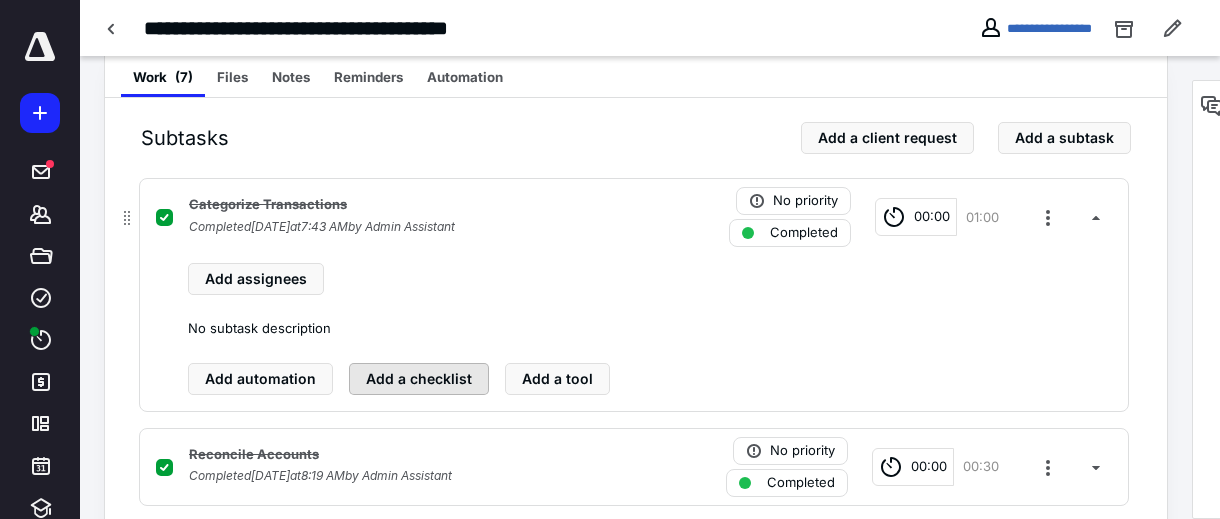 click on "Add a checklist" at bounding box center [419, 379] 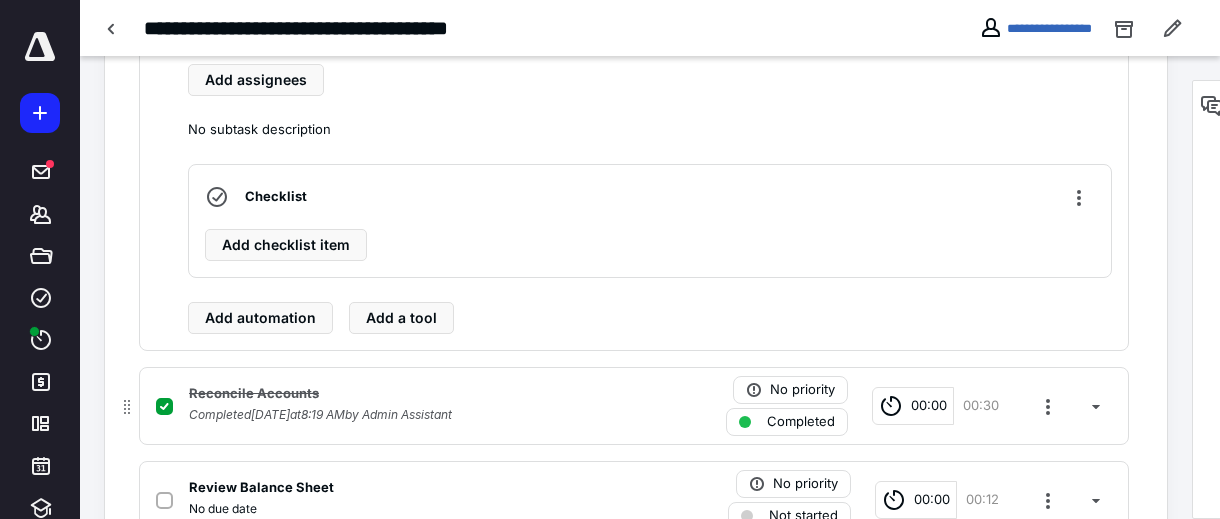 scroll, scrollTop: 600, scrollLeft: 0, axis: vertical 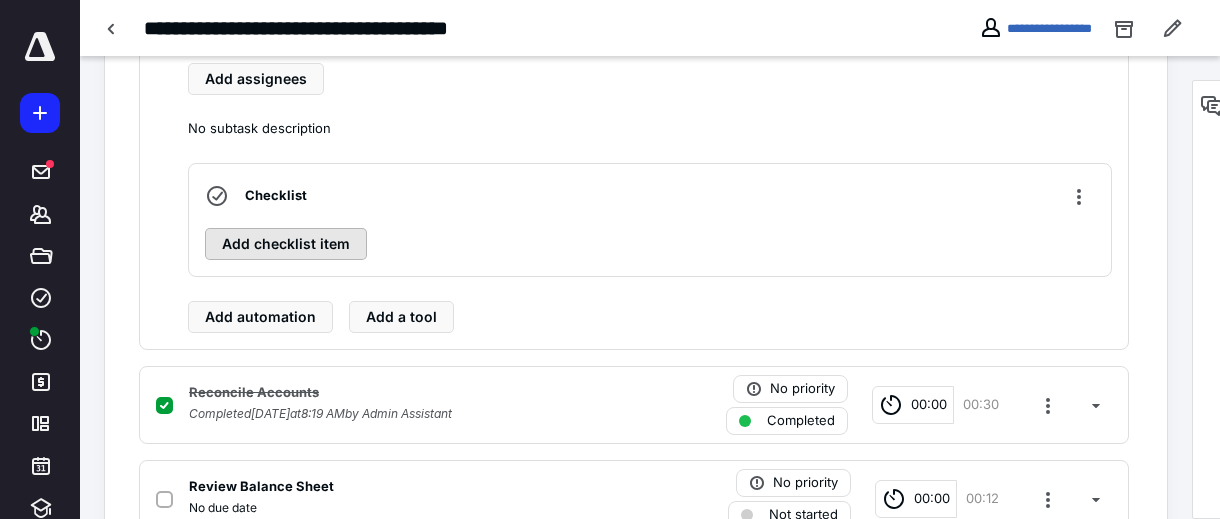 click on "Add checklist item" at bounding box center (286, 244) 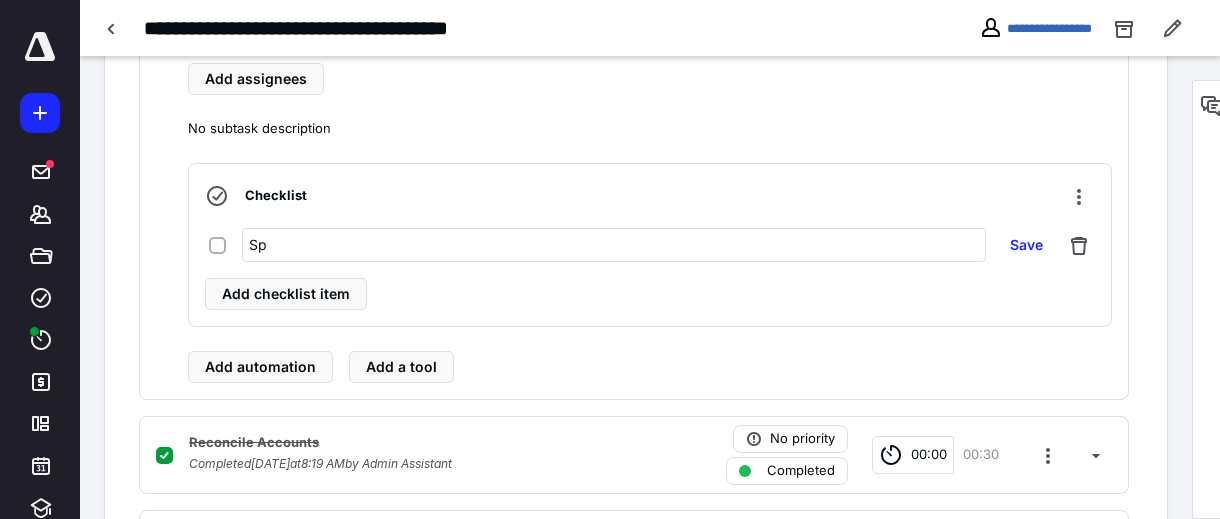 type on "S" 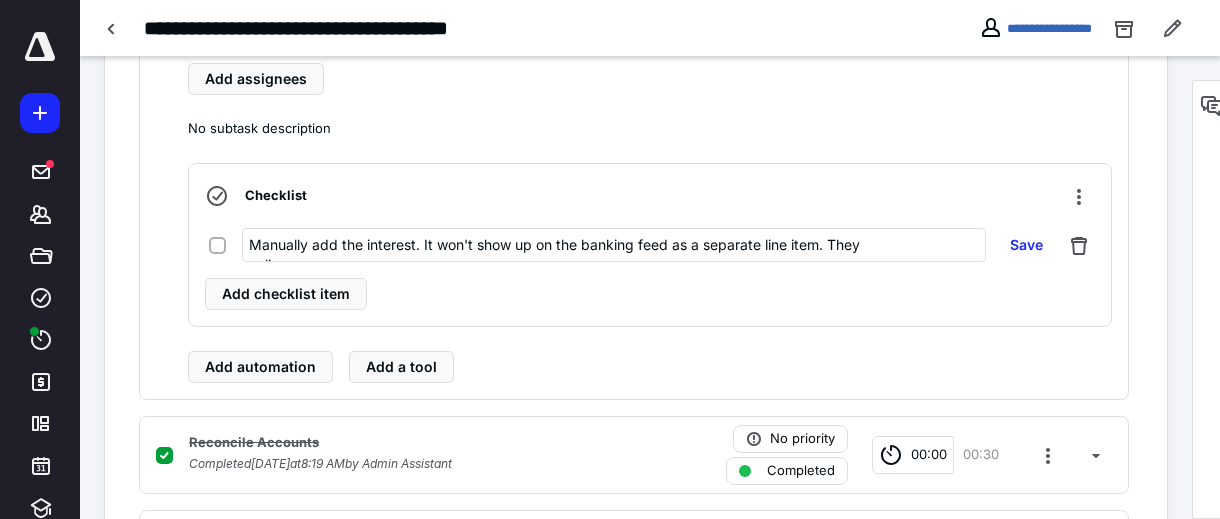 scroll, scrollTop: 13, scrollLeft: 0, axis: vertical 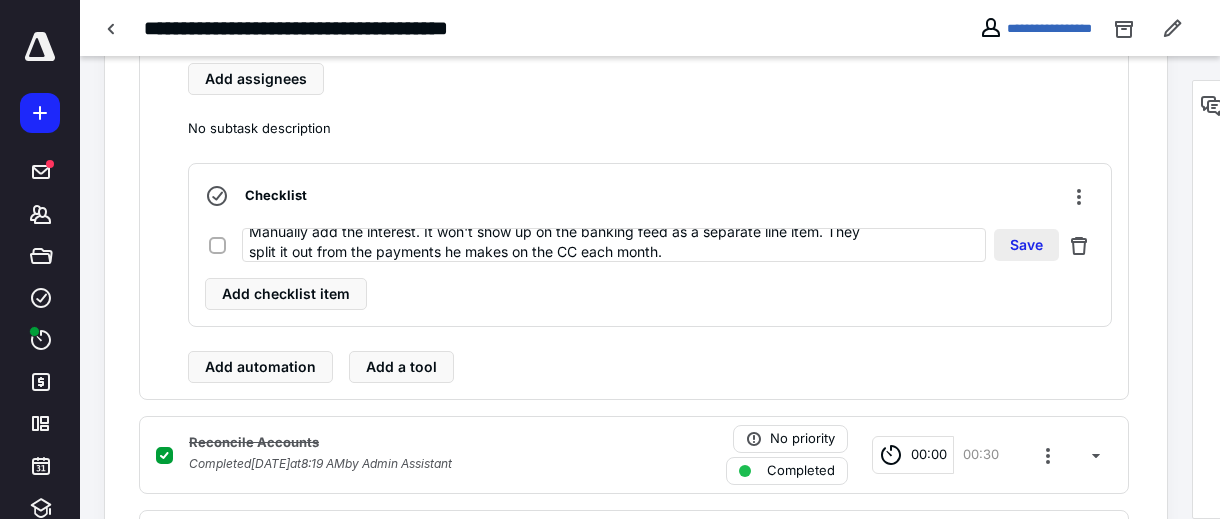 type on "Manually add the interest. It won't show up on the banking feed as a separate line item. They split it out from the payments he makes on the CC each month." 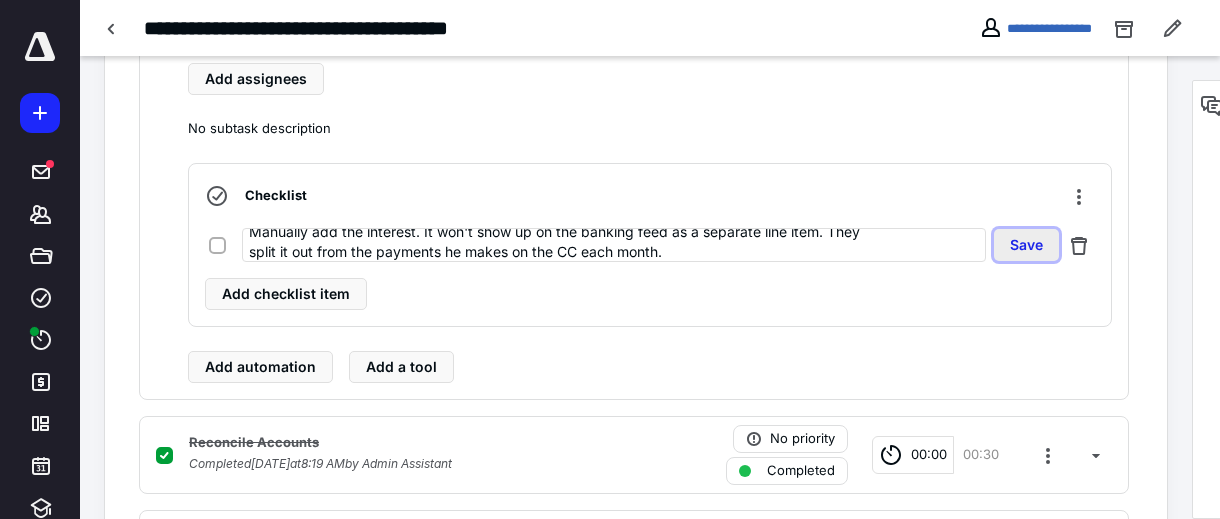click on "Save" at bounding box center (1026, 245) 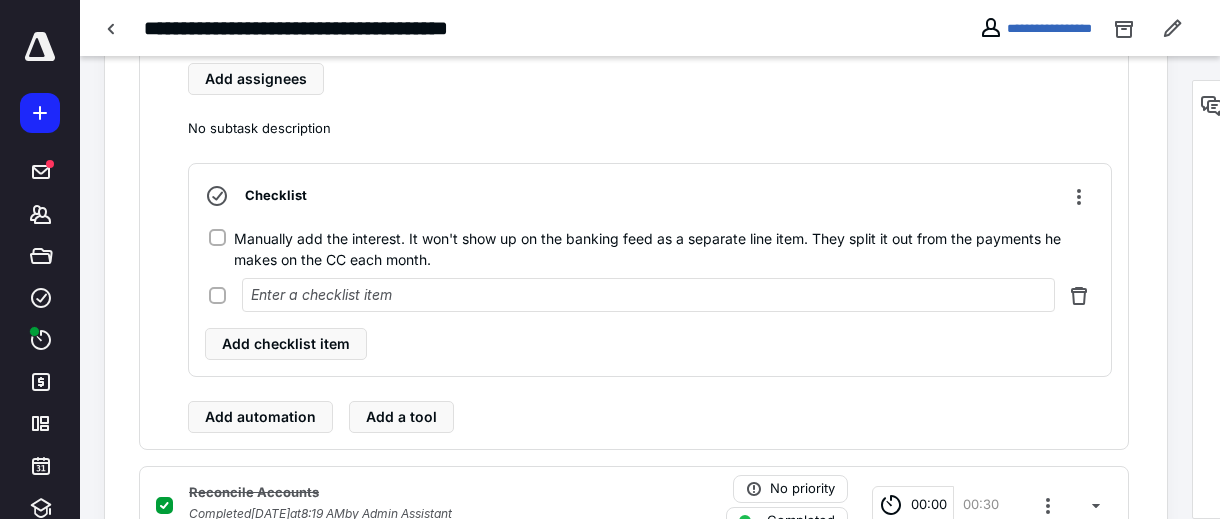 click on "No subtask description" at bounding box center [650, 129] 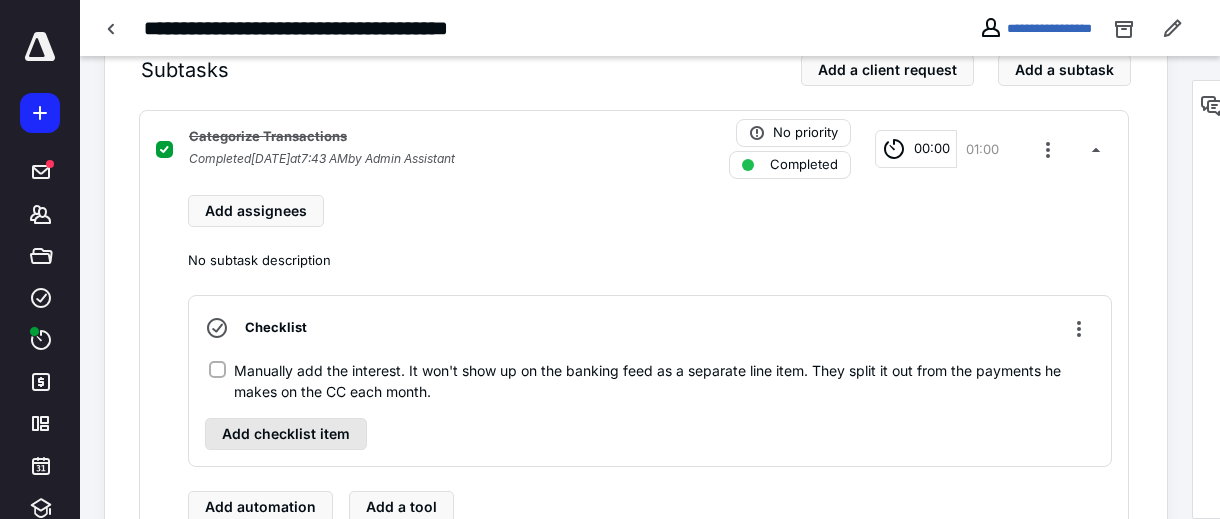 scroll, scrollTop: 500, scrollLeft: 0, axis: vertical 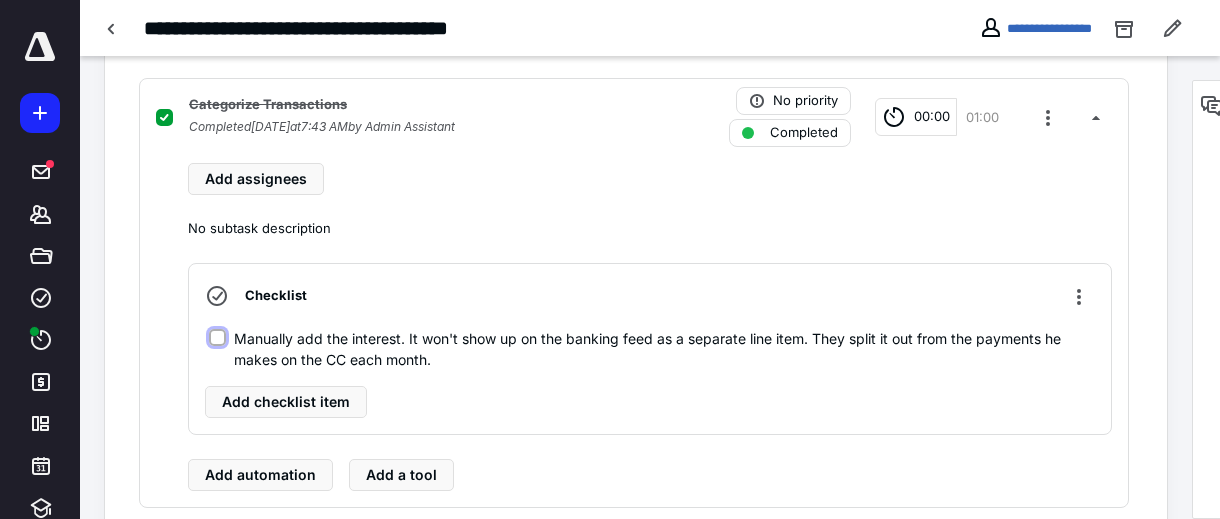 click on "Manually add the interest. It won't show up on the banking feed as a separate line item. They split it out from the payments he makes on the CC each month." at bounding box center (217, 338) 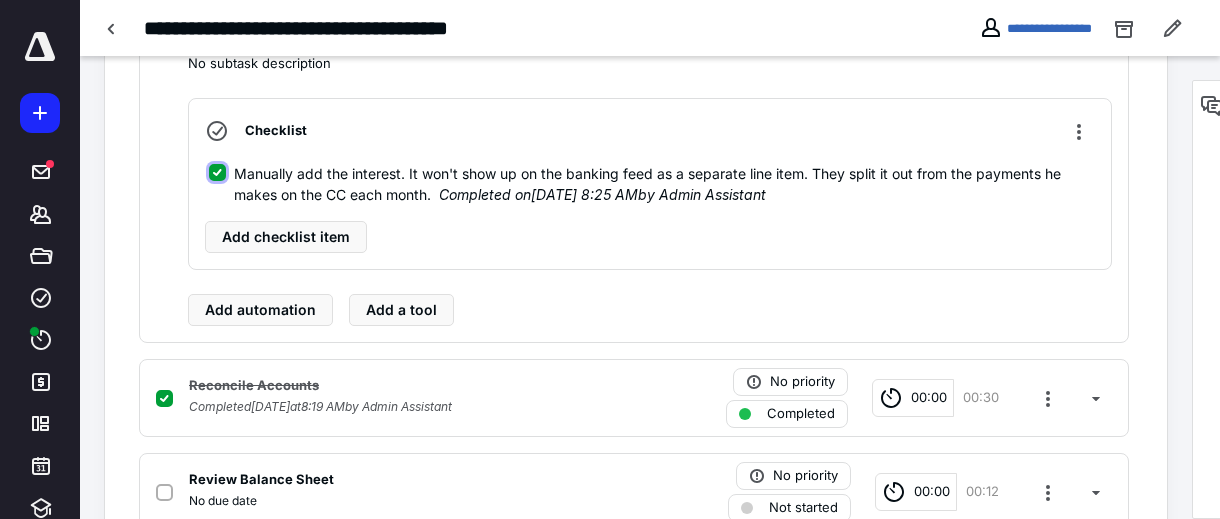 scroll, scrollTop: 700, scrollLeft: 0, axis: vertical 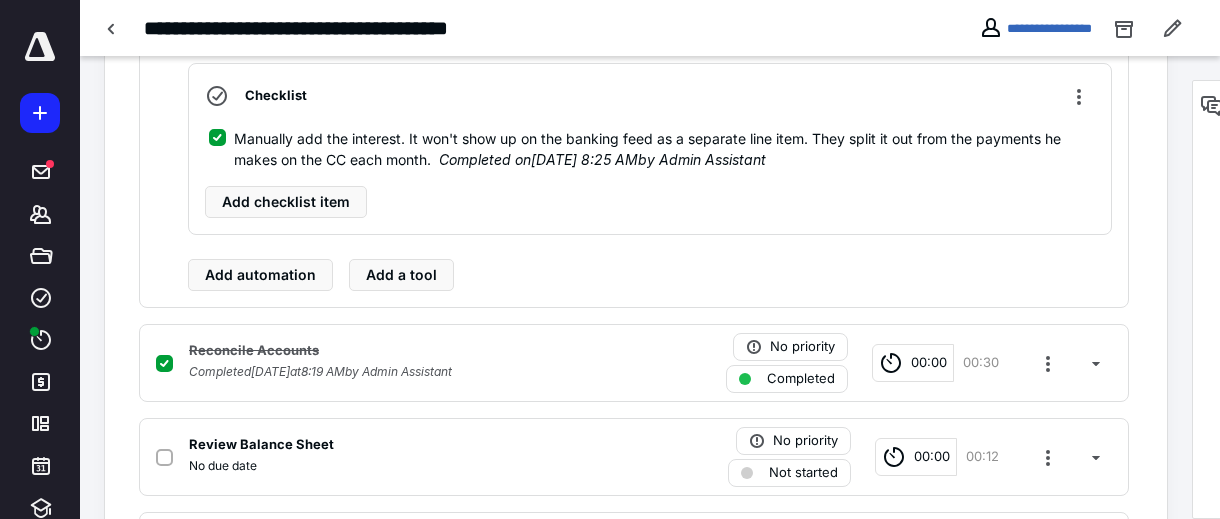 click on "Categorize Transactions Completed  [DATE]  7:43 AM  by Admin Assistant No priority Completed 00:00 01:00 Add assignees No subtask description Checklist Manually add the interest. It won't show up on the banking feed as a separate line item. They split it out from the payments he makes on the CC each month.  Completed on  [DATE] 8:25 AM  by   Admin Assistant Add checklist item Add automation Add a tool" at bounding box center [634, 93] 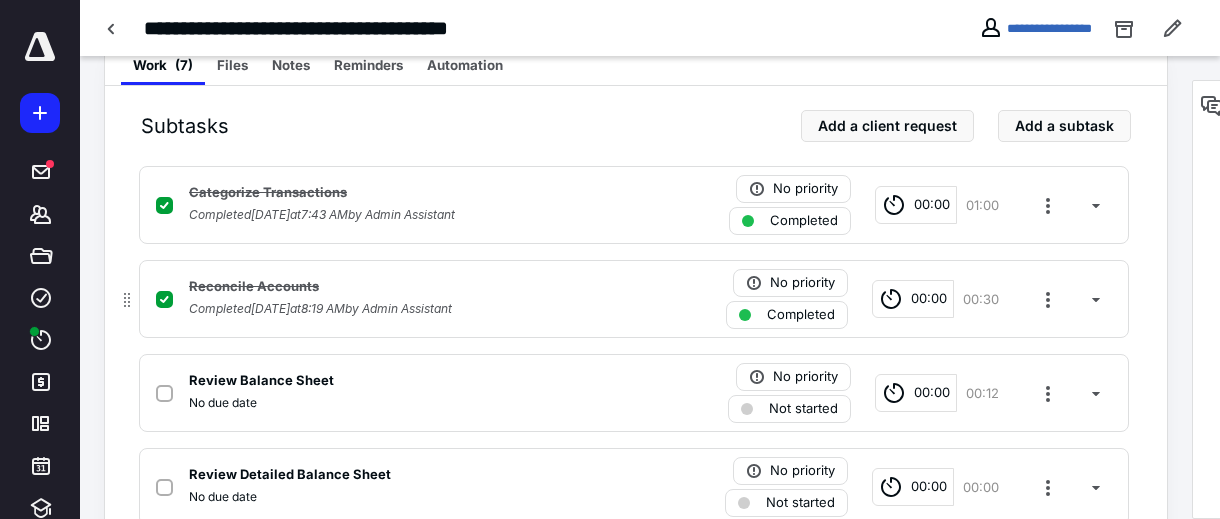 scroll, scrollTop: 400, scrollLeft: 0, axis: vertical 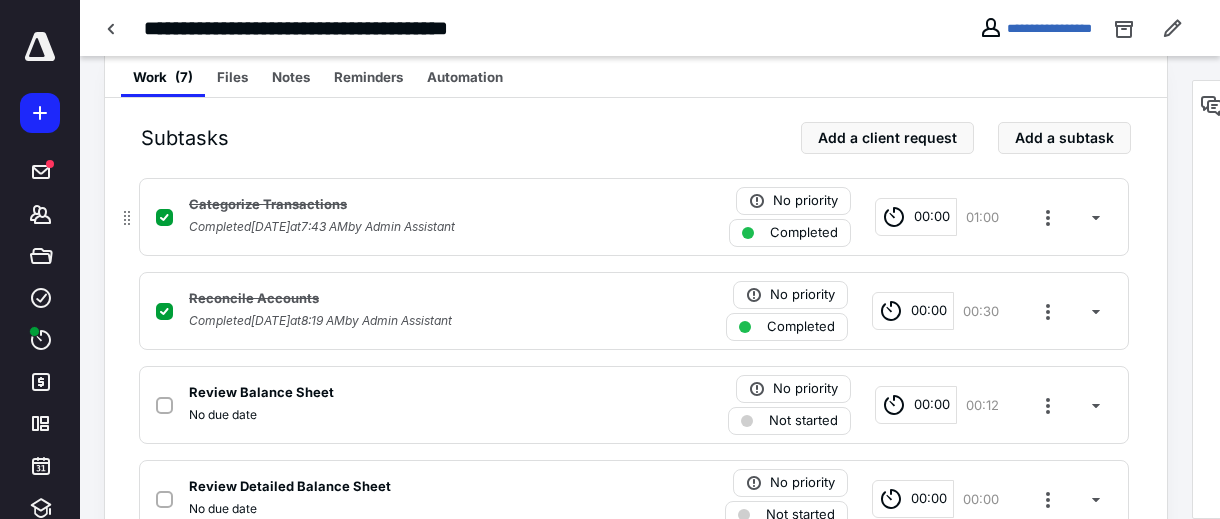 click on "Categorize Transactions" at bounding box center [268, 205] 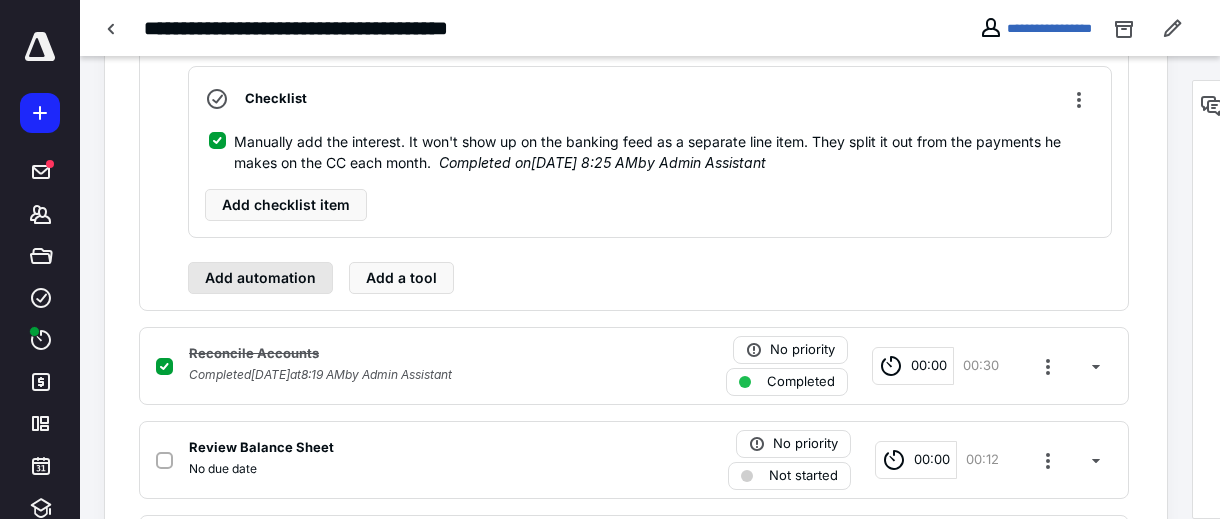 scroll, scrollTop: 800, scrollLeft: 0, axis: vertical 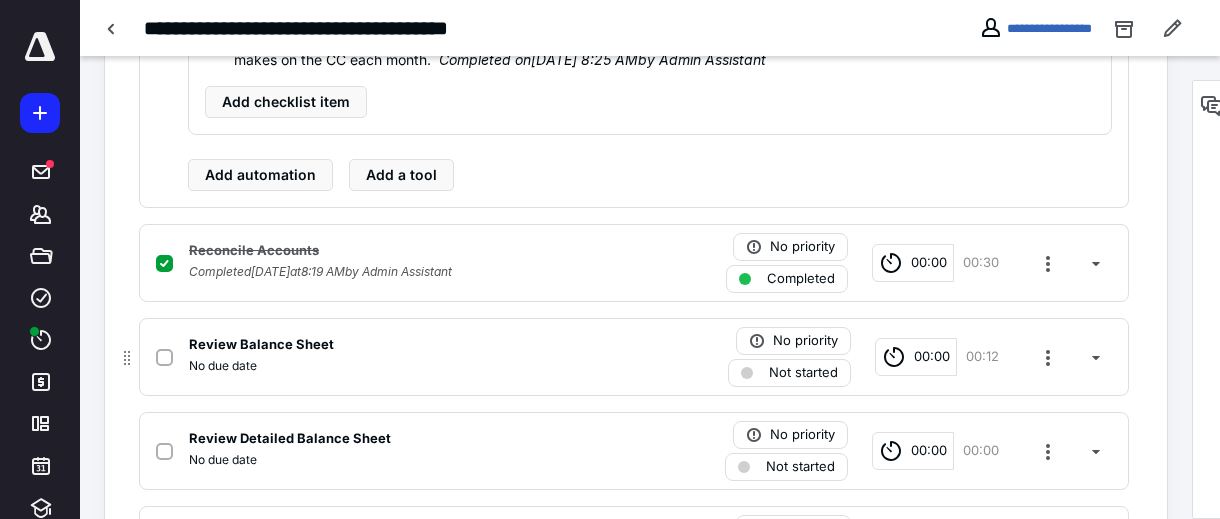 click 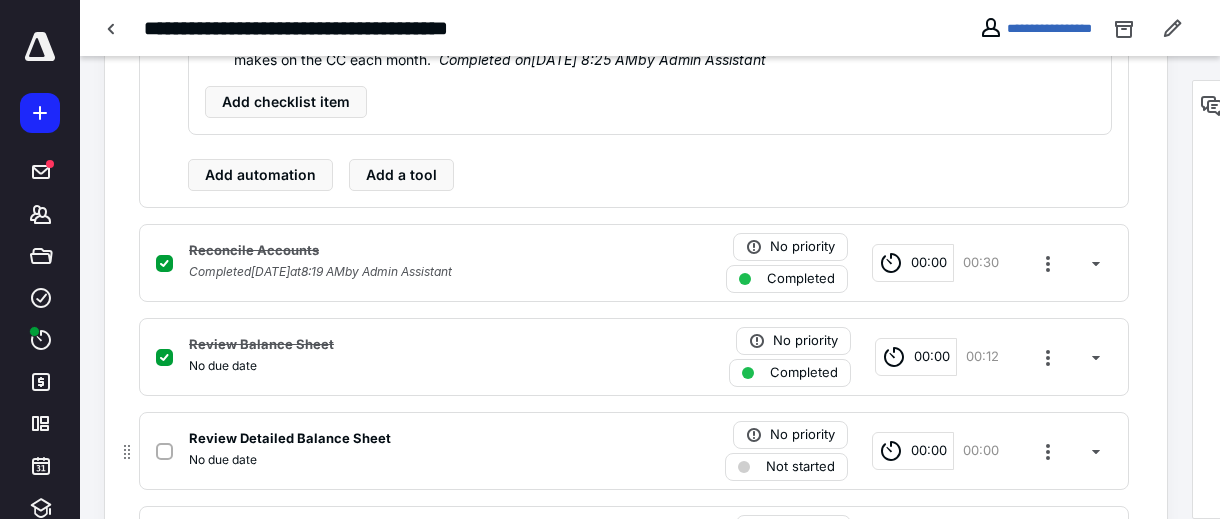 click at bounding box center (168, 450) 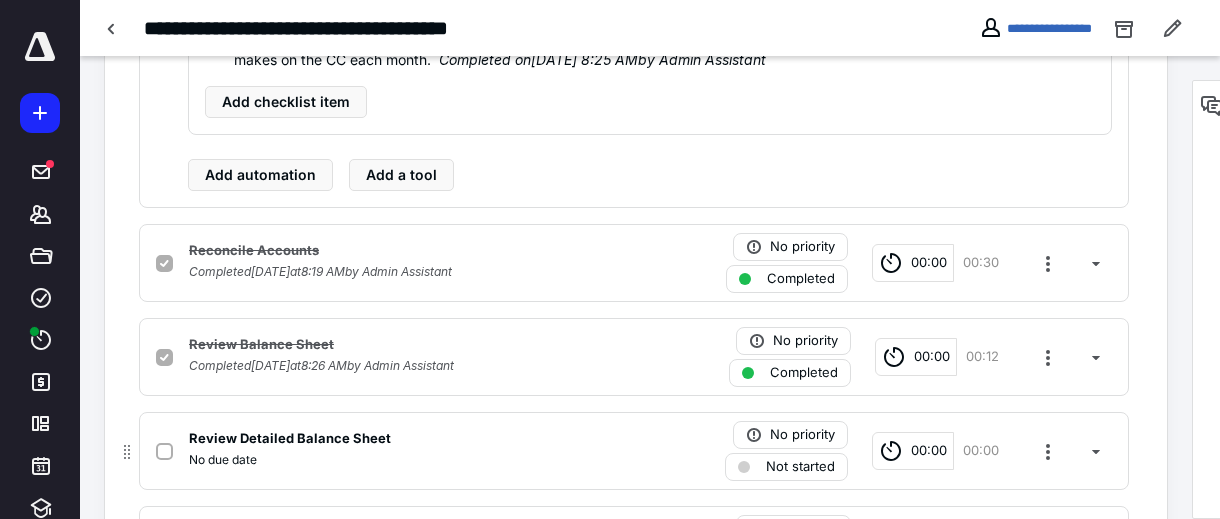 checkbox on "true" 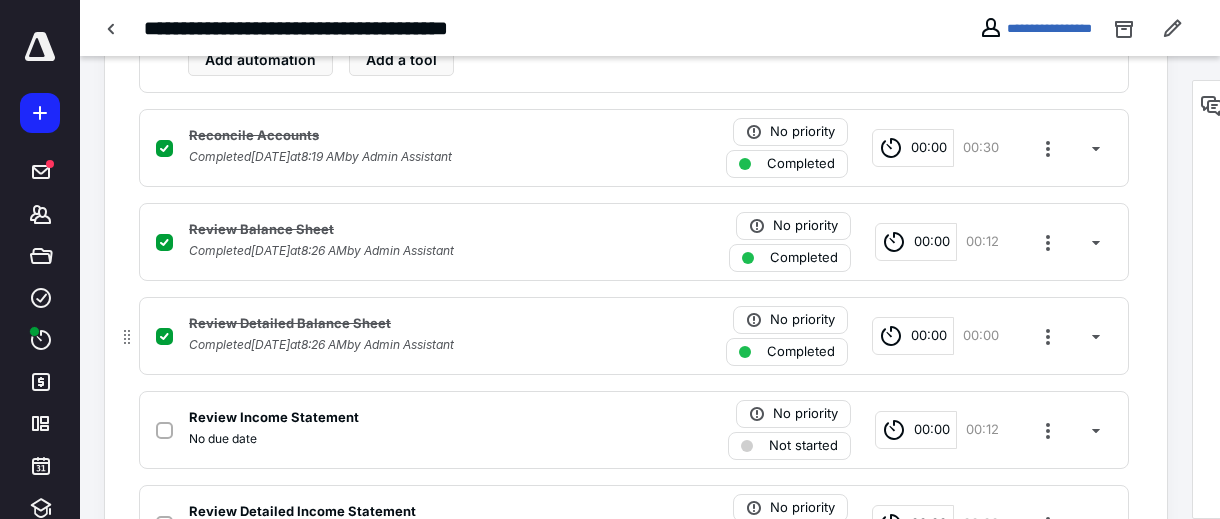 scroll, scrollTop: 1000, scrollLeft: 0, axis: vertical 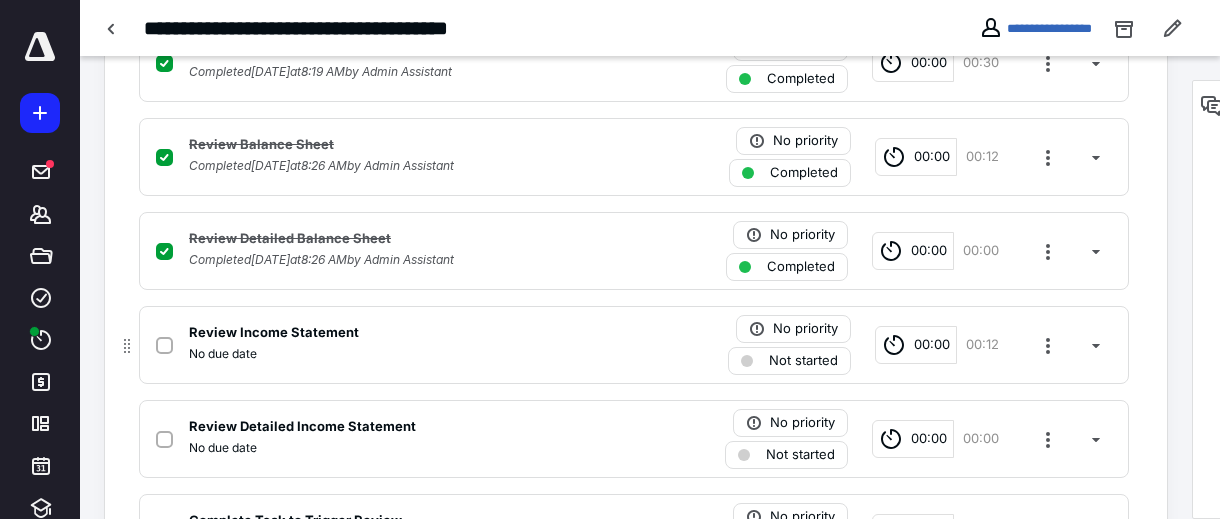 click at bounding box center (164, 345) 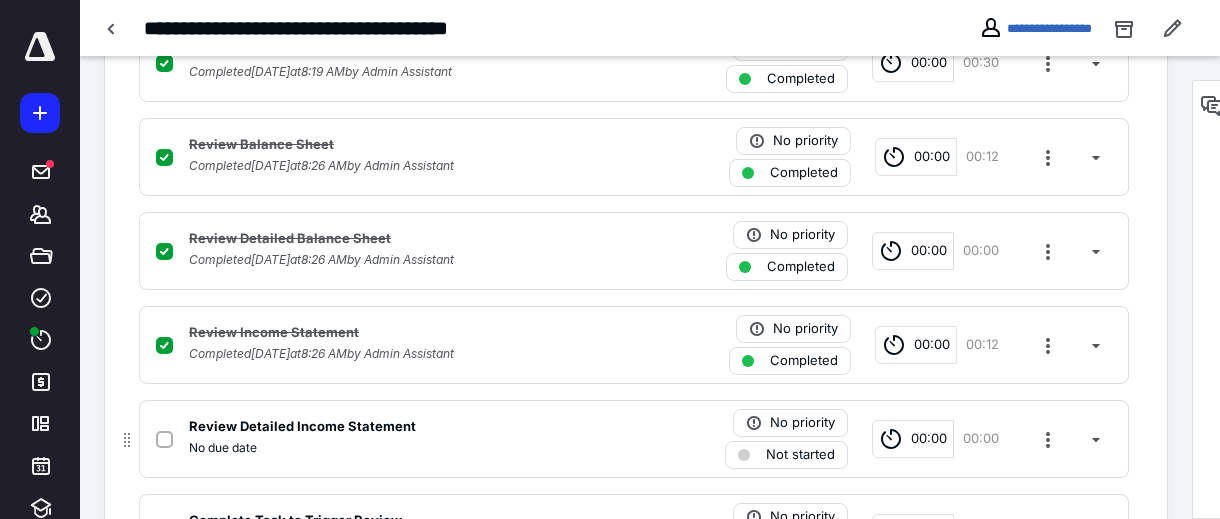 click at bounding box center [164, 439] 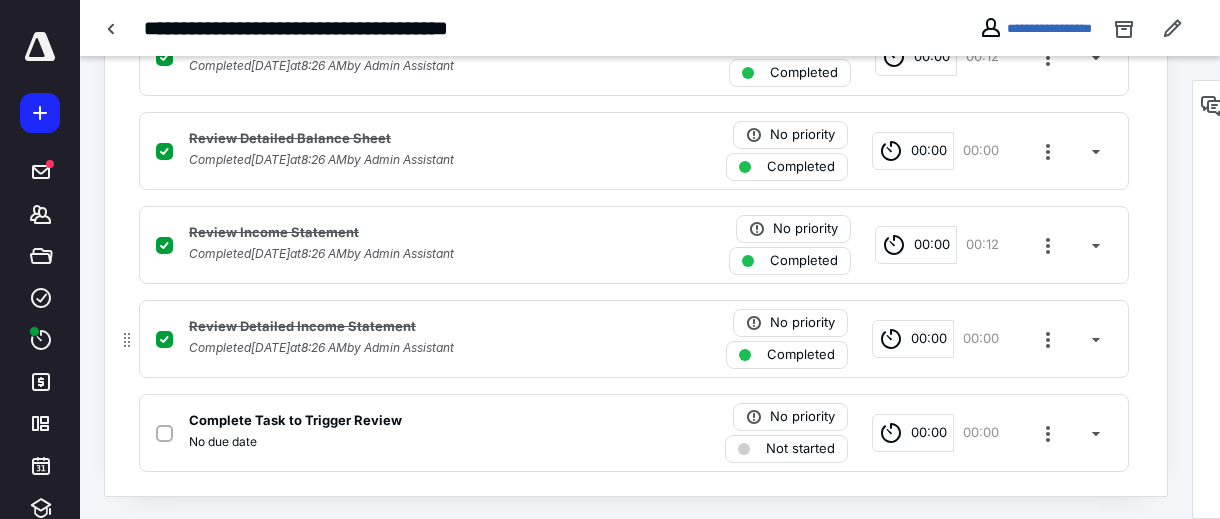 scroll, scrollTop: 1102, scrollLeft: 0, axis: vertical 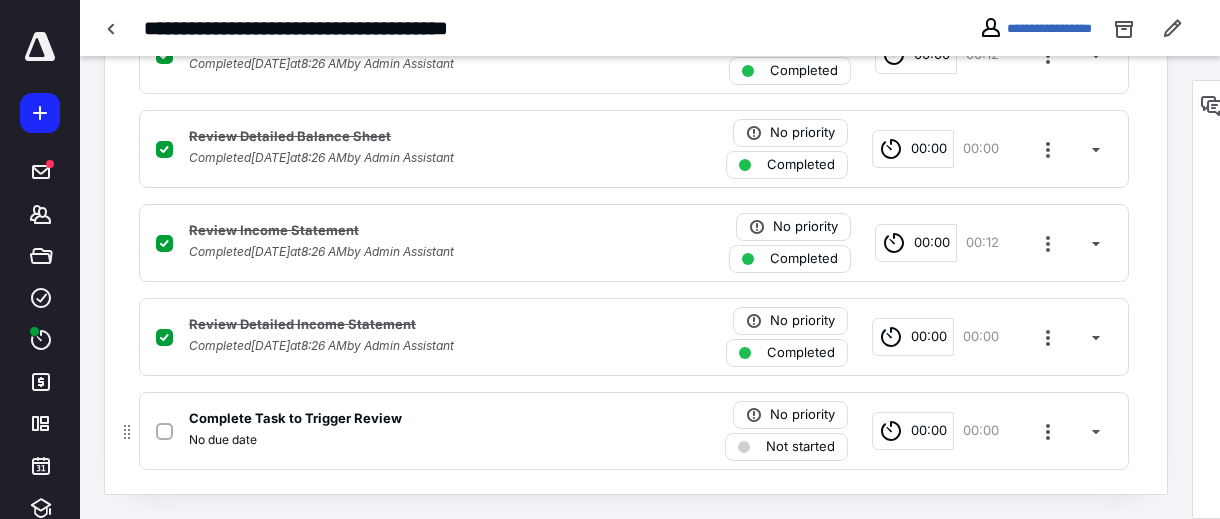 click on "Complete Task to Trigger Review No due date No priority Not started 00:00 00:00" at bounding box center [634, 431] 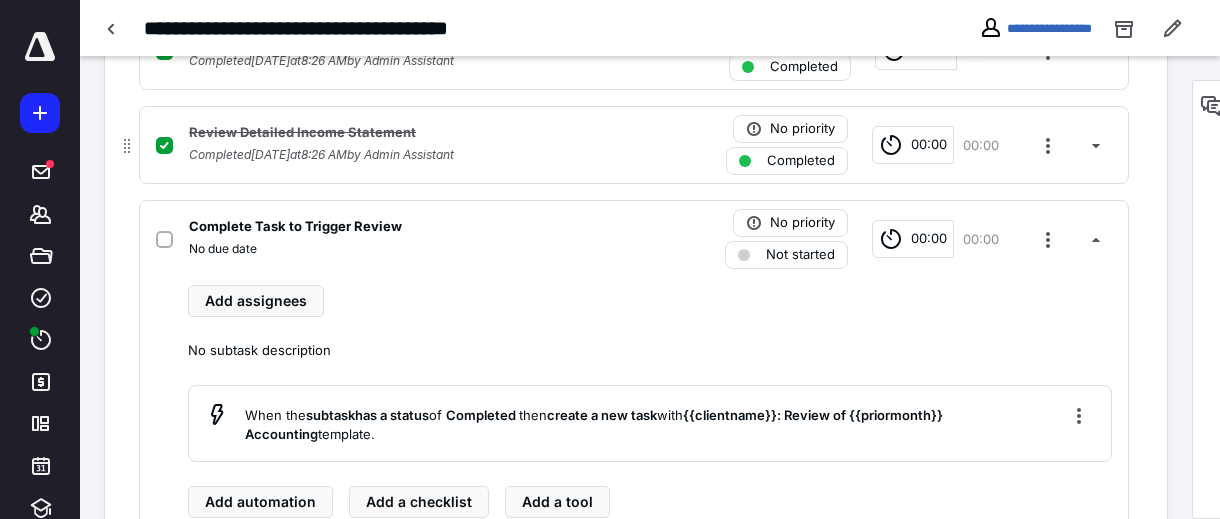 scroll, scrollTop: 907, scrollLeft: 0, axis: vertical 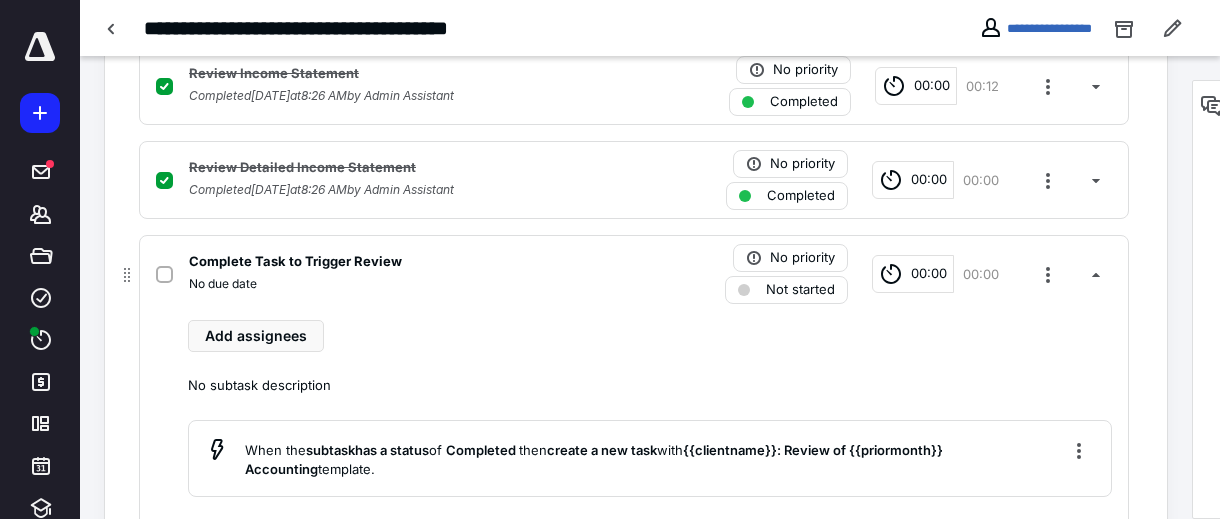 click 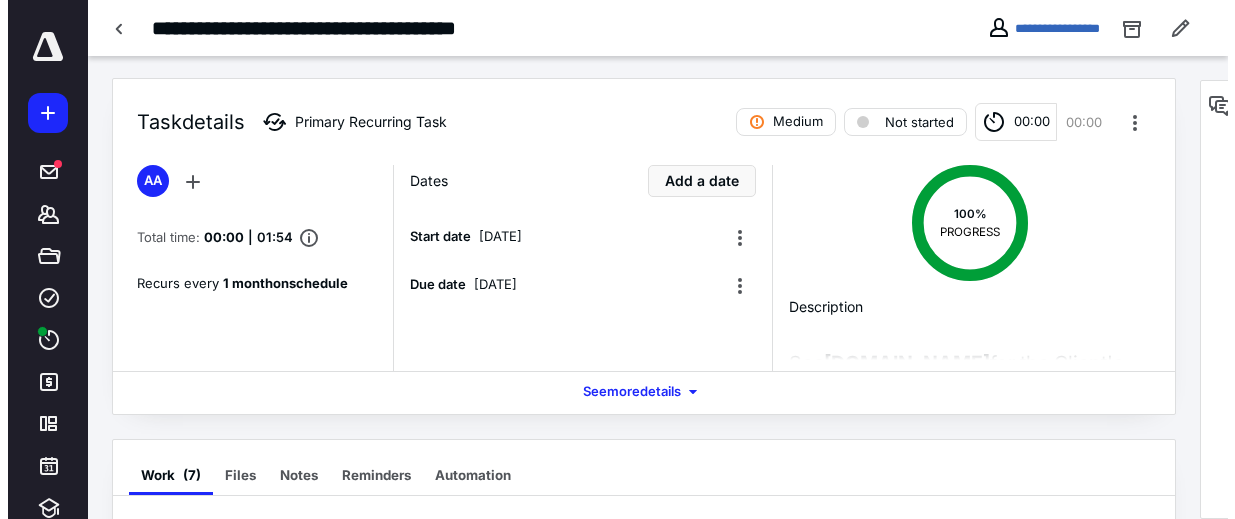 scroll, scrollTop: 0, scrollLeft: 0, axis: both 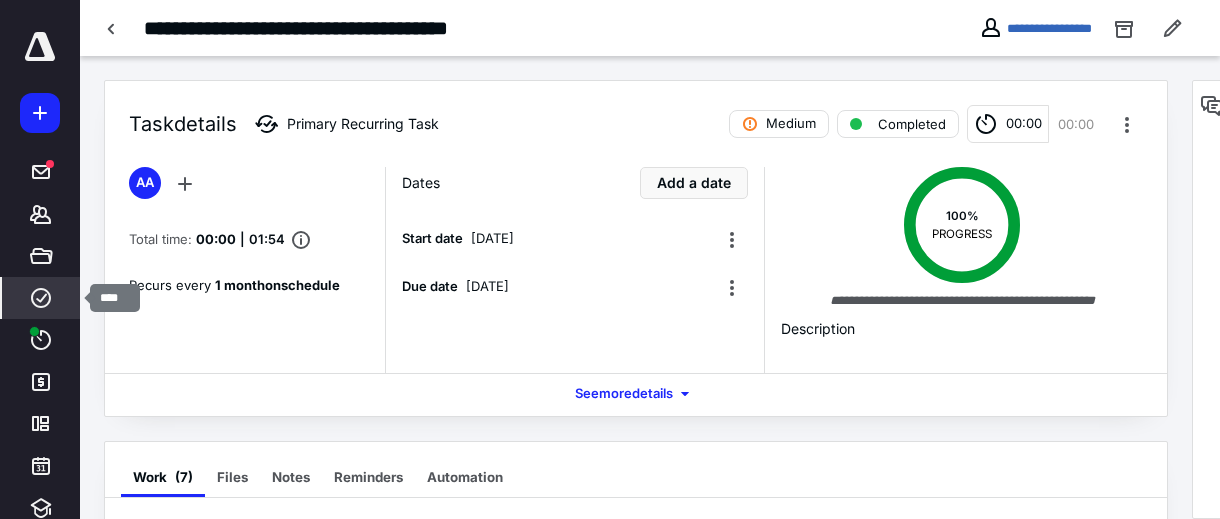 click 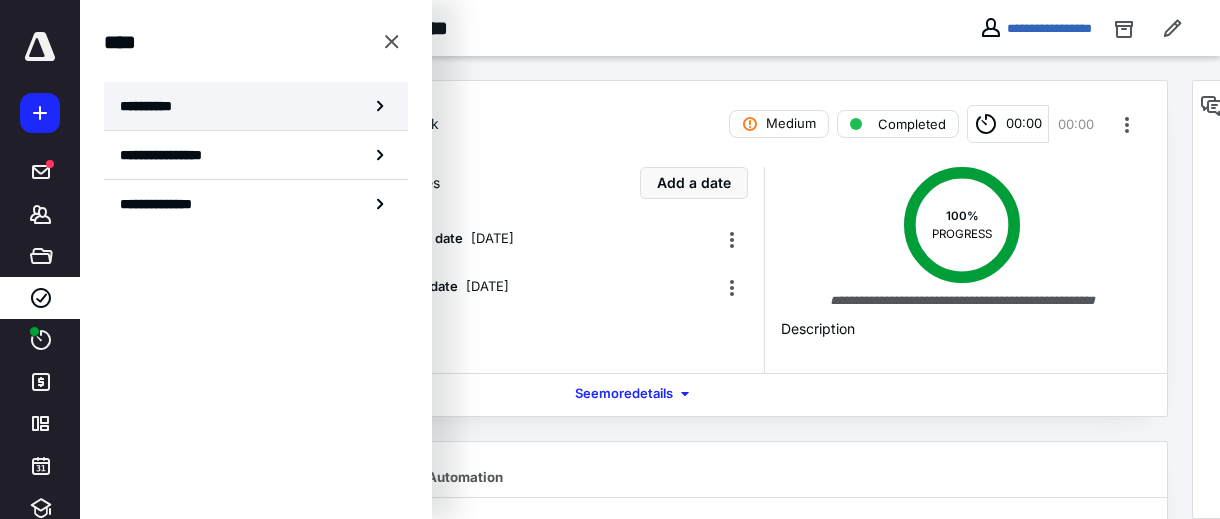 click on "**********" at bounding box center (256, 106) 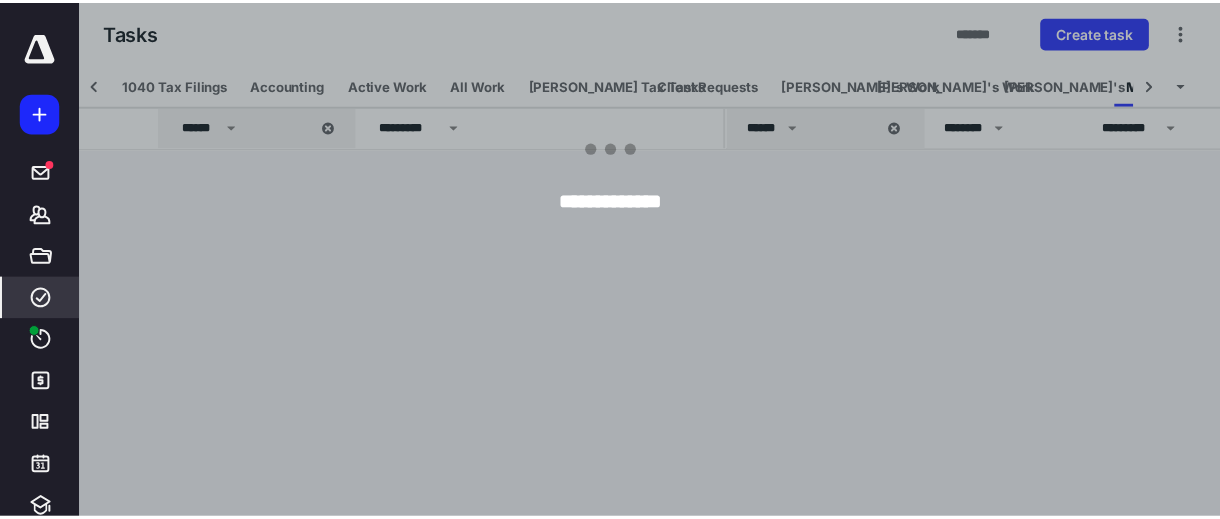 scroll, scrollTop: 0, scrollLeft: 63, axis: horizontal 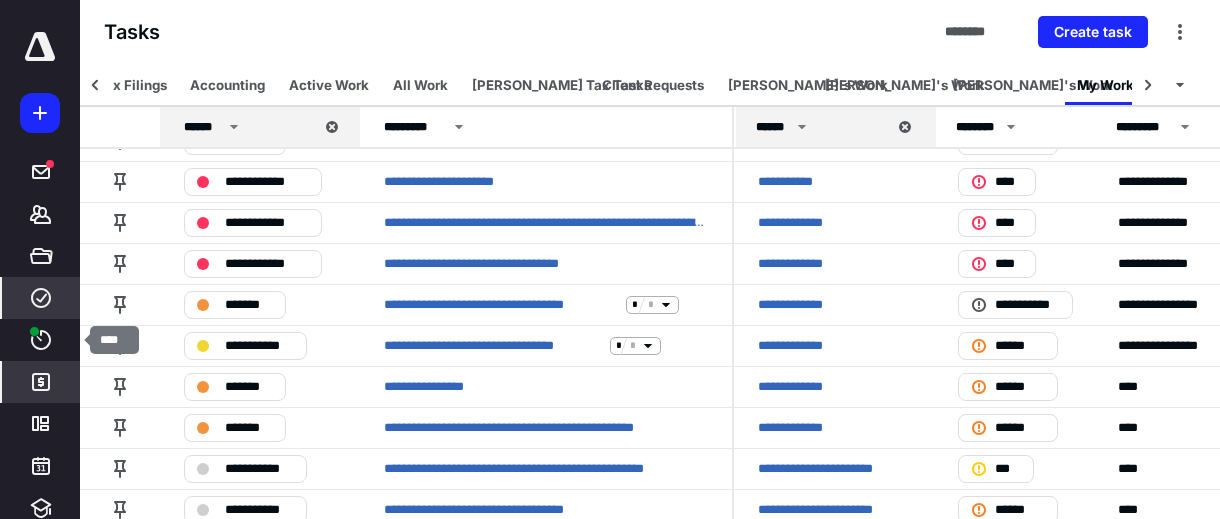 drag, startPoint x: 44, startPoint y: 332, endPoint x: 62, endPoint y: 364, distance: 36.71512 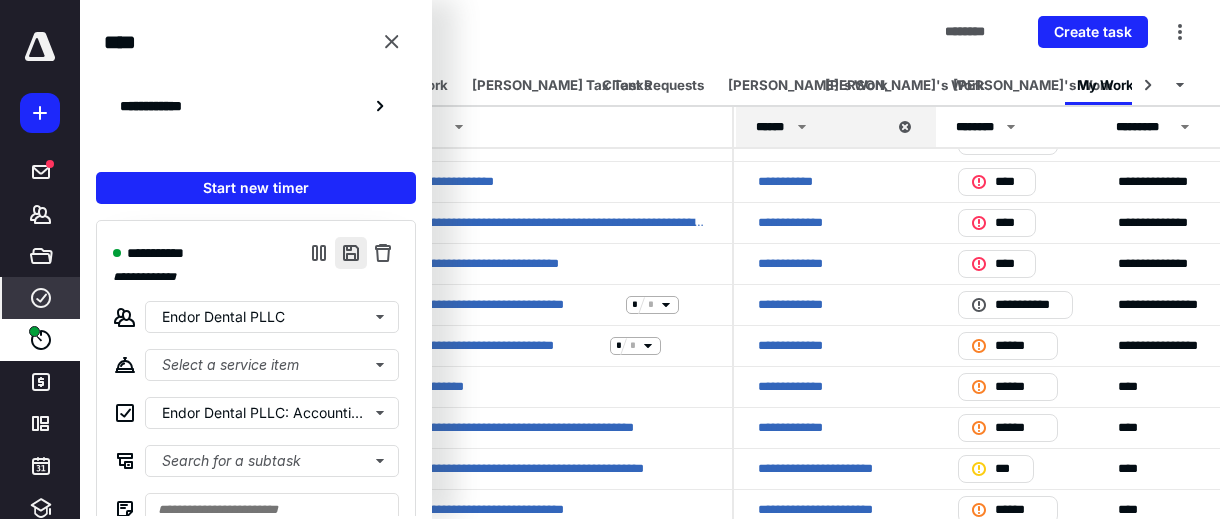 click at bounding box center (351, 253) 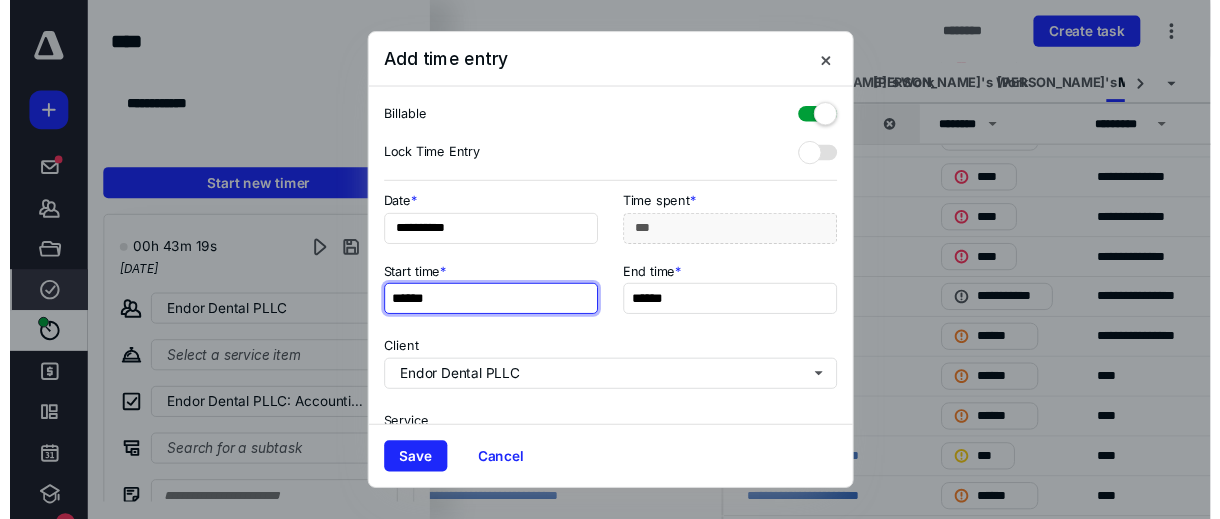 scroll, scrollTop: 0, scrollLeft: 63, axis: horizontal 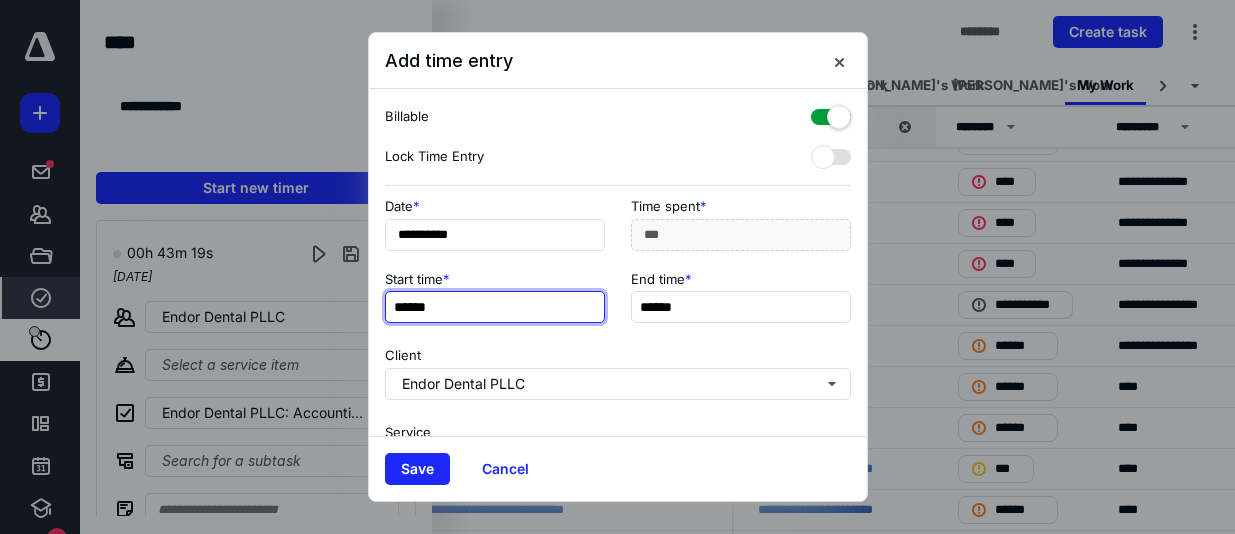 click on "******" at bounding box center [495, 307] 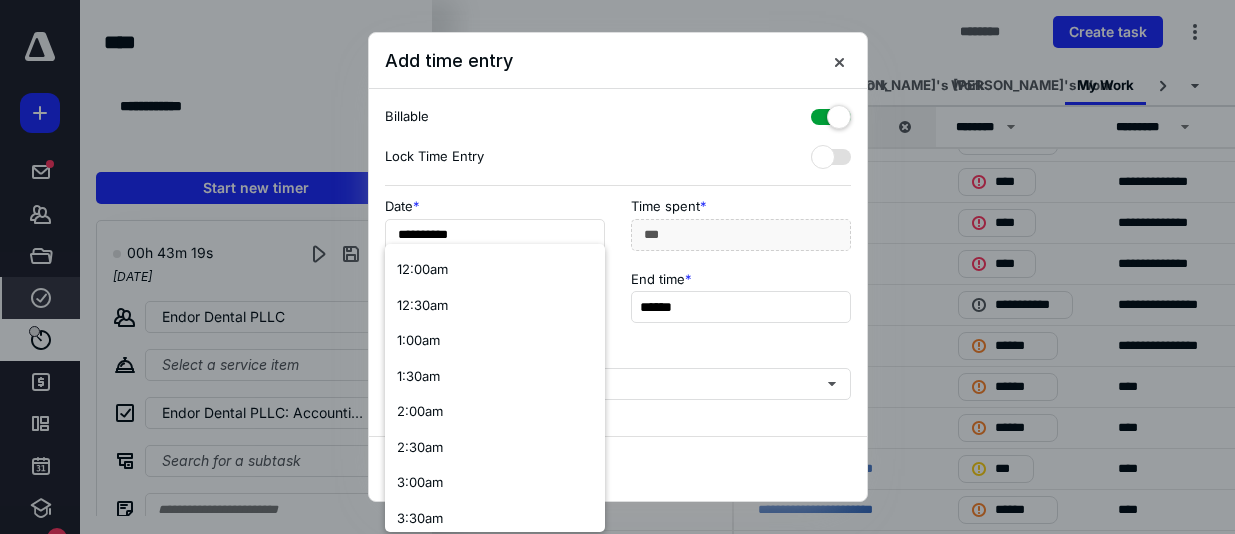 click on "**********" at bounding box center [618, 262] 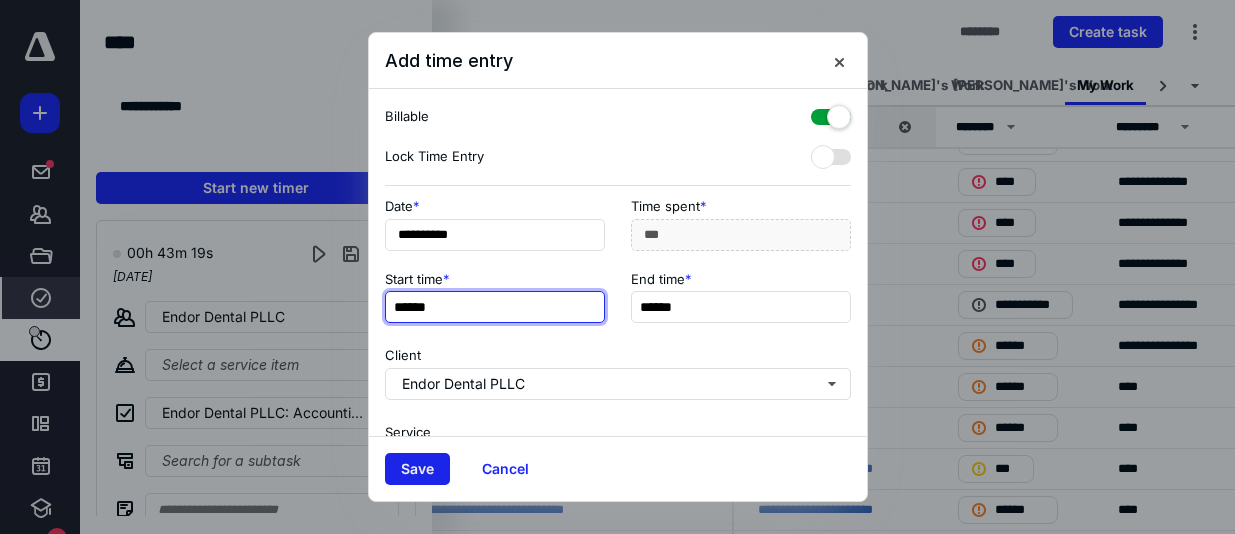 type on "******" 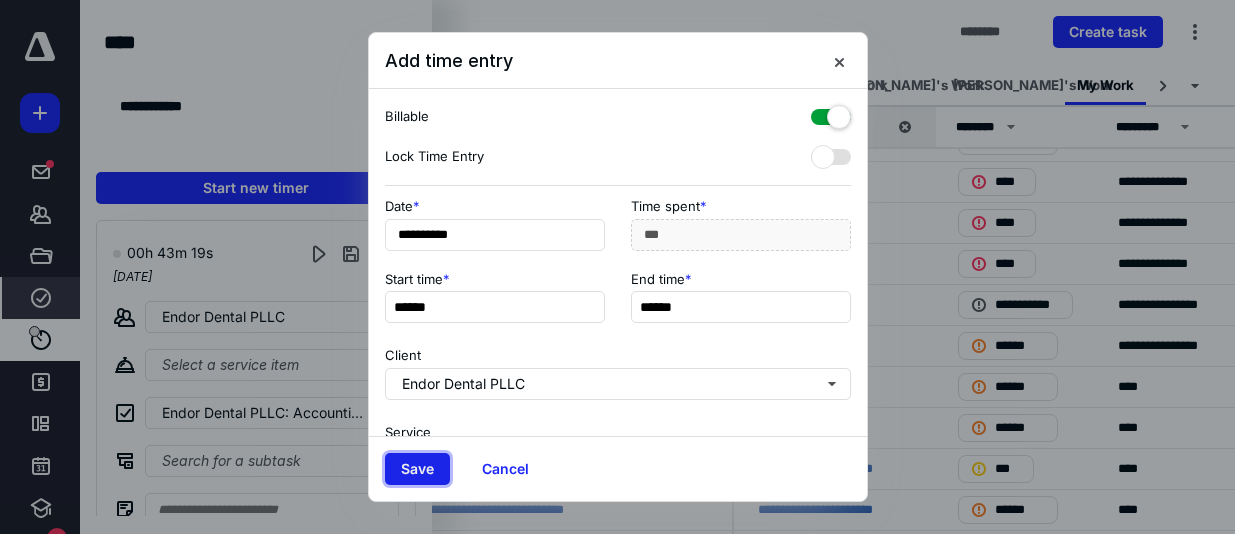 type on "******" 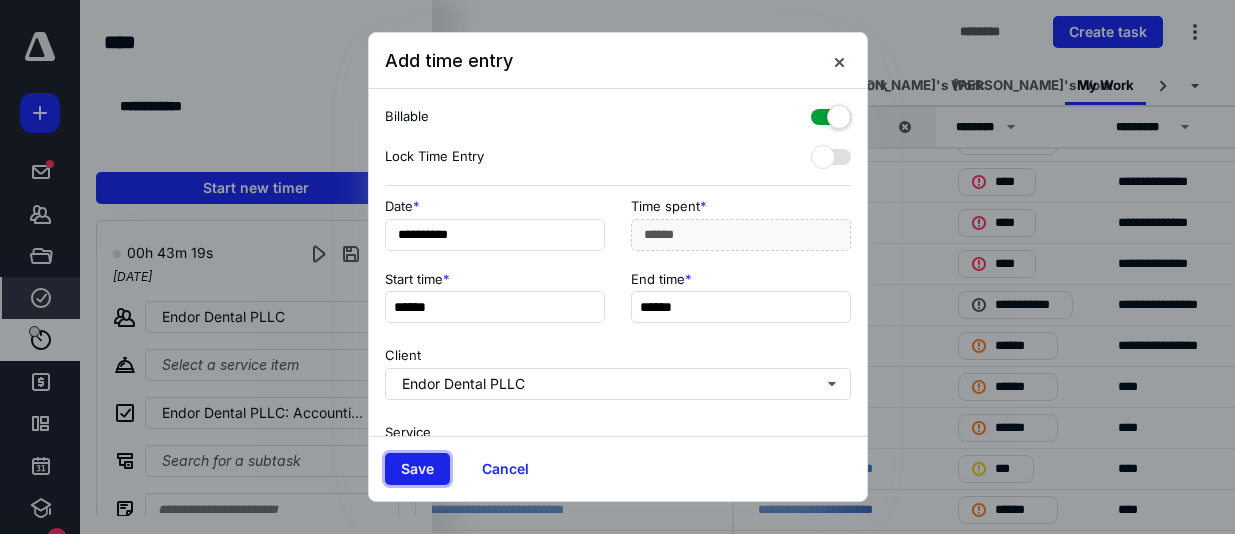 click on "Save" at bounding box center (417, 469) 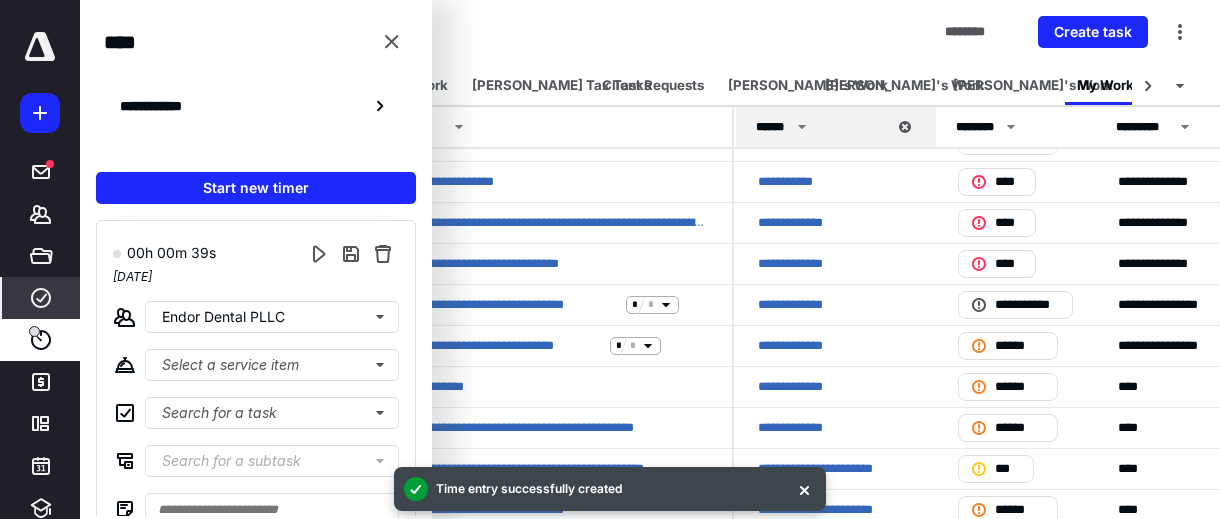 click 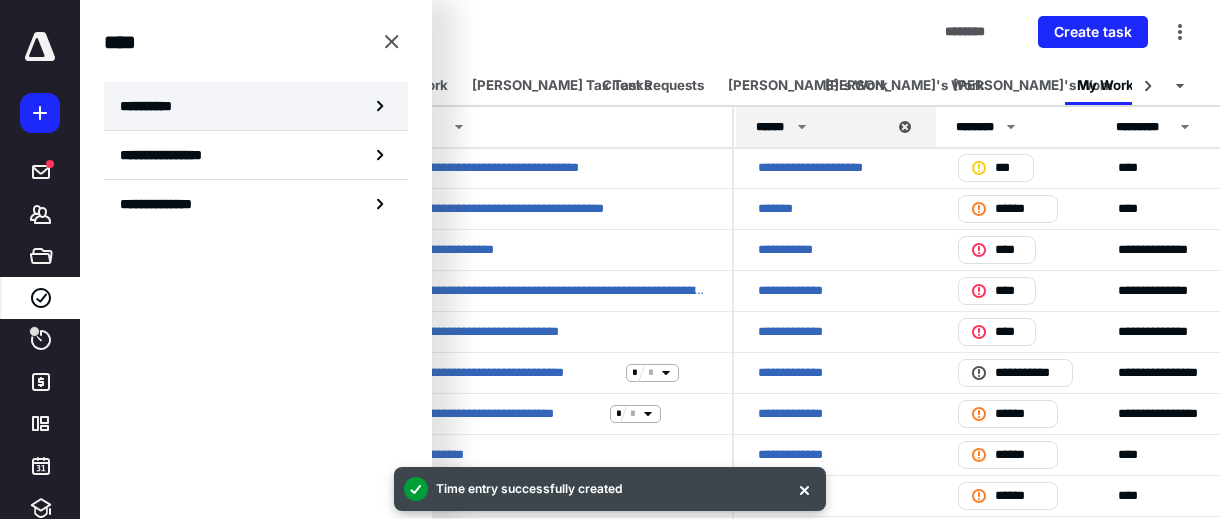 scroll, scrollTop: 349, scrollLeft: 0, axis: vertical 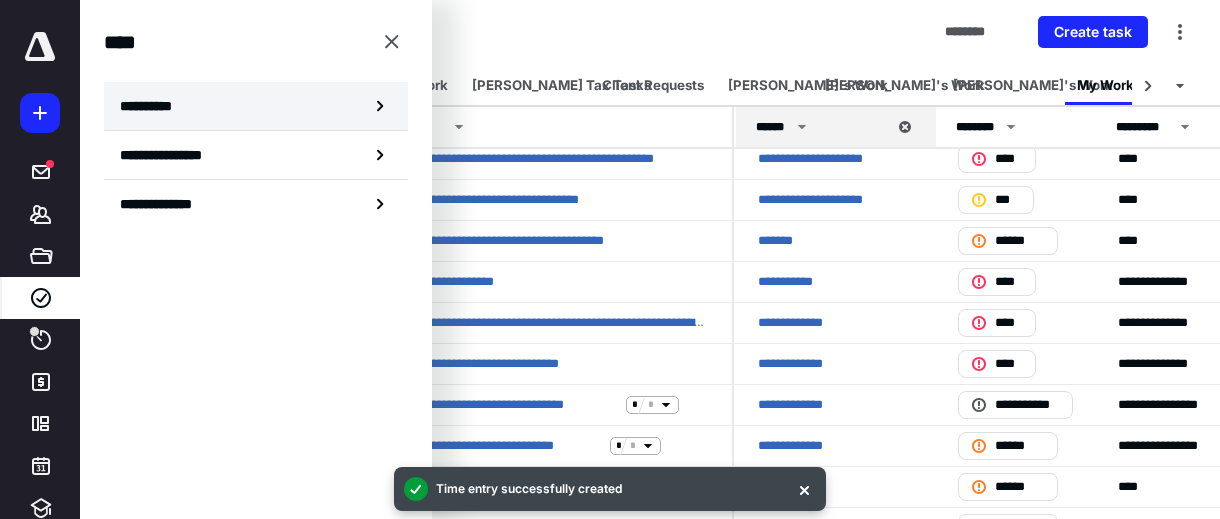 click on "**********" at bounding box center [153, 106] 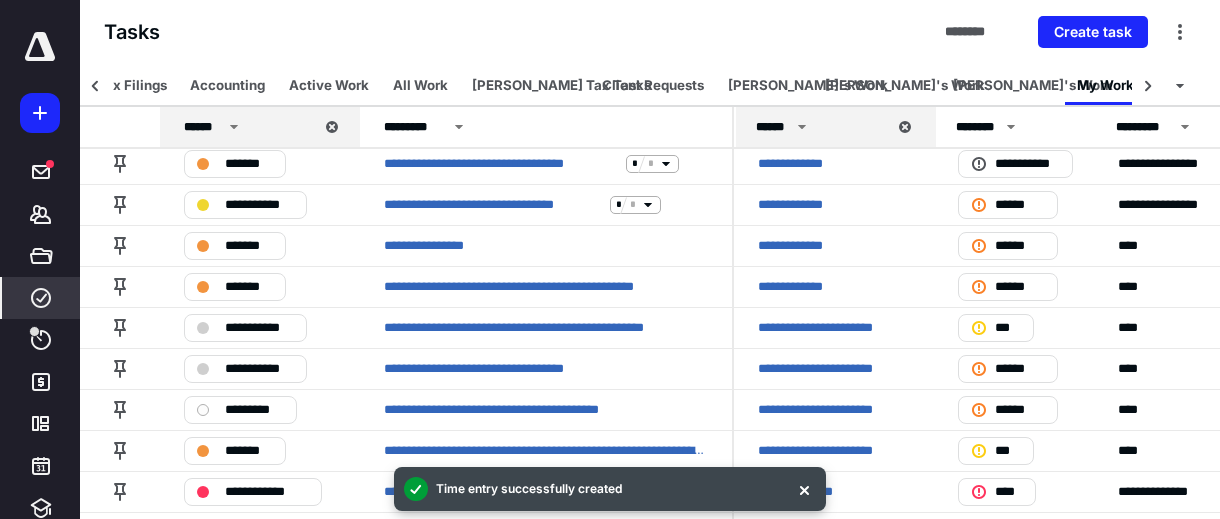 scroll, scrollTop: 649, scrollLeft: 0, axis: vertical 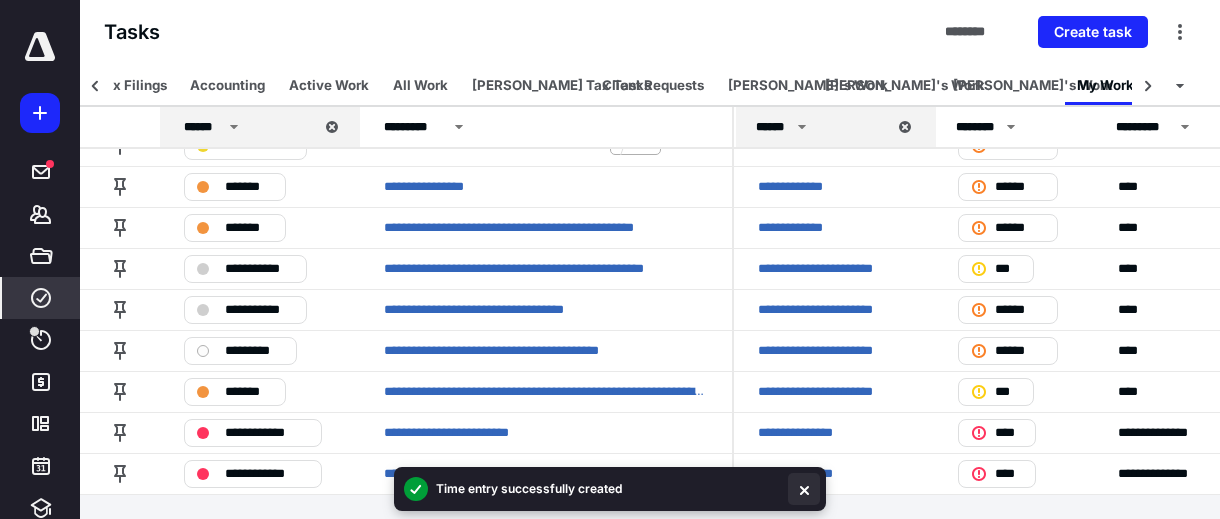 click at bounding box center (804, 489) 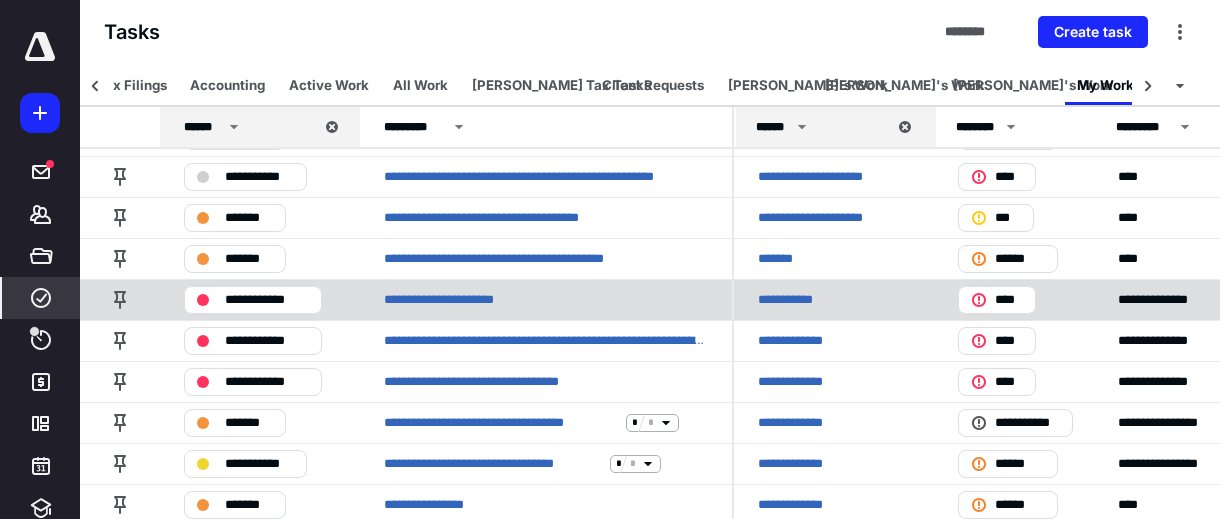 scroll, scrollTop: 300, scrollLeft: 0, axis: vertical 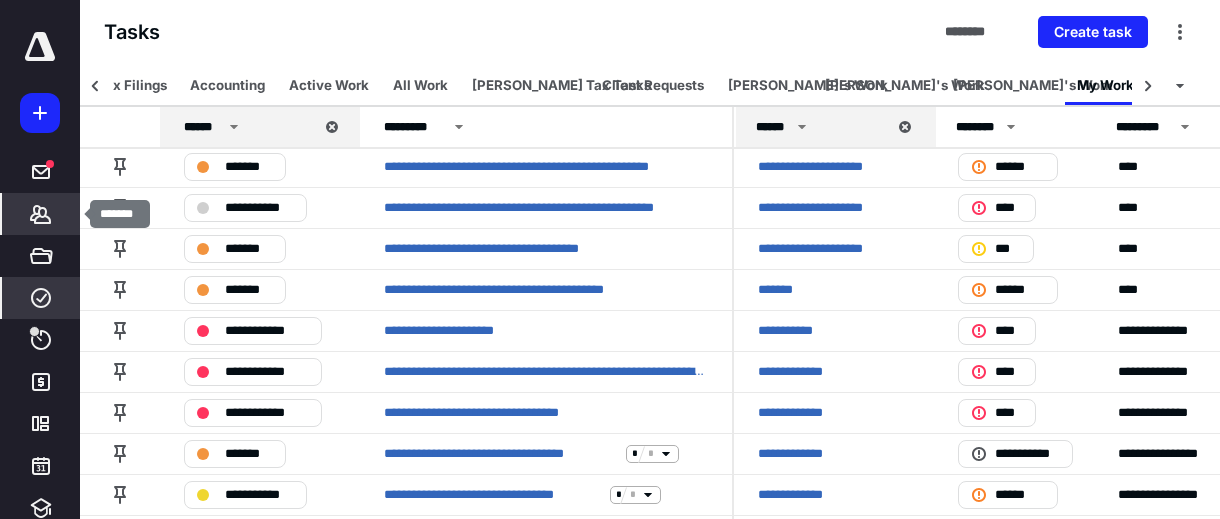 click on "*******" at bounding box center [41, 214] 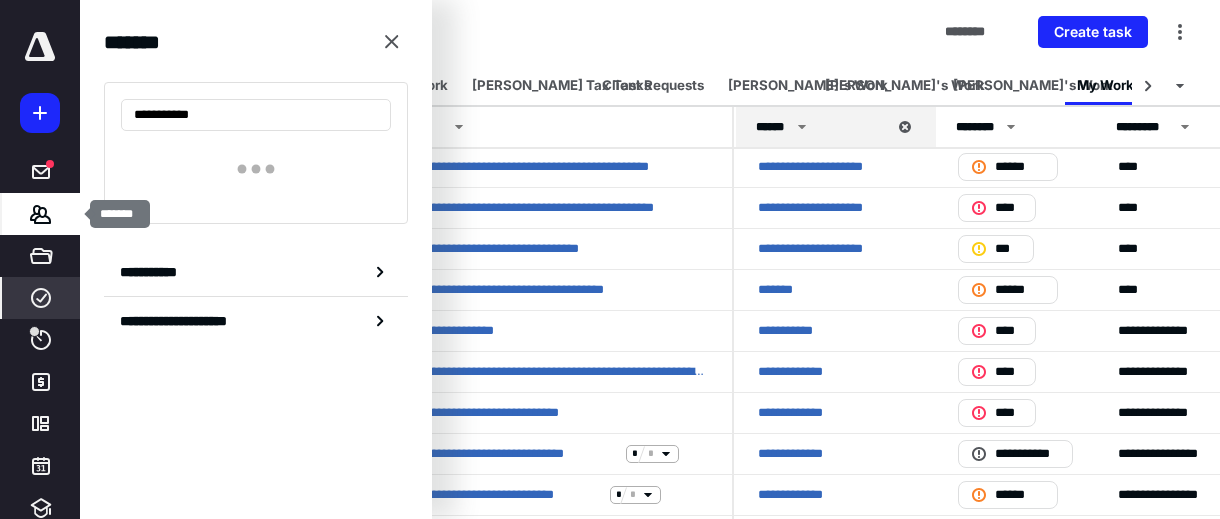 type on "**********" 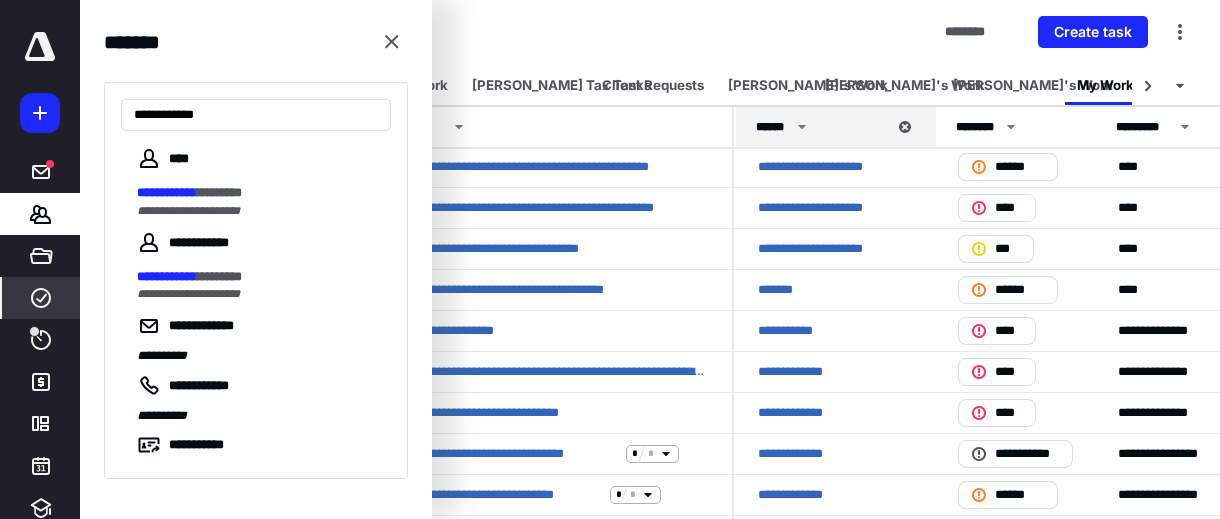 drag, startPoint x: 168, startPoint y: 194, endPoint x: 175, endPoint y: 231, distance: 37.65634 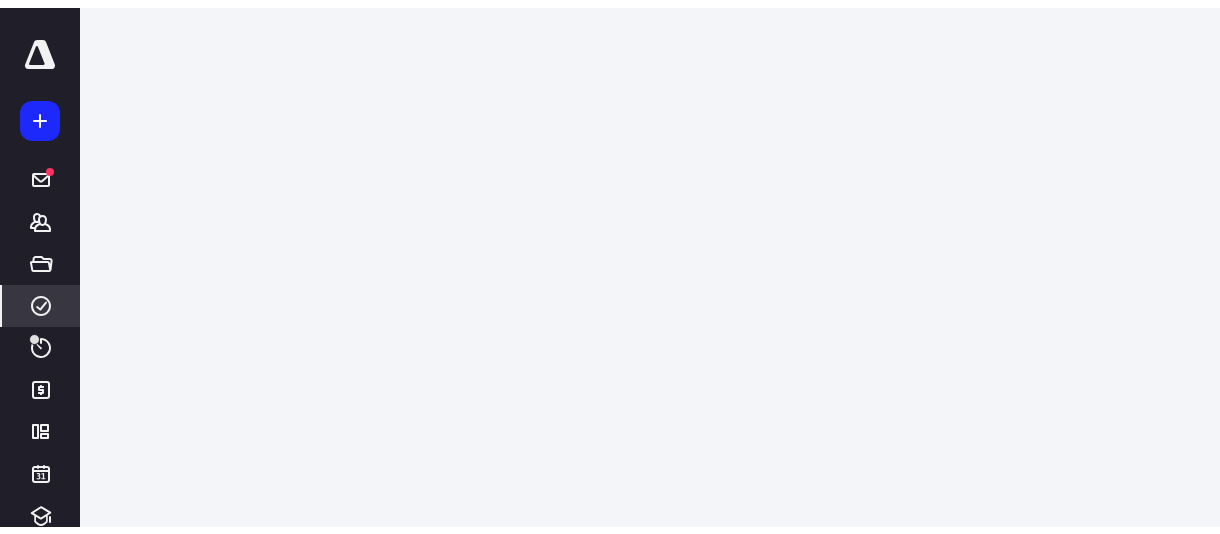 scroll, scrollTop: 0, scrollLeft: 0, axis: both 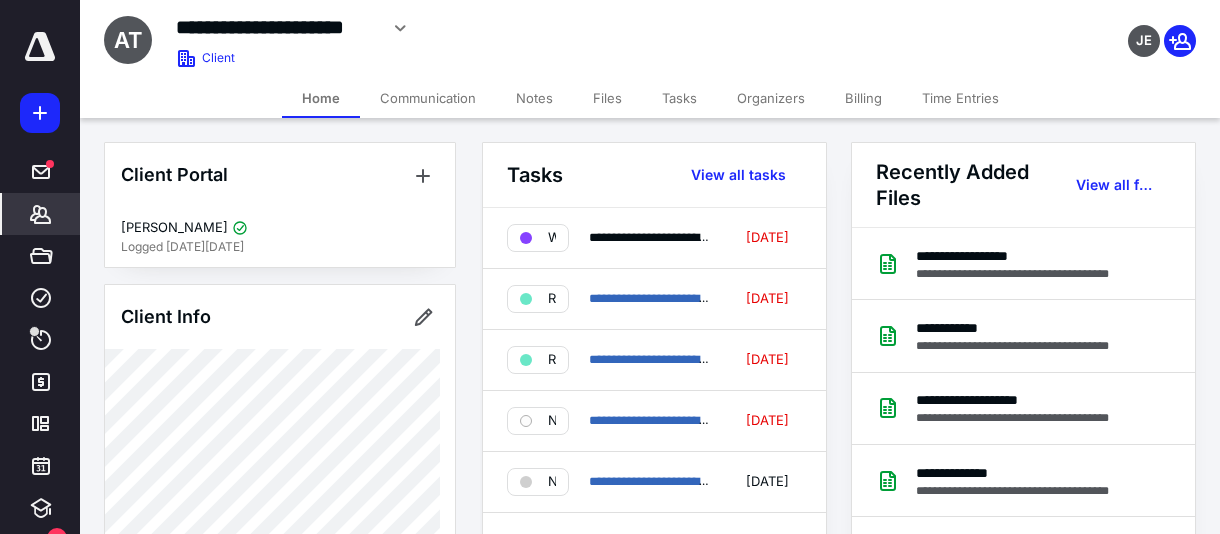 click on "Files" at bounding box center [607, 98] 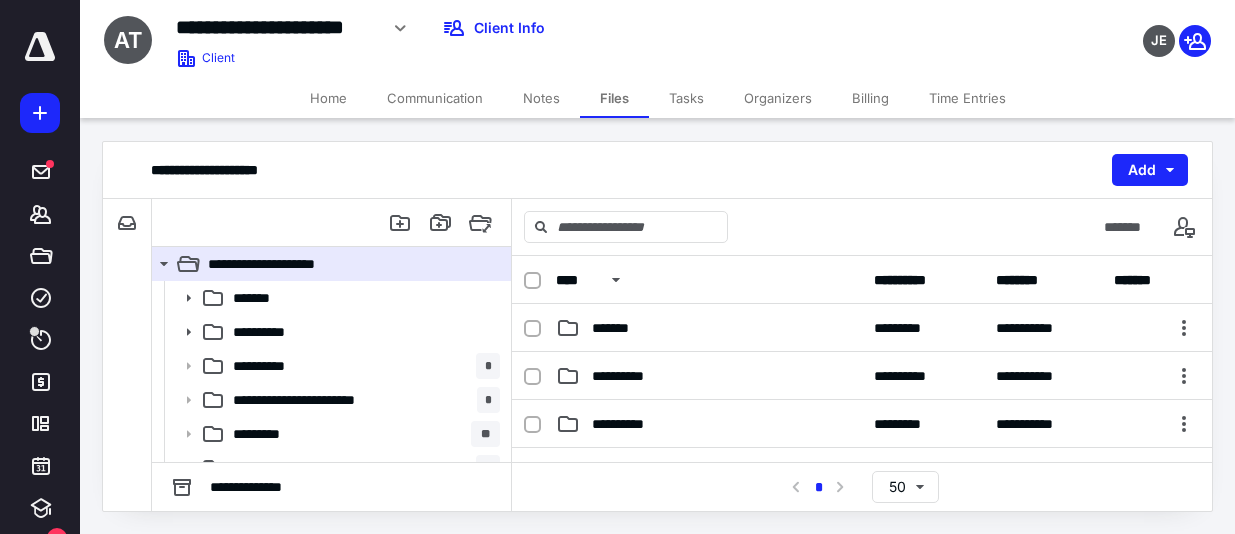click on "Tasks" at bounding box center [686, 98] 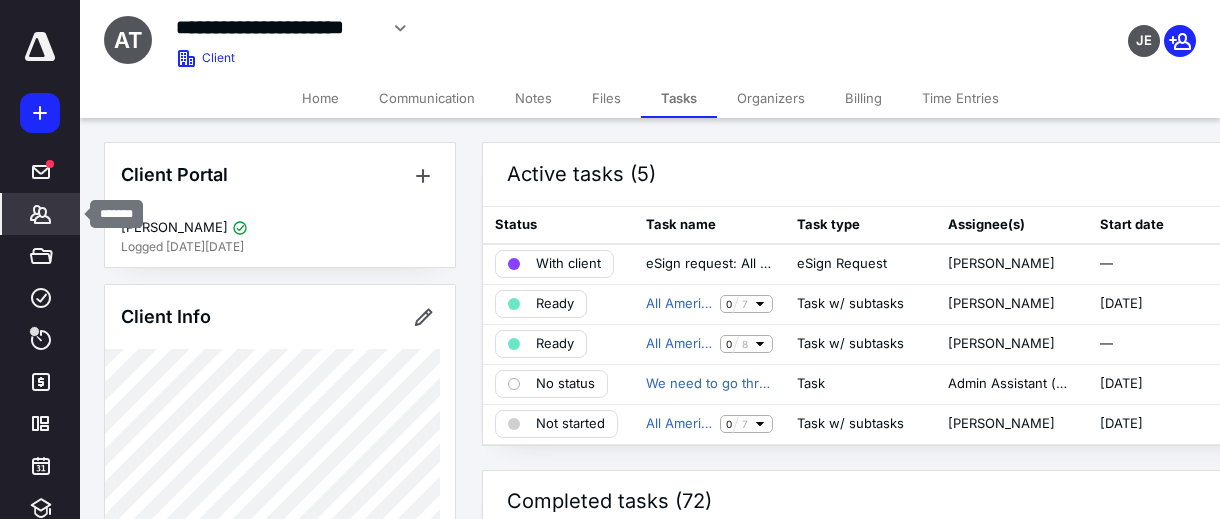 click on "*******" at bounding box center [41, 214] 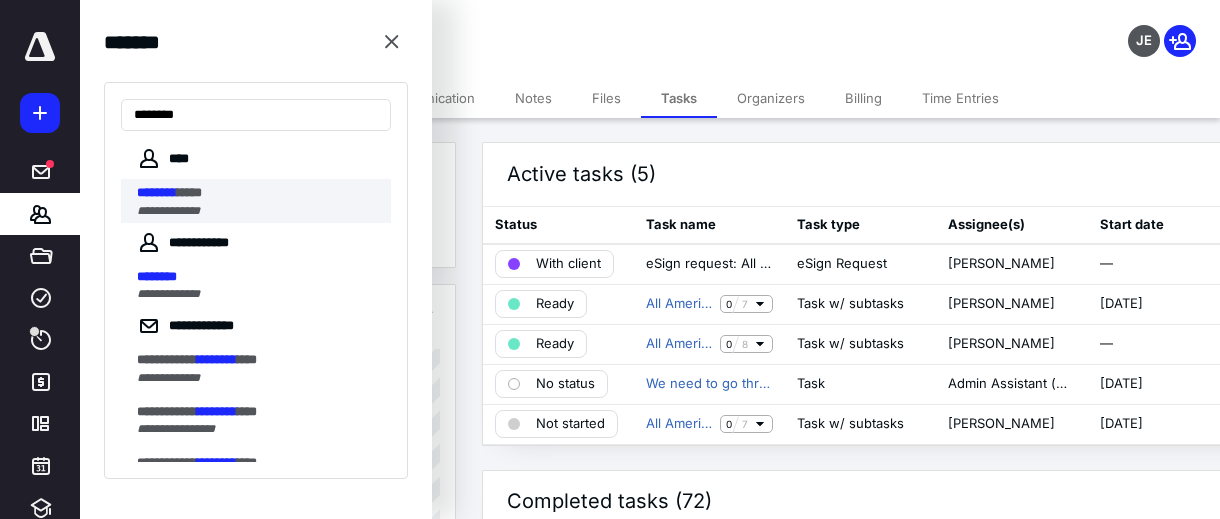 type on "********" 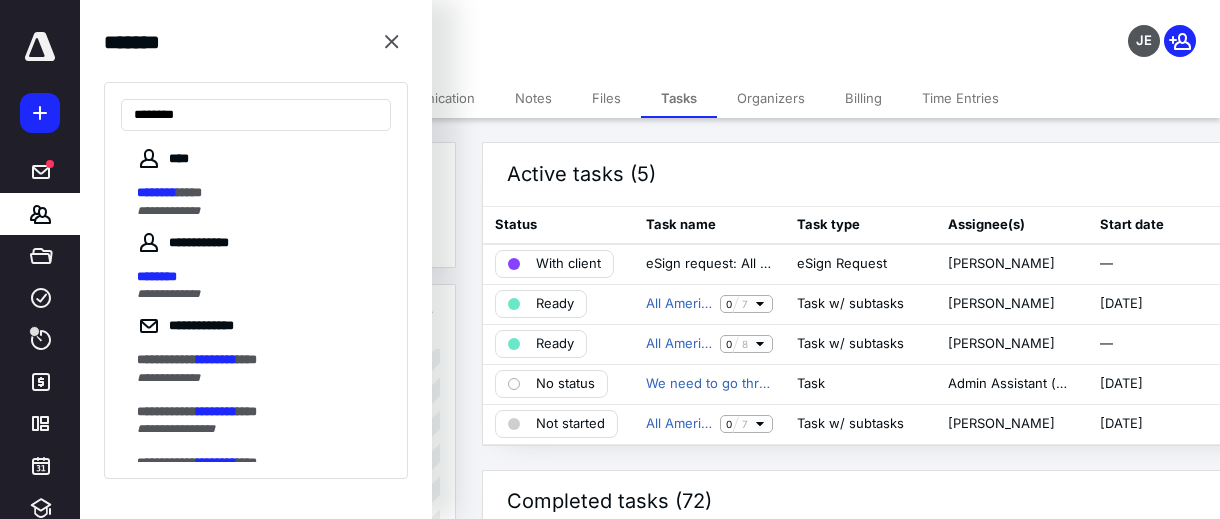 drag, startPoint x: 157, startPoint y: 211, endPoint x: 163, endPoint y: 248, distance: 37.48333 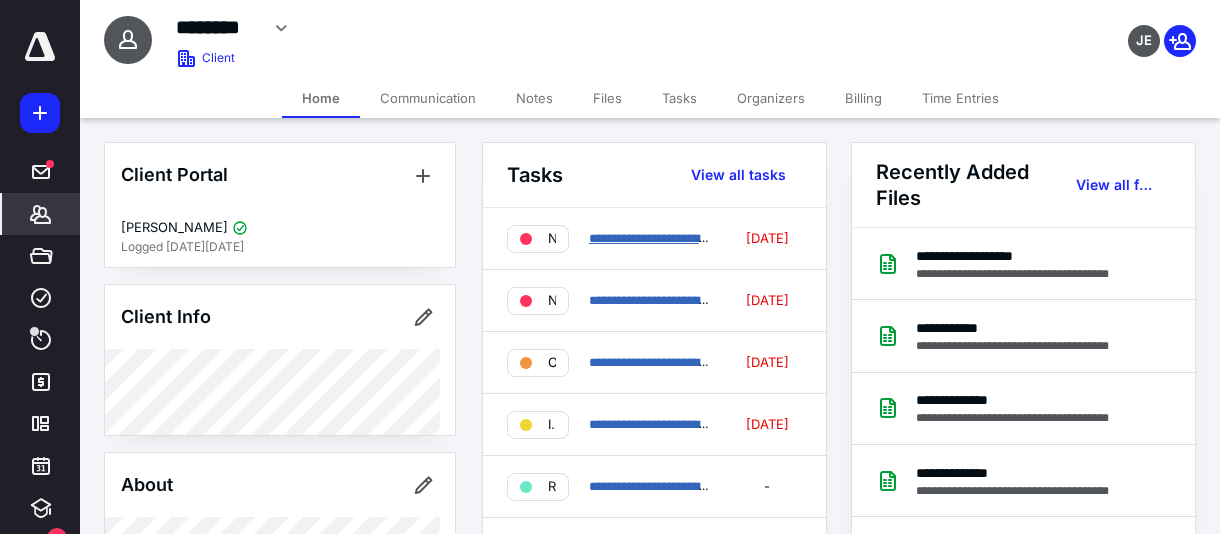 click on "**********" at bounding box center (764, 238) 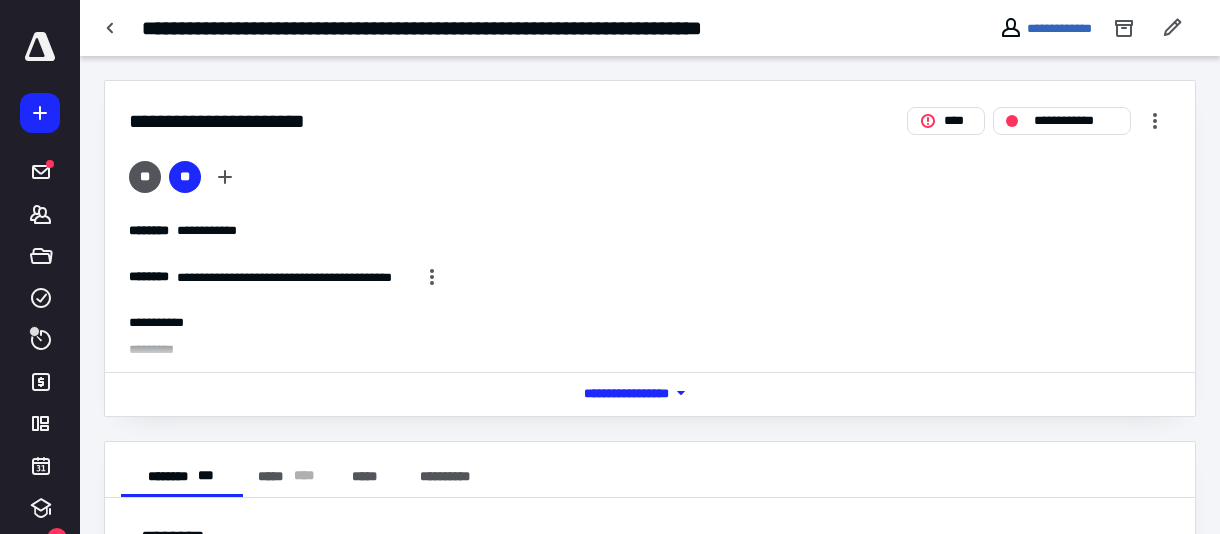 scroll, scrollTop: 732, scrollLeft: 0, axis: vertical 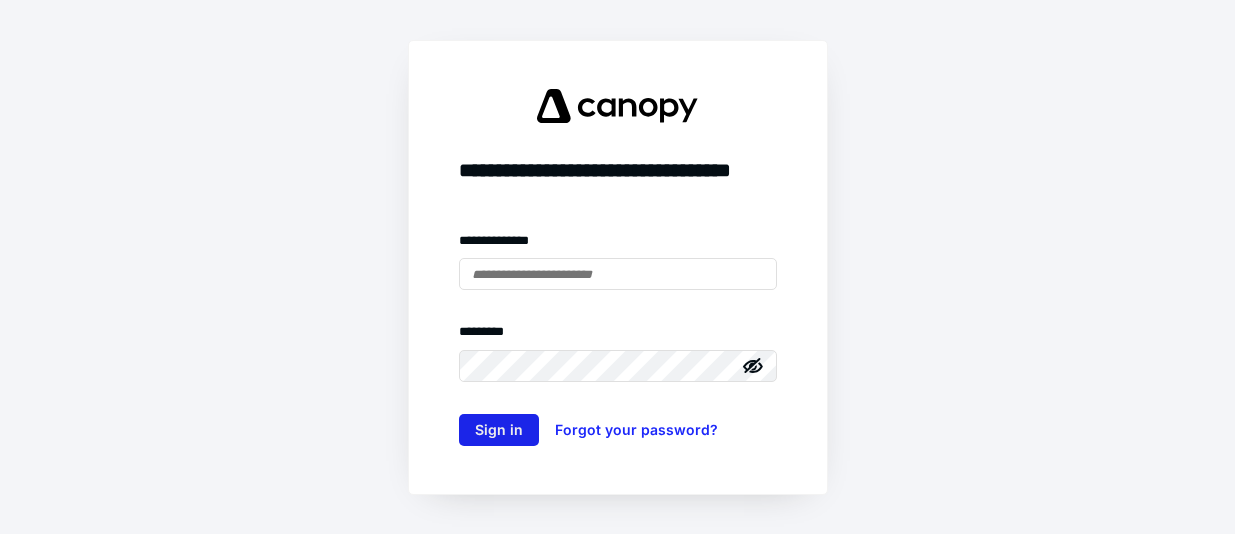 type on "**********" 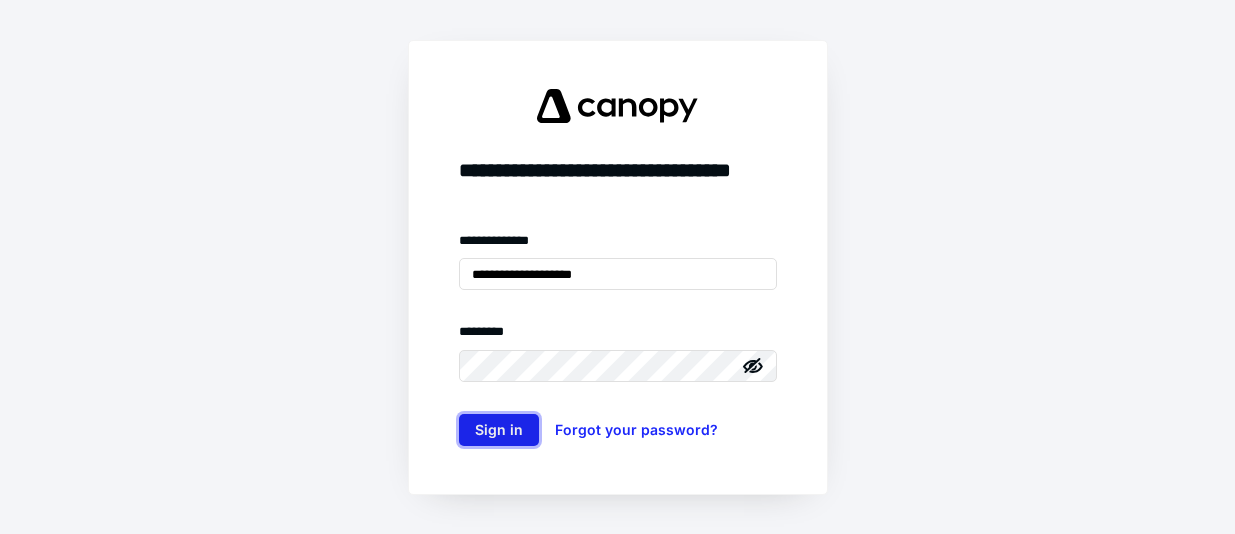 click on "Sign in" at bounding box center (499, 430) 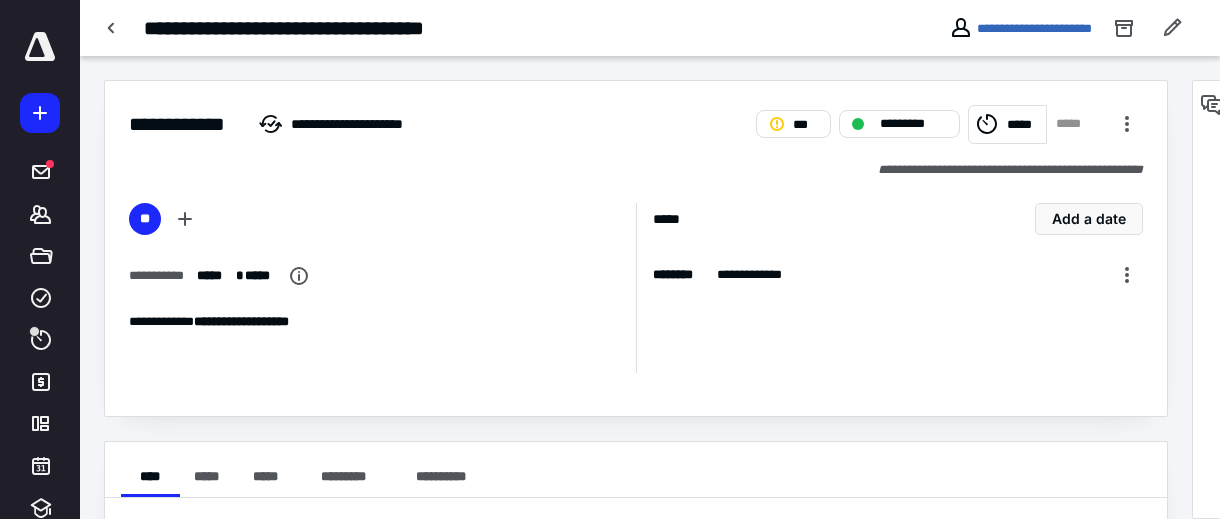 scroll, scrollTop: 0, scrollLeft: 0, axis: both 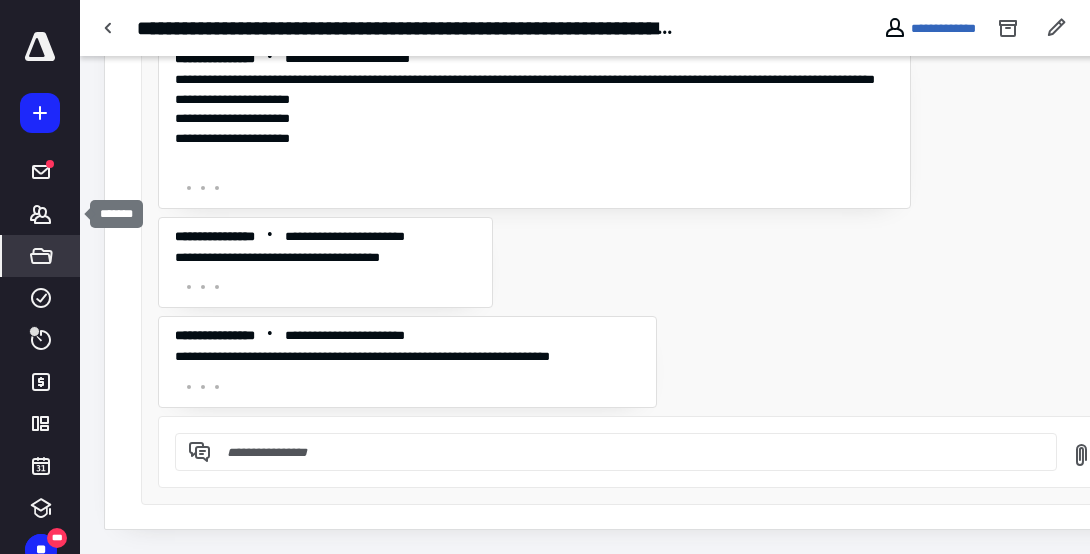 drag, startPoint x: 50, startPoint y: 215, endPoint x: 49, endPoint y: 239, distance: 24.020824 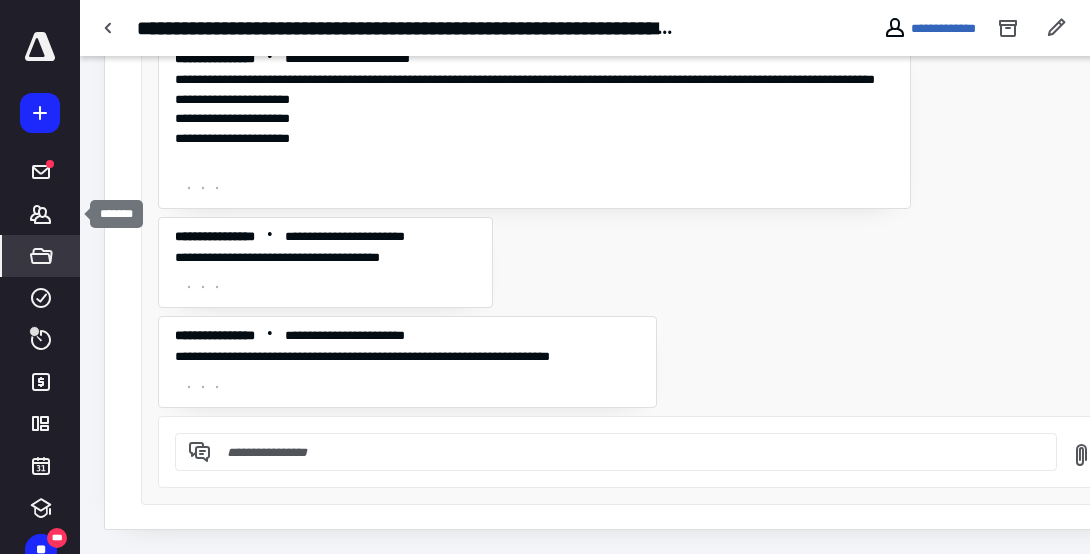 click on "*******" at bounding box center [41, 214] 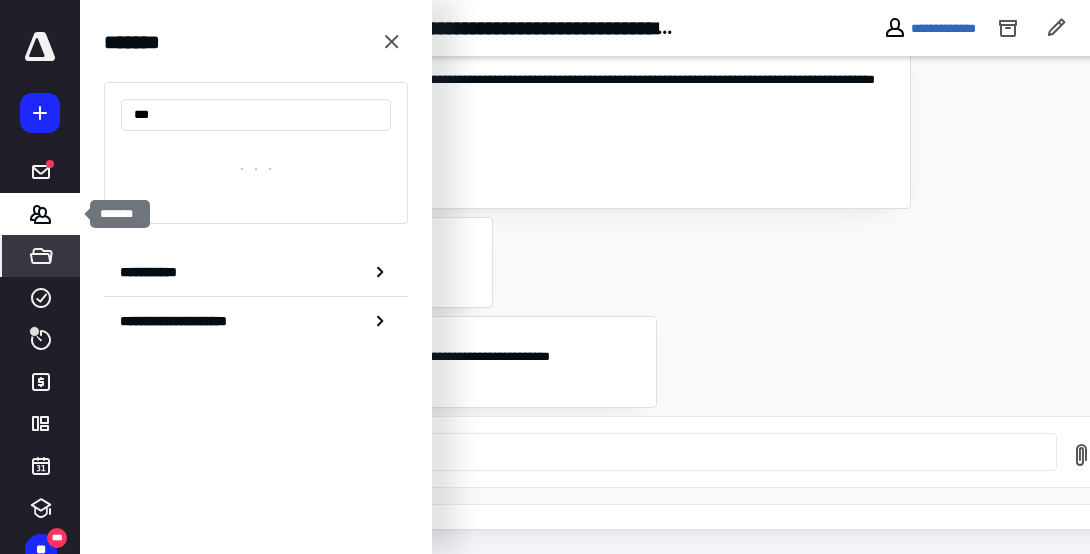 scroll, scrollTop: 0, scrollLeft: 0, axis: both 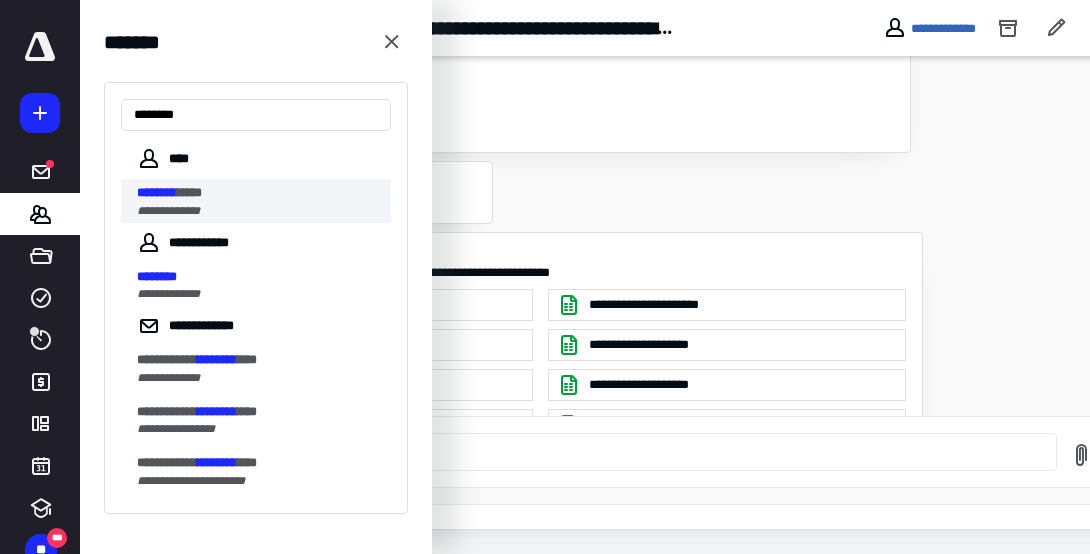type on "********" 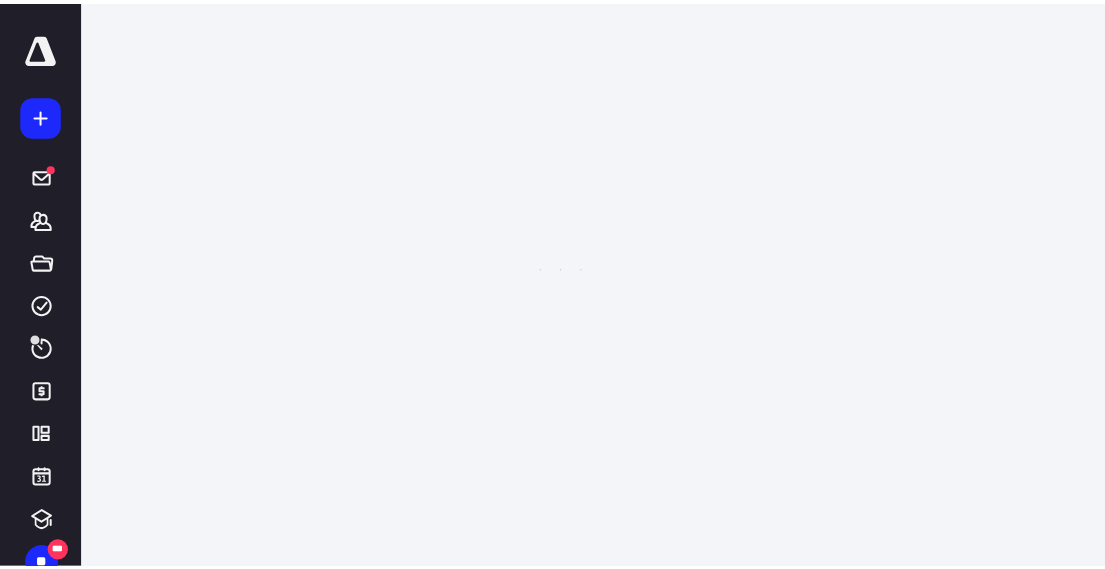 scroll, scrollTop: 0, scrollLeft: 0, axis: both 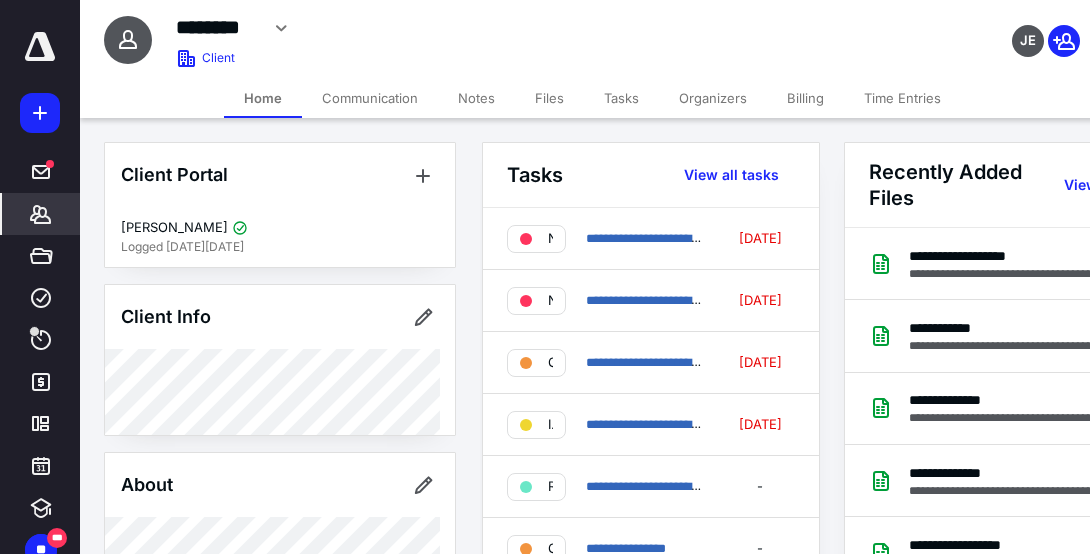 drag, startPoint x: 538, startPoint y: 109, endPoint x: 471, endPoint y: 140, distance: 73.82411 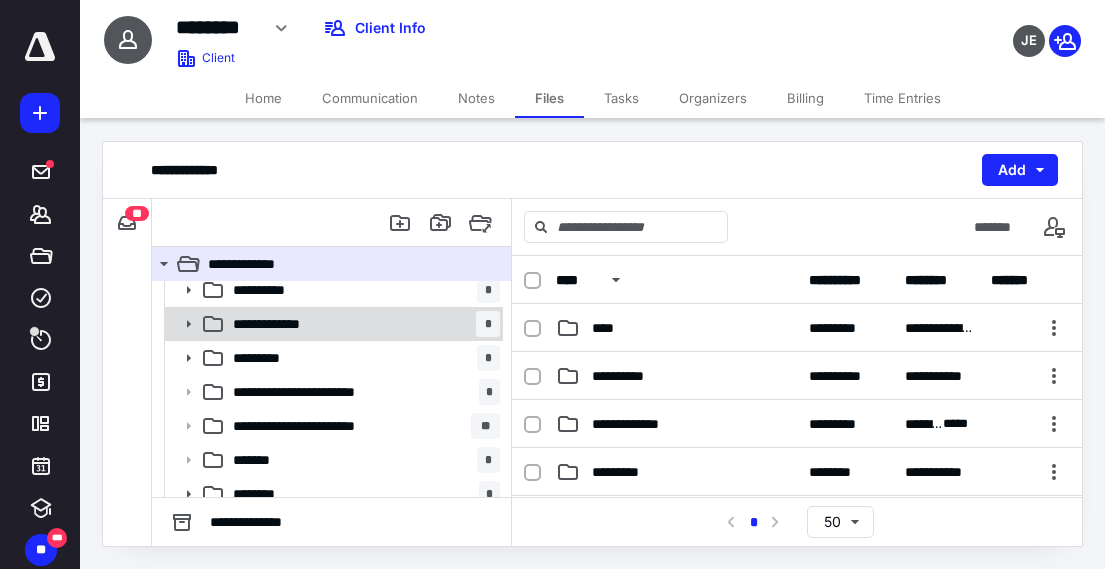 scroll, scrollTop: 0, scrollLeft: 0, axis: both 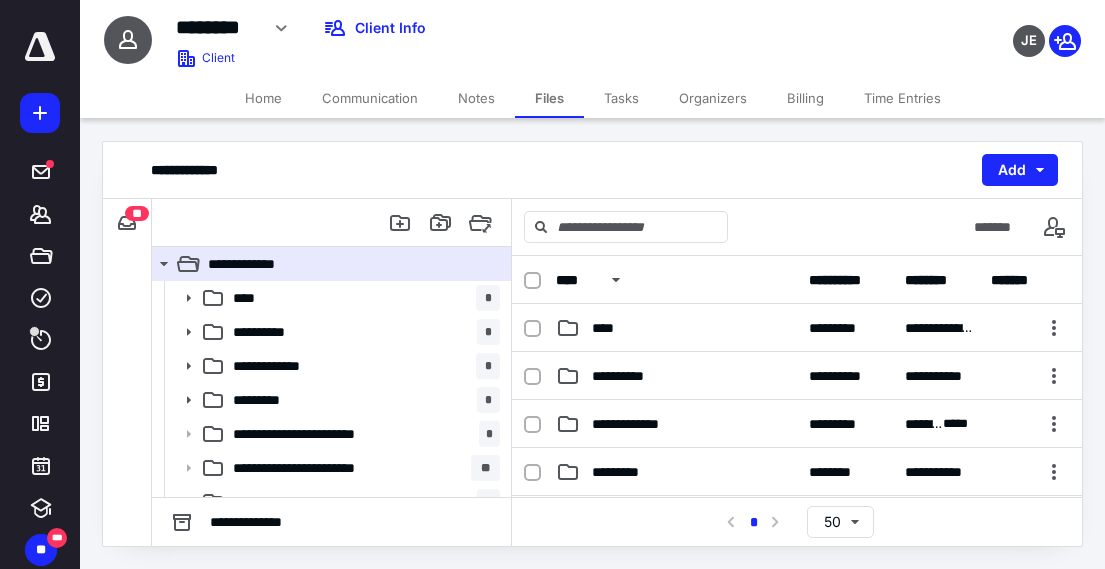 click on "**" at bounding box center (127, 223) 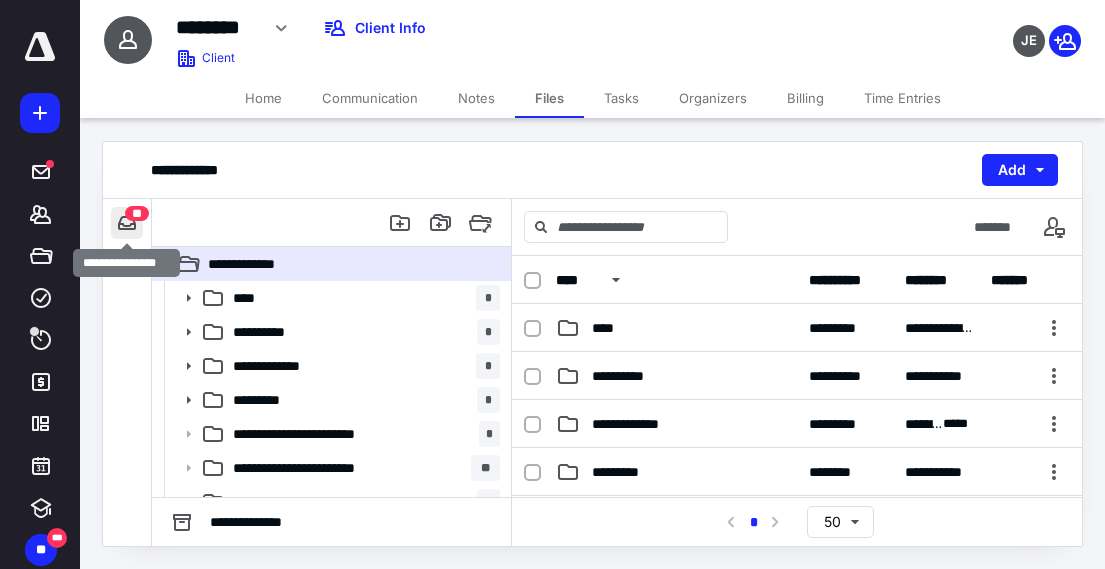 drag, startPoint x: 128, startPoint y: 223, endPoint x: 120, endPoint y: 230, distance: 10.630146 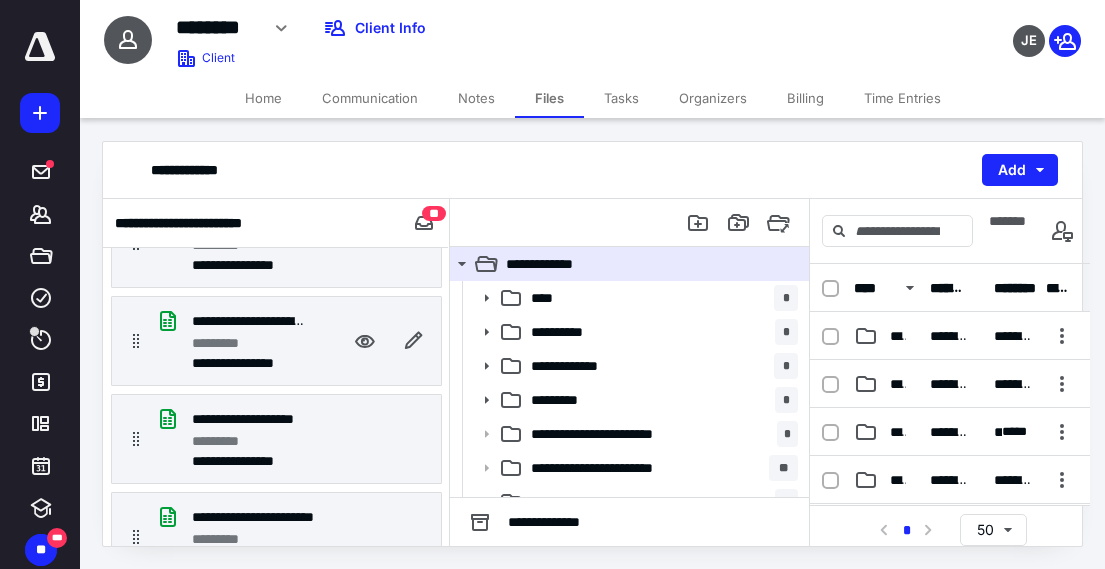 scroll, scrollTop: 100, scrollLeft: 0, axis: vertical 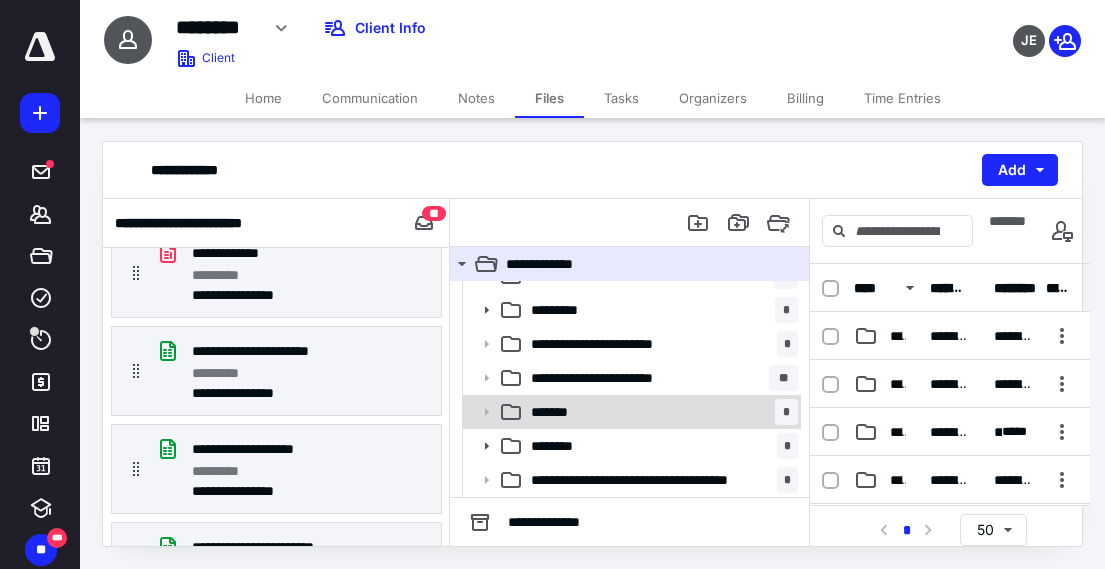 click on "******* *" at bounding box center [660, 412] 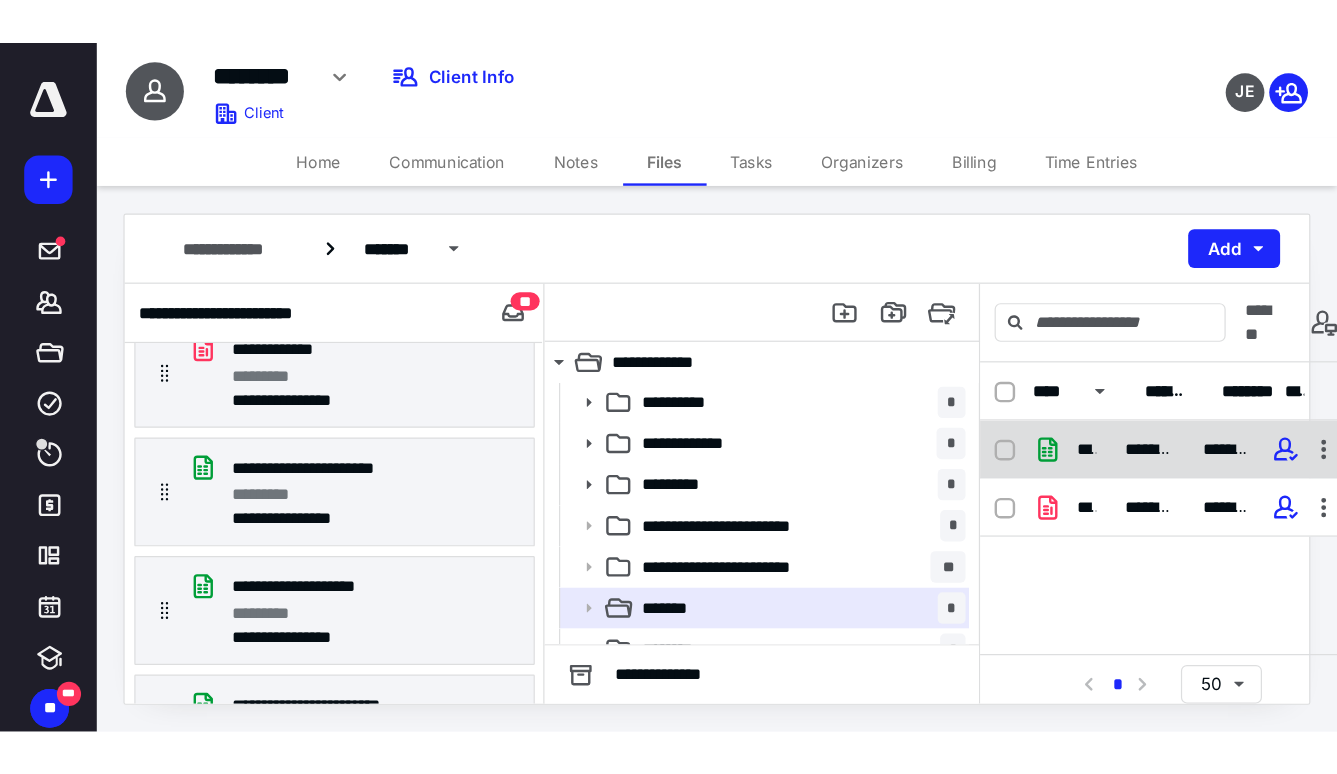 scroll, scrollTop: 0, scrollLeft: 0, axis: both 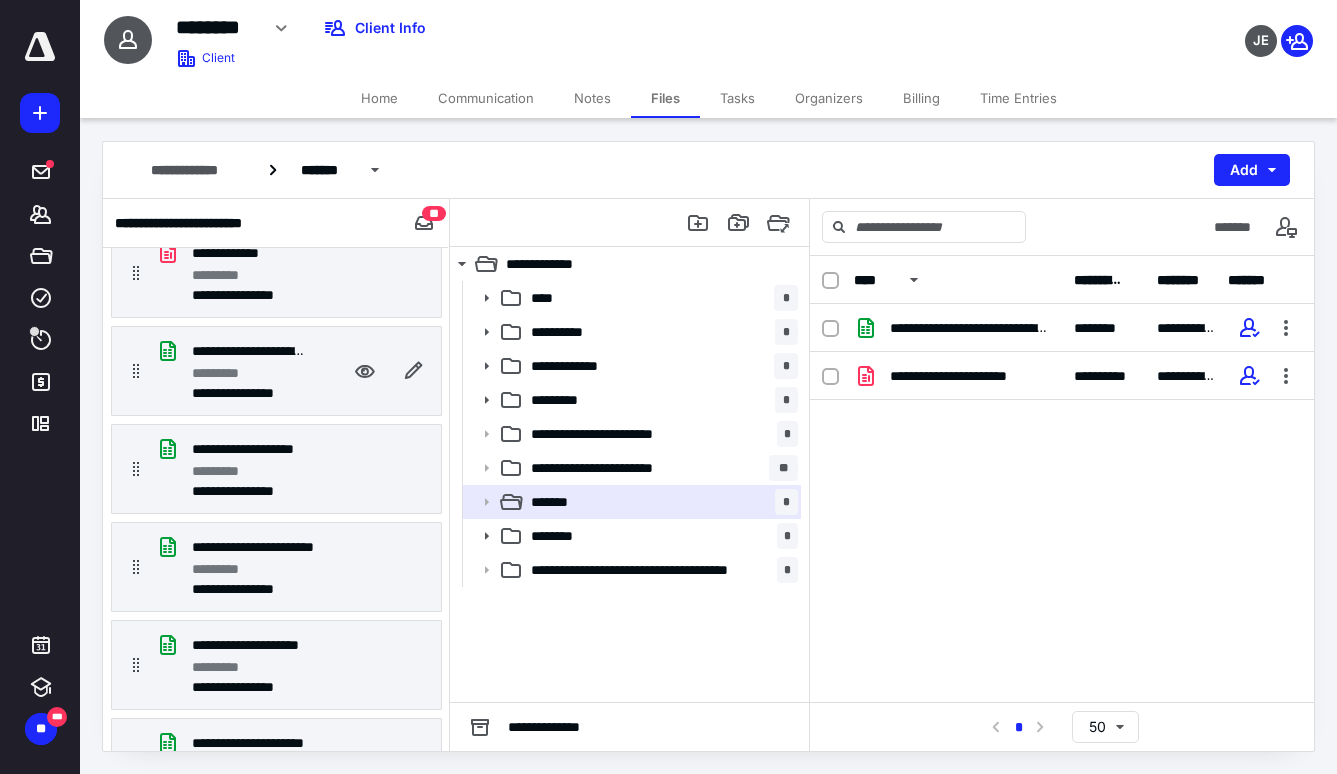 click on "**********" at bounding box center [248, 393] 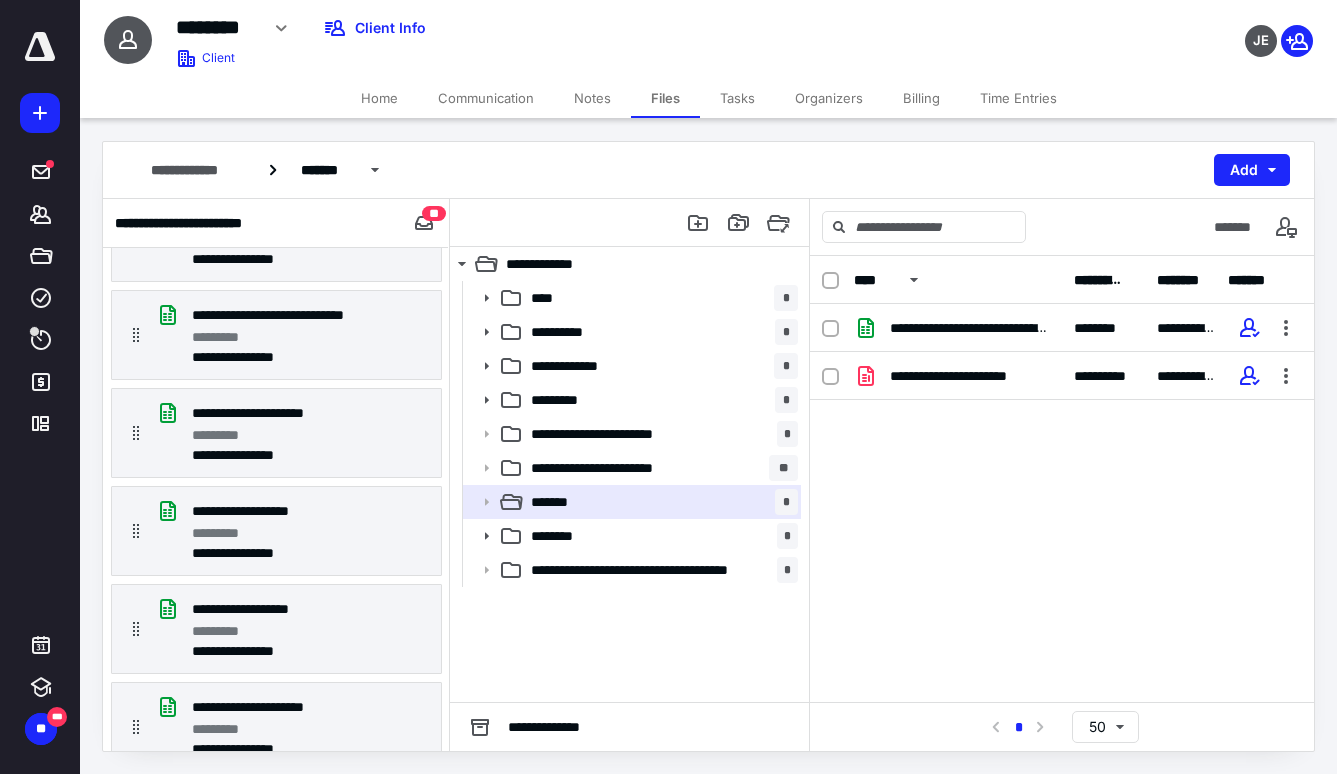 scroll, scrollTop: 3685, scrollLeft: 0, axis: vertical 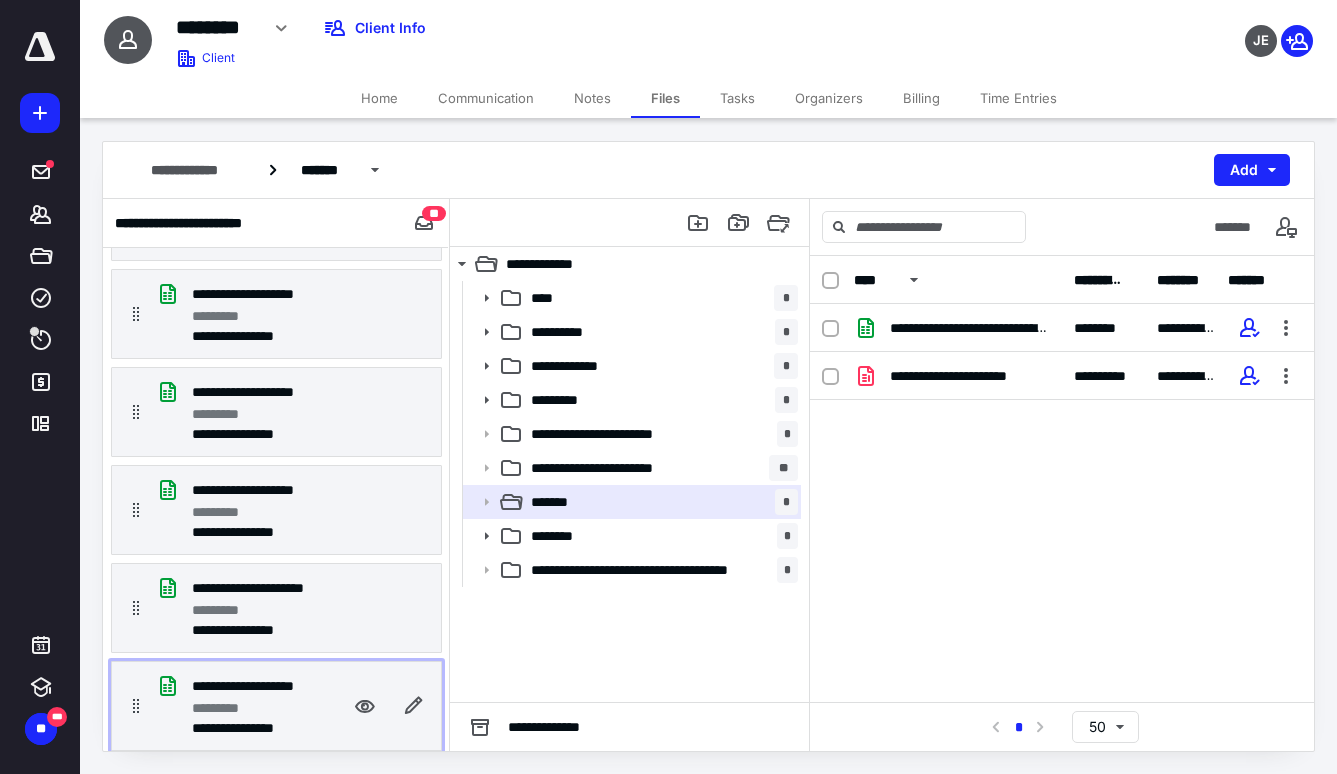 click on "*********" at bounding box center [227, 708] 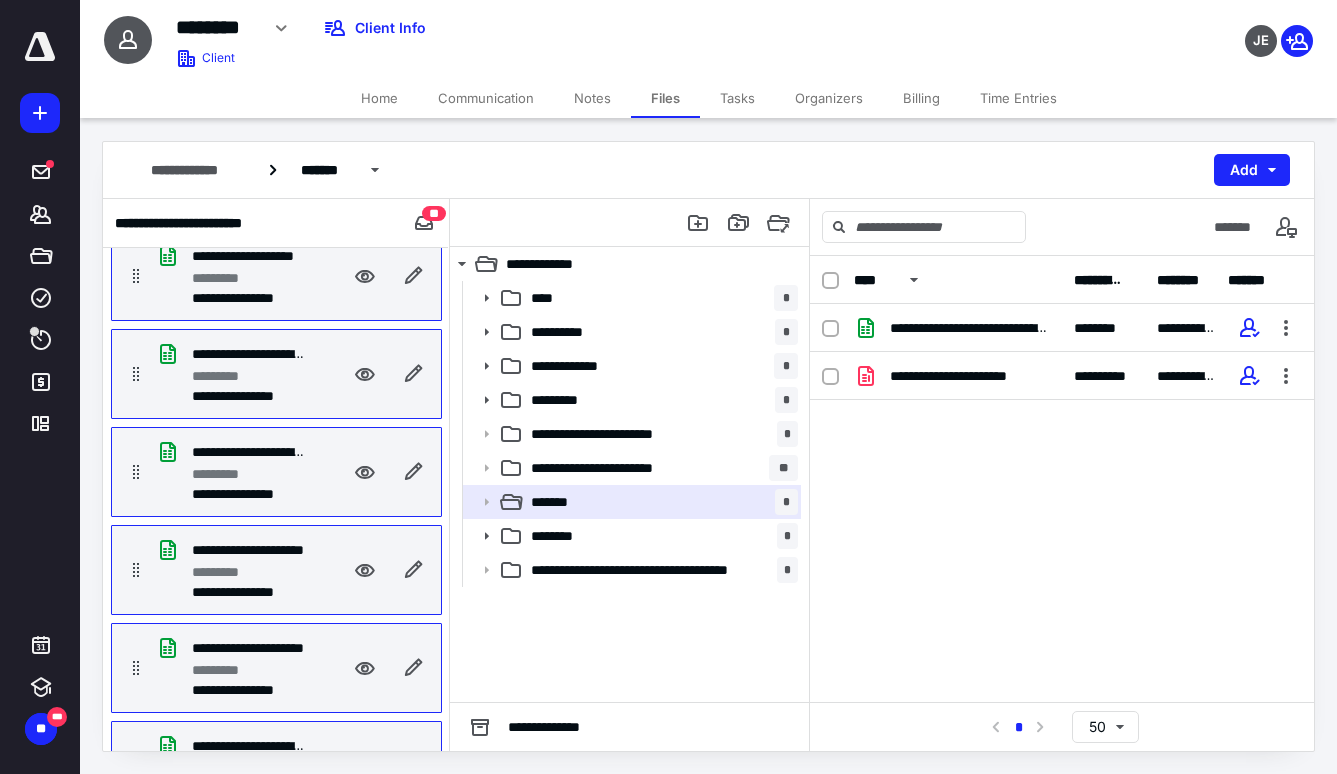 scroll, scrollTop: 0, scrollLeft: 0, axis: both 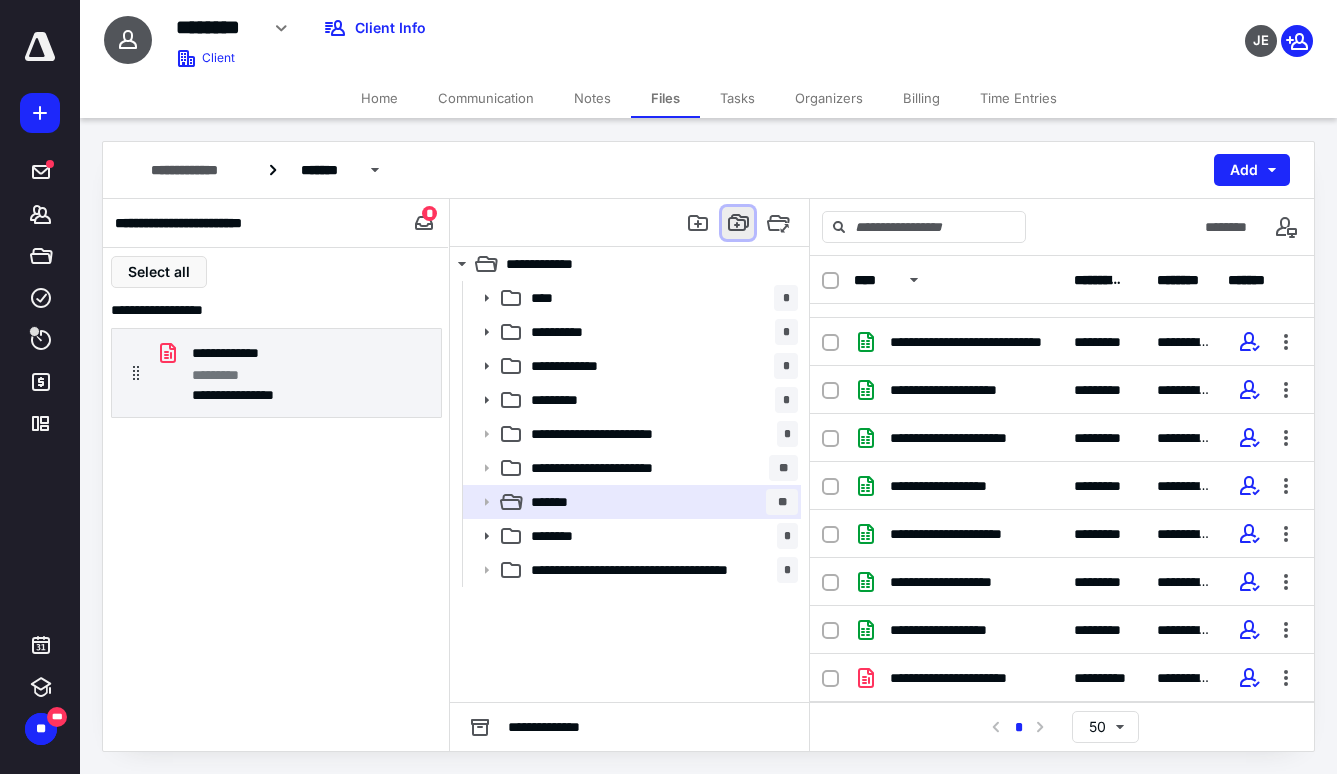 click at bounding box center (738, 223) 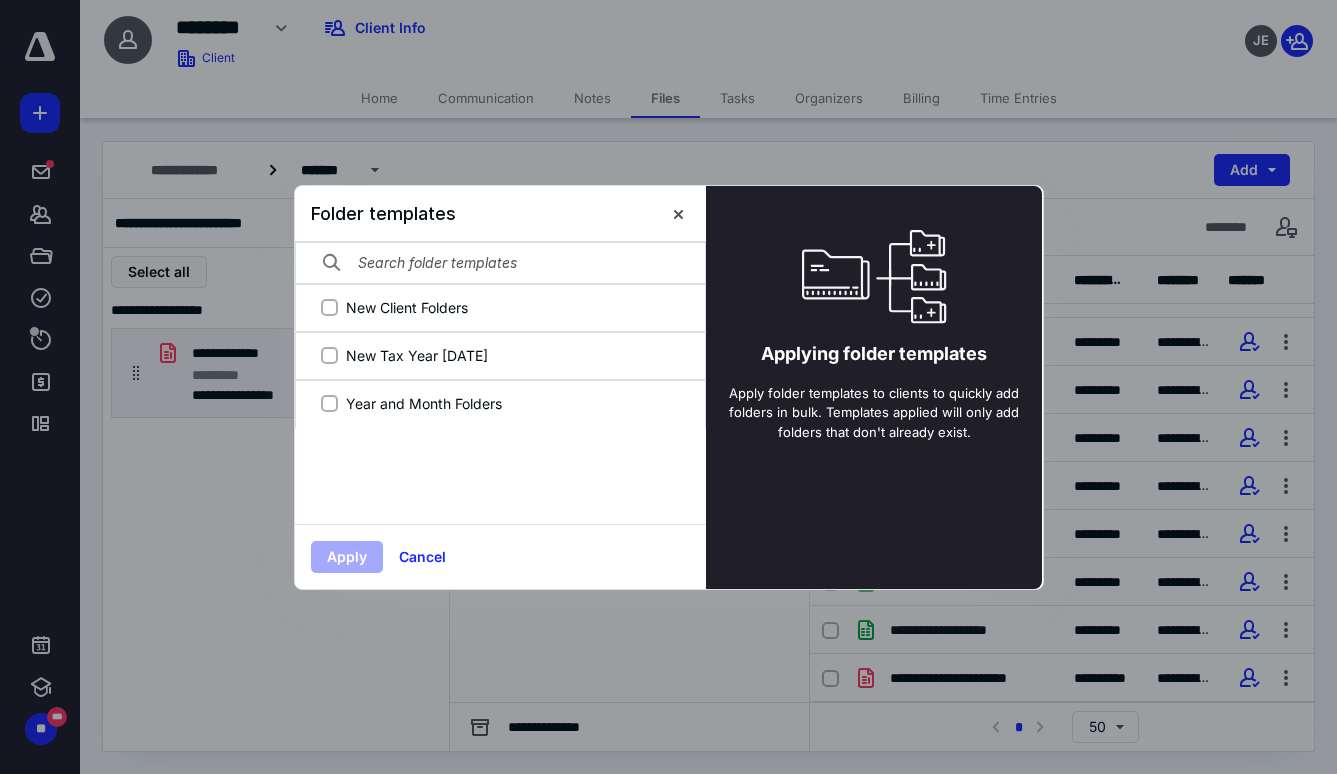 click on "Applying folder templates Apply folder templates to clients to quickly add folders in bulk. Templates applied will only add folders that don't already exist." at bounding box center [874, 327] 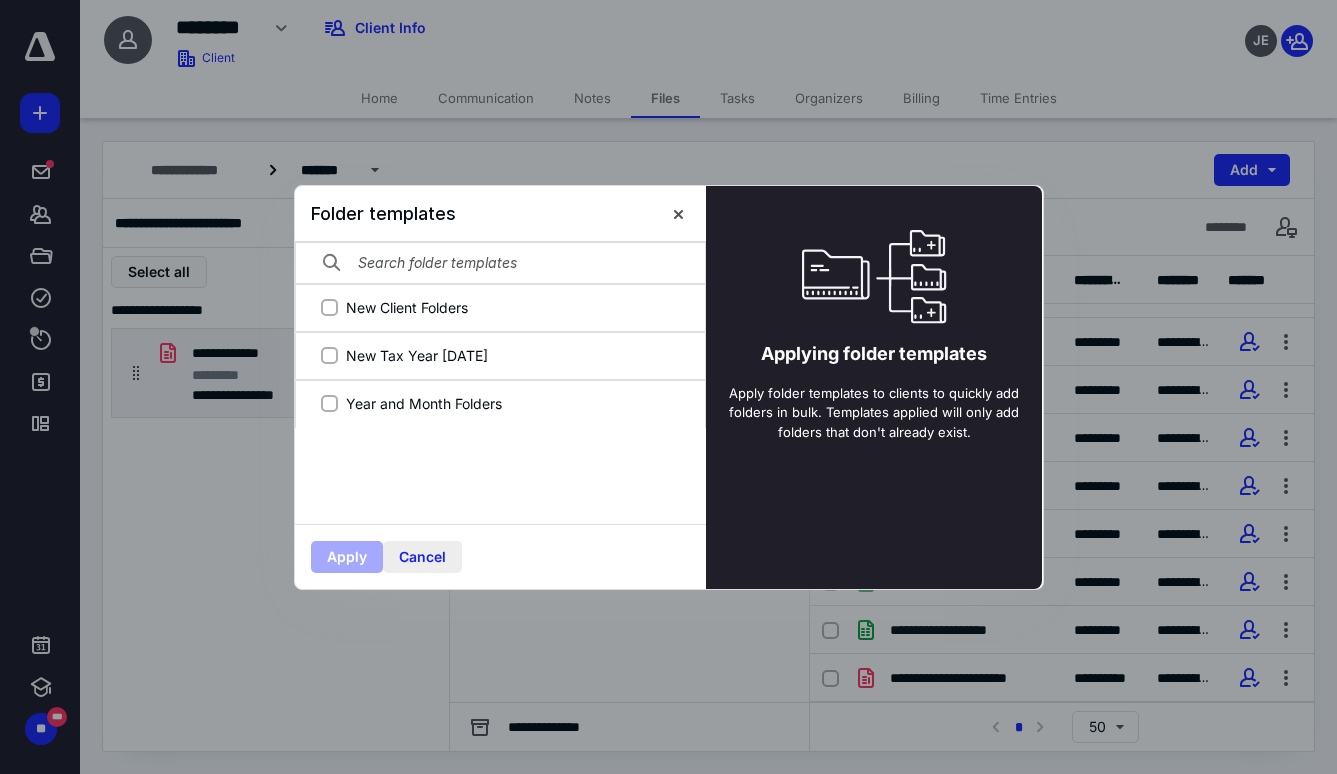click on "Cancel" at bounding box center [422, 557] 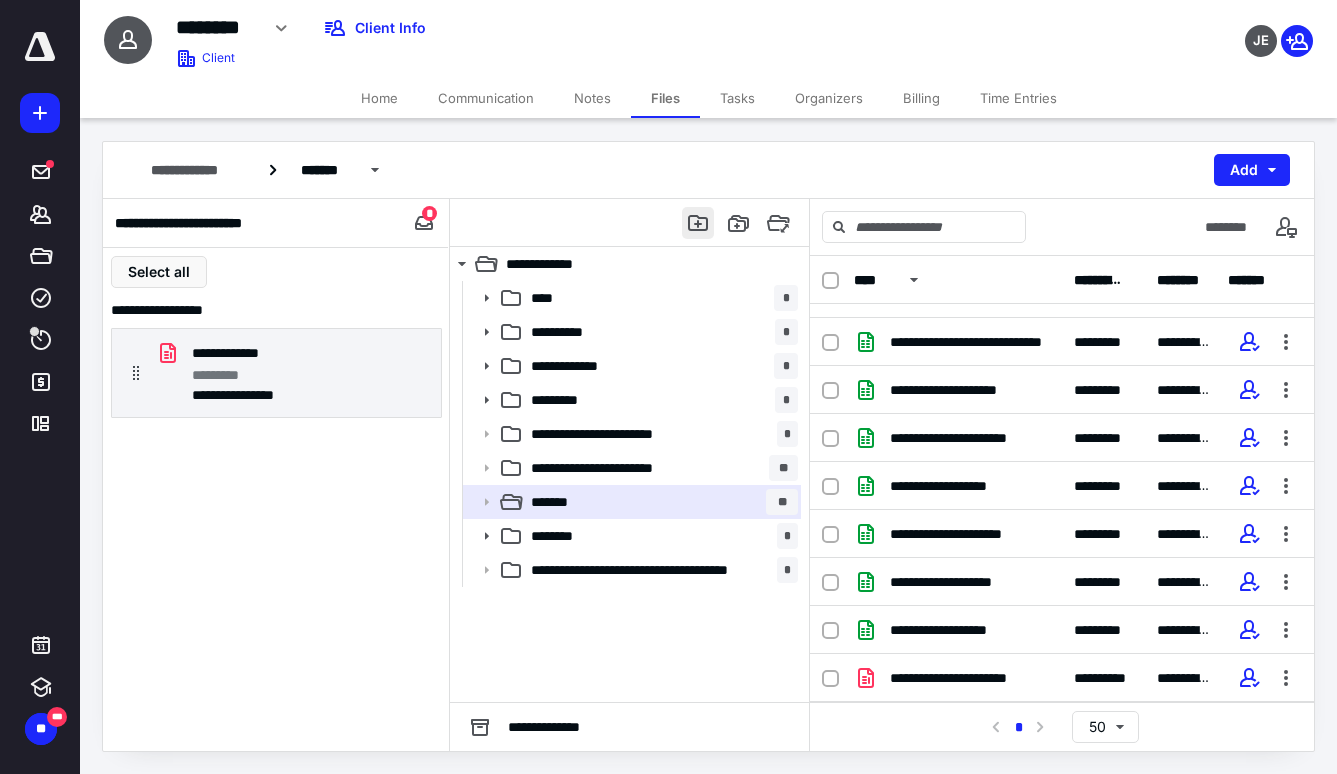 click at bounding box center [698, 223] 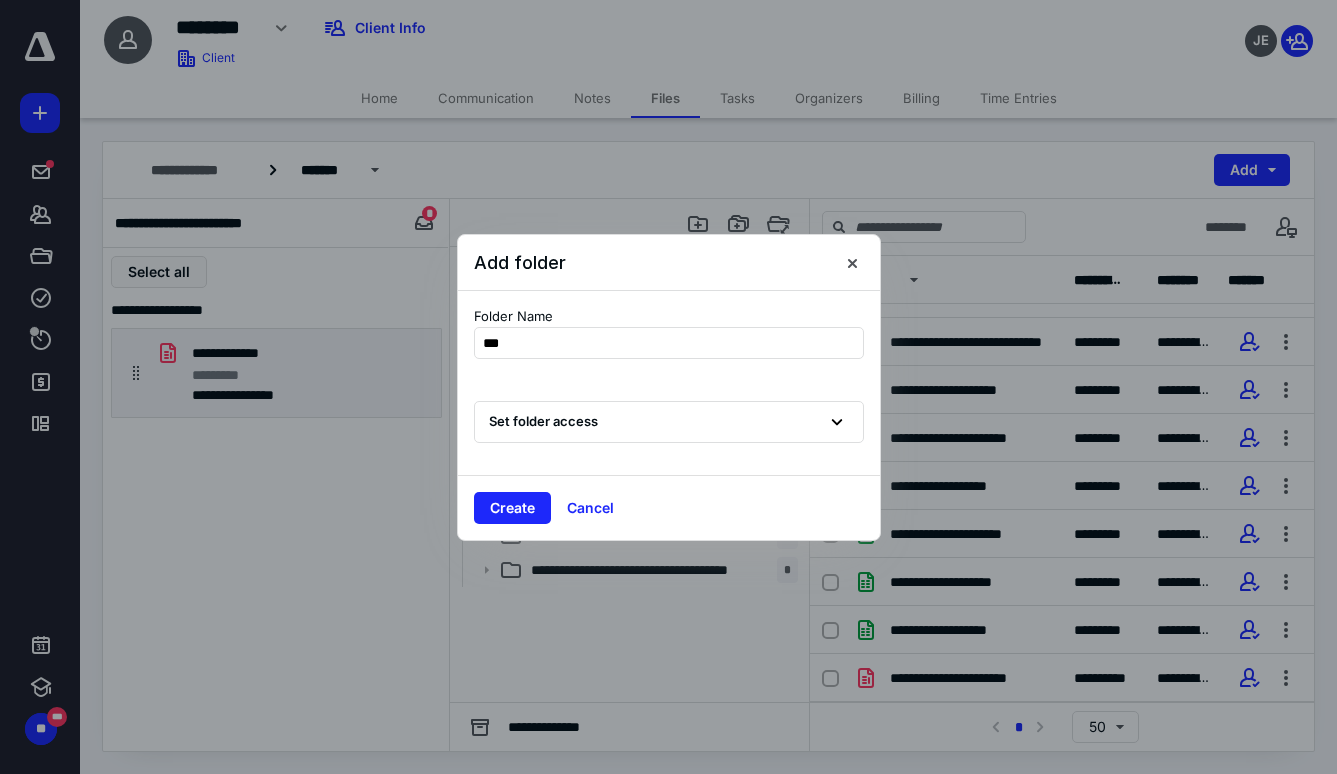 type on "****" 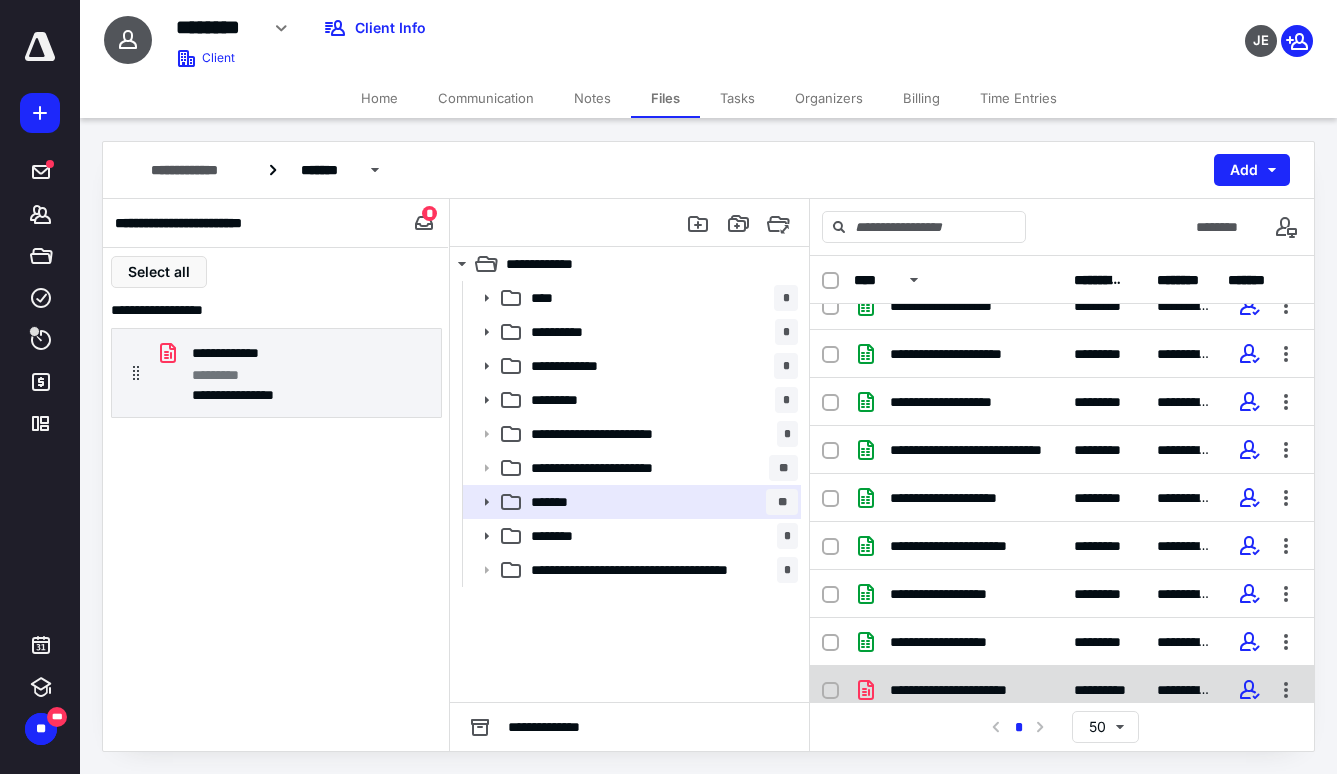 scroll, scrollTop: 1714, scrollLeft: 0, axis: vertical 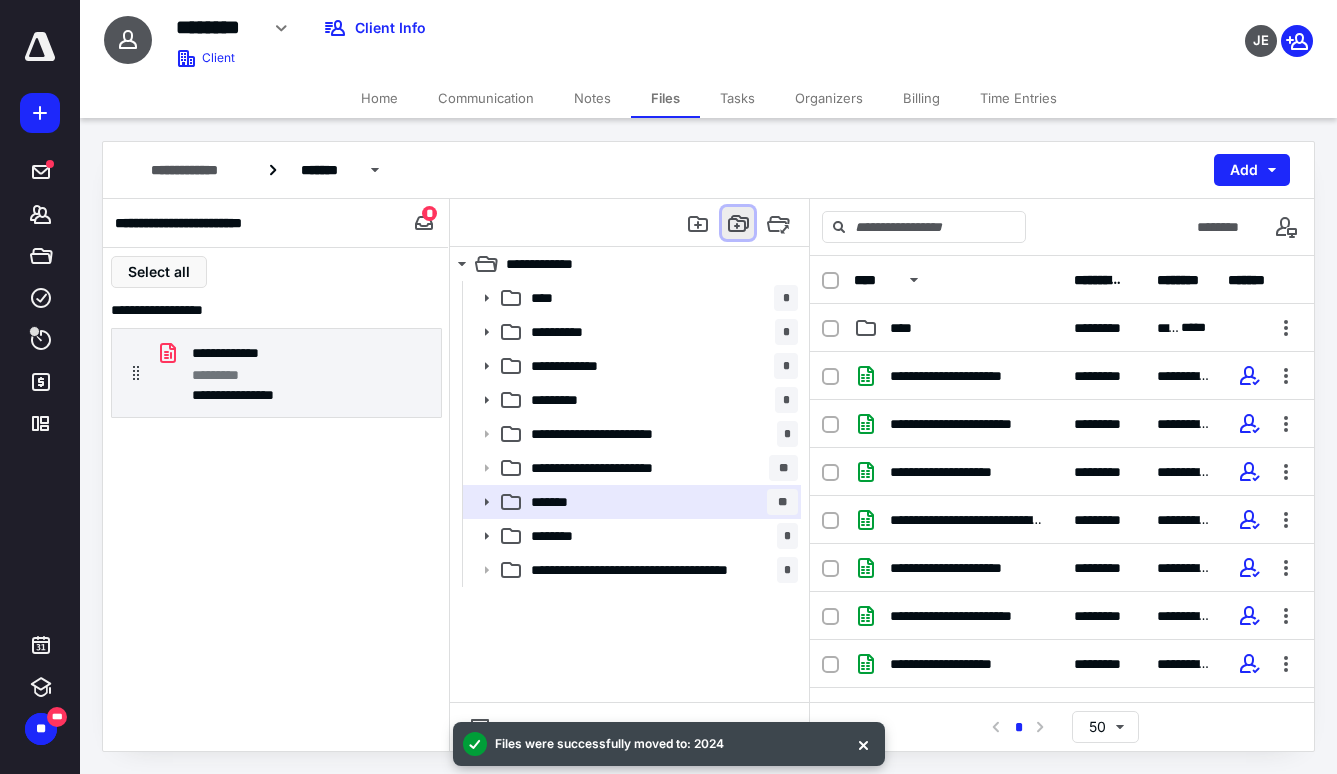click at bounding box center (738, 223) 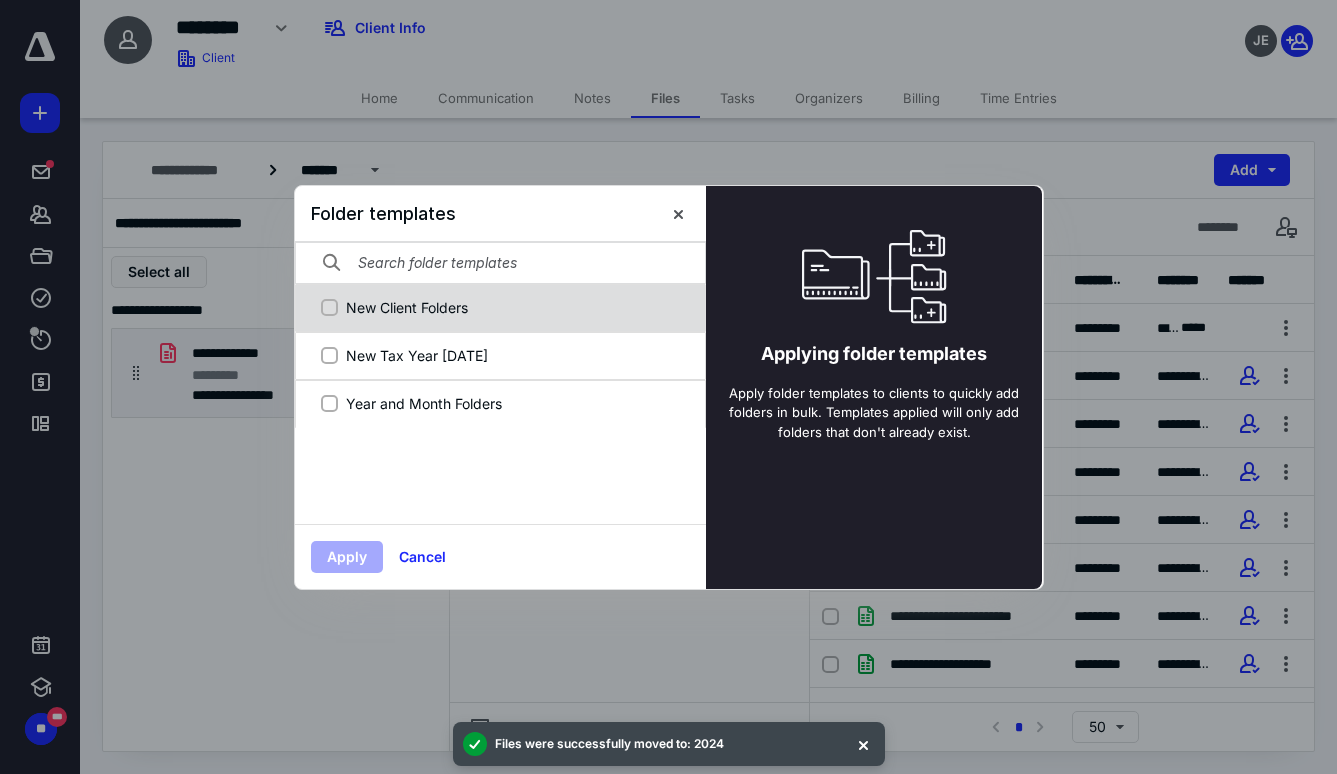 click on "New Client Folders" at bounding box center [511, 307] 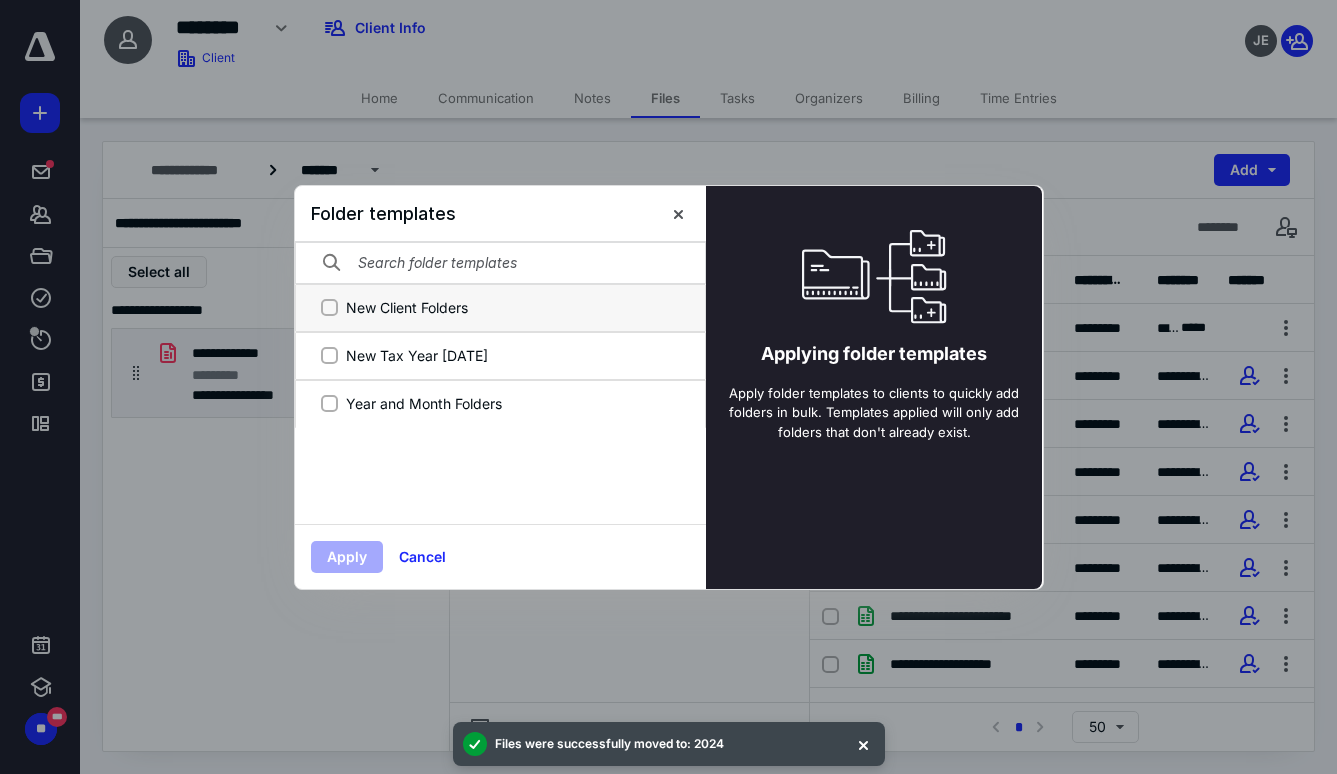 click on "New Client Folders" at bounding box center (329, 307) 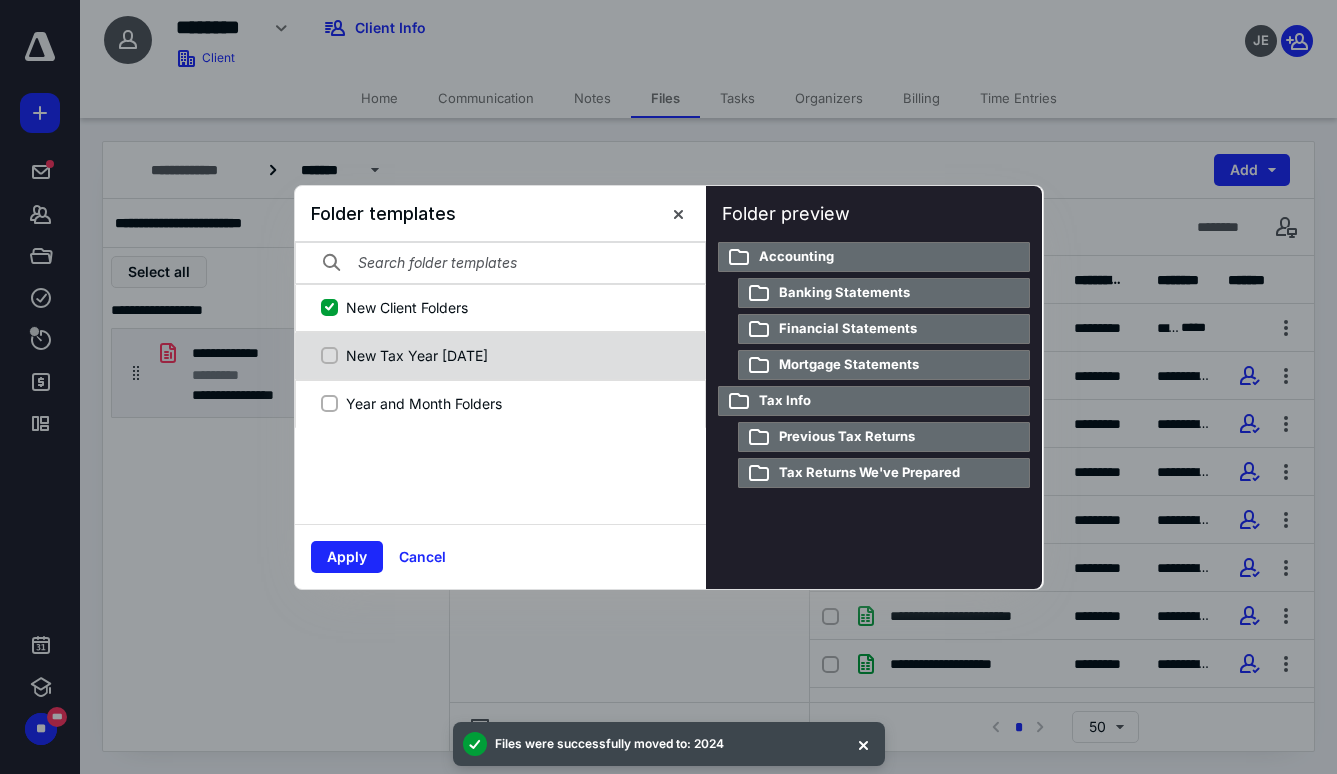 click on "New Tax Year 2024" at bounding box center [500, 356] 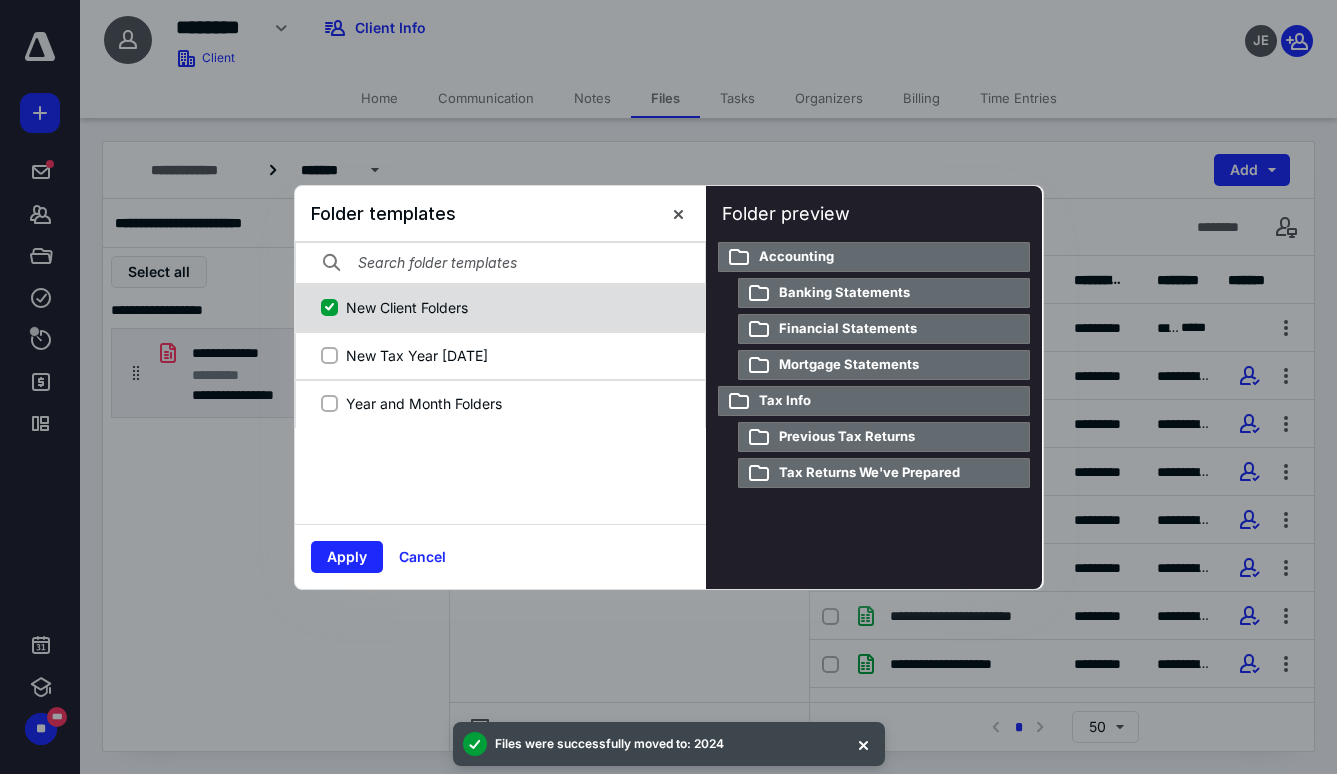 click on "New Client Folders" at bounding box center (511, 307) 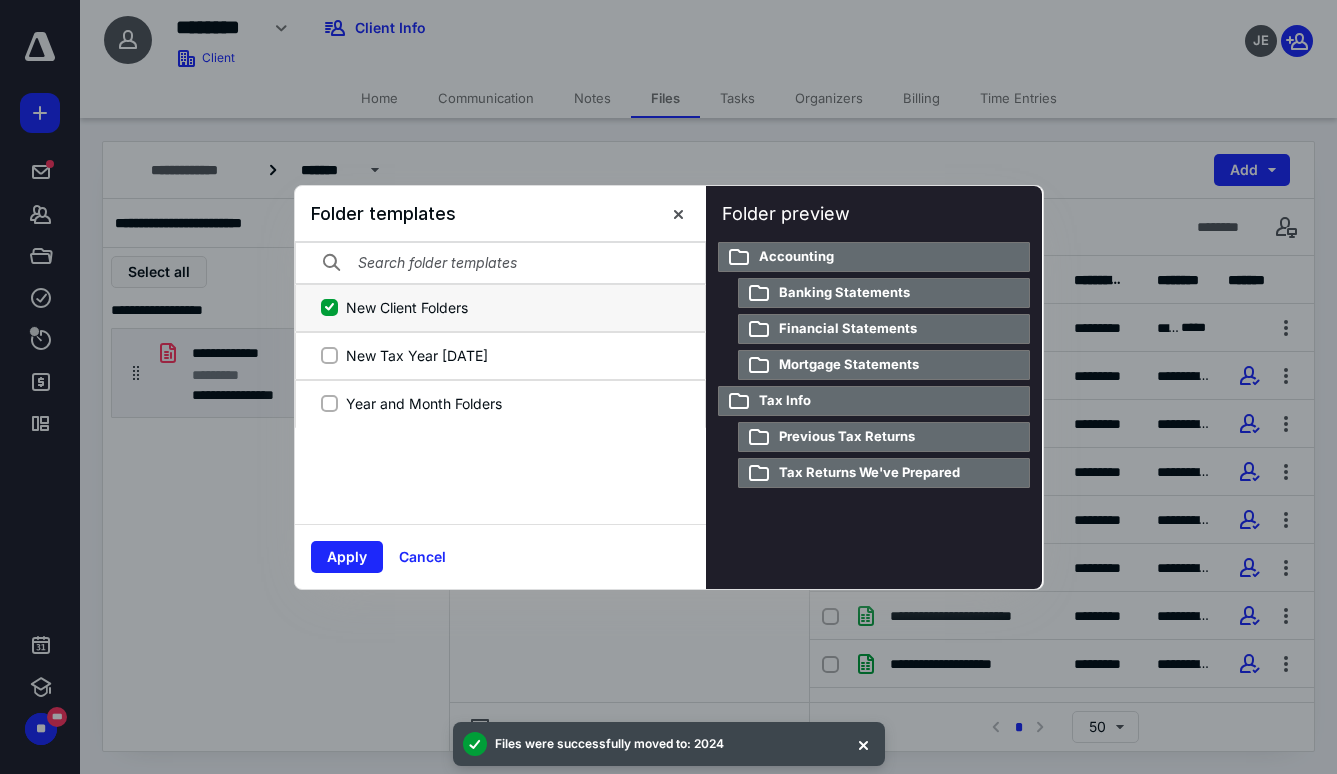 click on "New Client Folders" at bounding box center [329, 307] 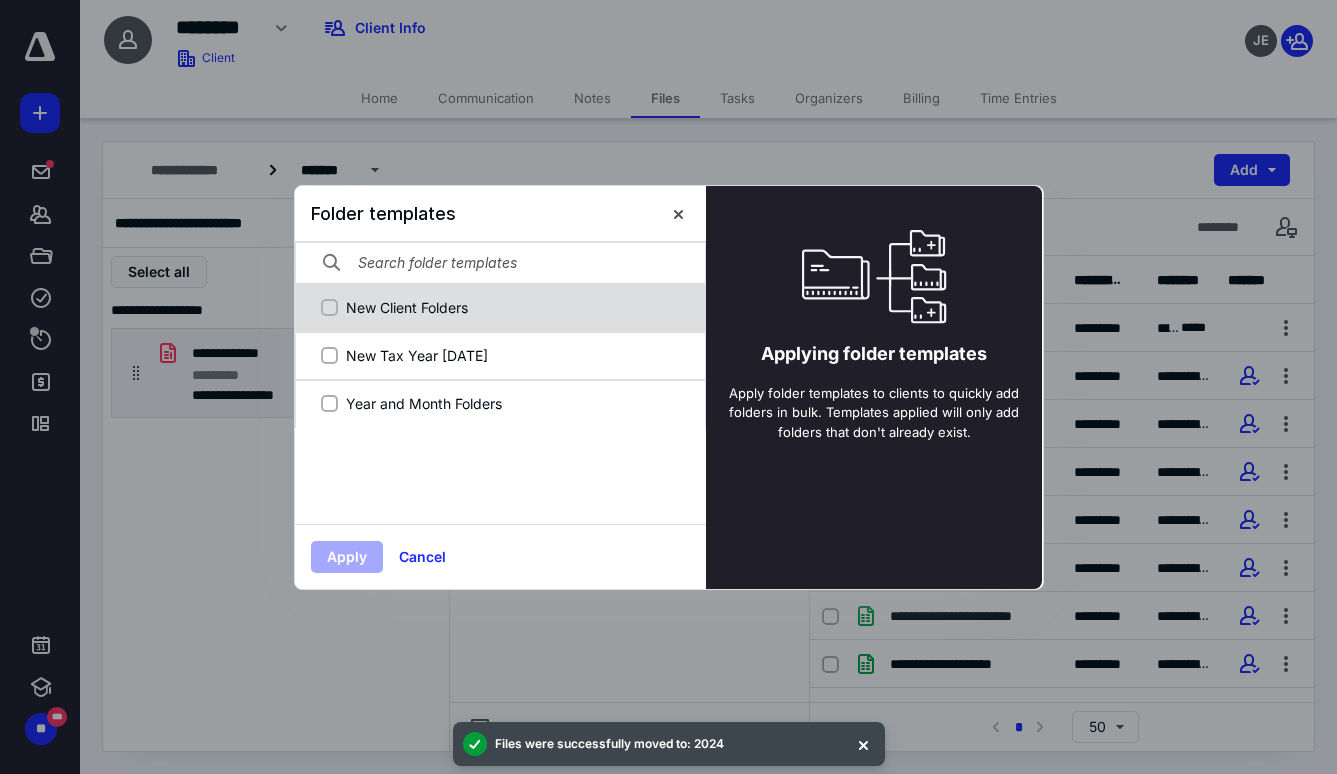 click on "New Client Folders" at bounding box center [511, 307] 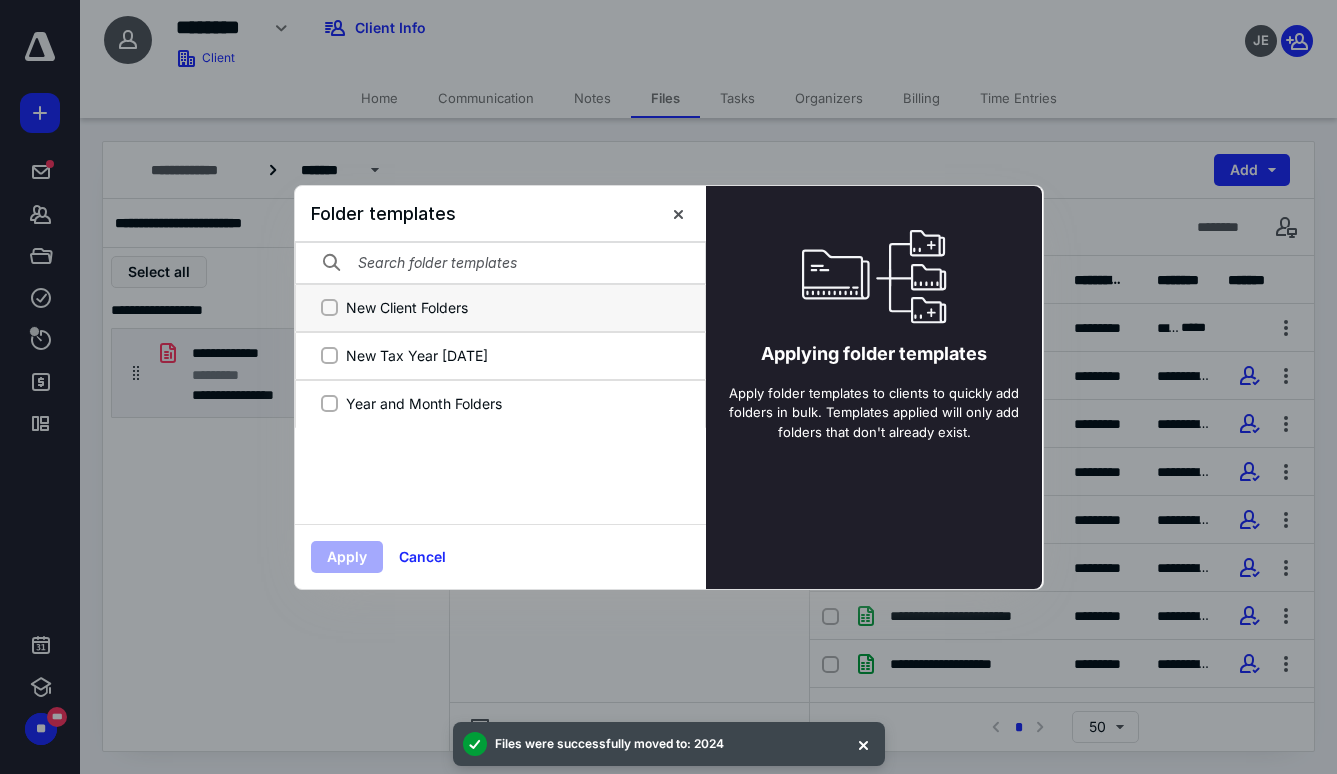 click on "New Client Folders" at bounding box center (329, 307) 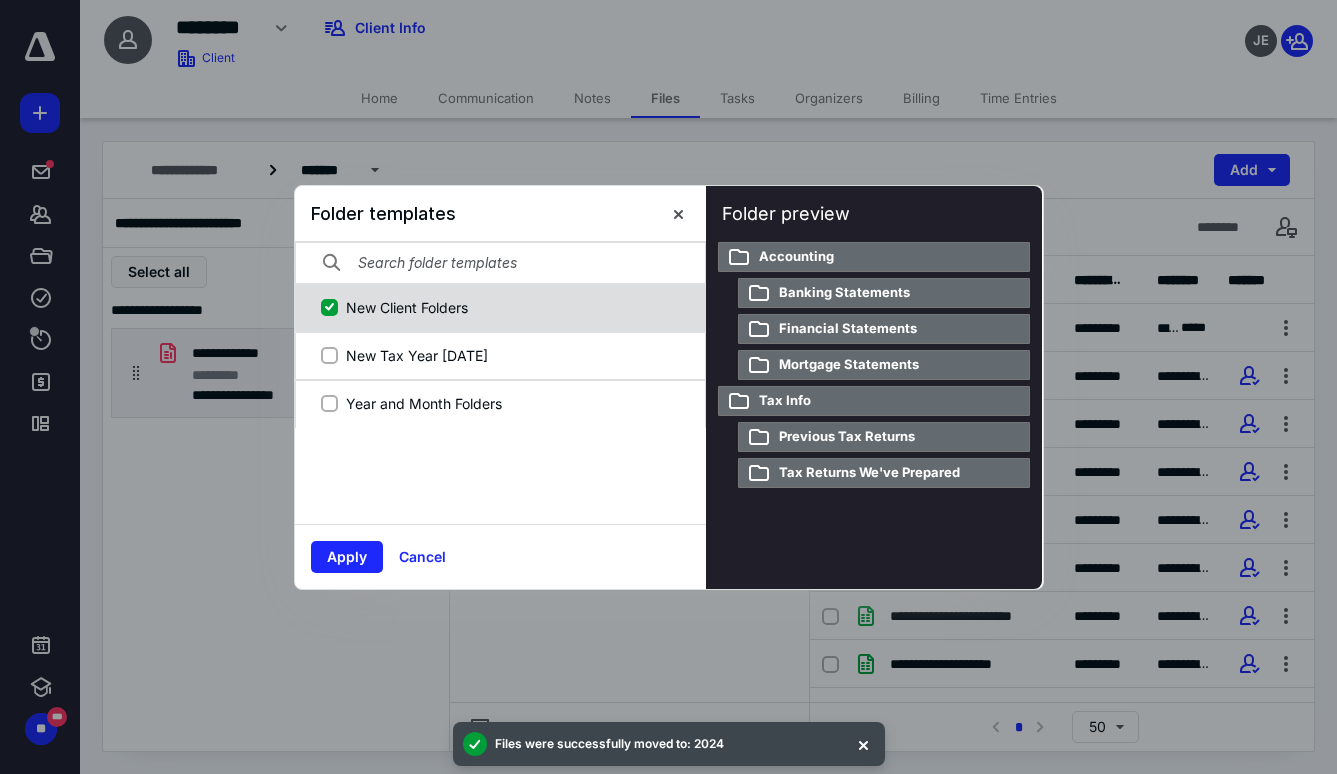 click on "New Client Folders" at bounding box center (511, 307) 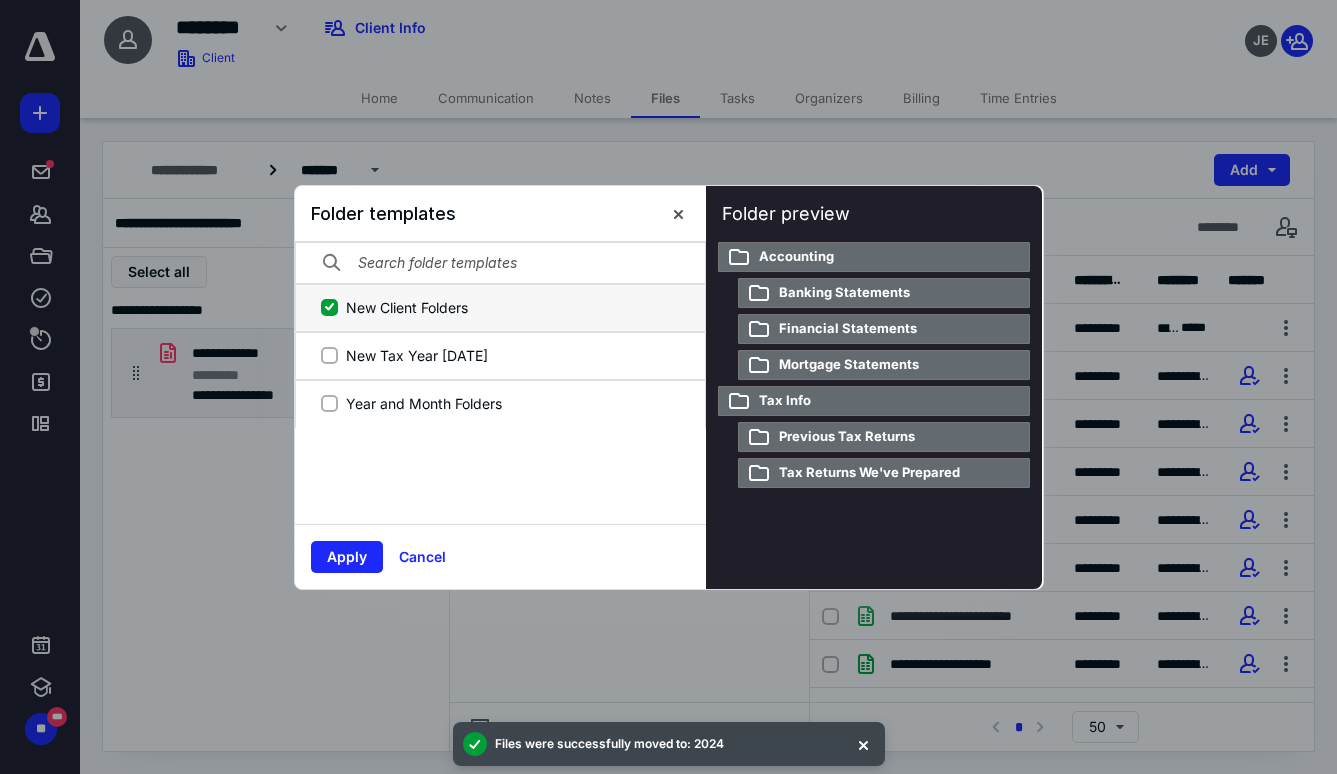 click on "New Client Folders" at bounding box center [329, 307] 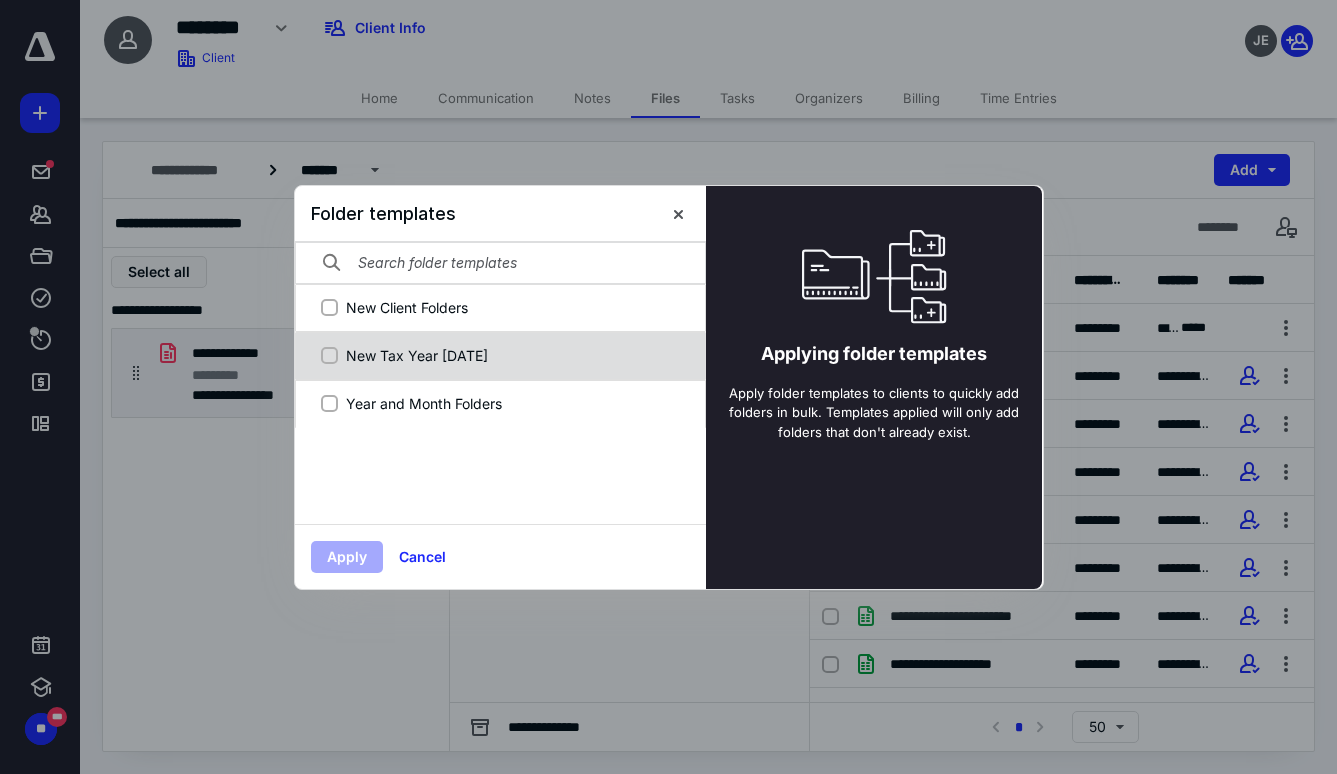 click on "New Tax Year 2024" at bounding box center (511, 355) 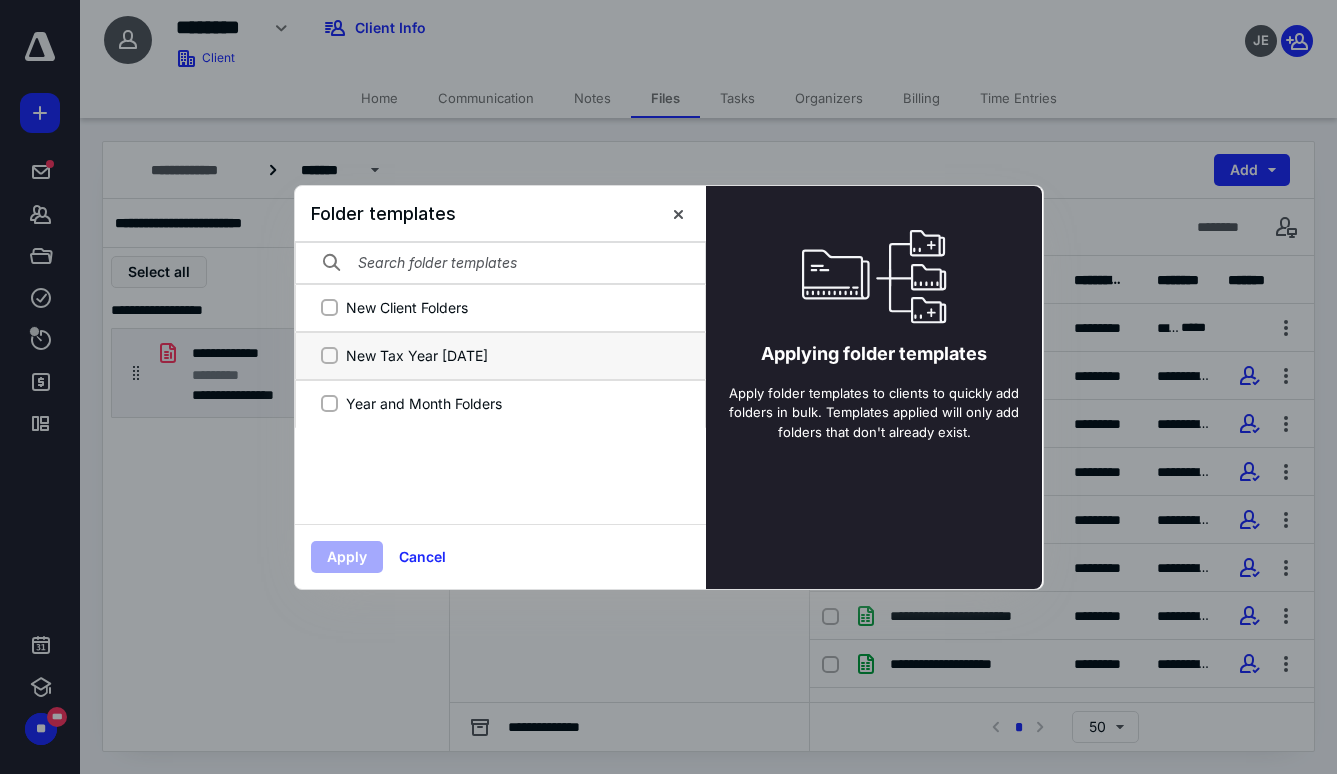 click on "New Tax Year 2024" at bounding box center [329, 355] 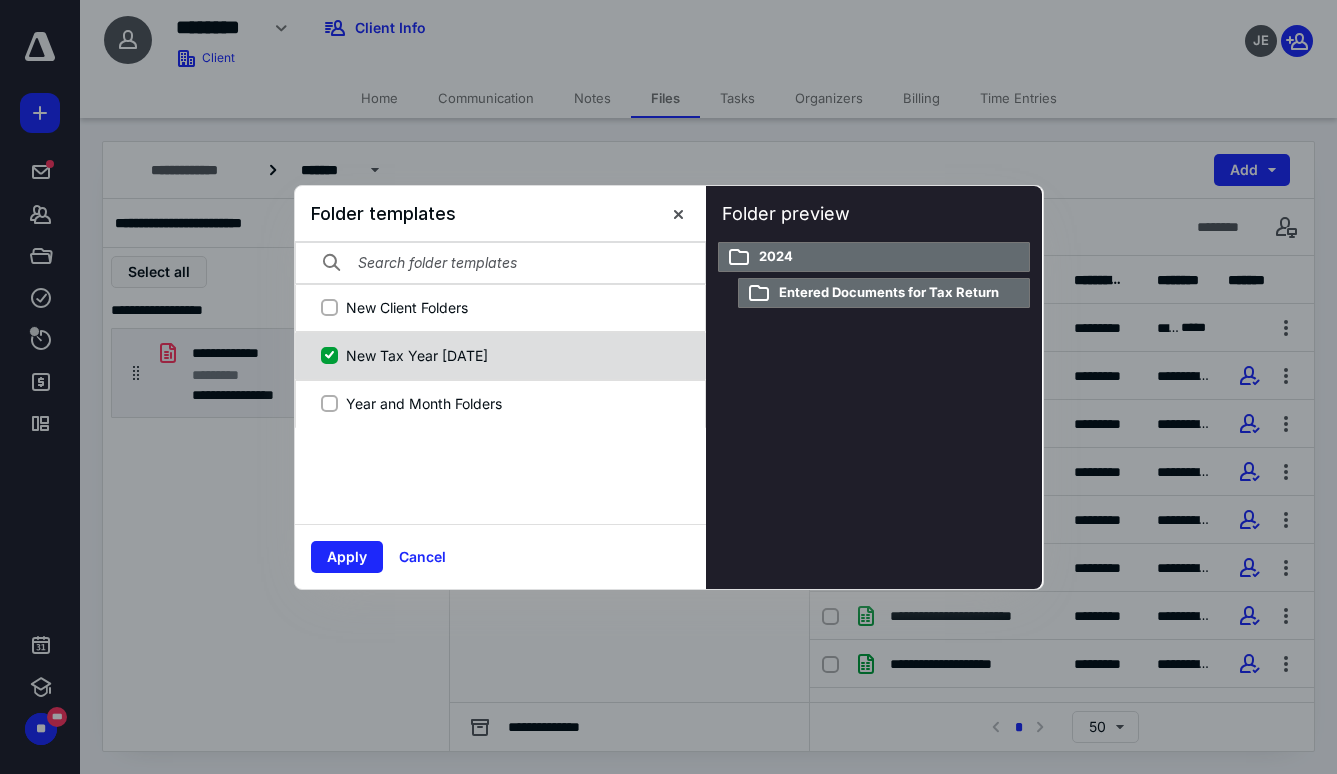click on "New Tax Year 2024" at bounding box center [511, 355] 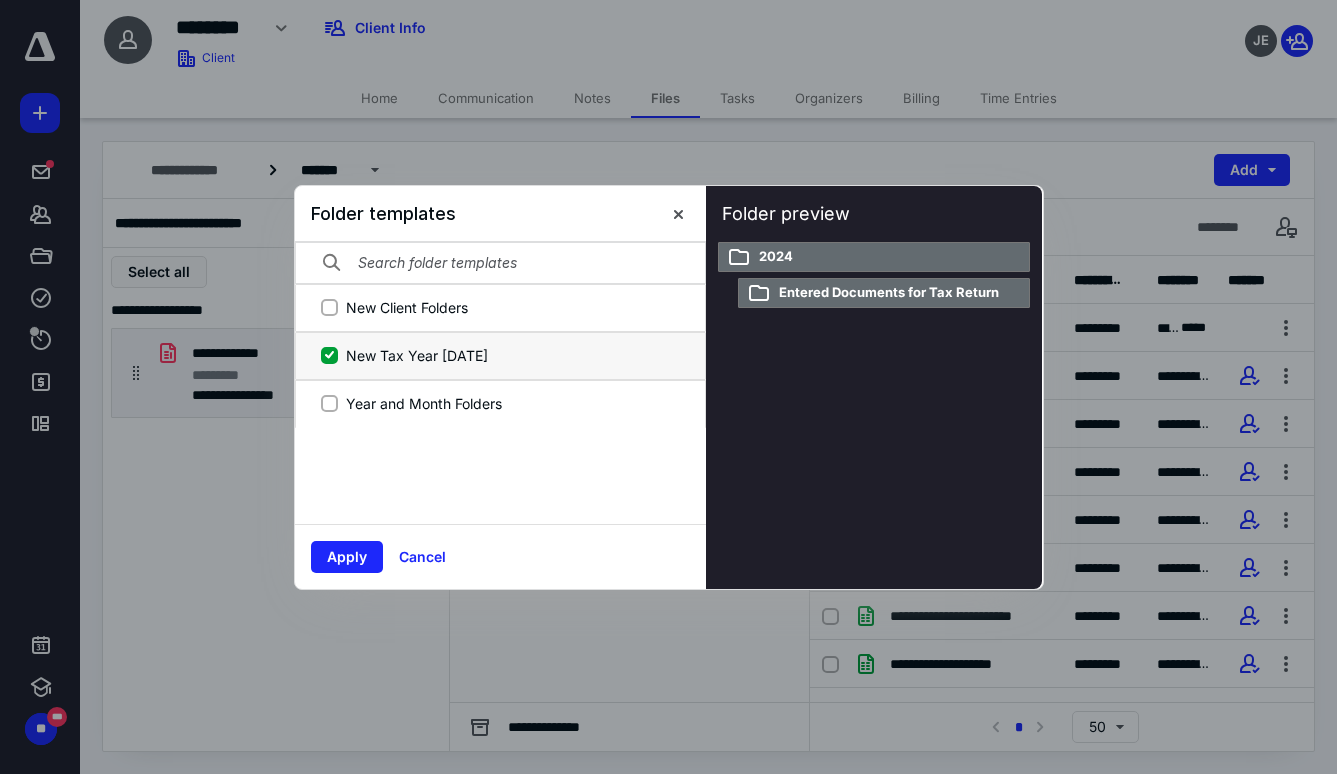 click on "New Tax Year 2024" at bounding box center (329, 355) 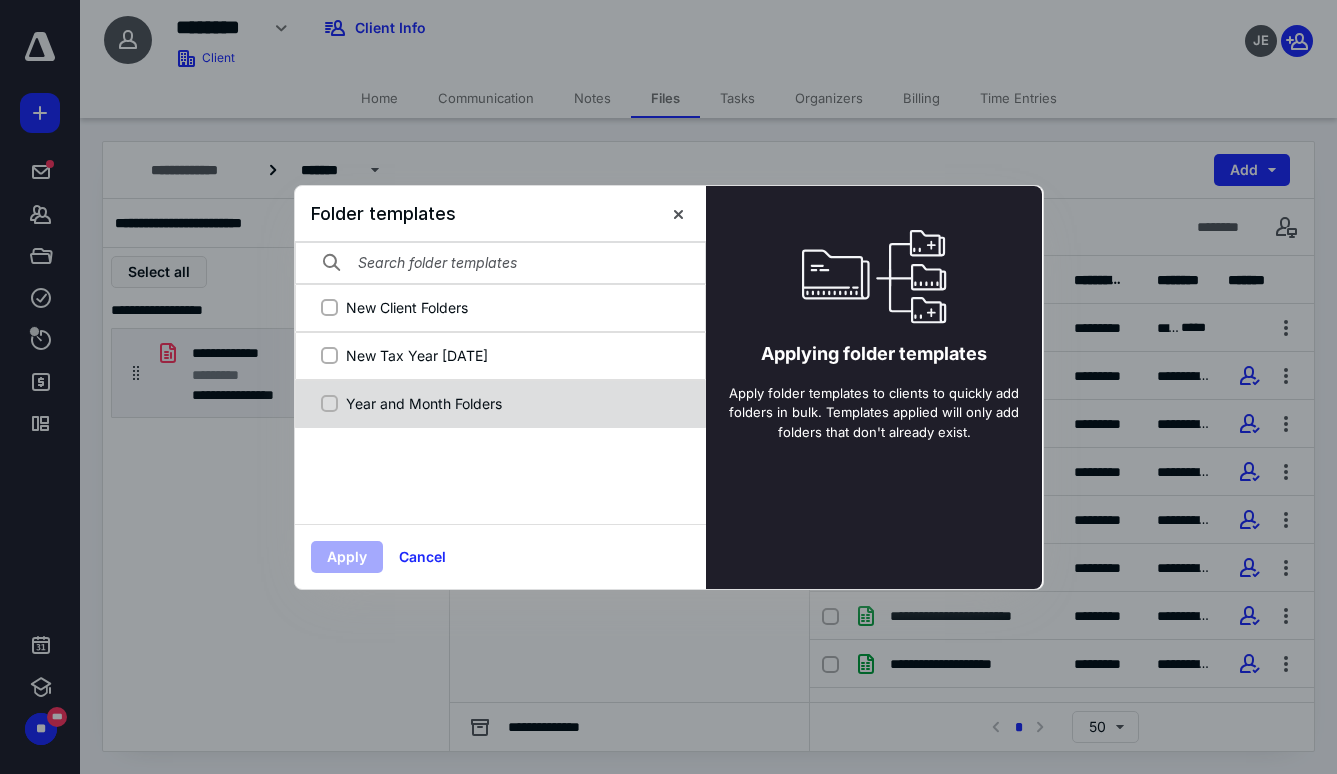 click on "Year and Month Folders" at bounding box center (511, 403) 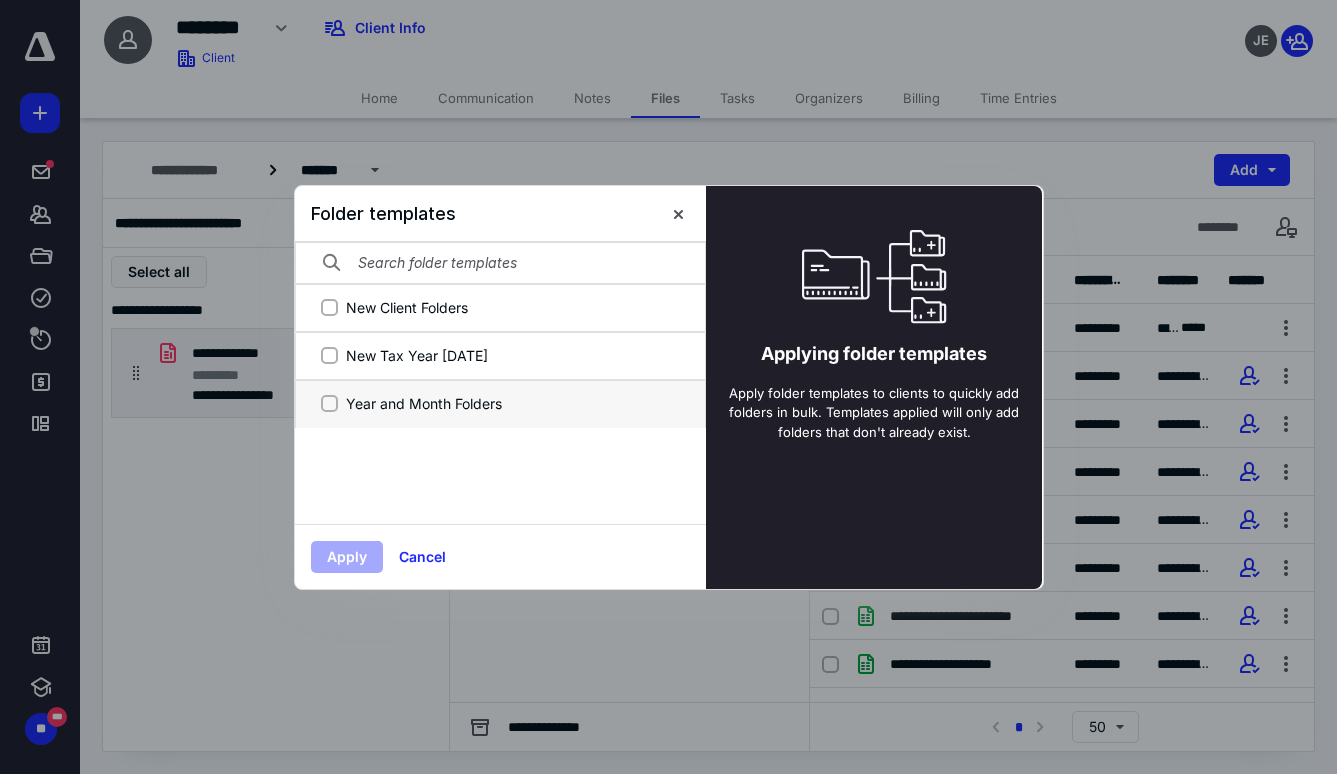 click on "Year and Month Folders" at bounding box center [329, 403] 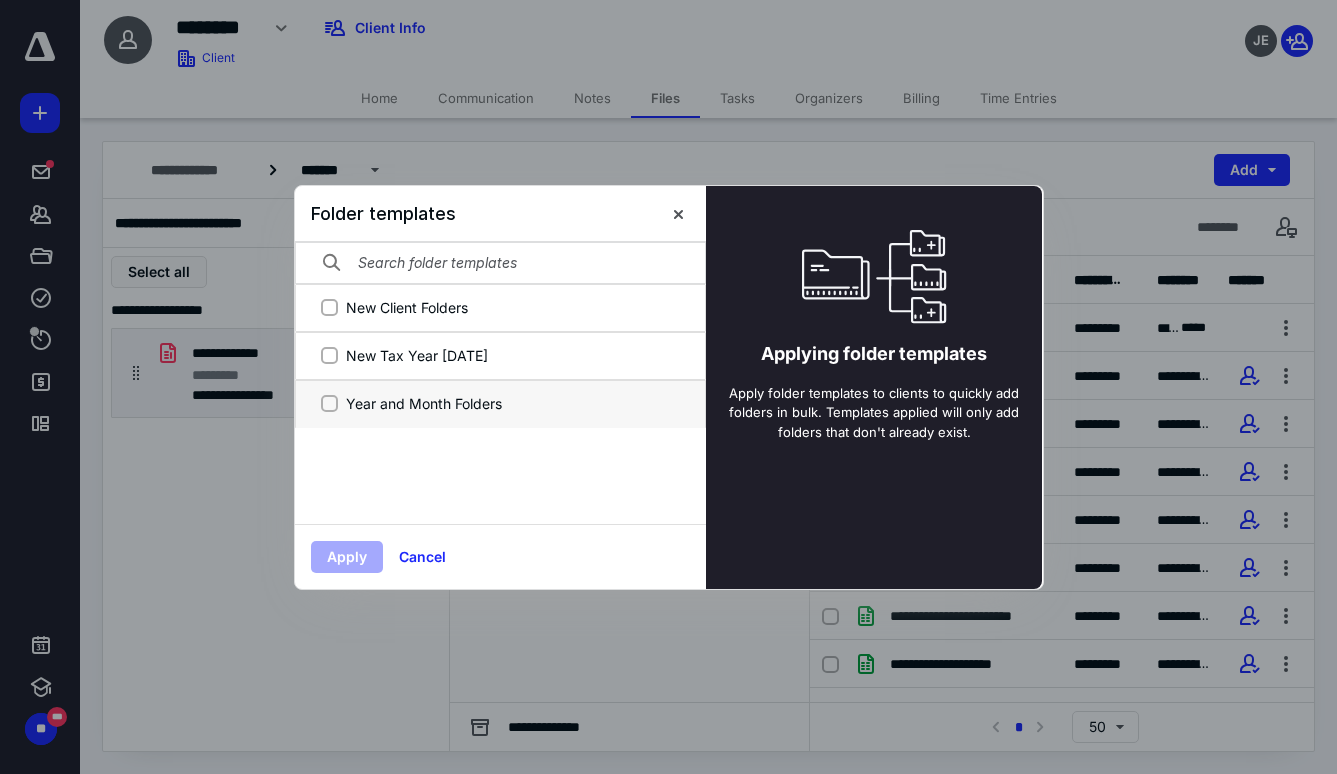 checkbox on "true" 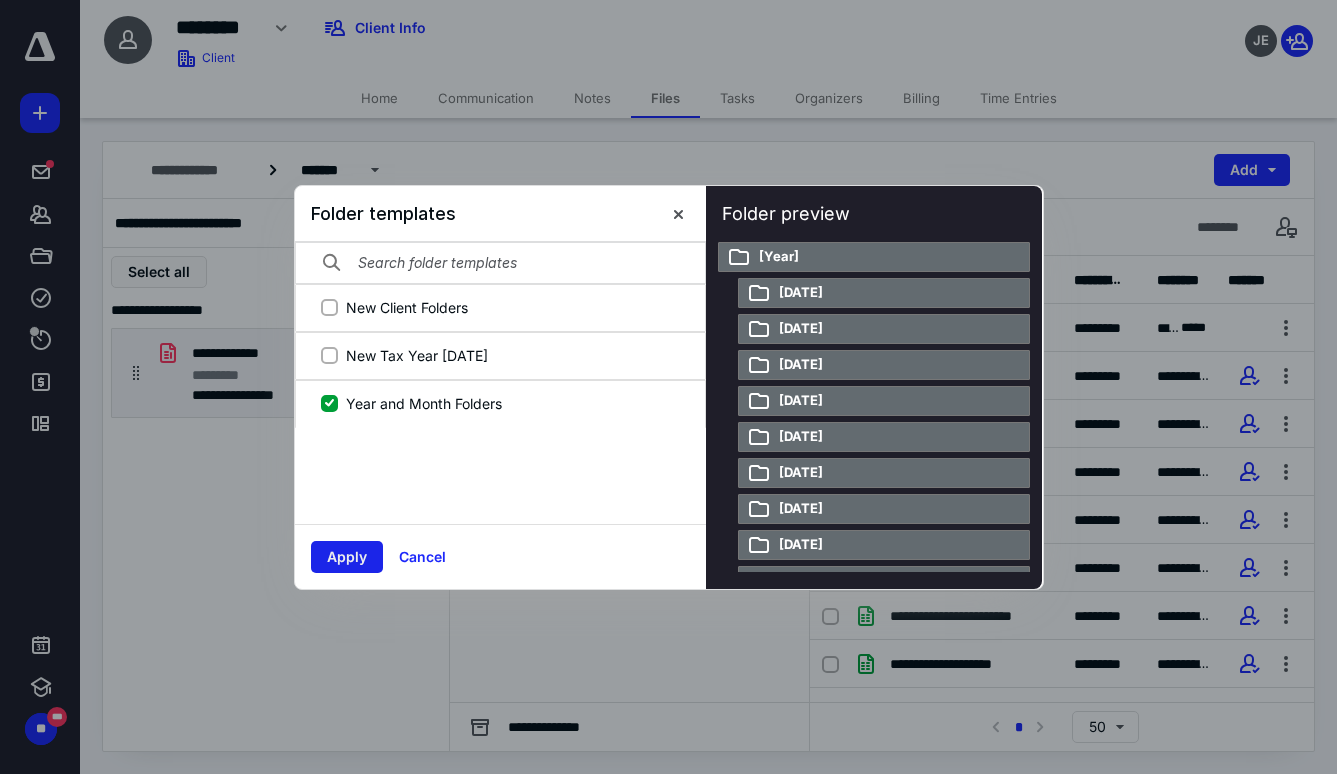 click on "Apply" at bounding box center [347, 557] 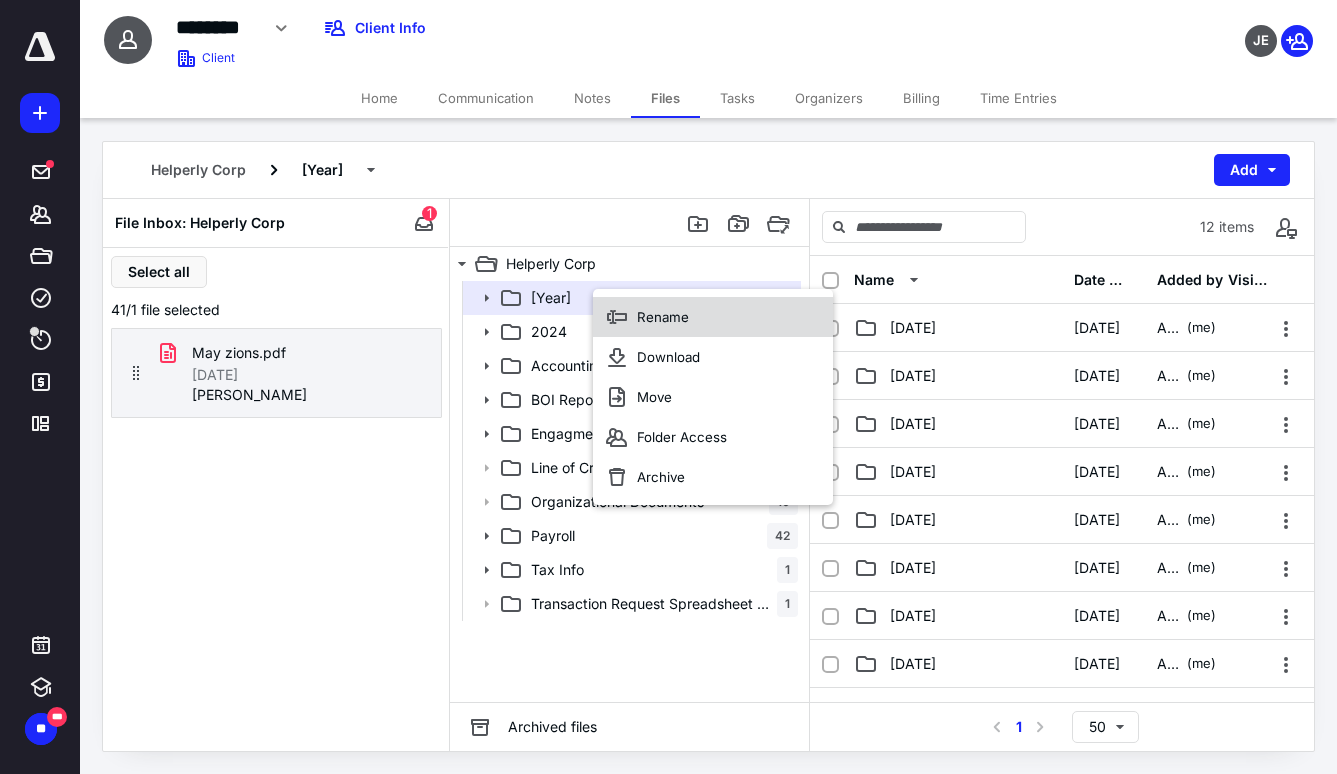 click on "Rename" at bounding box center (663, 317) 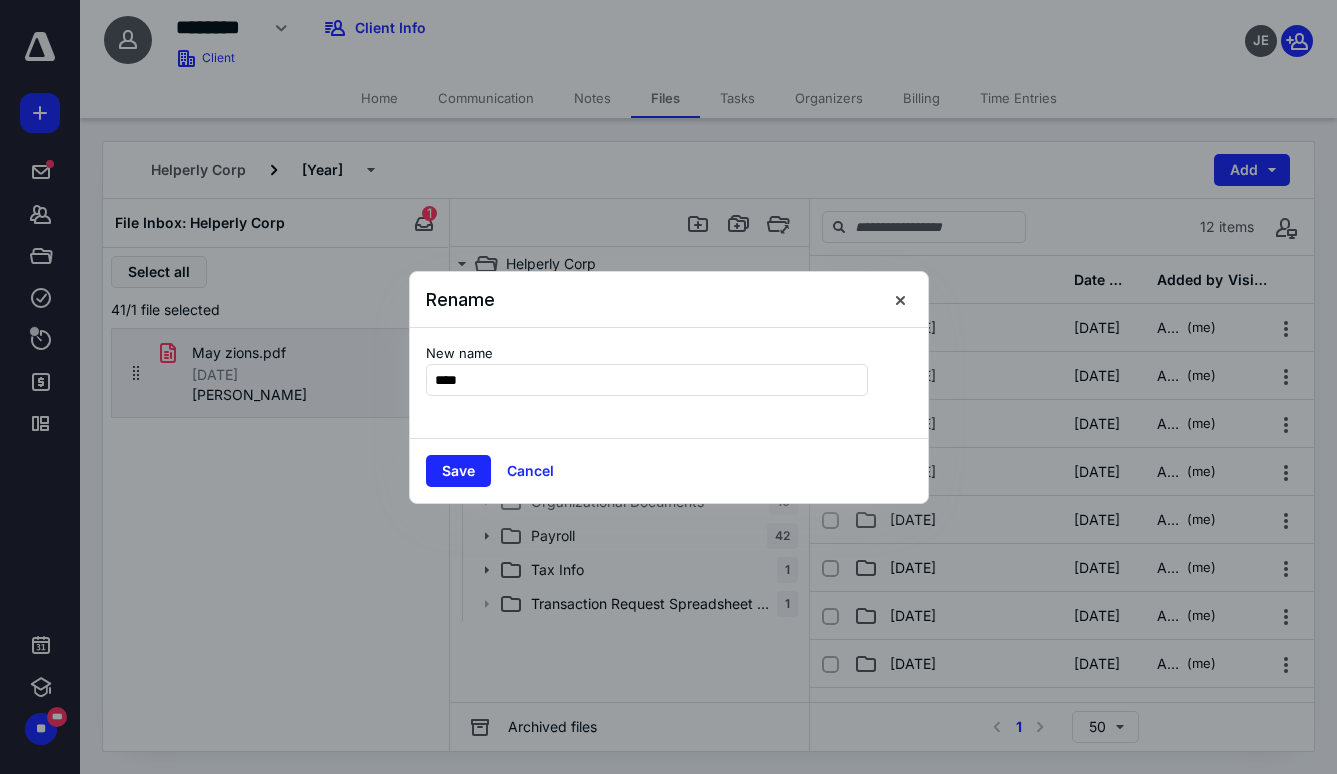 type on "****" 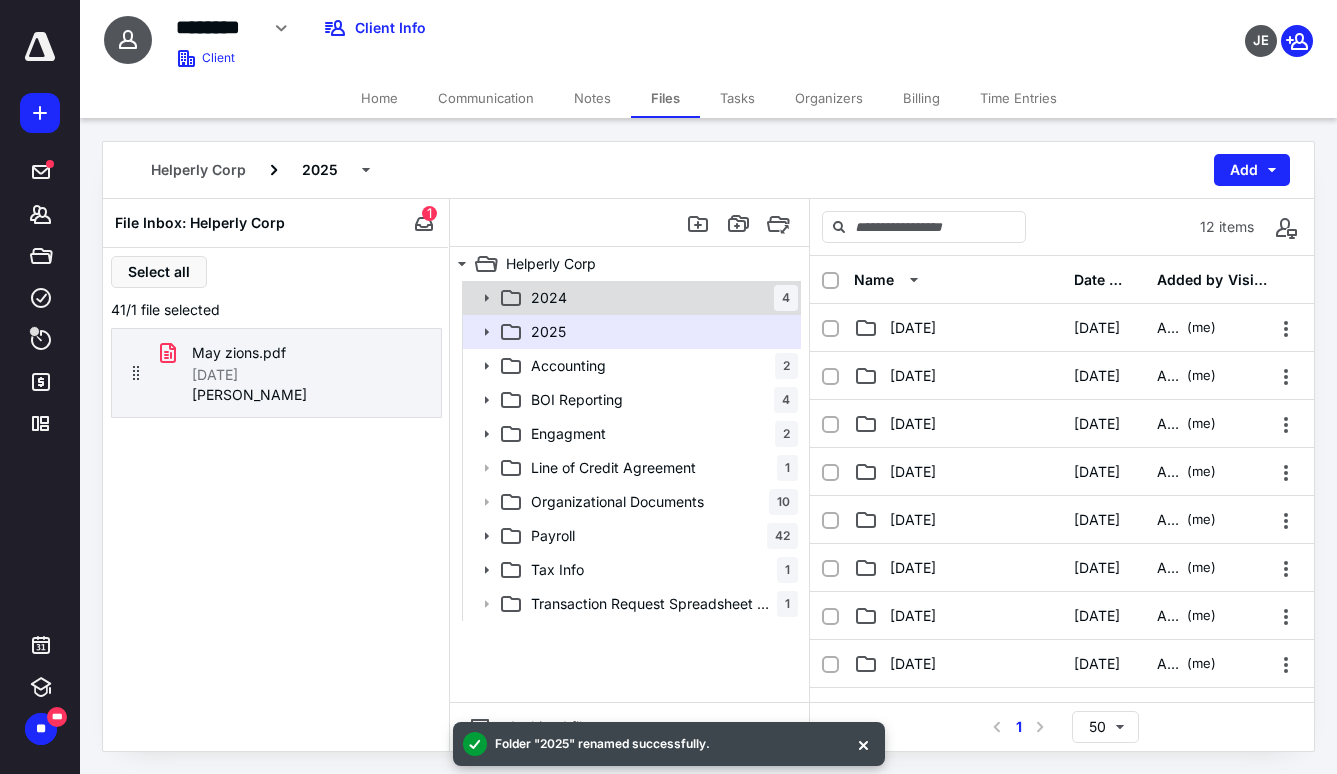 click on "2024 4" at bounding box center (660, 298) 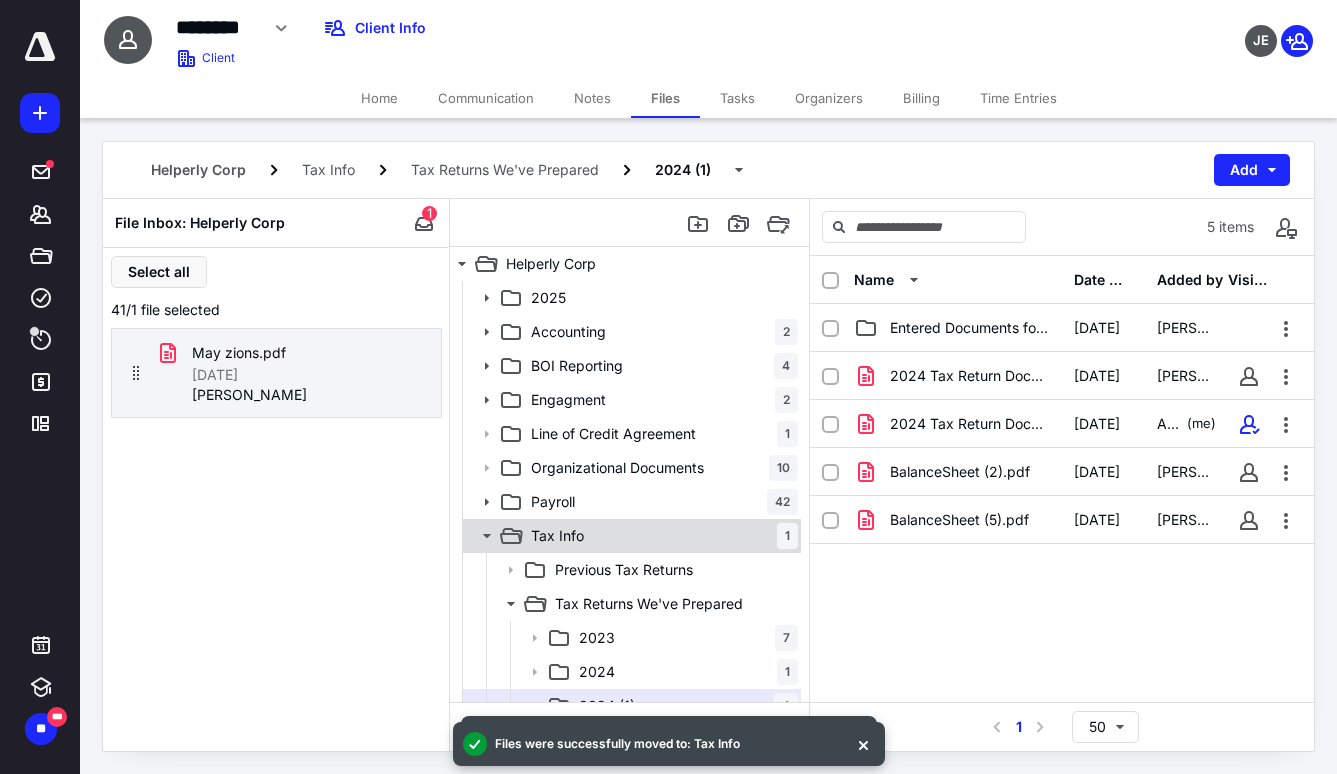 click 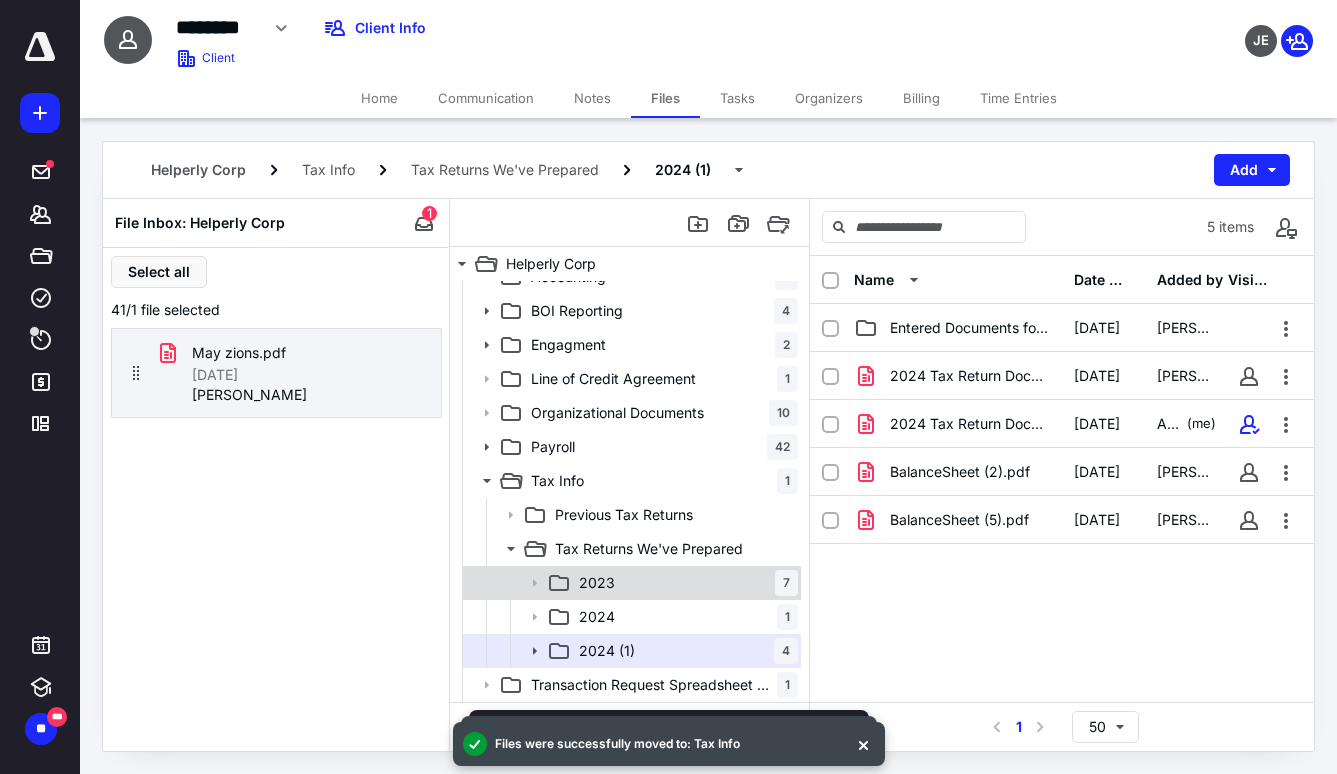 scroll, scrollTop: 0, scrollLeft: 0, axis: both 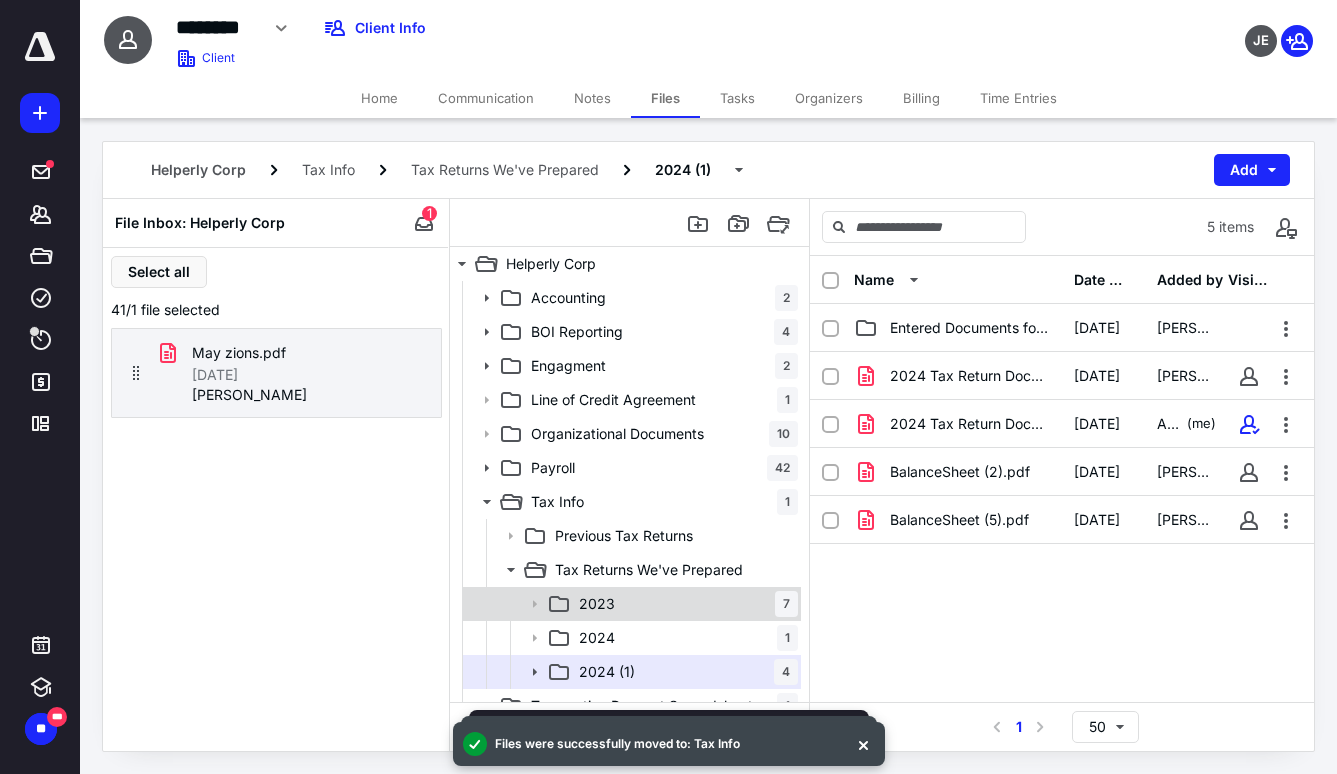 click on "Tax Returns We've Prepared" at bounding box center (649, 570) 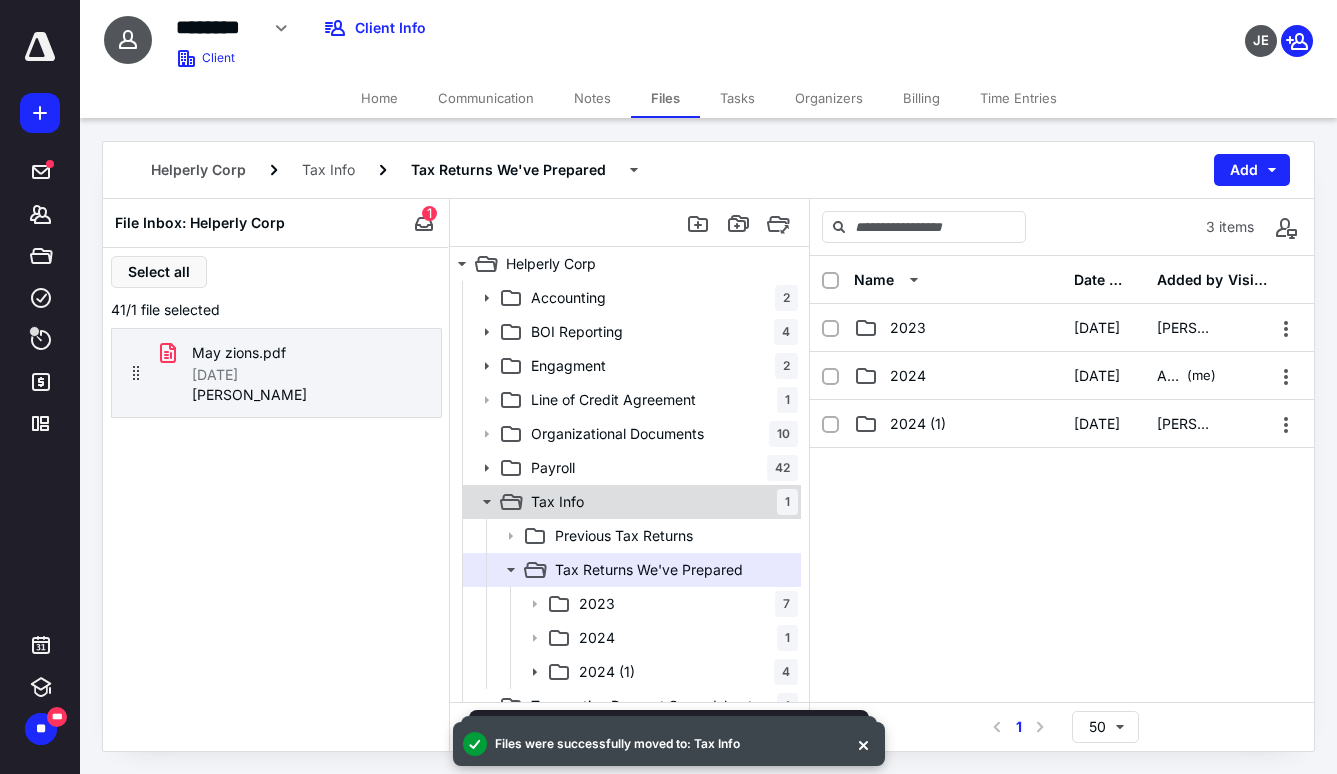 click 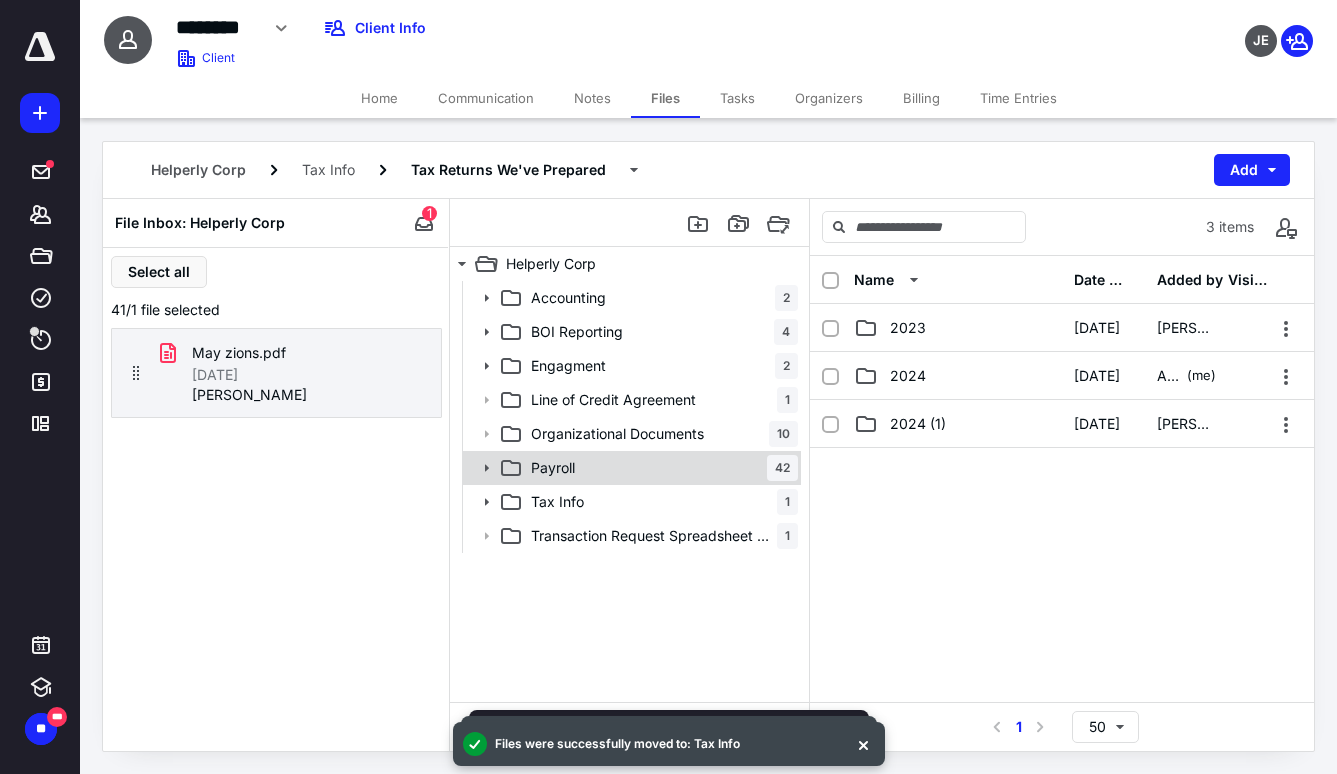 click 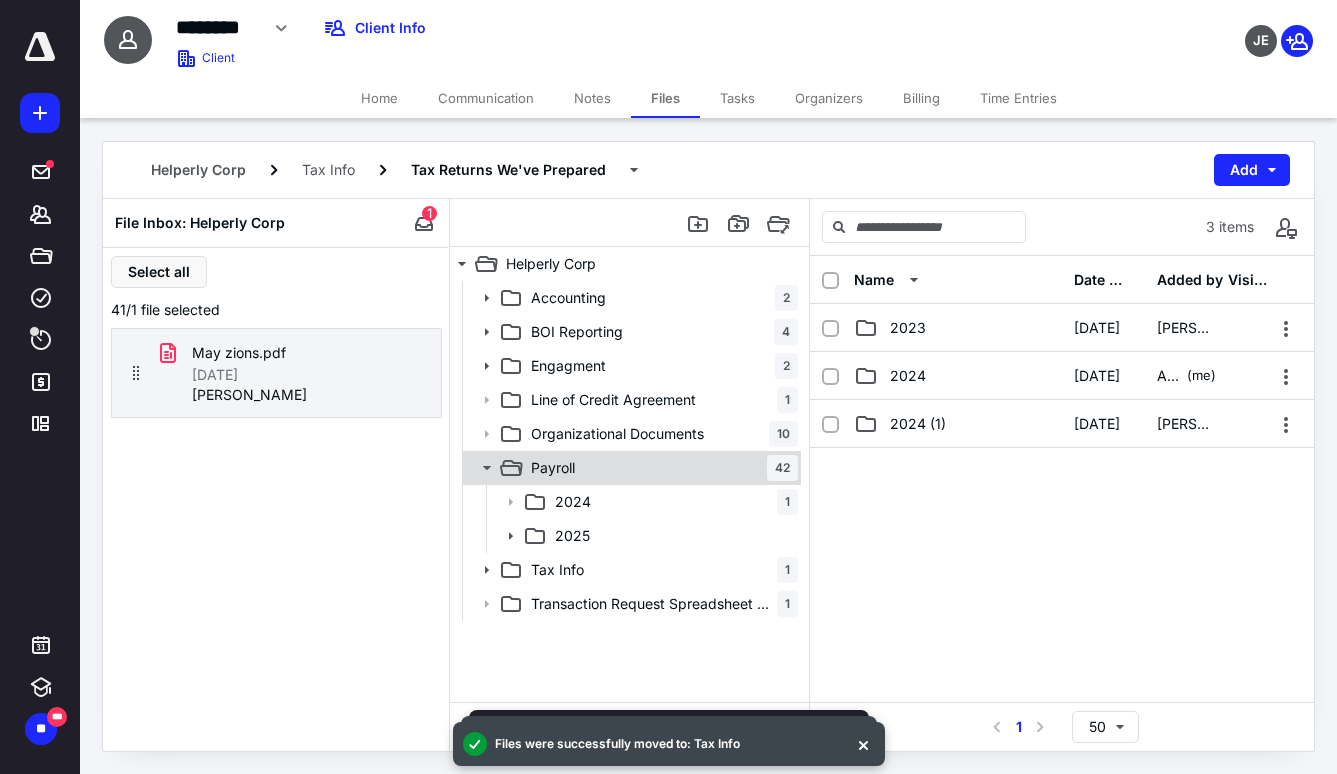 click on "Payroll 42" at bounding box center (660, 468) 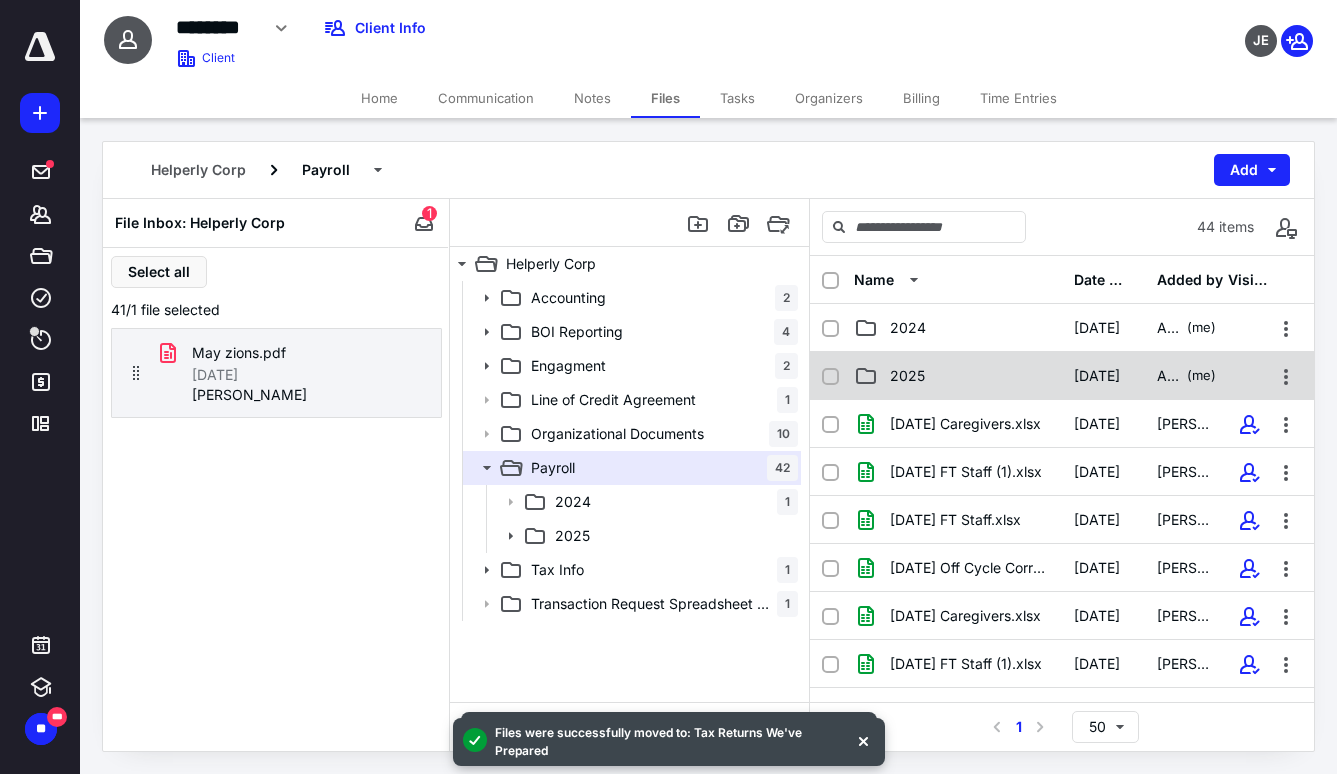 click on "2025" at bounding box center (958, 376) 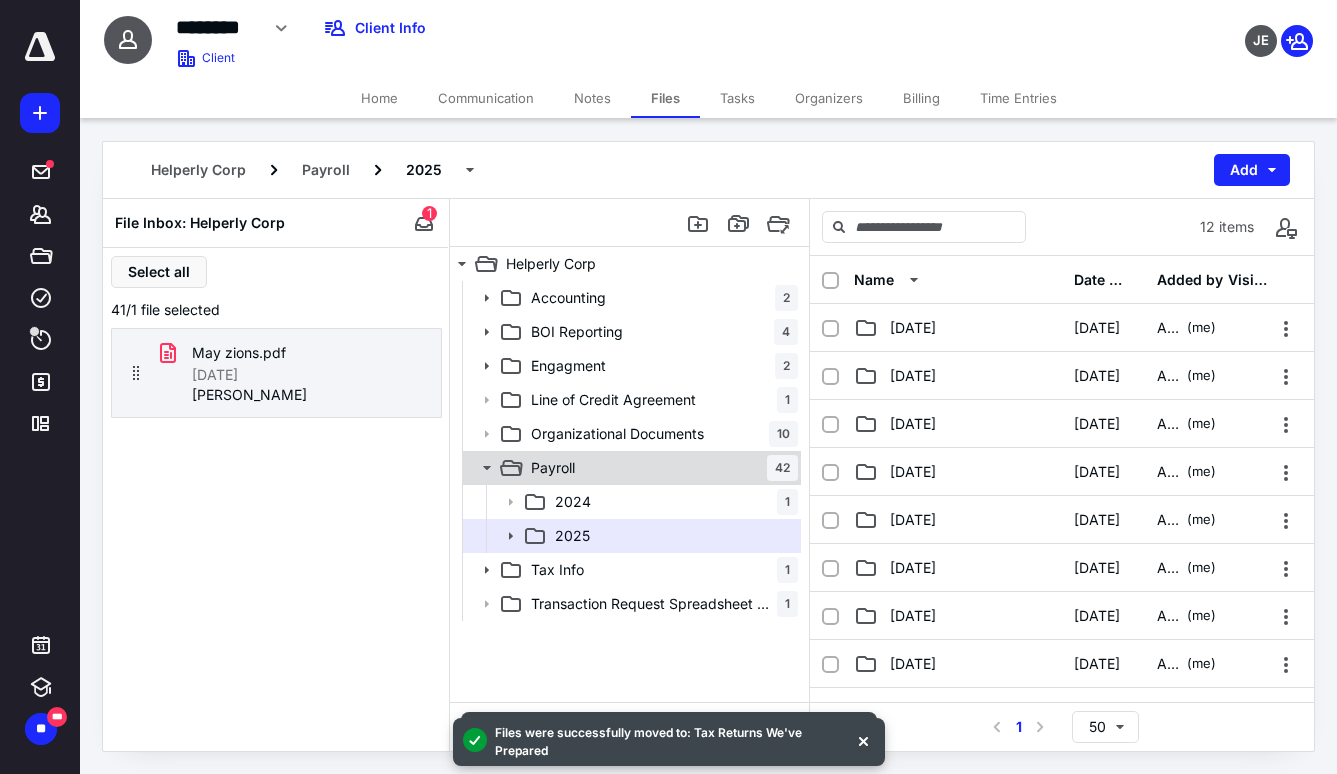 click on "Payroll 42" at bounding box center [660, 468] 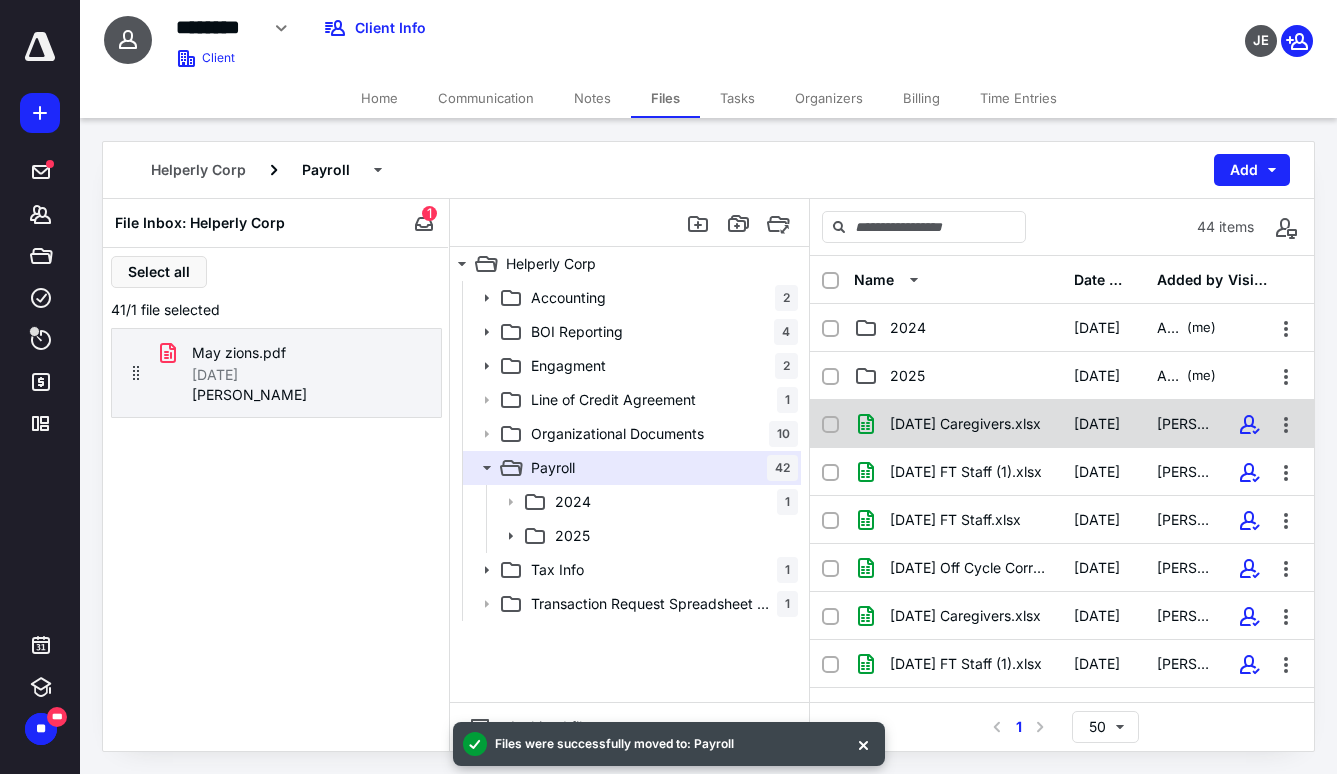 click on "Apr 11 Caregivers.xlsx" at bounding box center (965, 424) 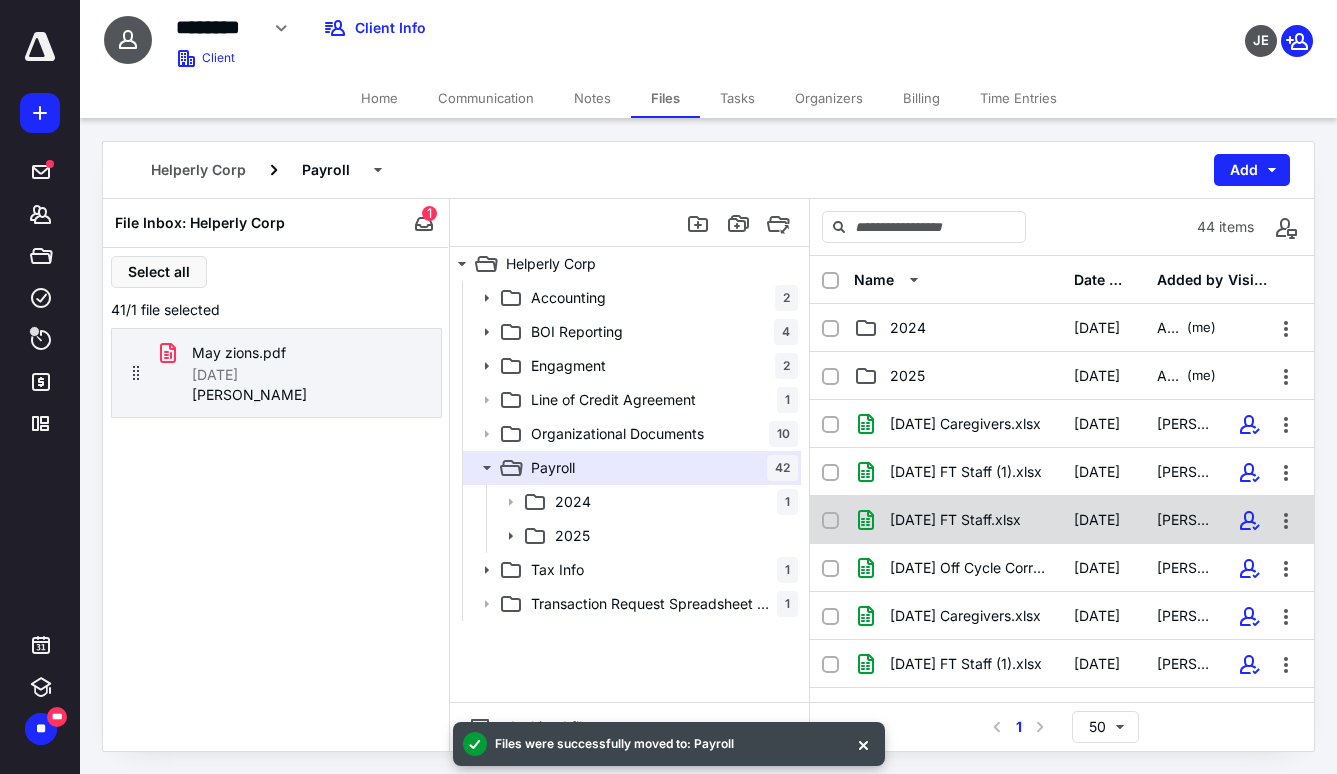 checkbox on "true" 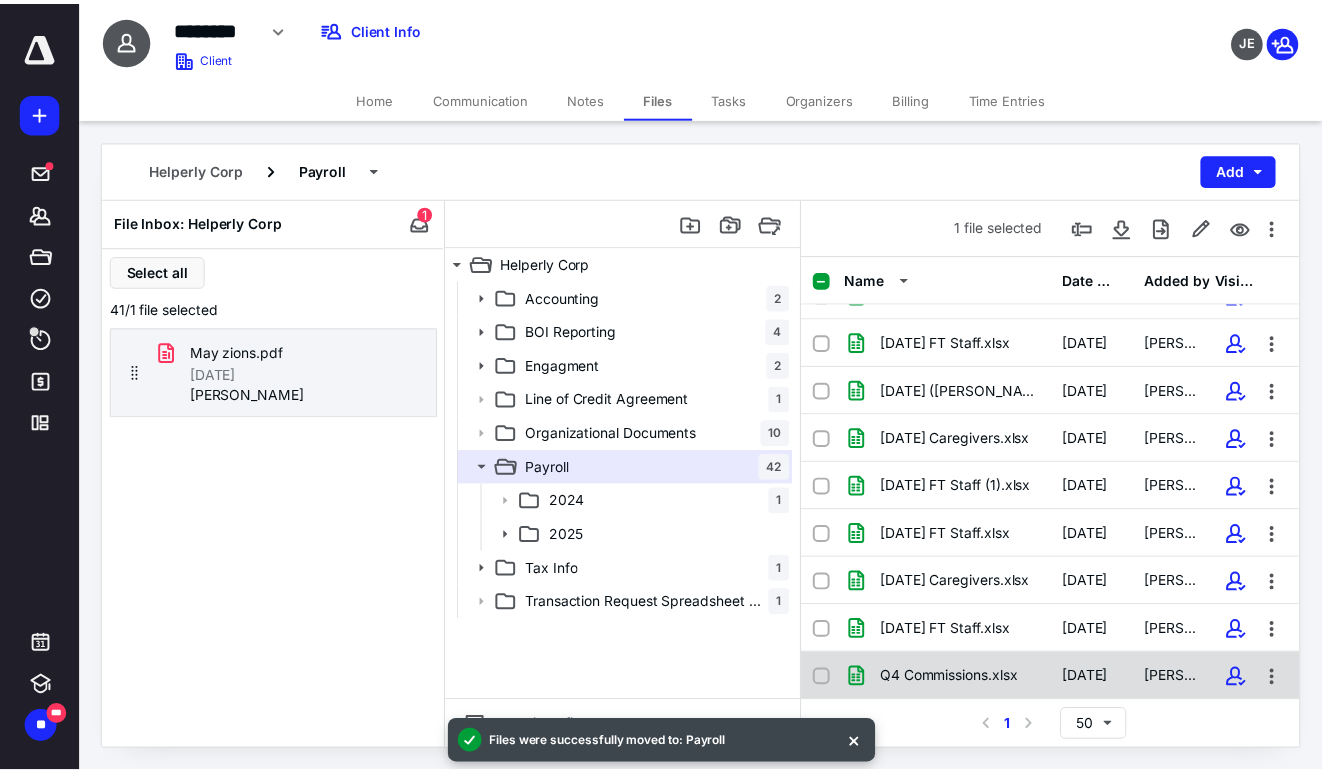 scroll, scrollTop: 1714, scrollLeft: 0, axis: vertical 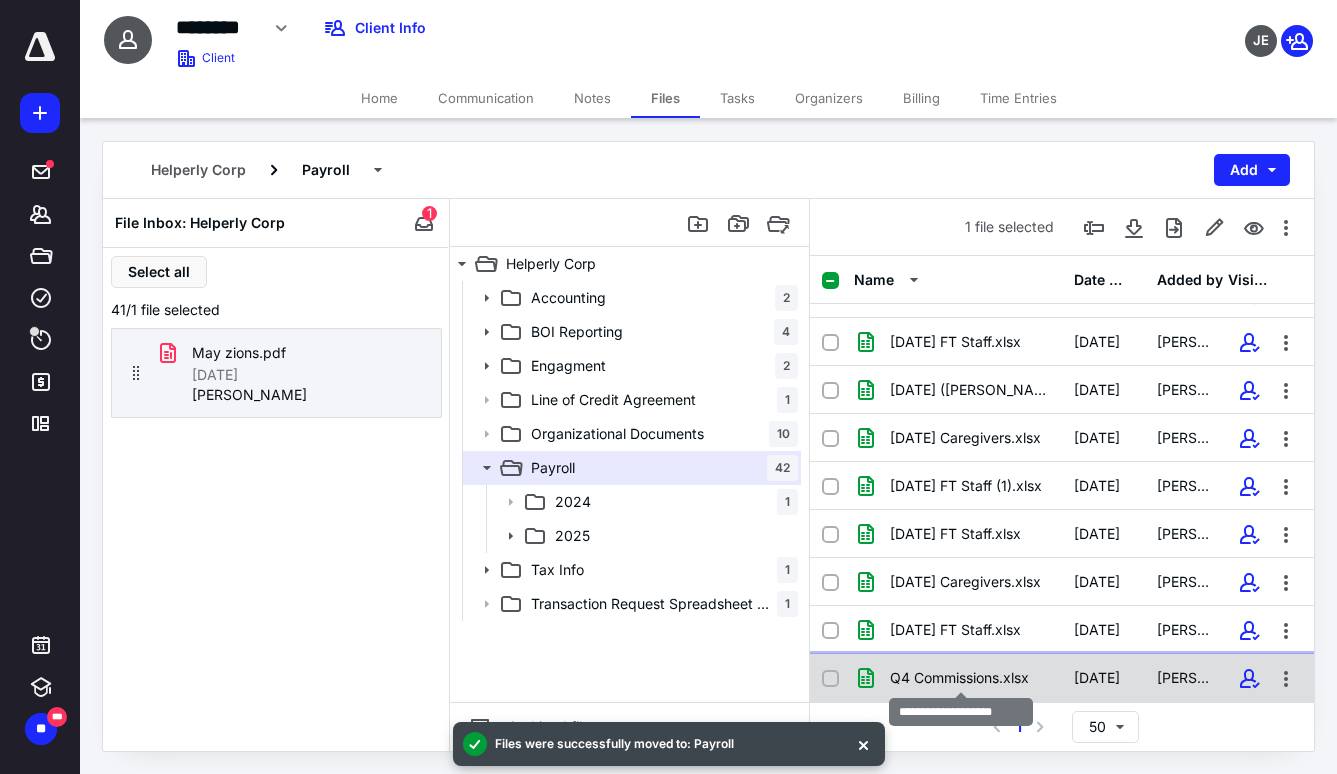 click on "Q4 Commissions.xlsx" at bounding box center [959, 678] 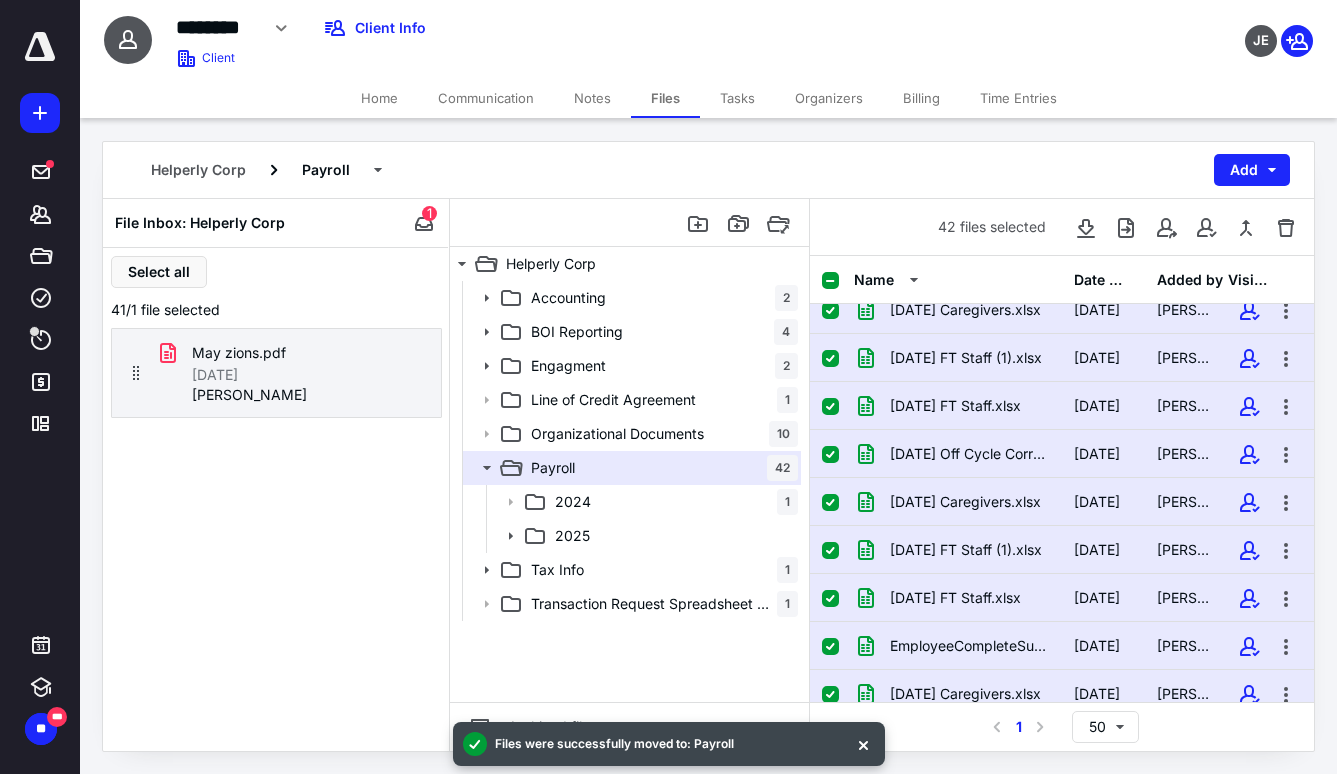 scroll, scrollTop: 0, scrollLeft: 0, axis: both 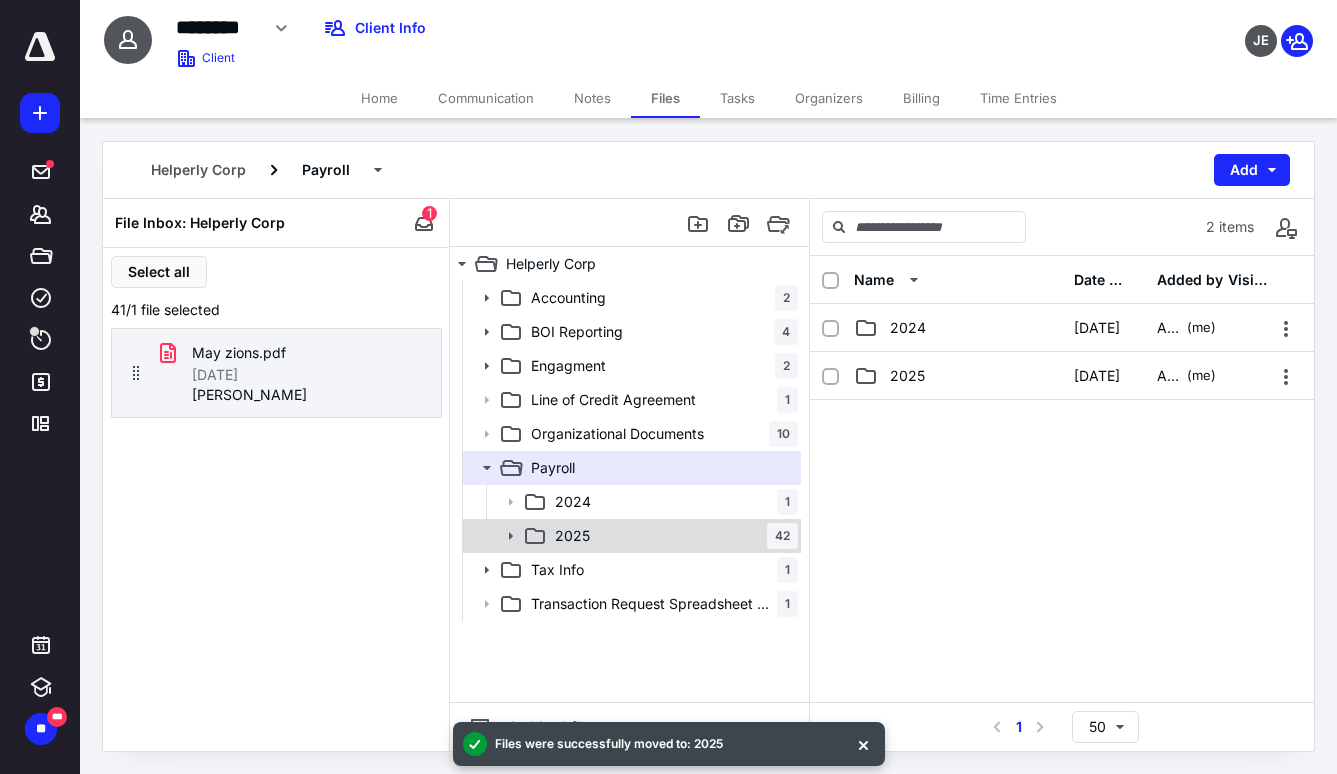 click on "2025 42" at bounding box center (672, 536) 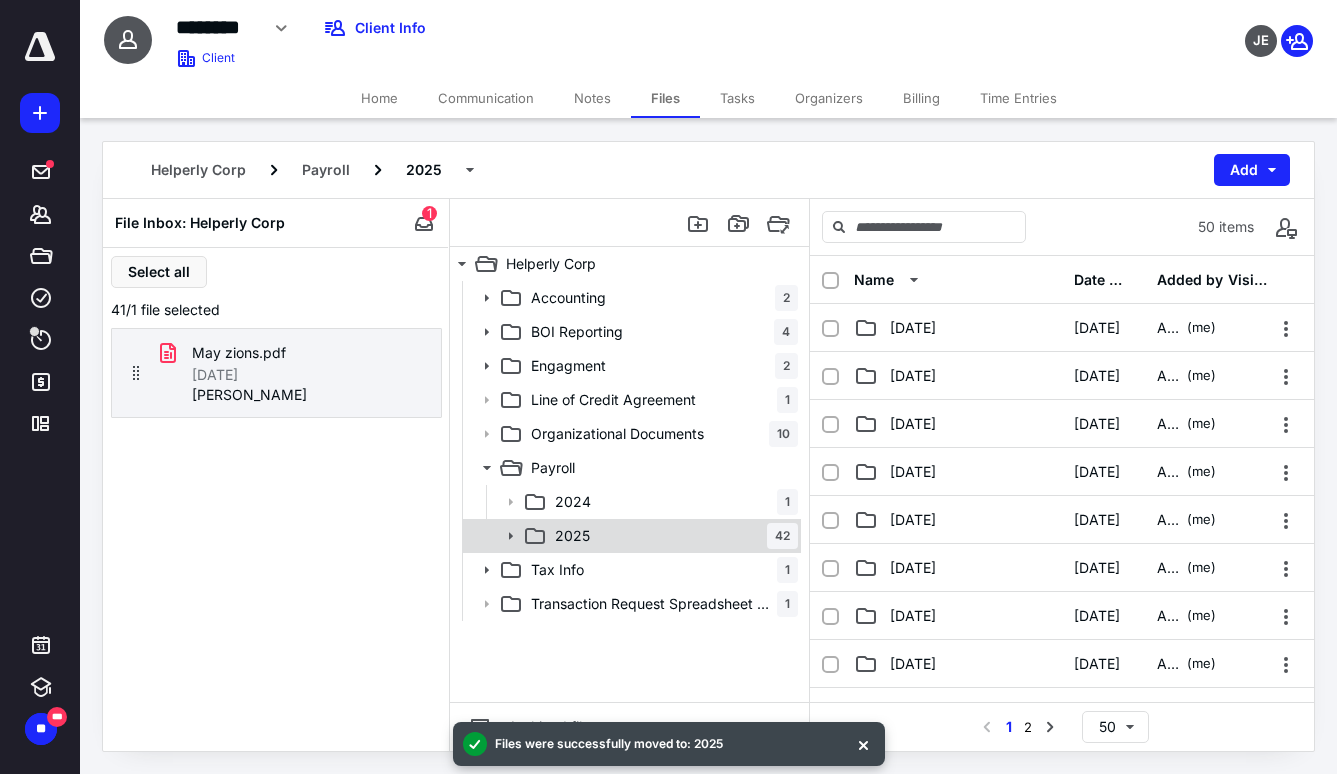 click on "2025 42" at bounding box center (672, 536) 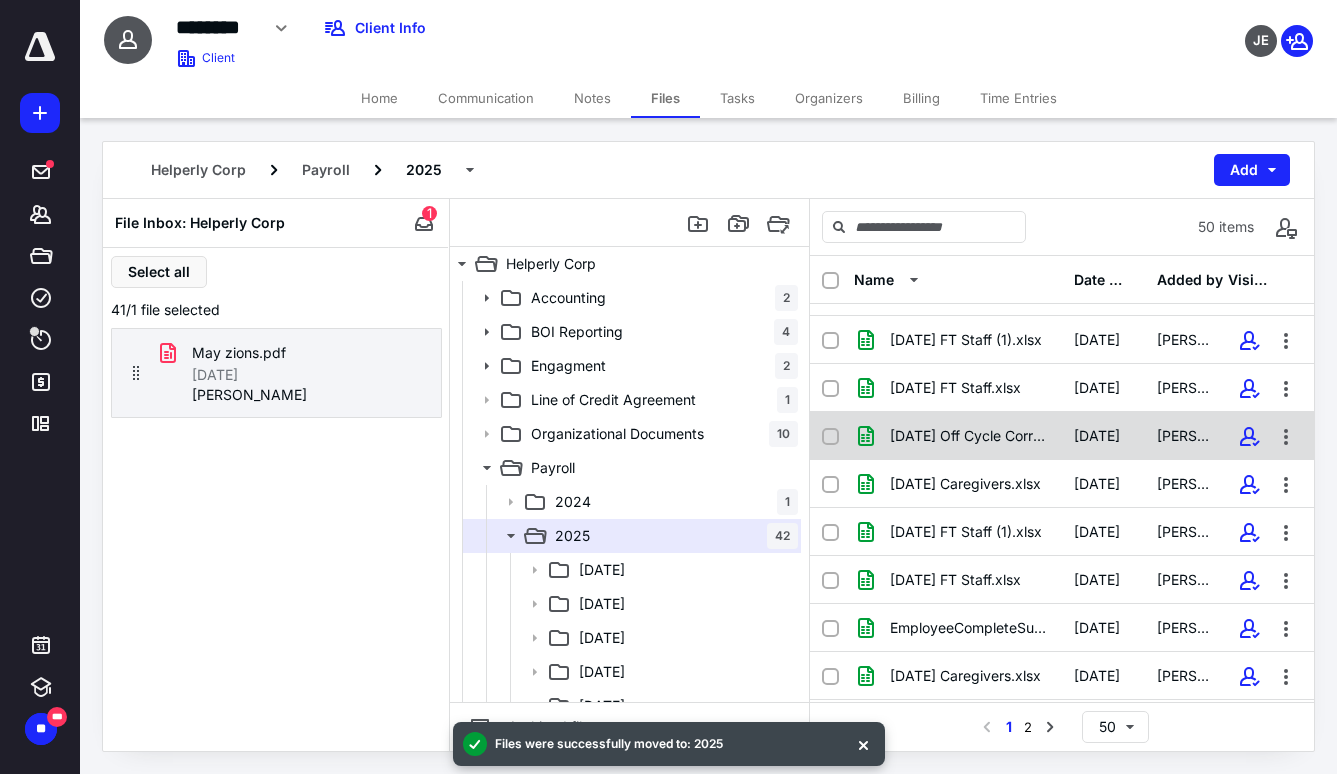 scroll, scrollTop: 500, scrollLeft: 0, axis: vertical 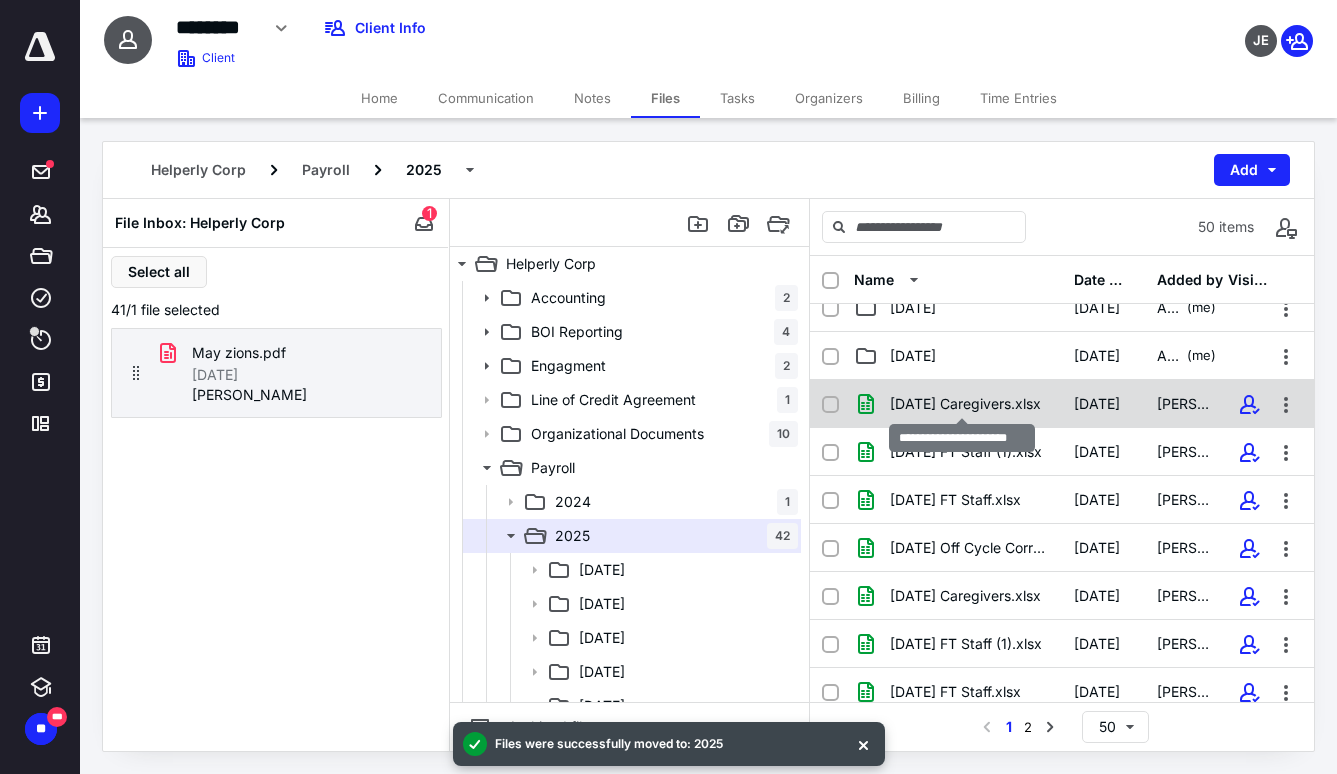 click on "Apr 11 Caregivers.xlsx" at bounding box center [965, 404] 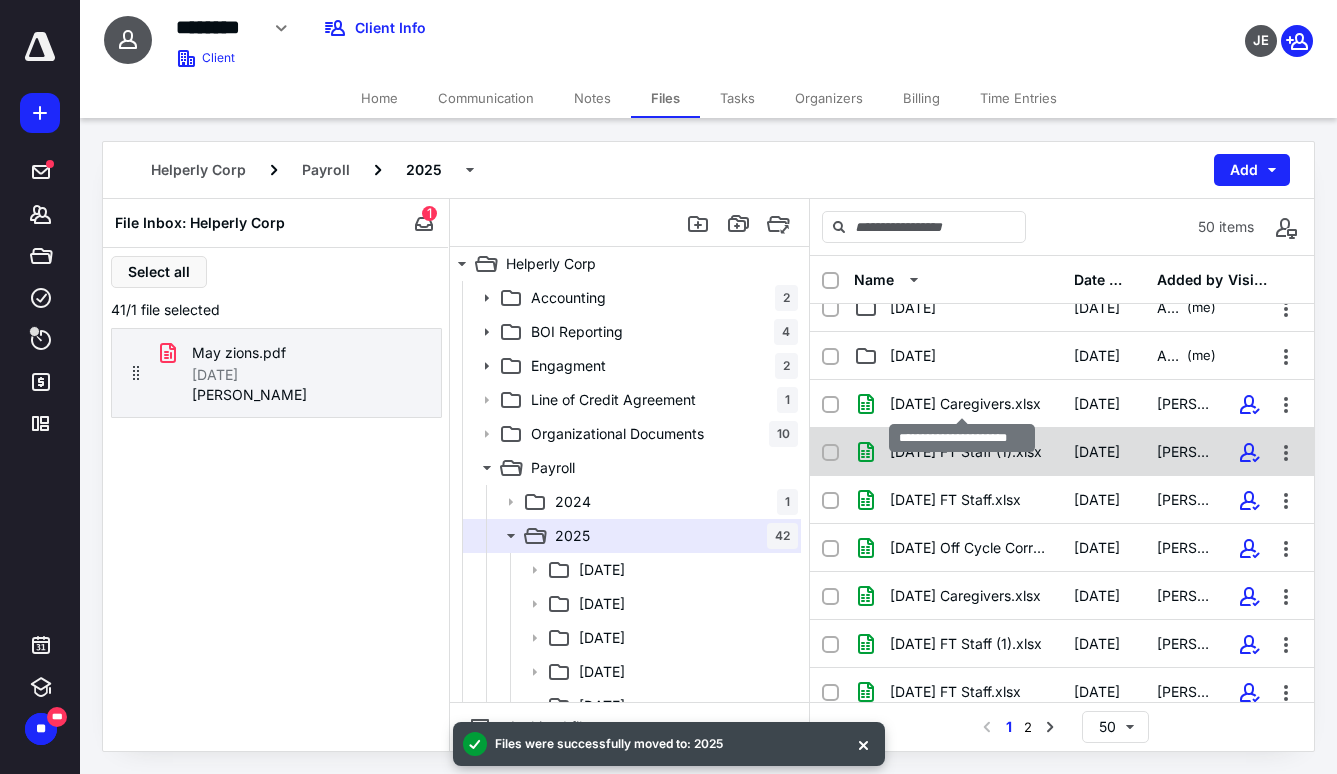checkbox on "true" 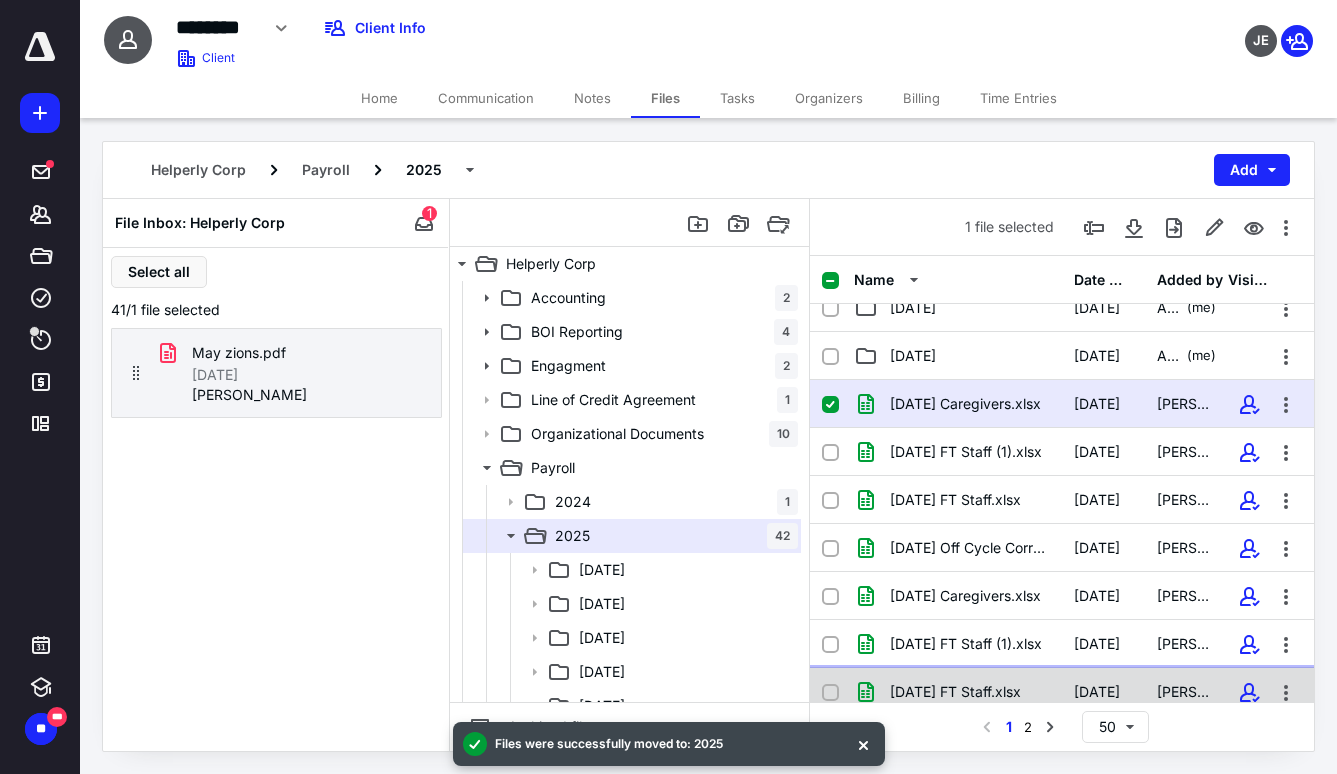 click on "Apr 25 FT Staff.xlsx" at bounding box center (958, 692) 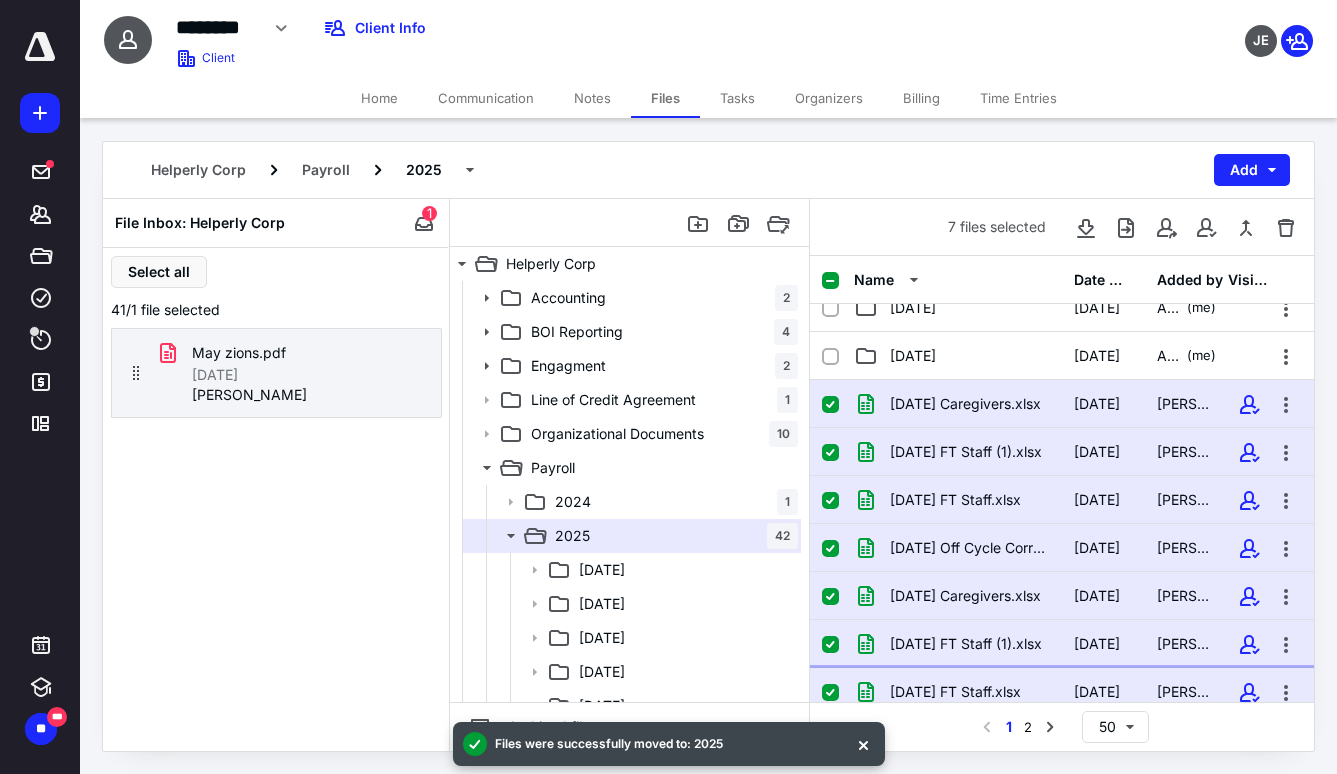 checkbox on "true" 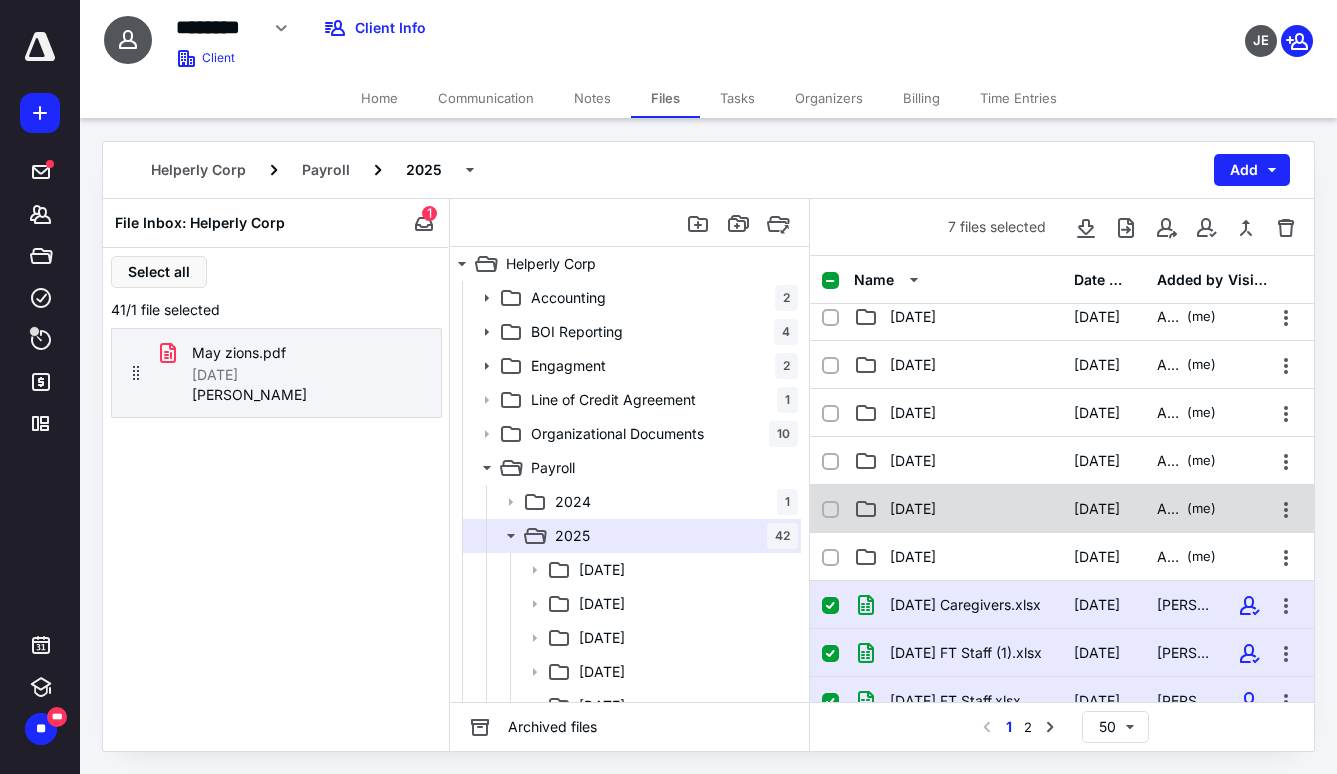 scroll, scrollTop: 300, scrollLeft: 0, axis: vertical 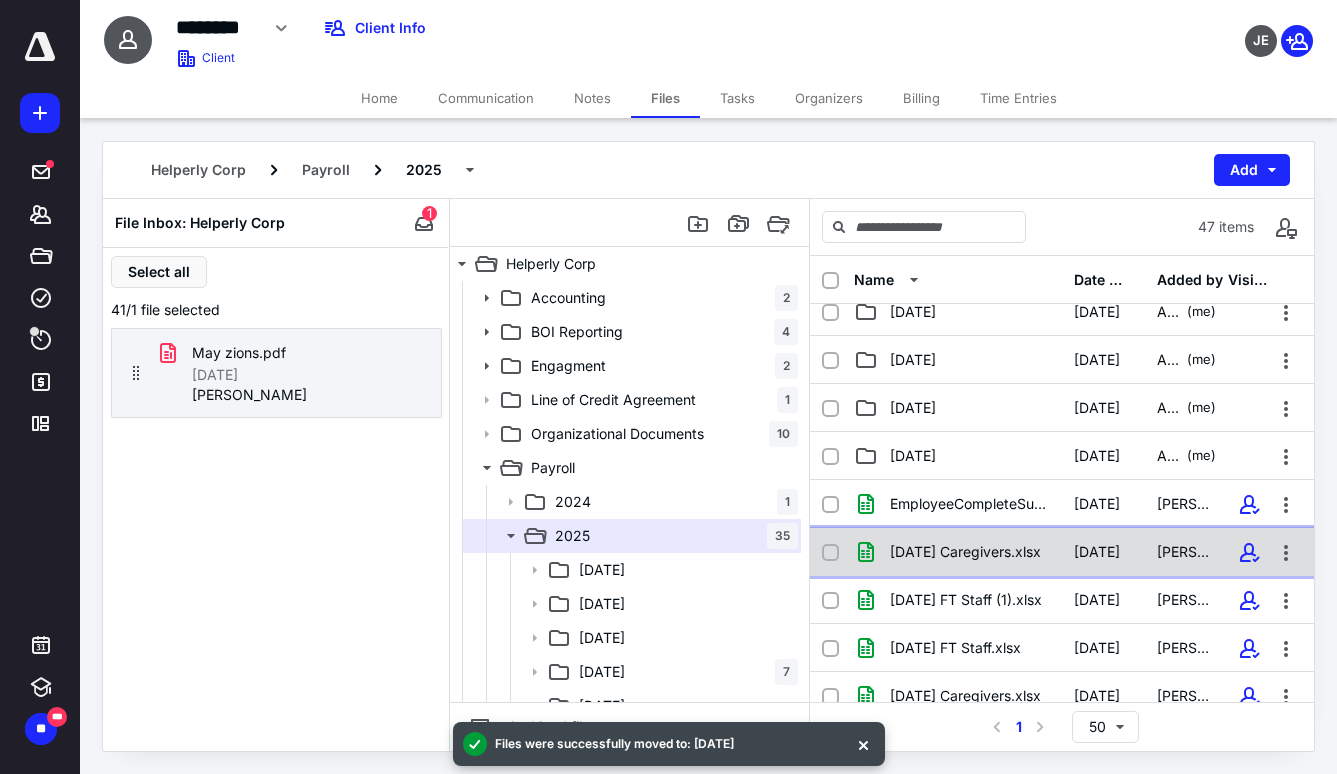 click on "Feb 14 Caregivers.xlsx" at bounding box center (965, 552) 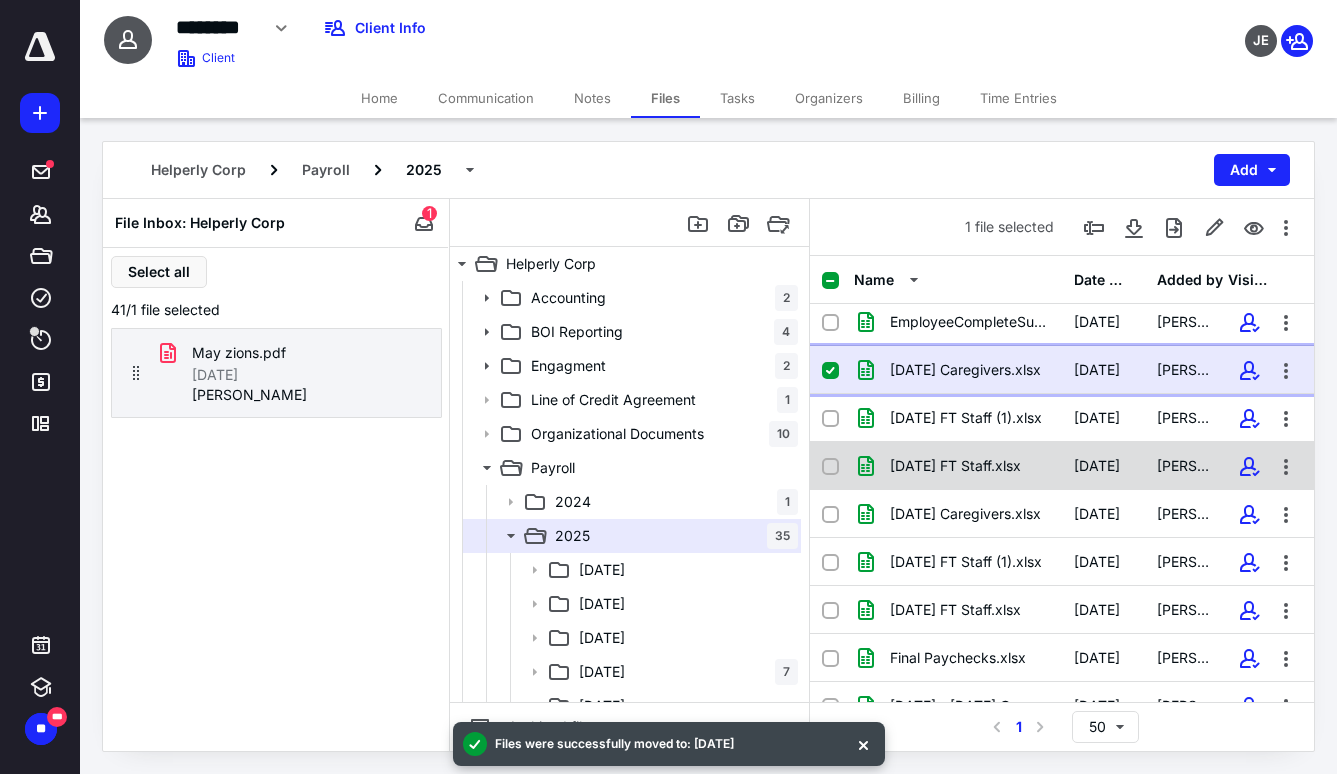 scroll, scrollTop: 600, scrollLeft: 0, axis: vertical 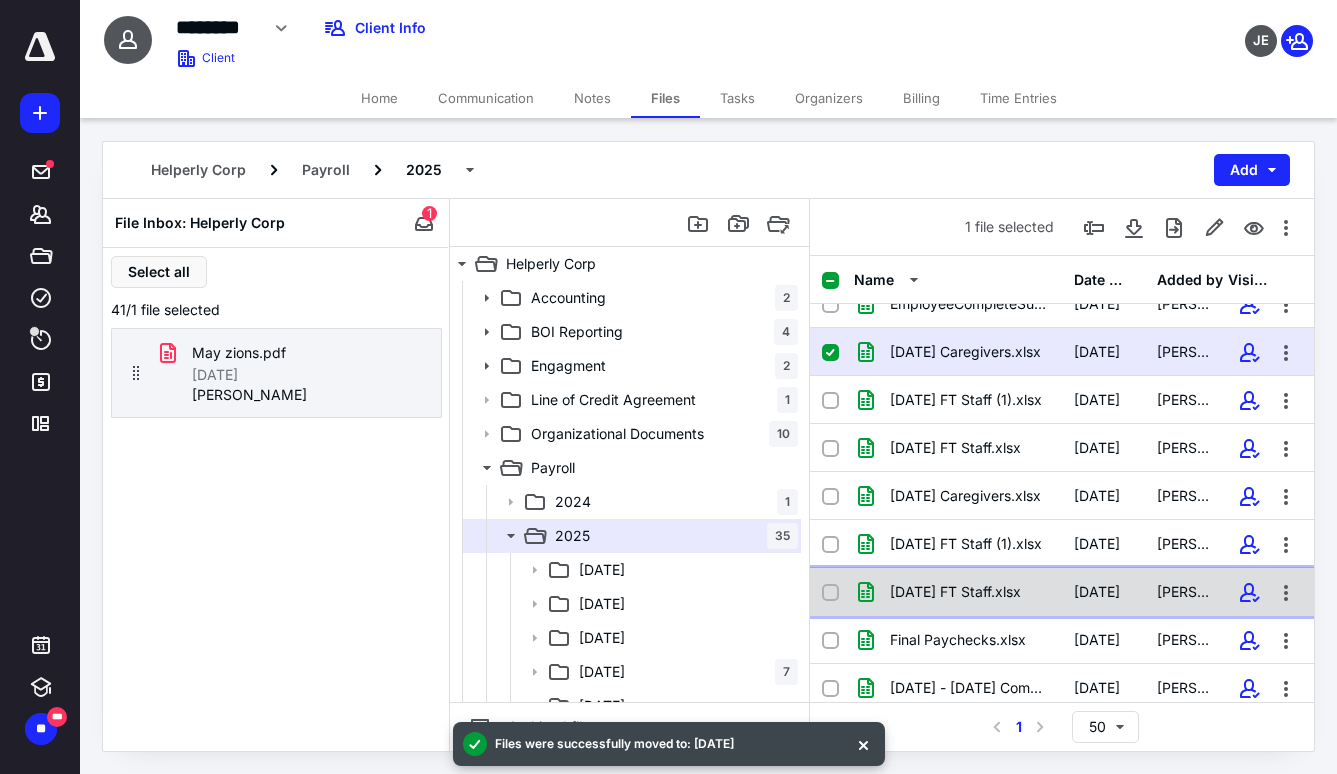 click on "Feb 28 FT Staff.xlsx" at bounding box center (955, 592) 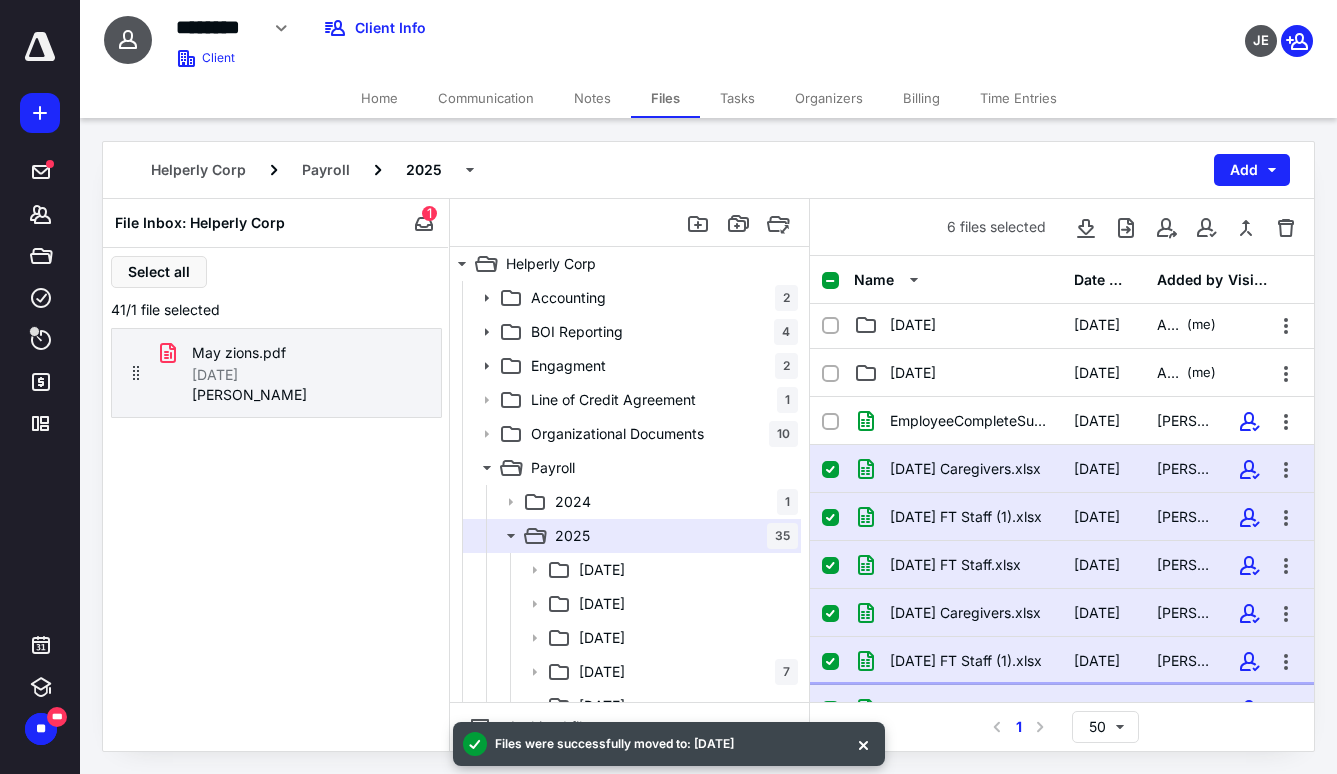 scroll, scrollTop: 300, scrollLeft: 0, axis: vertical 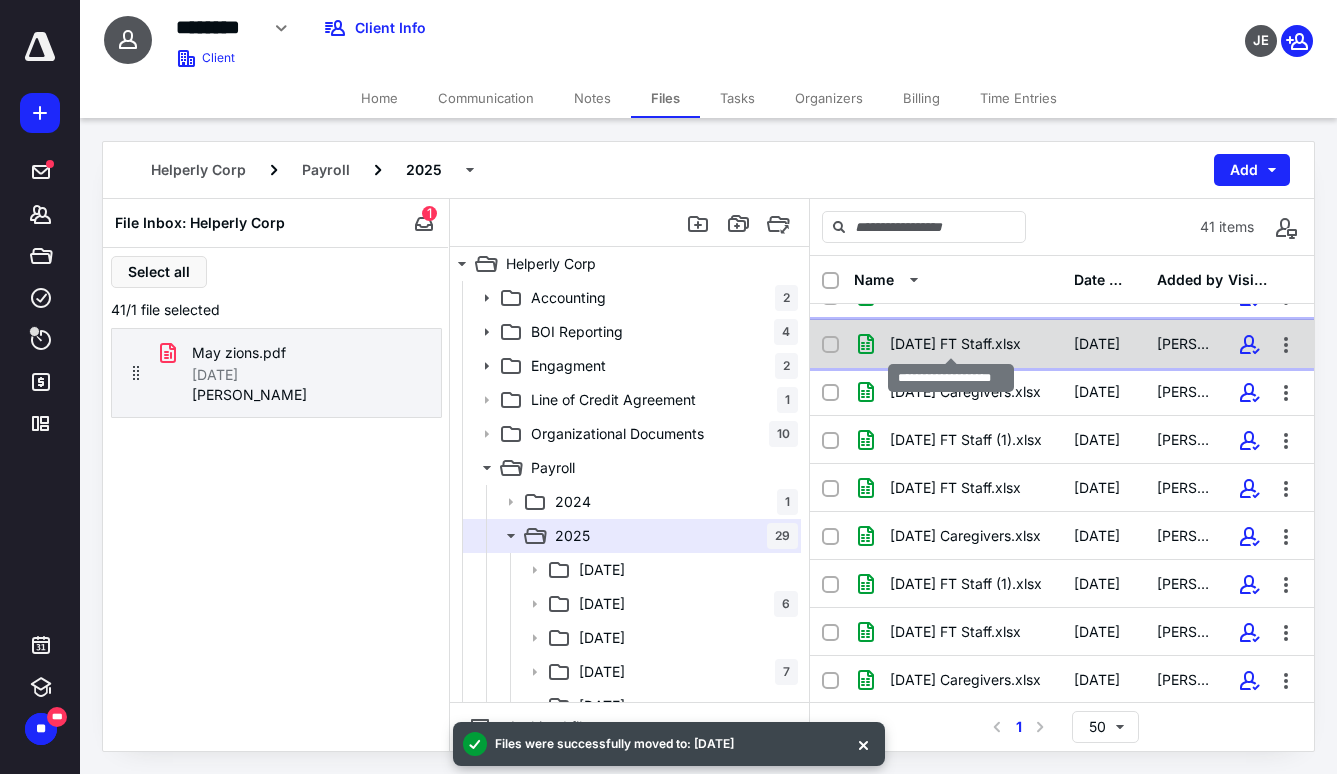 click on "Jan 3 FT Staff.xlsx" at bounding box center [955, 344] 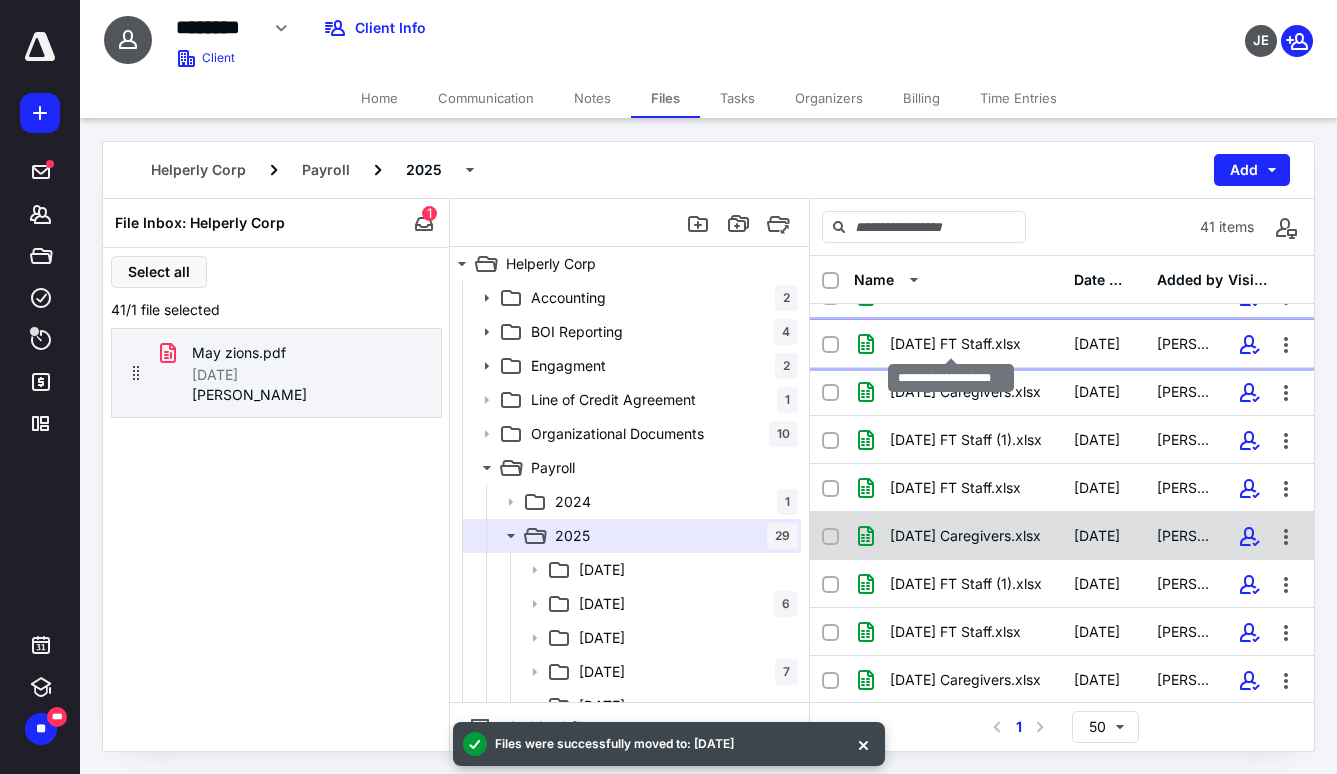 checkbox on "true" 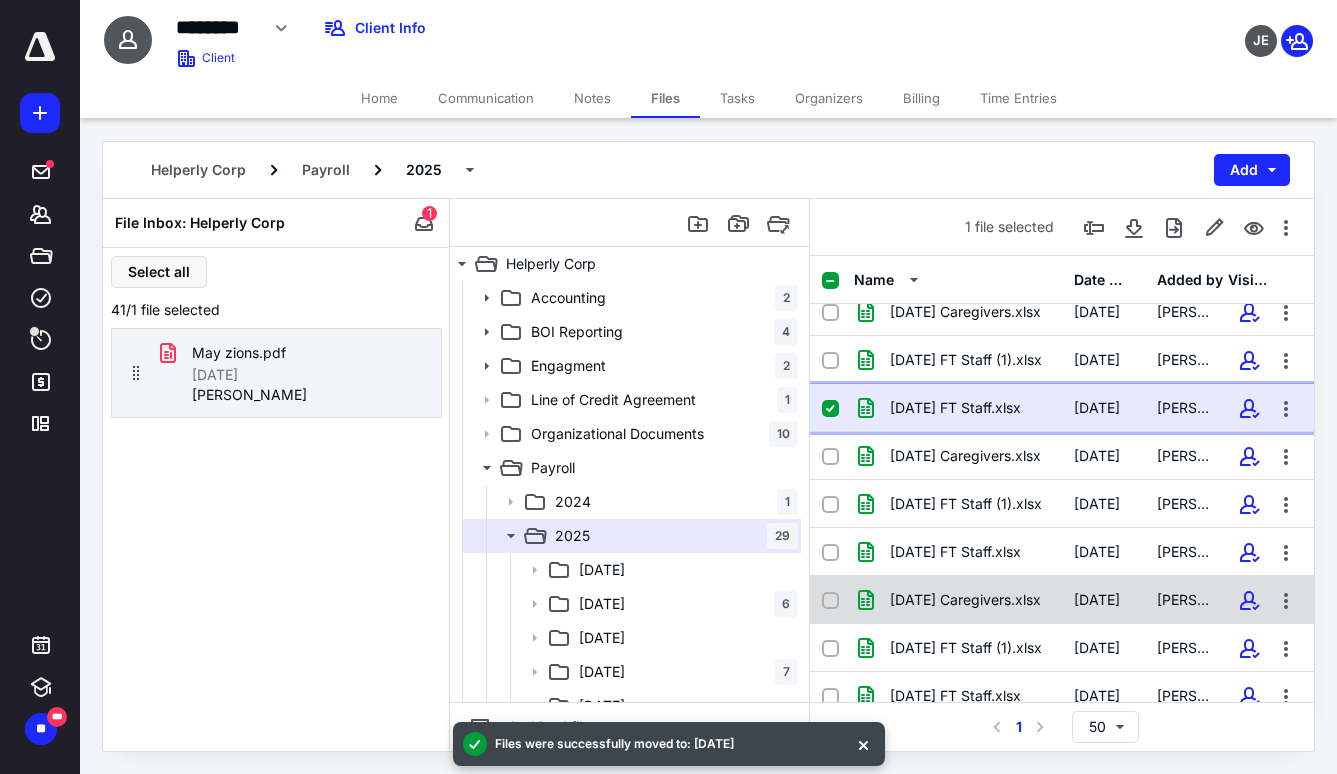 scroll, scrollTop: 700, scrollLeft: 0, axis: vertical 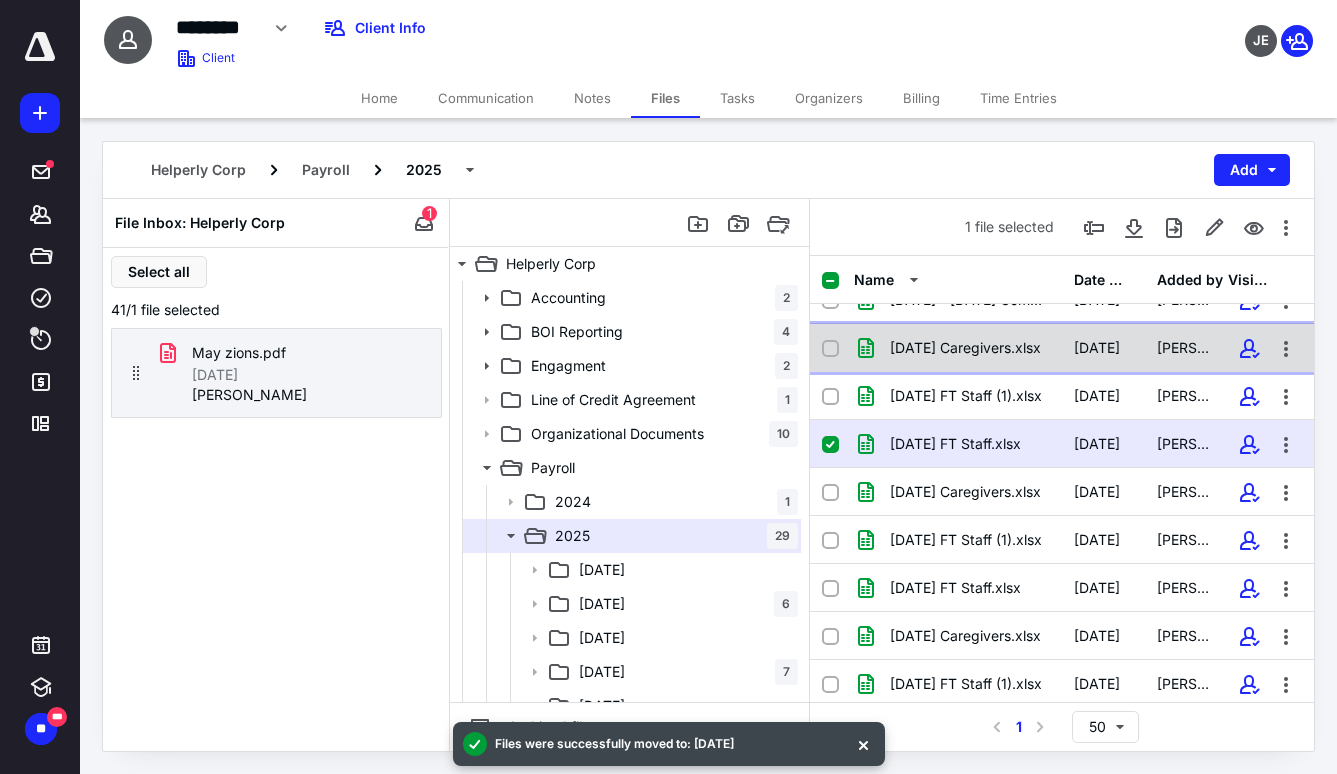 click on "Jan 3 Caregivers.xlsx" at bounding box center (965, 348) 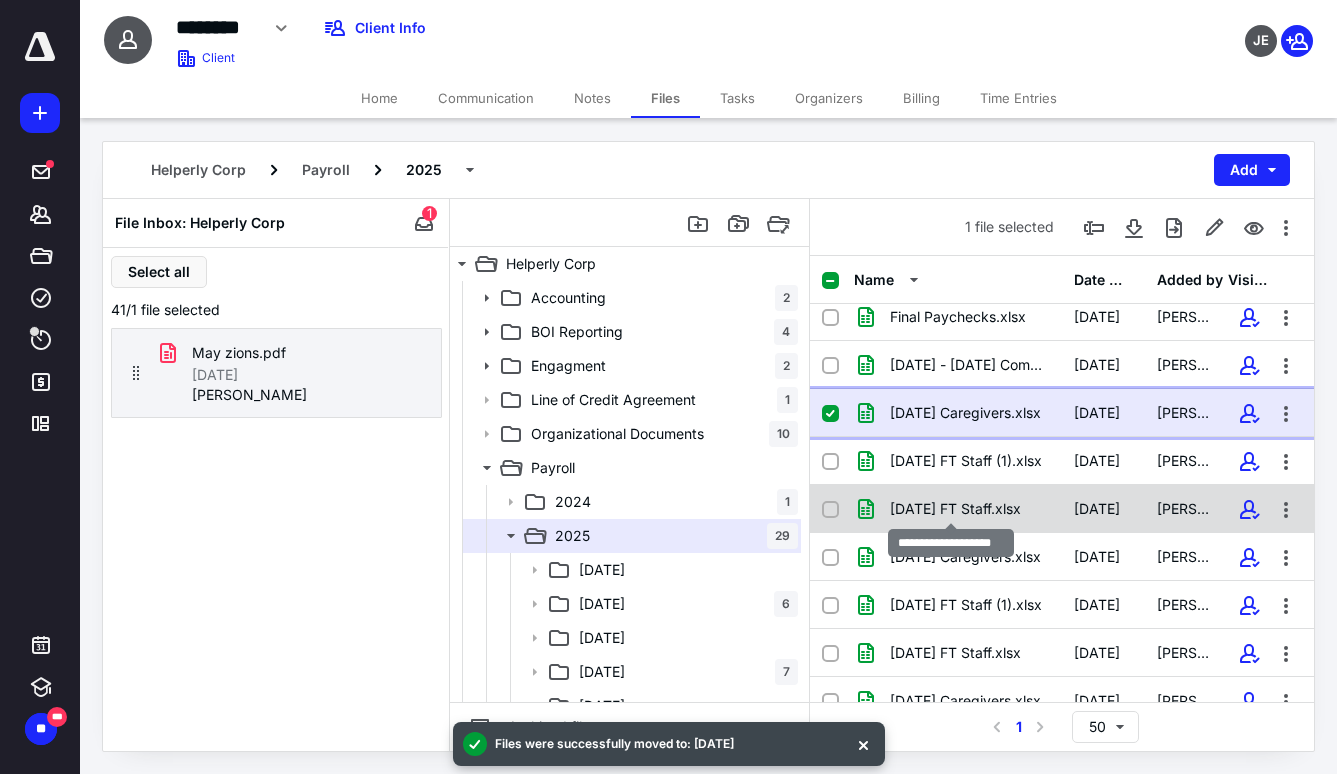 scroll, scrollTop: 600, scrollLeft: 0, axis: vertical 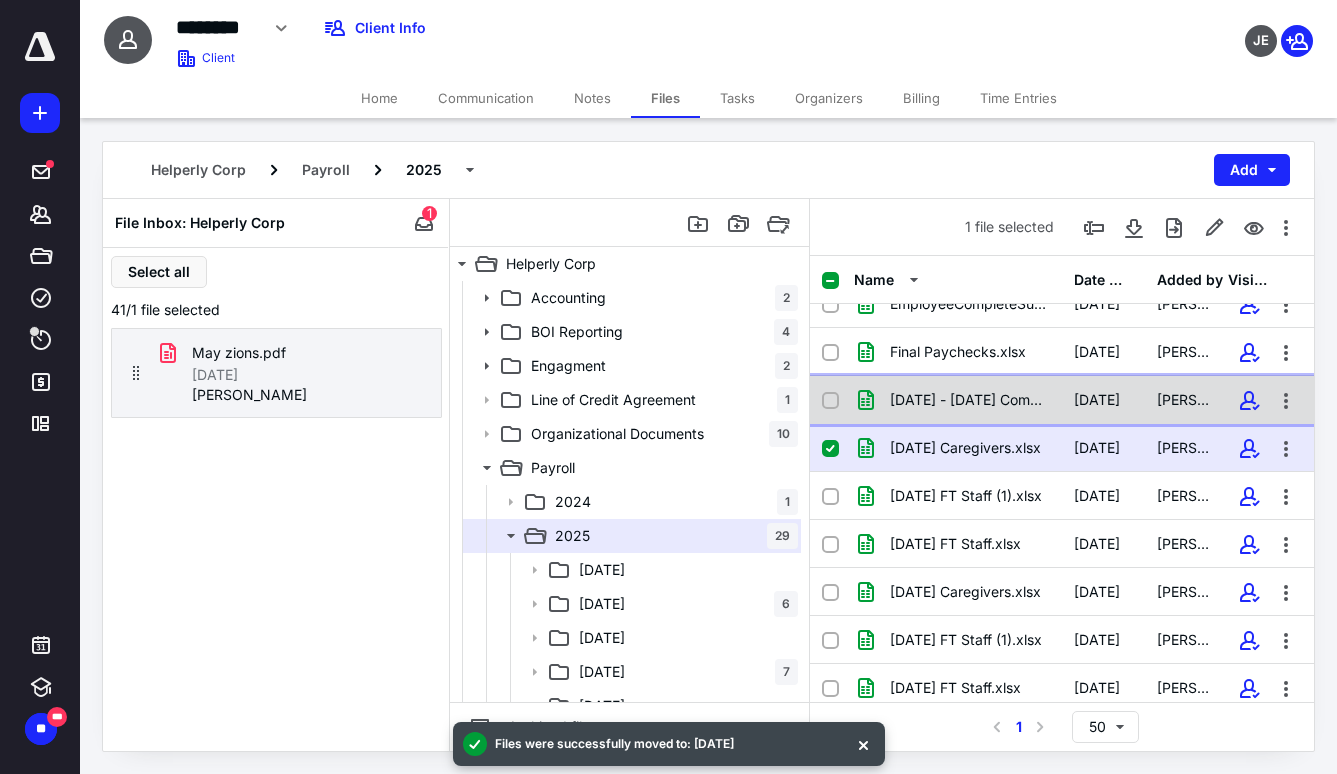 click on "Jan - Dec 2024 Combined Report.xlsx" at bounding box center (970, 400) 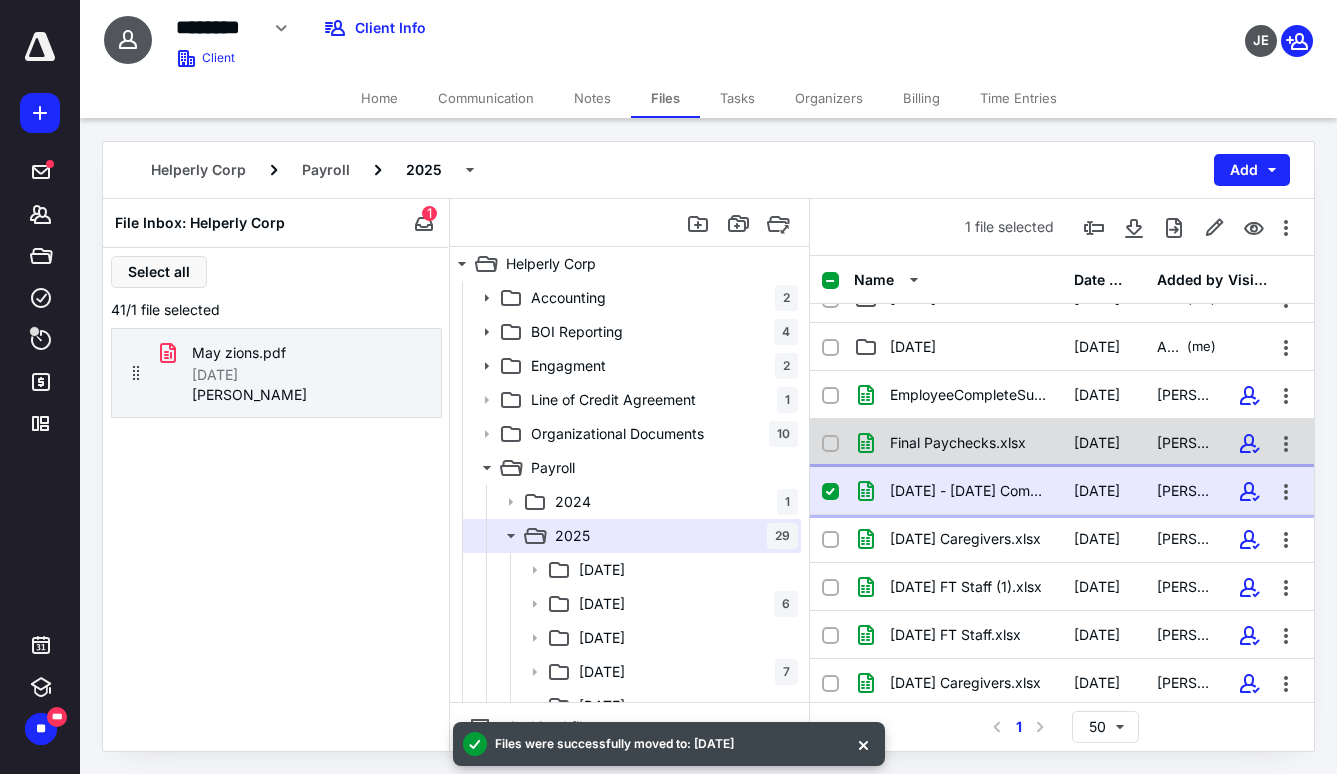 scroll, scrollTop: 500, scrollLeft: 0, axis: vertical 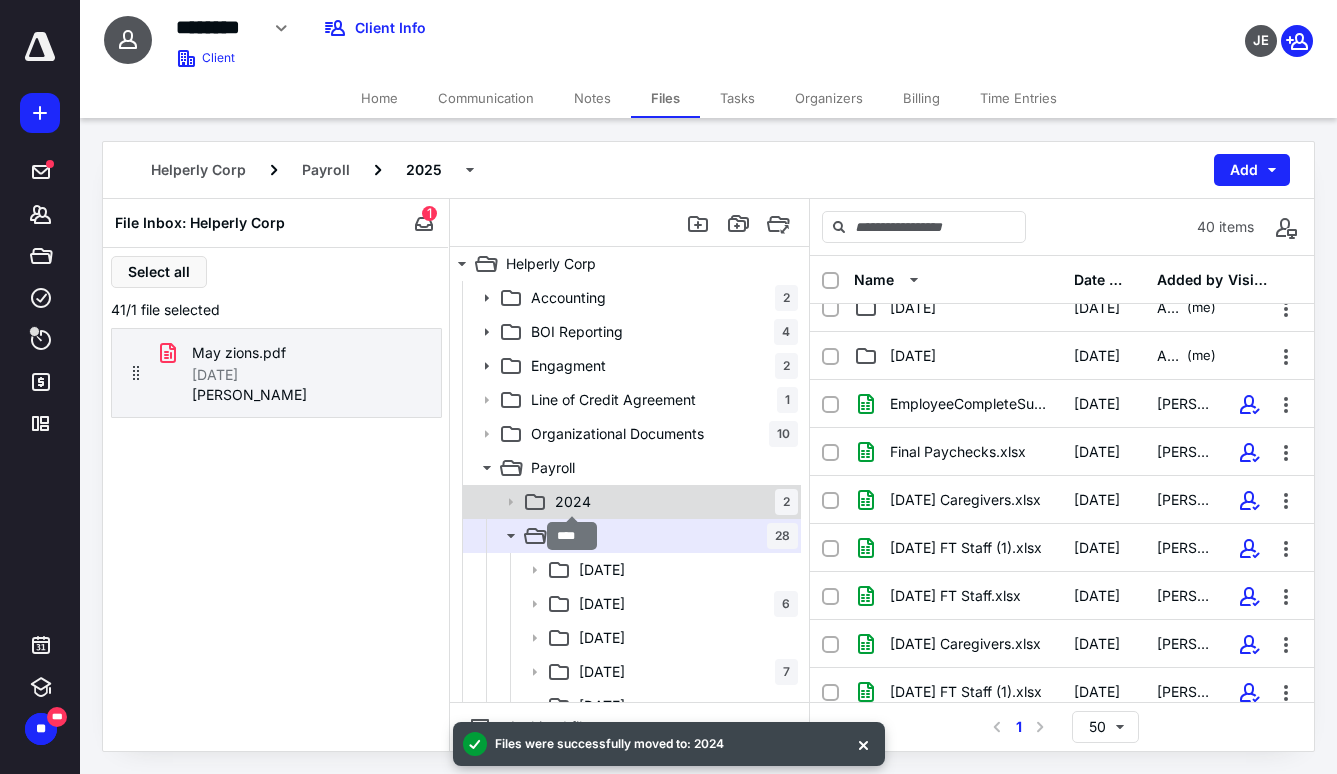 click on "2024" at bounding box center (573, 502) 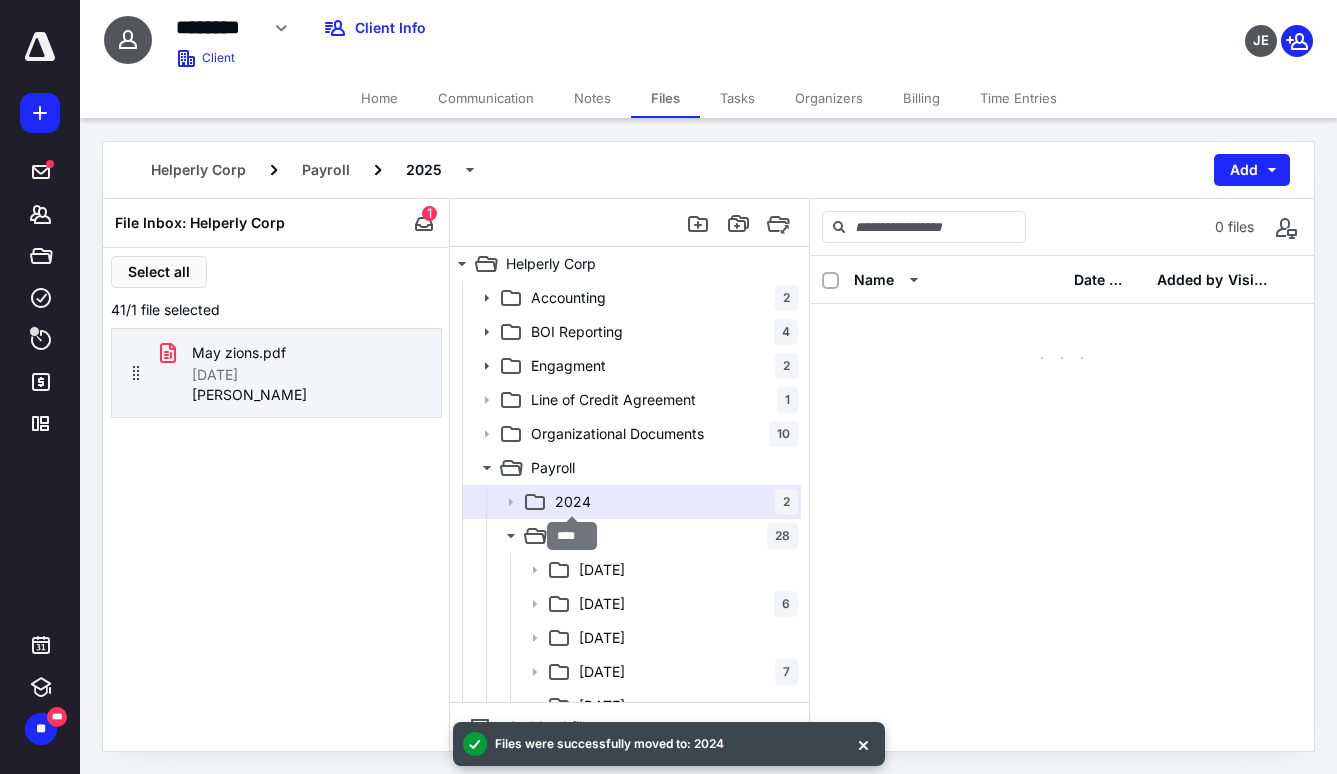 scroll, scrollTop: 0, scrollLeft: 0, axis: both 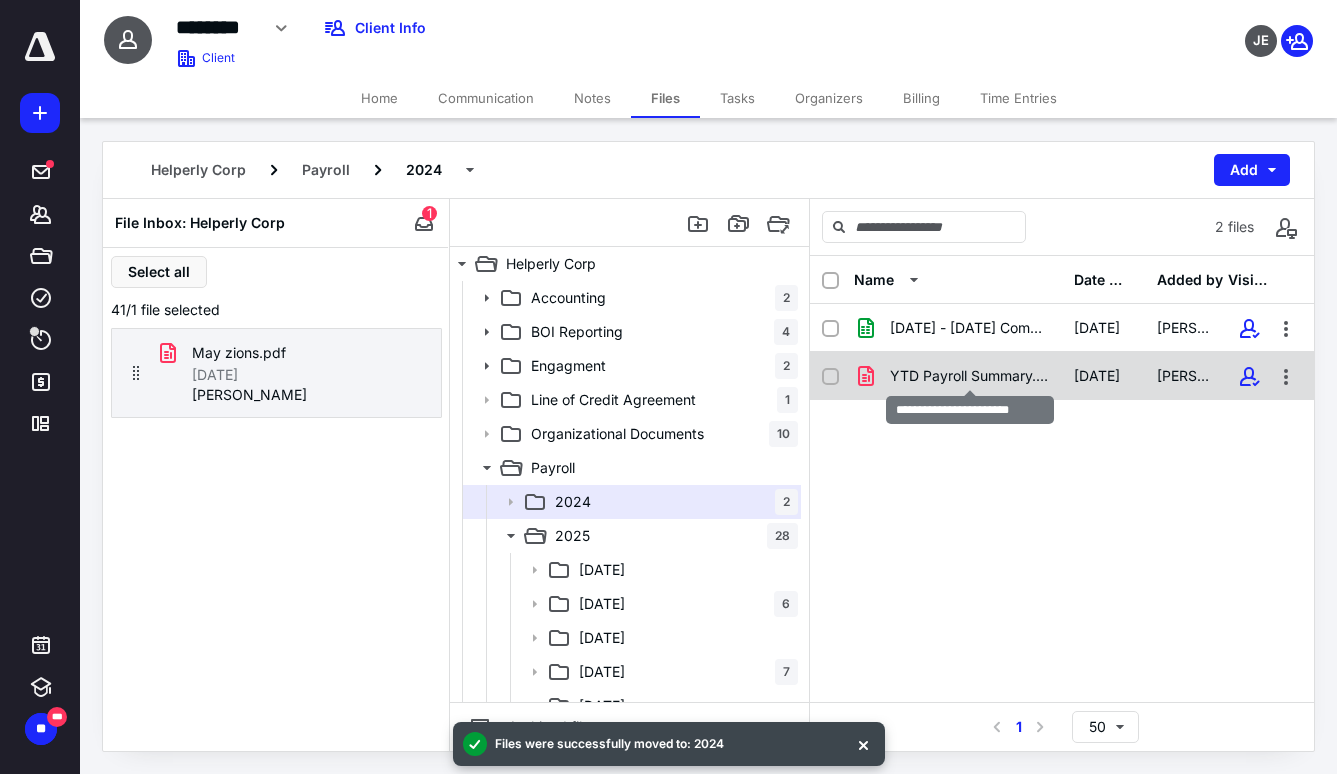 click on "YTD Payroll Summary.pdf" at bounding box center [970, 376] 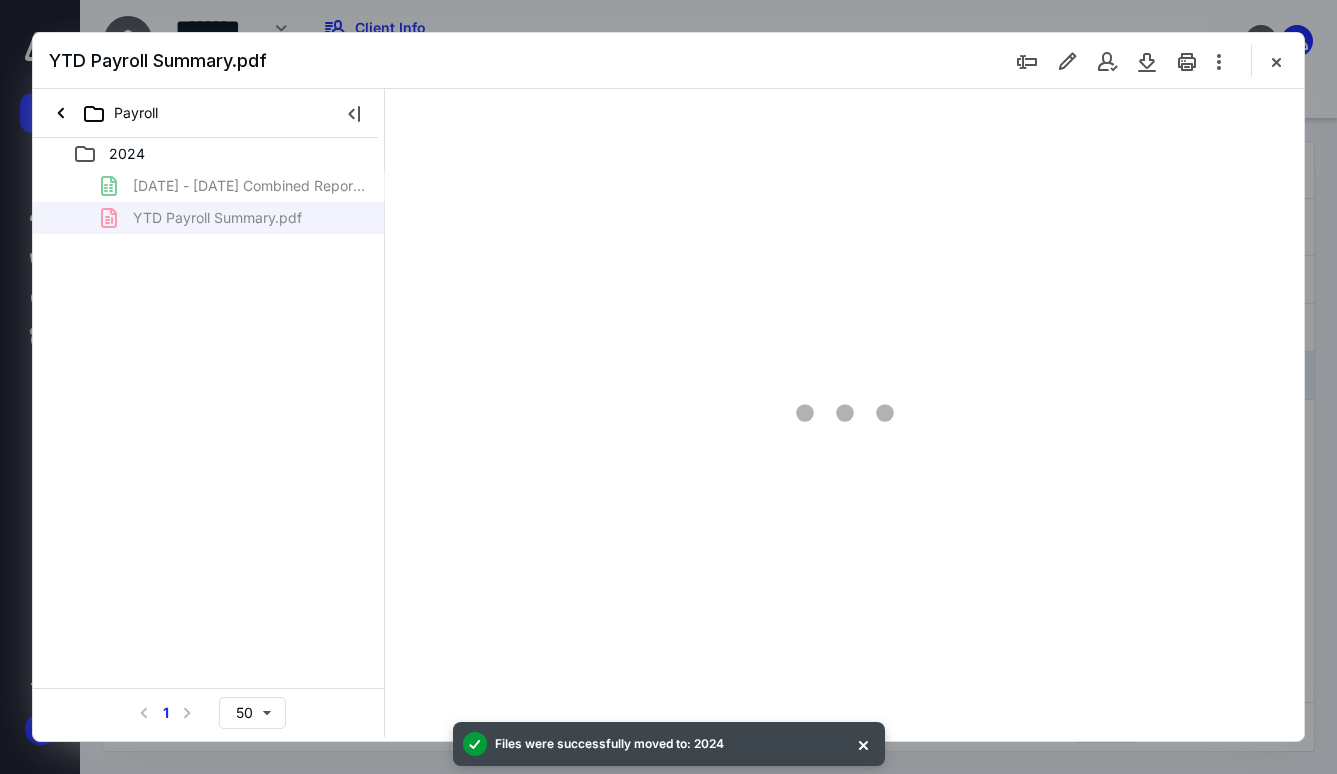 scroll, scrollTop: 0, scrollLeft: 0, axis: both 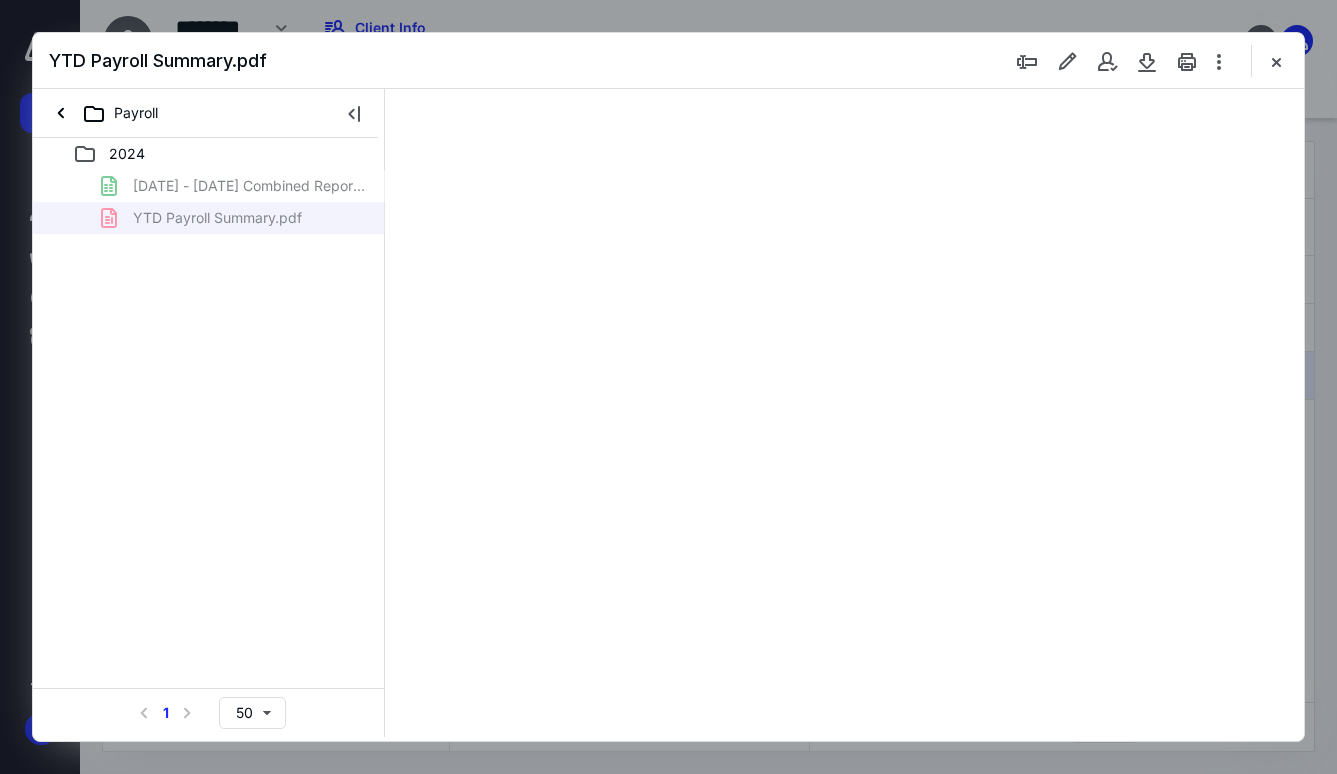 type on "72" 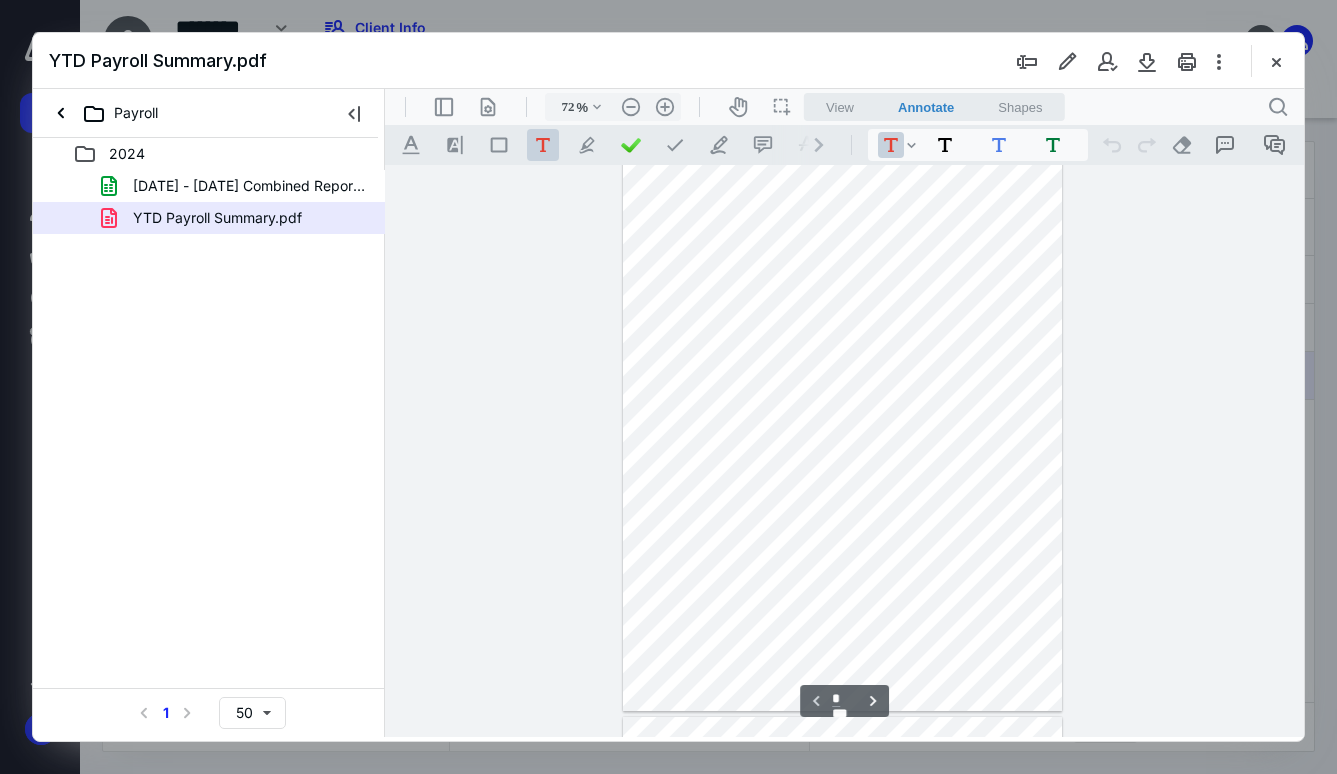 scroll, scrollTop: 0, scrollLeft: 0, axis: both 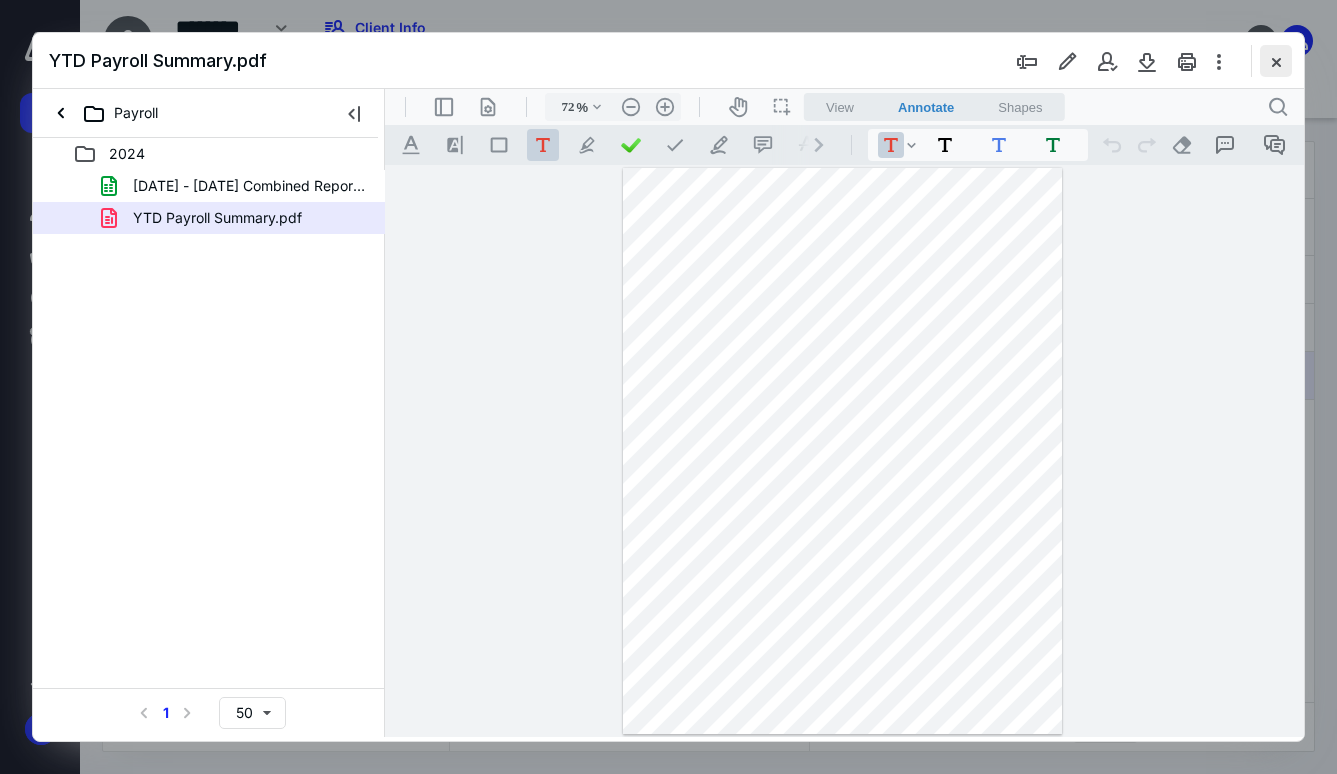 click at bounding box center (1276, 61) 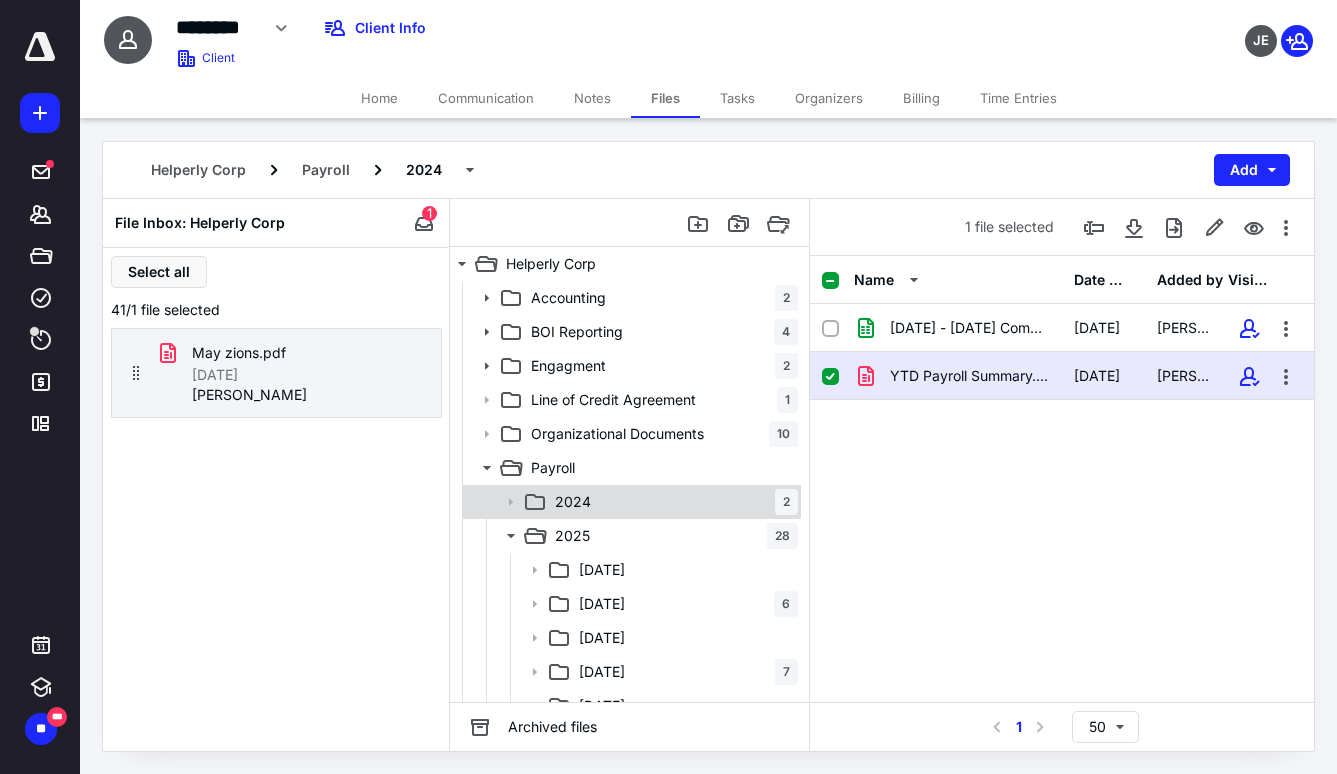 click on "2024 2" at bounding box center (672, 502) 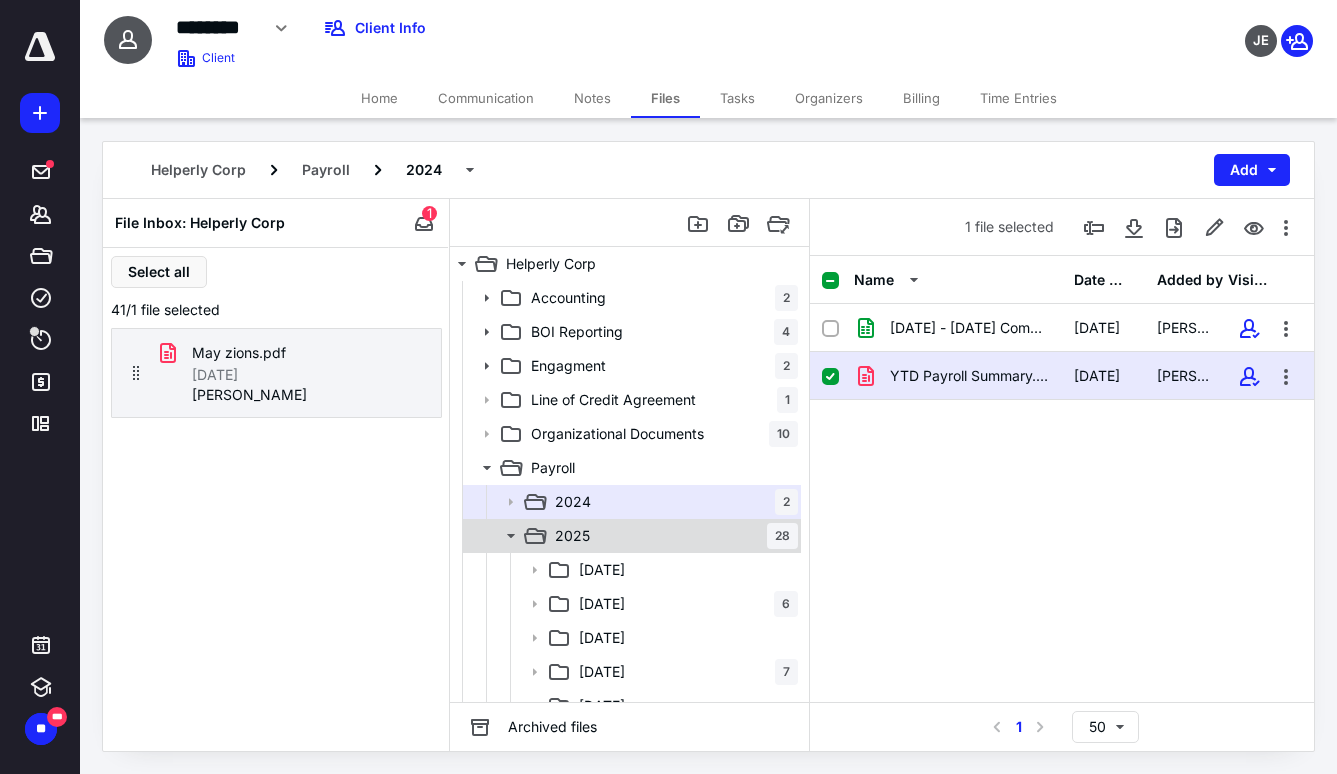 click on "2025 28" at bounding box center [672, 536] 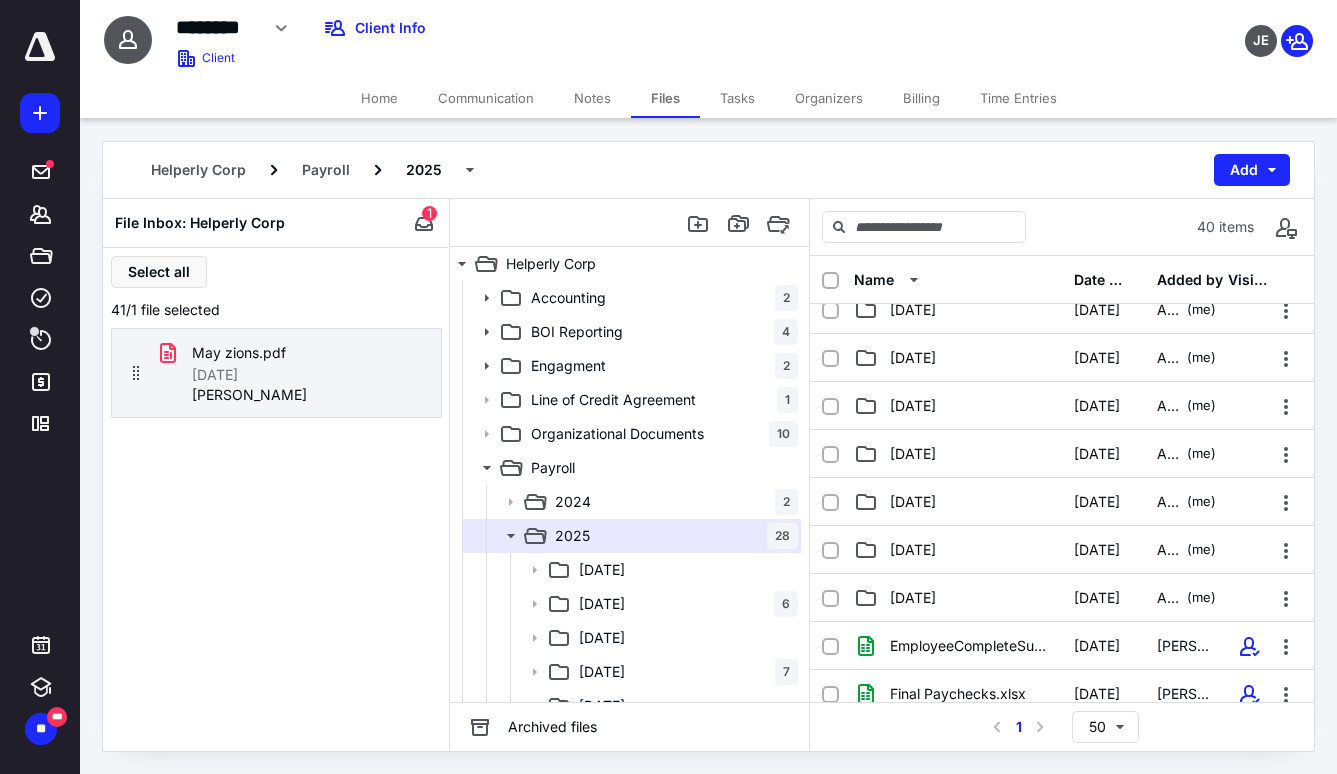 scroll, scrollTop: 600, scrollLeft: 0, axis: vertical 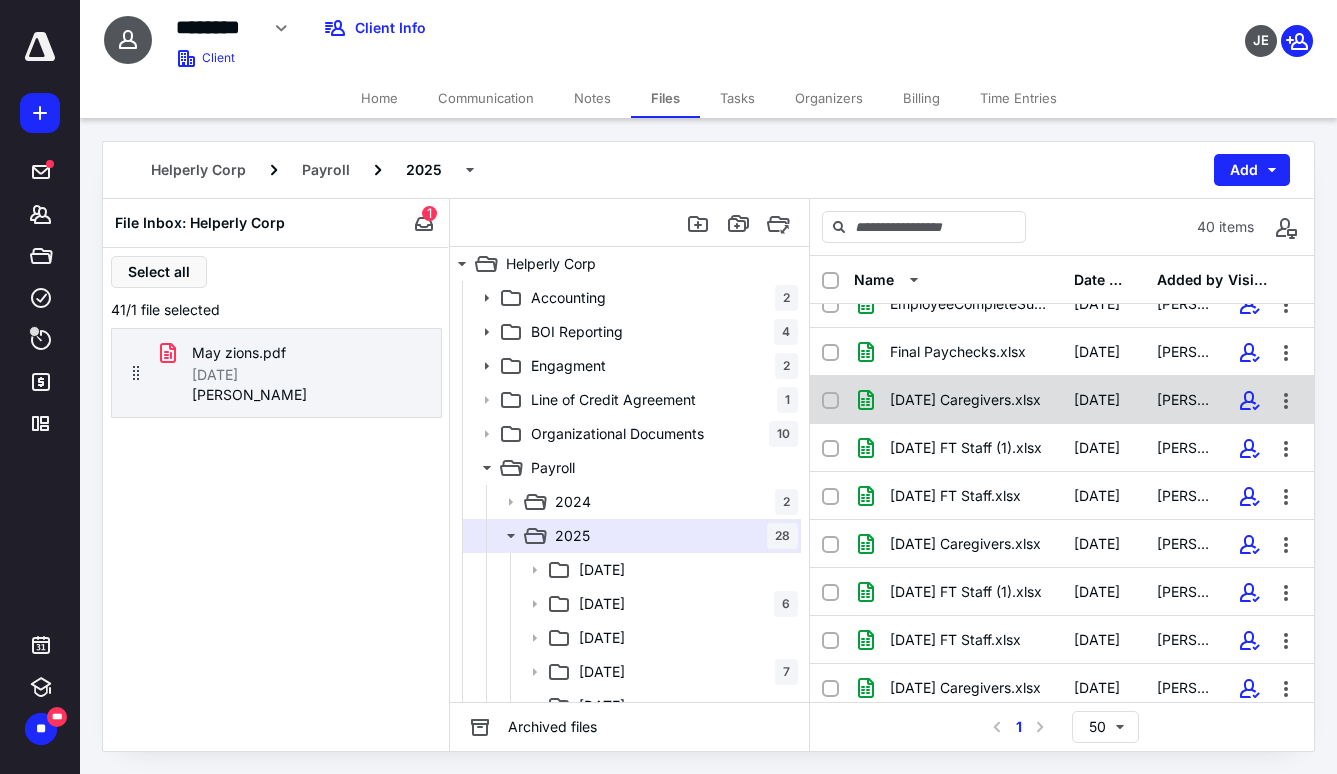 click 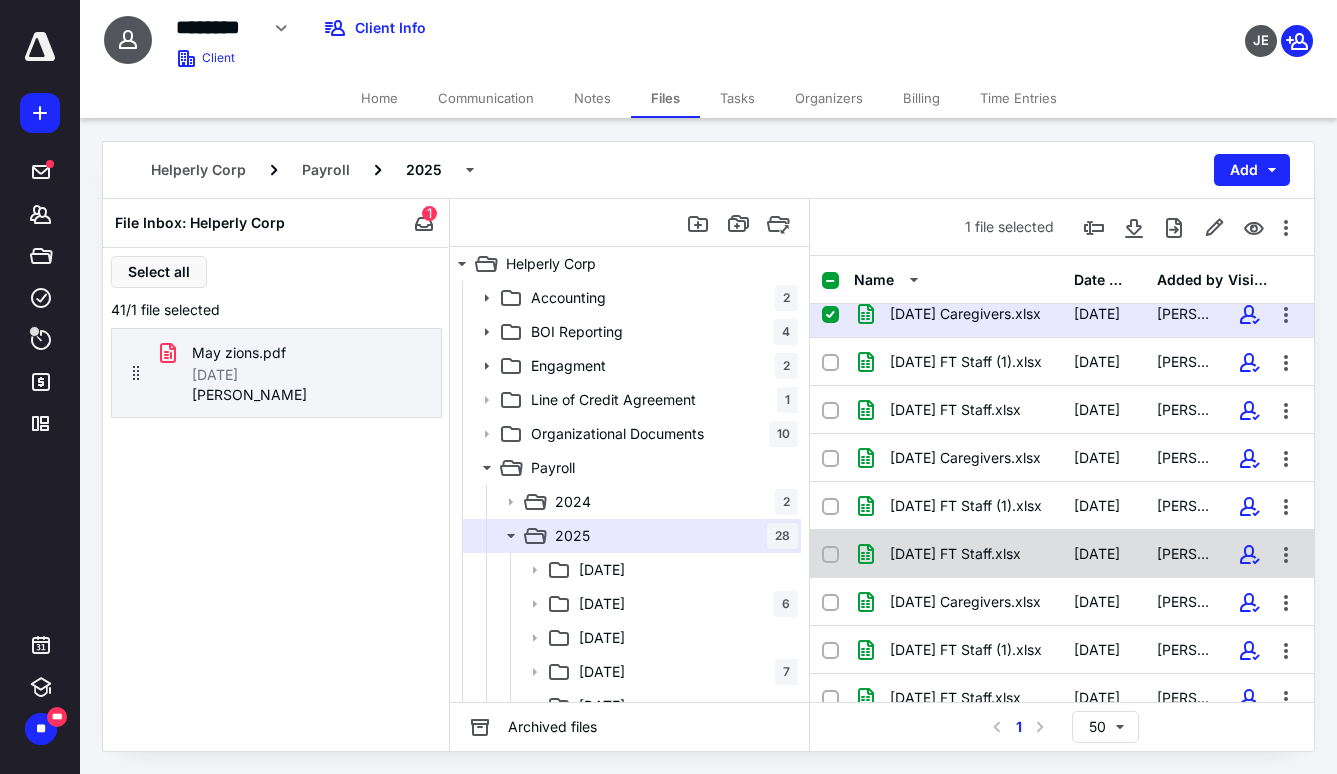 scroll, scrollTop: 800, scrollLeft: 0, axis: vertical 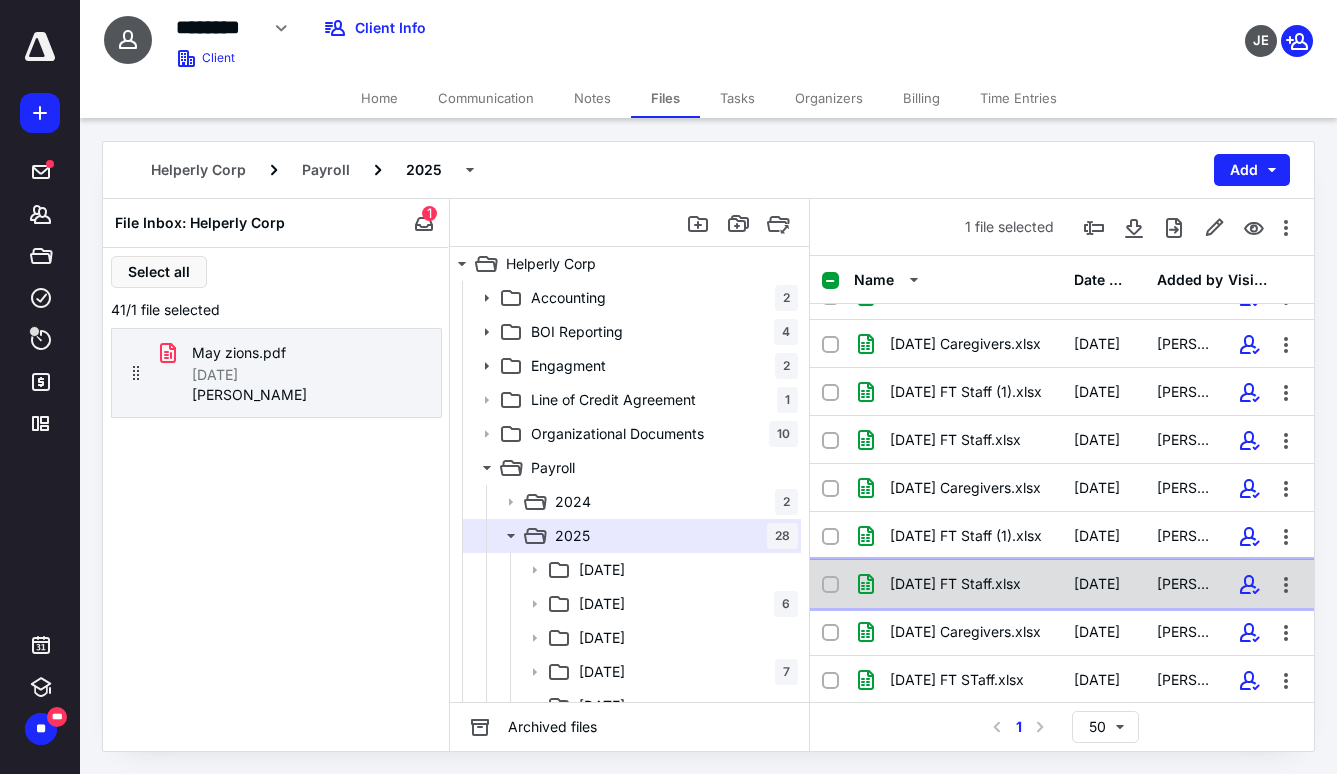 click 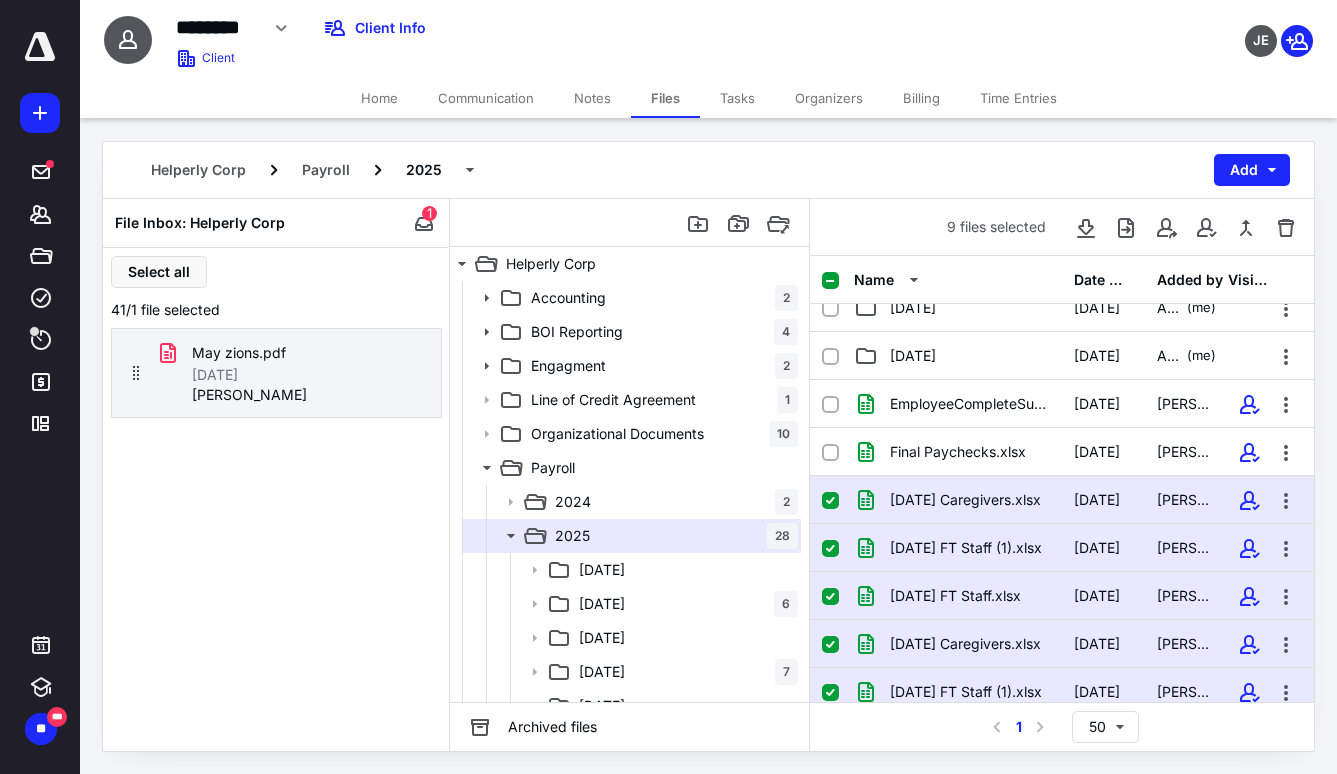 scroll, scrollTop: 400, scrollLeft: 0, axis: vertical 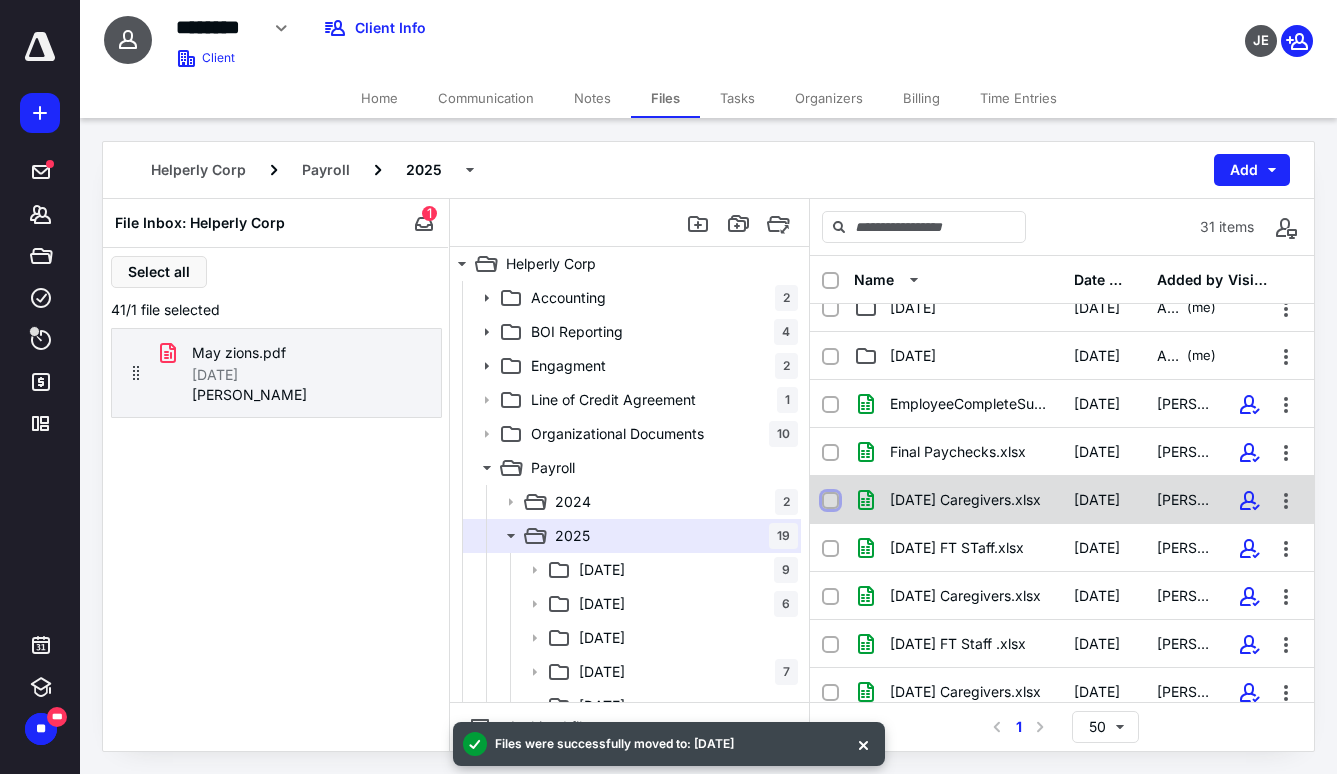 click at bounding box center (830, 501) 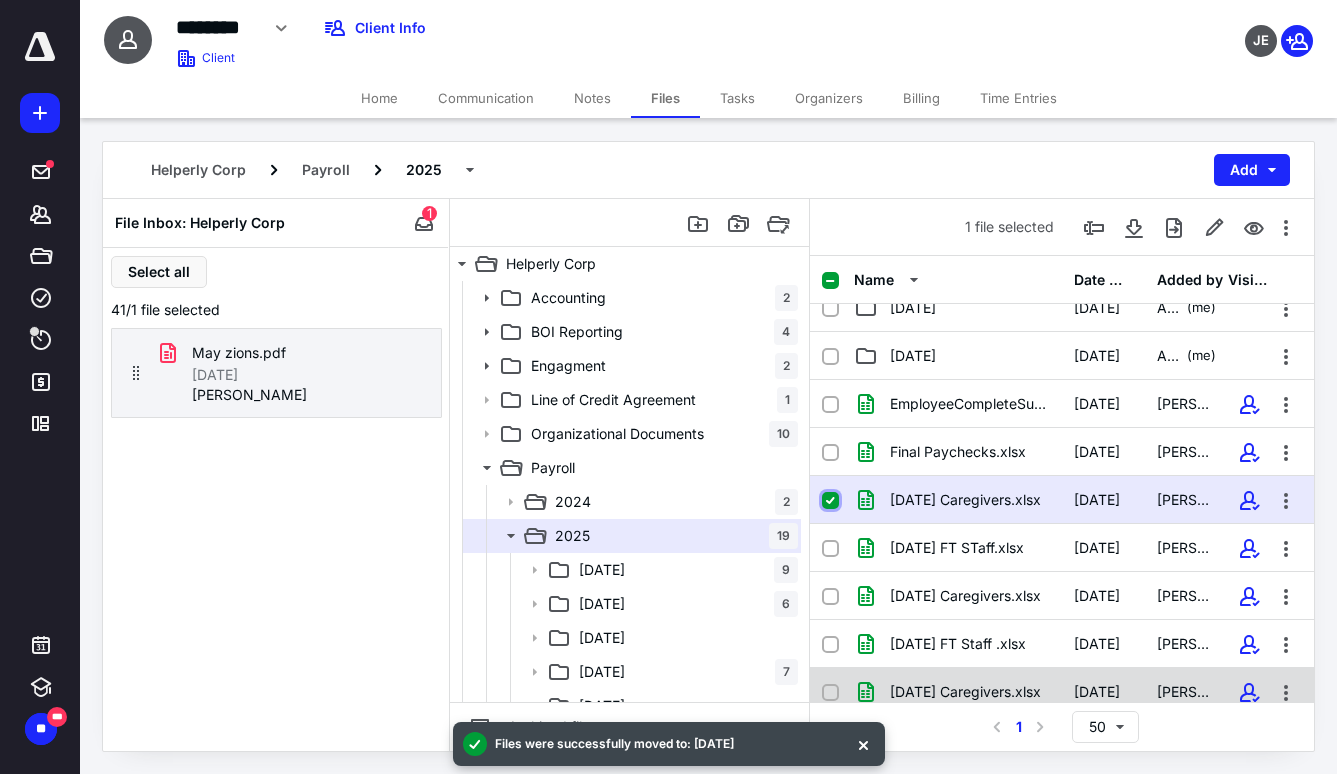 checkbox on "true" 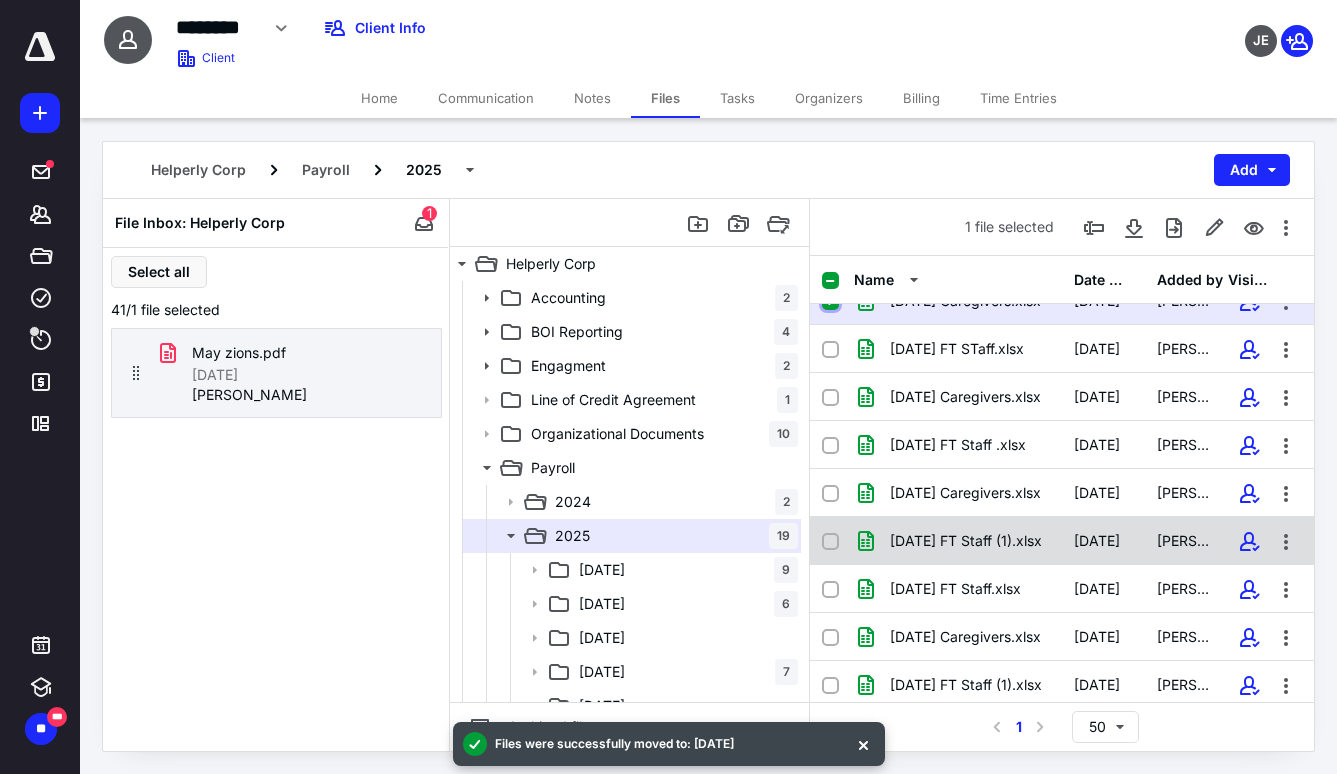 scroll, scrollTop: 700, scrollLeft: 0, axis: vertical 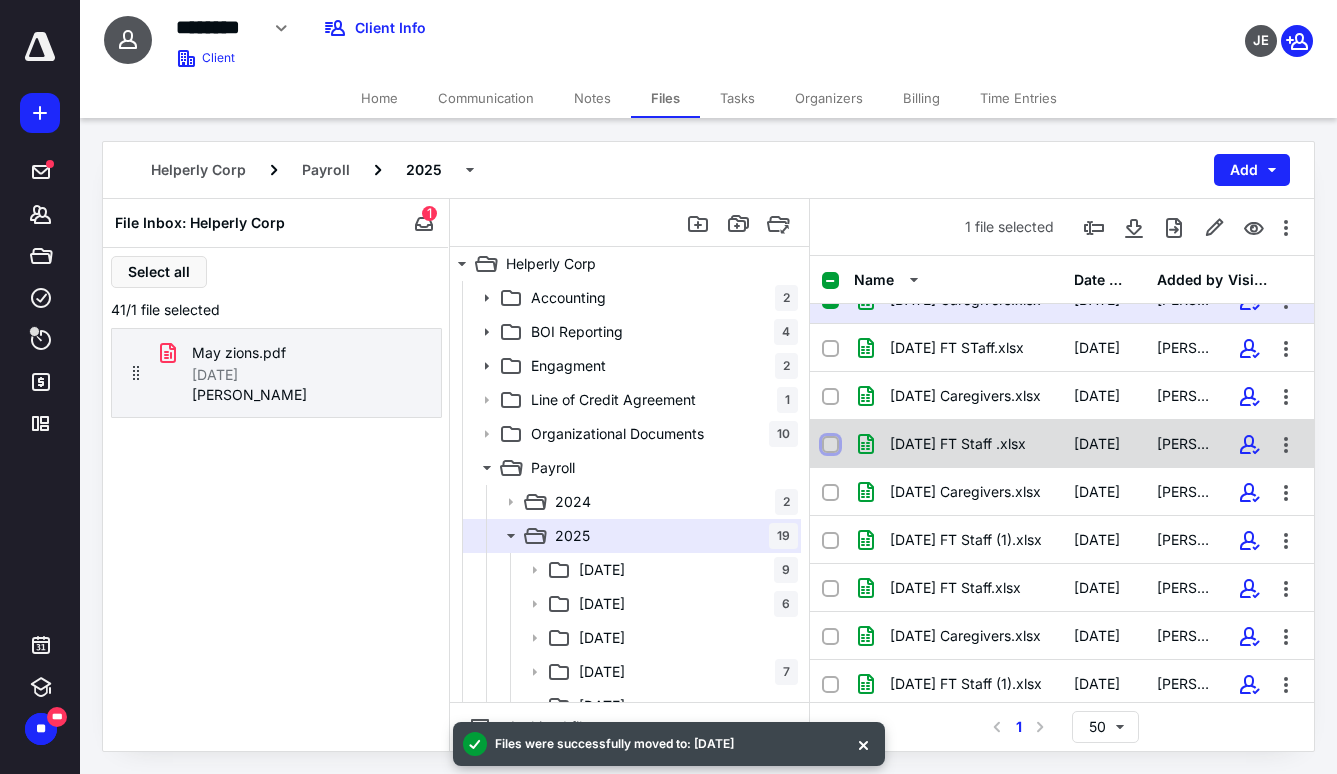 click at bounding box center [830, 445] 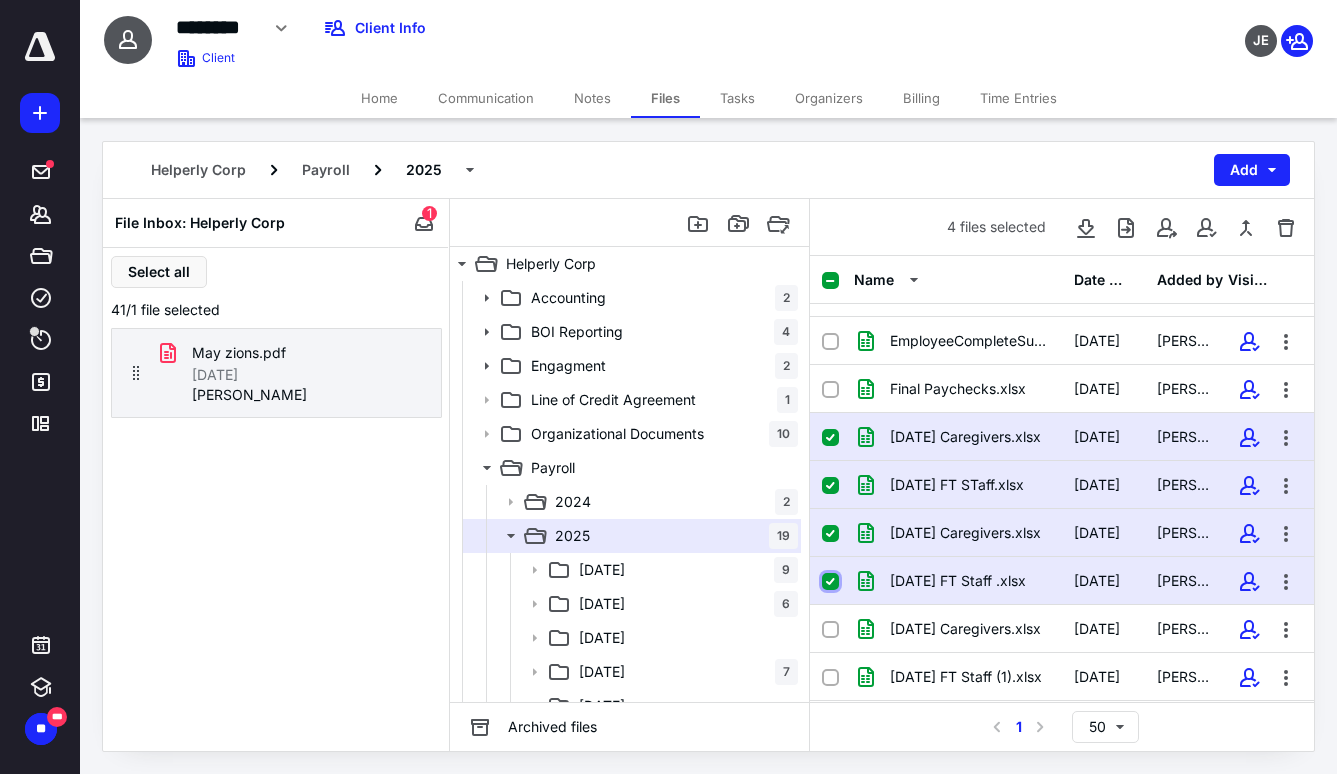 scroll, scrollTop: 500, scrollLeft: 0, axis: vertical 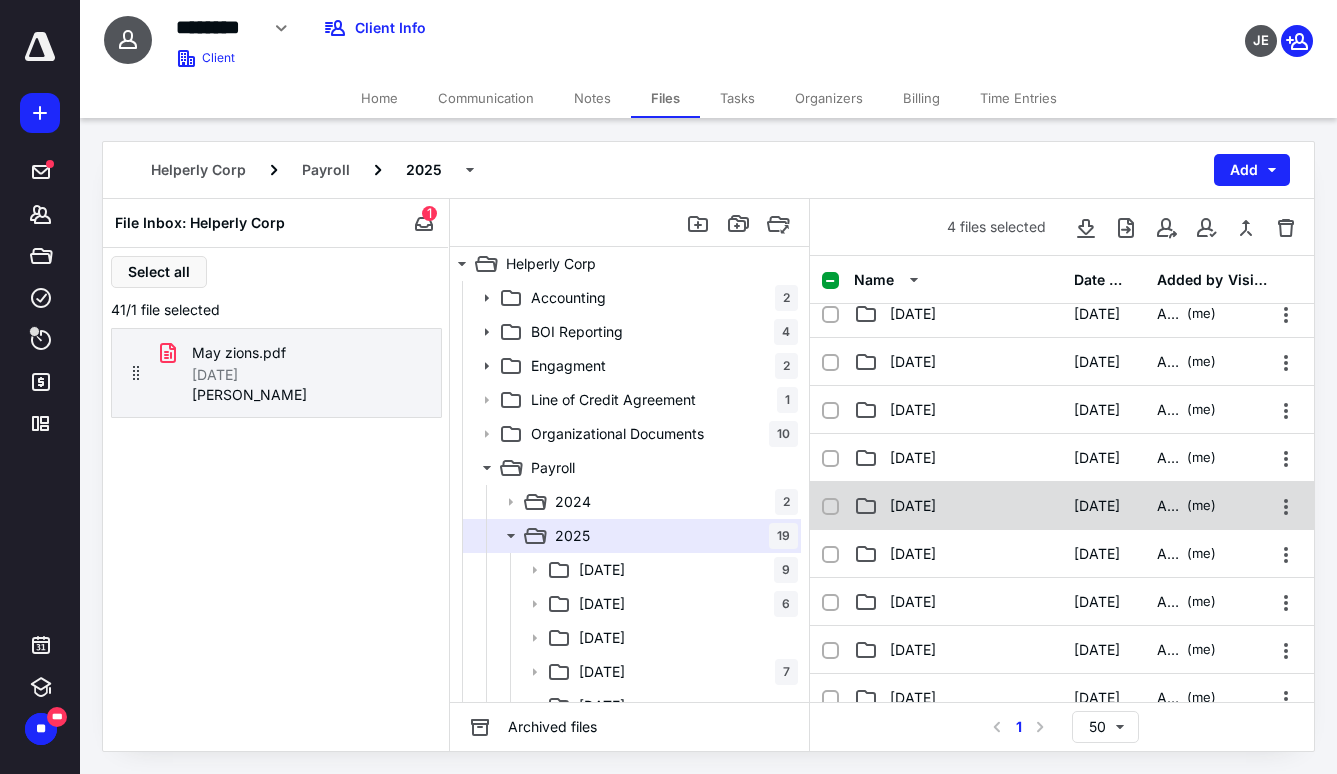 checkbox on "true" 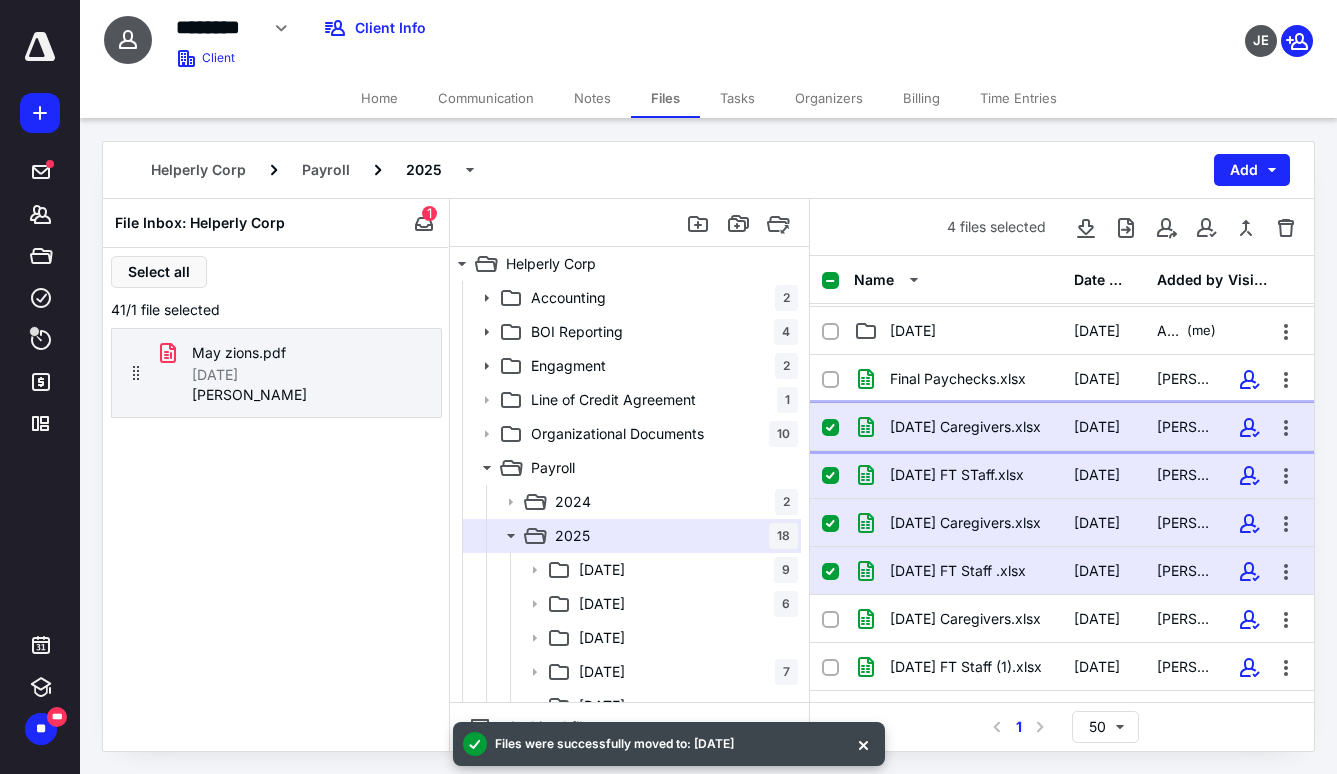 scroll, scrollTop: 510, scrollLeft: 0, axis: vertical 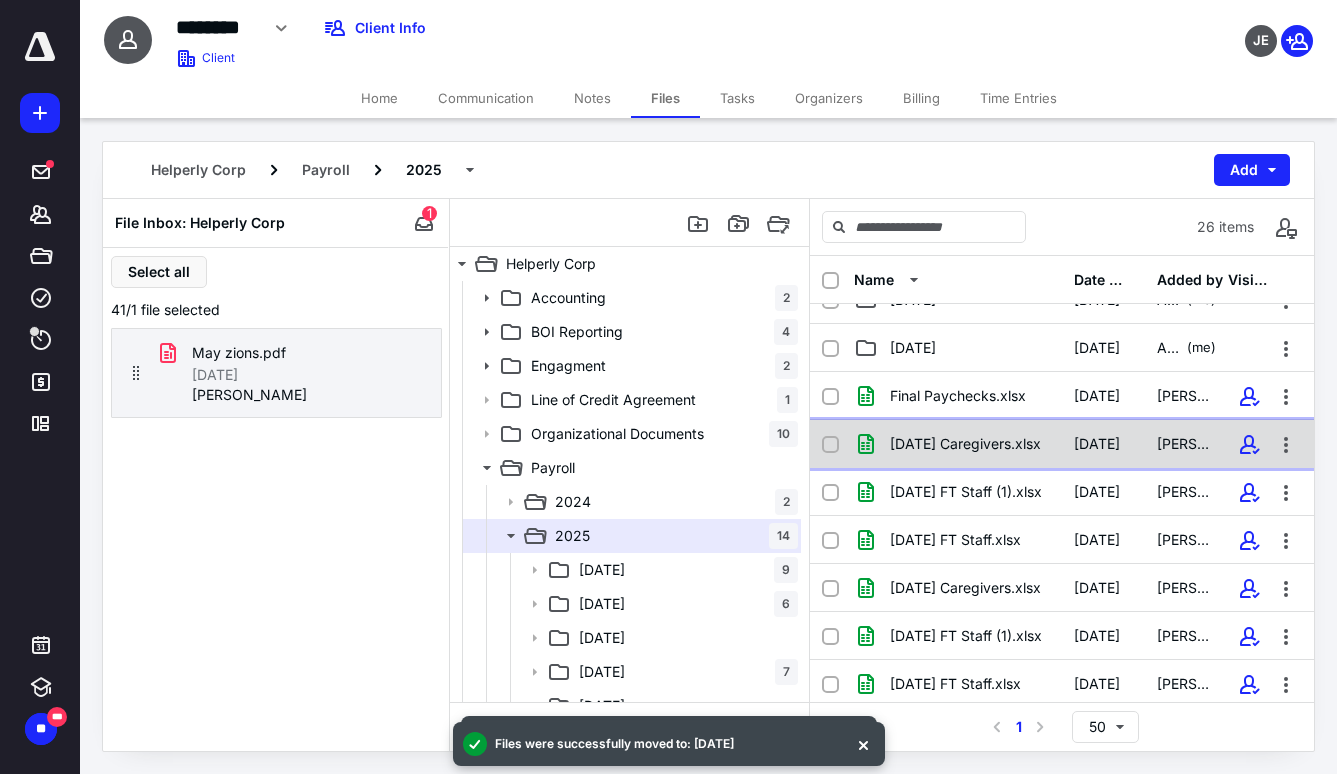 click on "Mar 14 Caregivers.xlsx 6/25/2025 Caleb Richardson" at bounding box center [1062, 444] 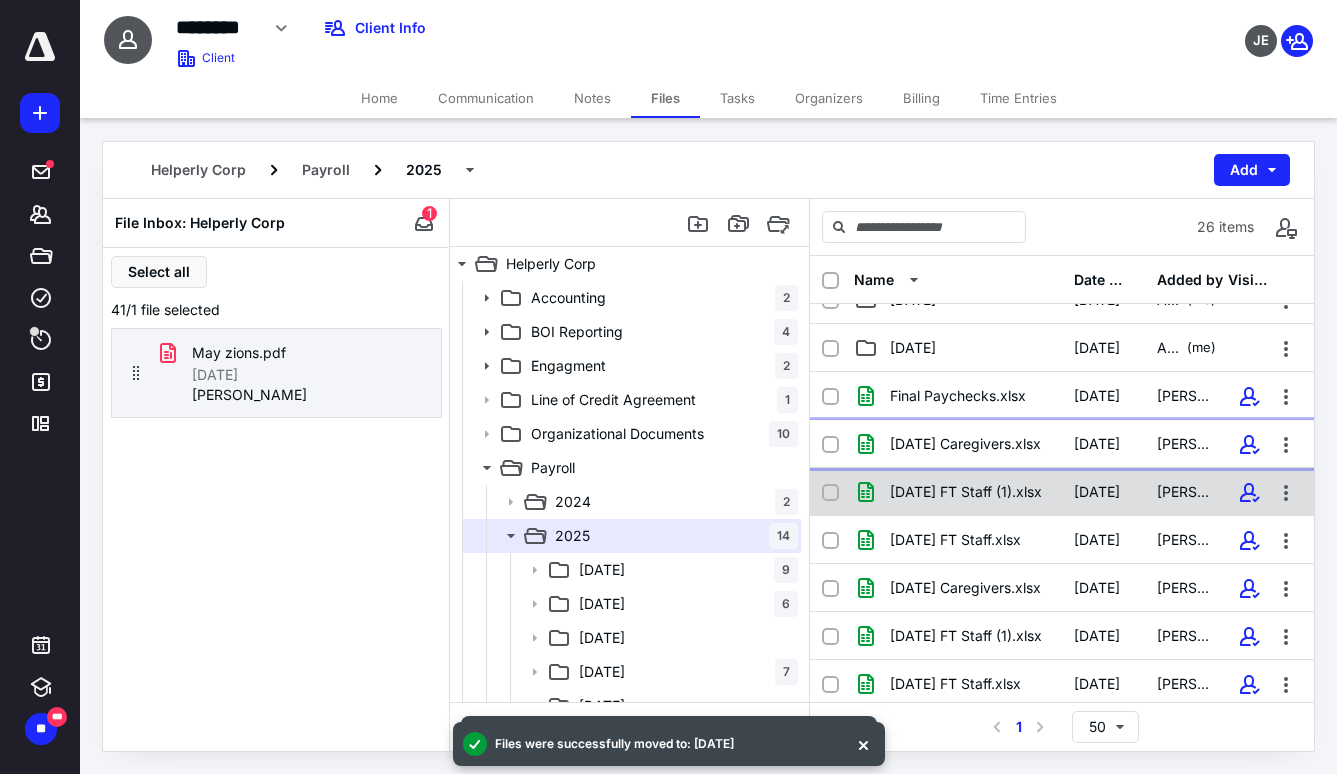 checkbox on "true" 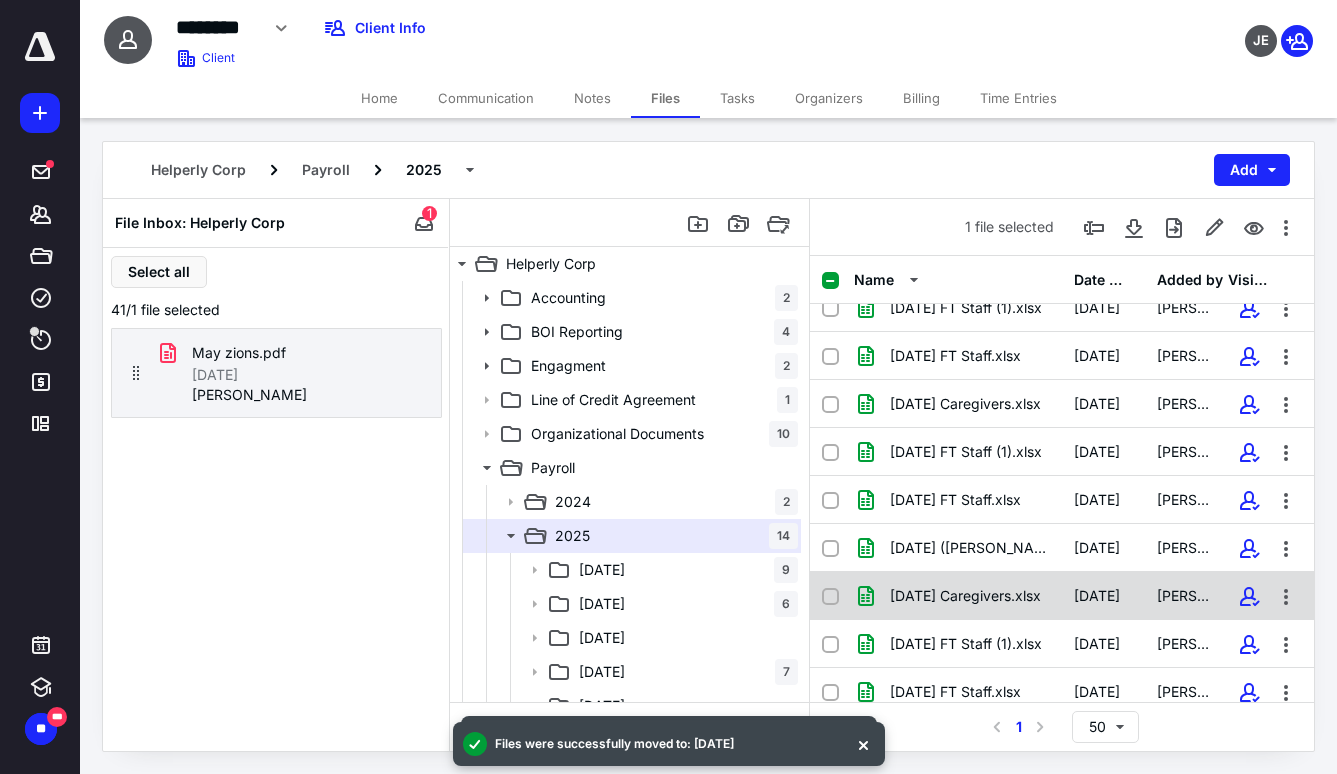 scroll, scrollTop: 708, scrollLeft: 0, axis: vertical 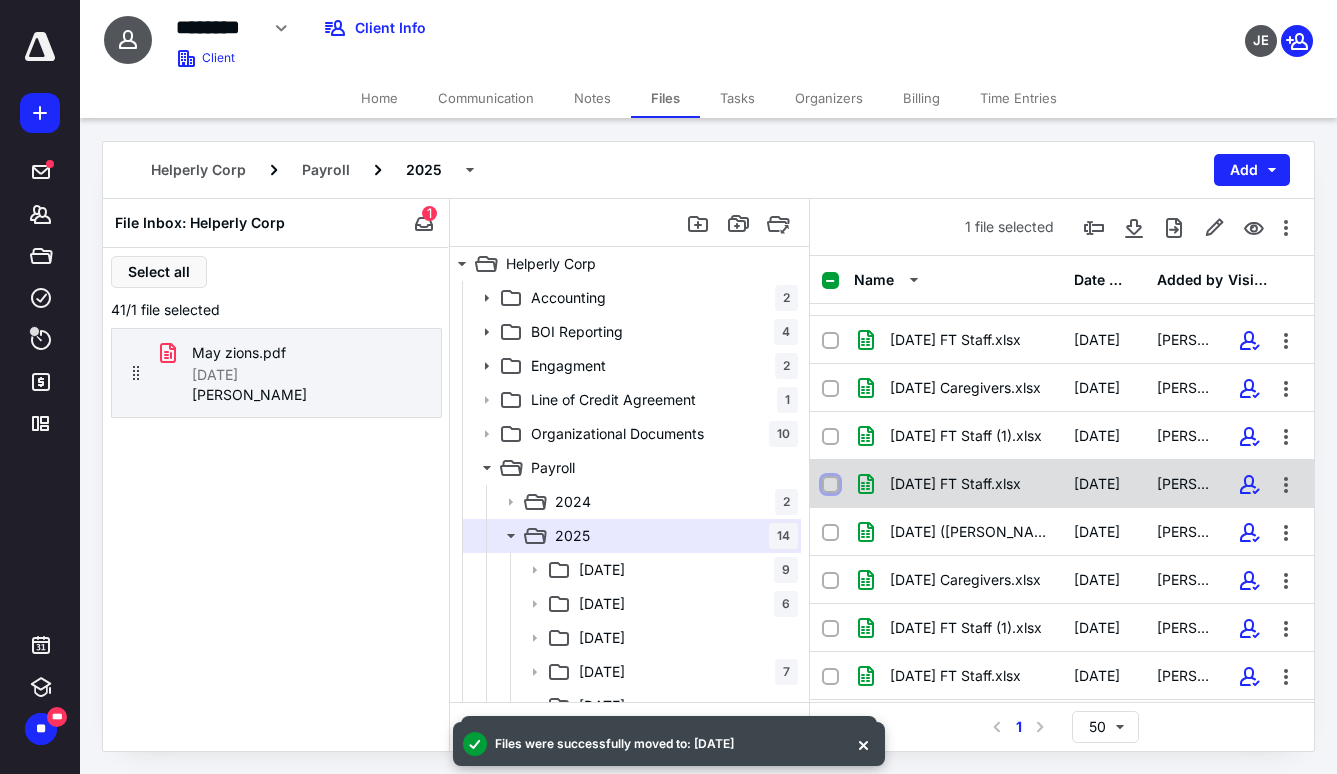 click at bounding box center (830, 485) 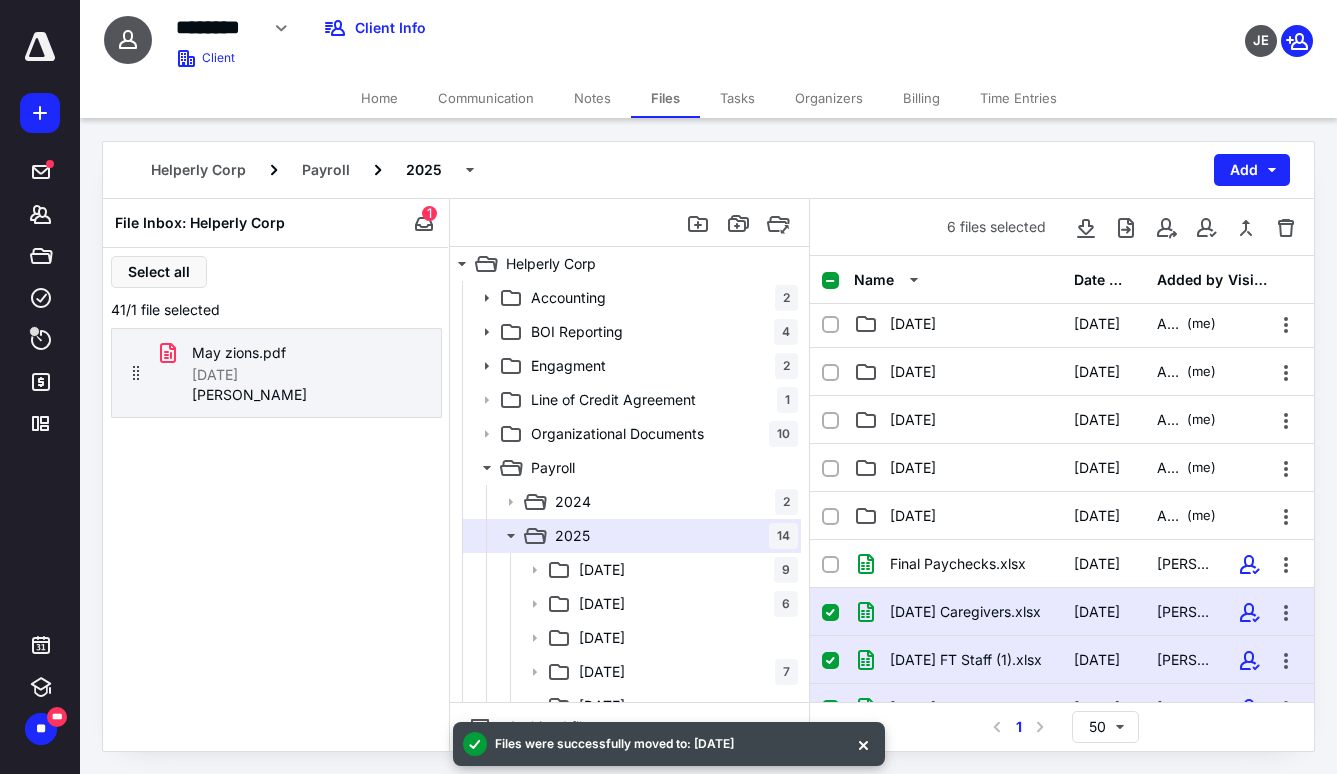 scroll, scrollTop: 308, scrollLeft: 0, axis: vertical 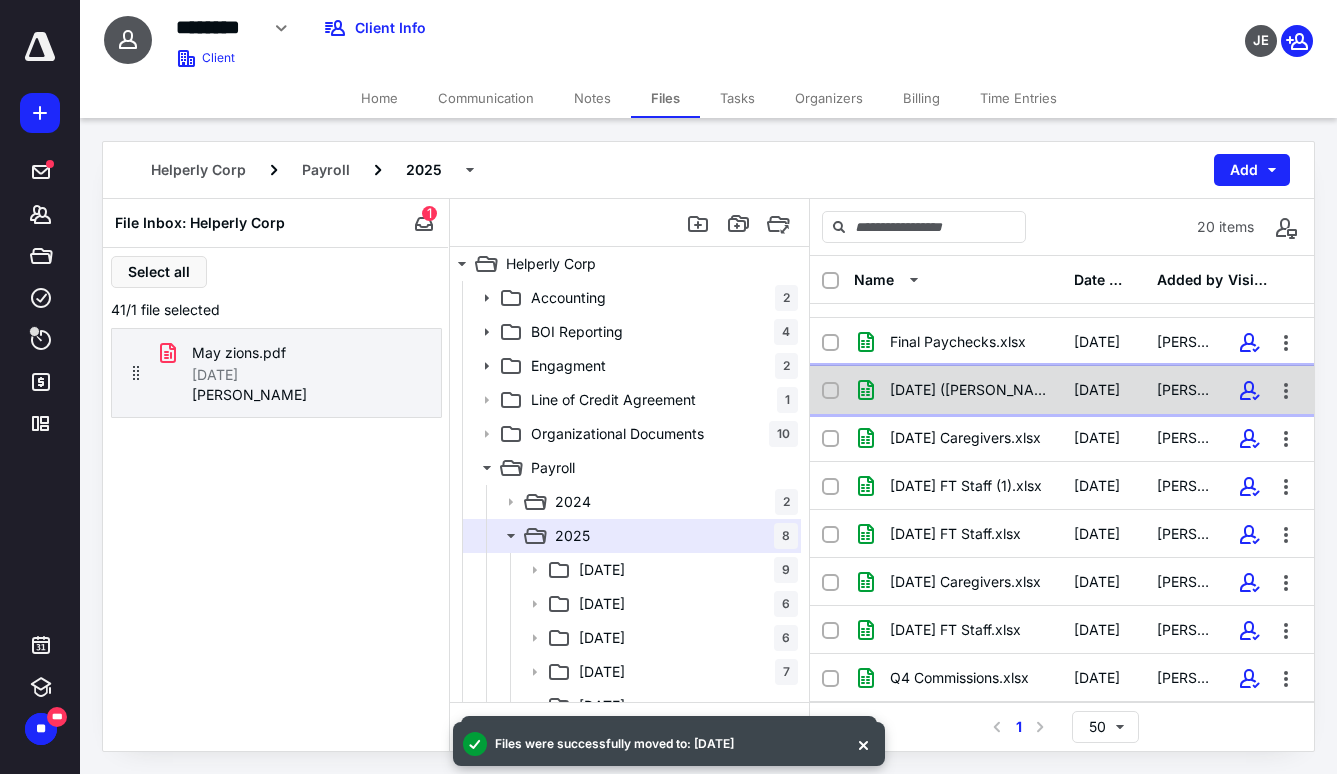 click 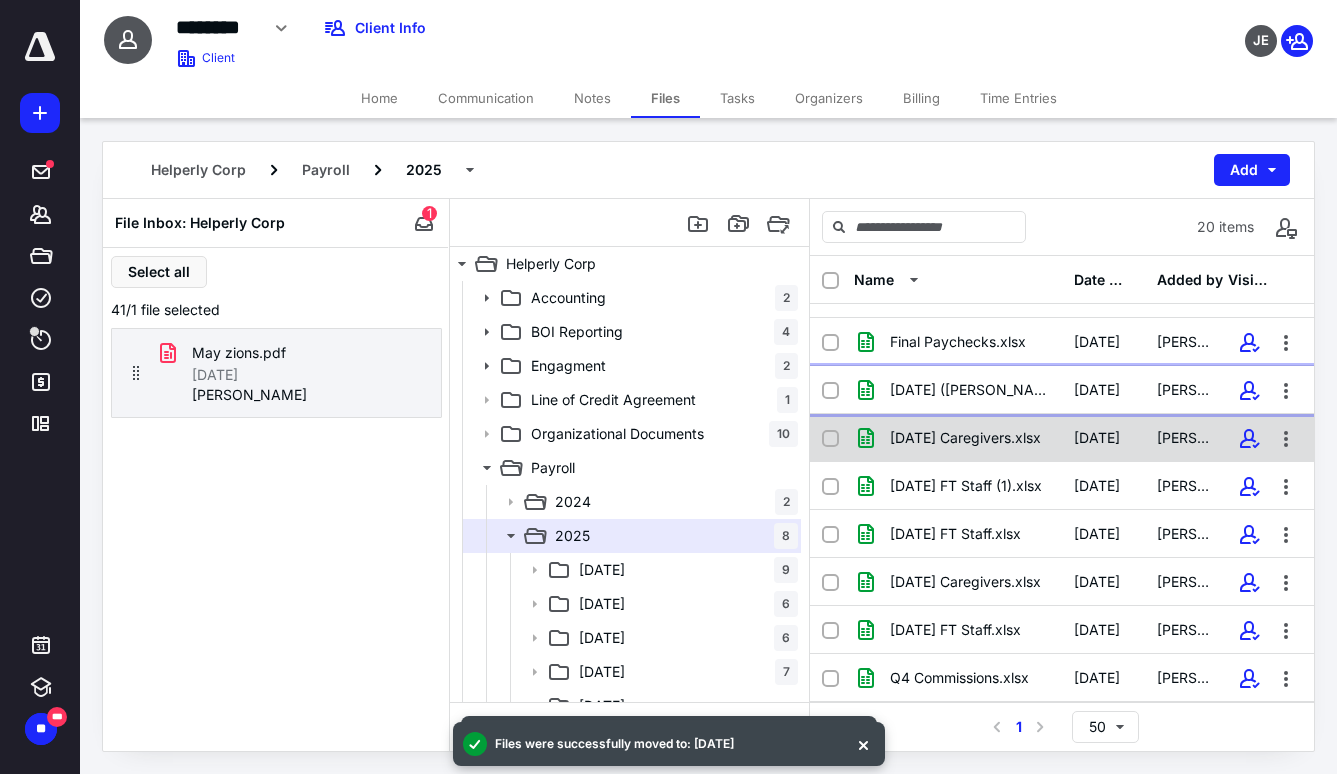 checkbox on "true" 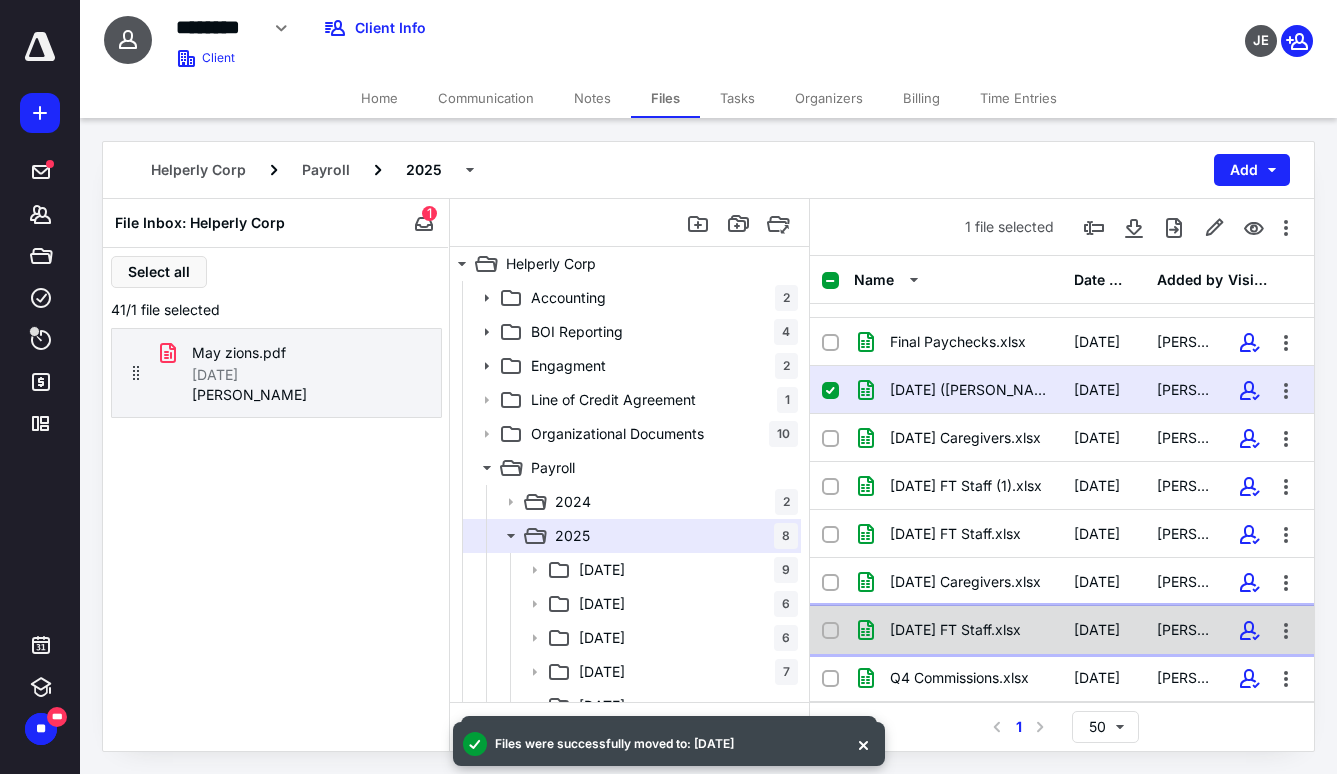 click at bounding box center (838, 630) 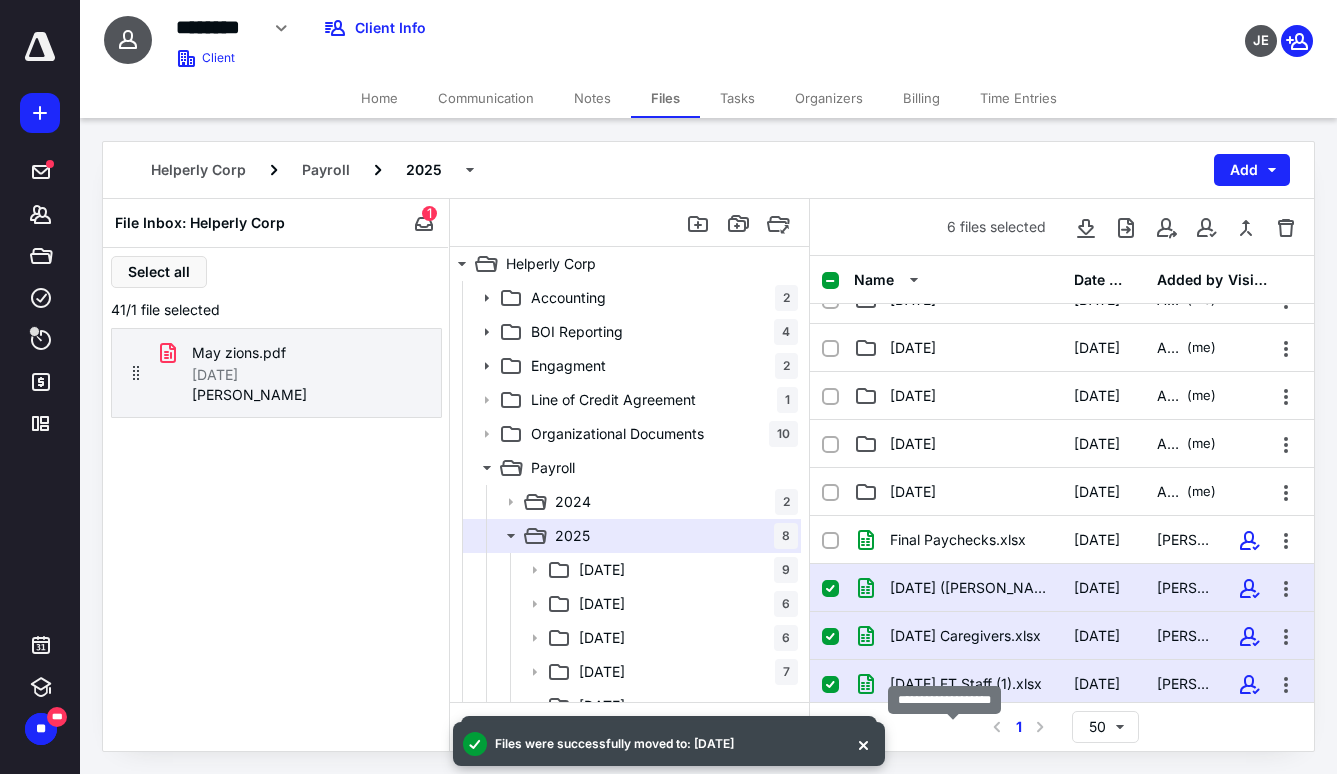 scroll, scrollTop: 362, scrollLeft: 0, axis: vertical 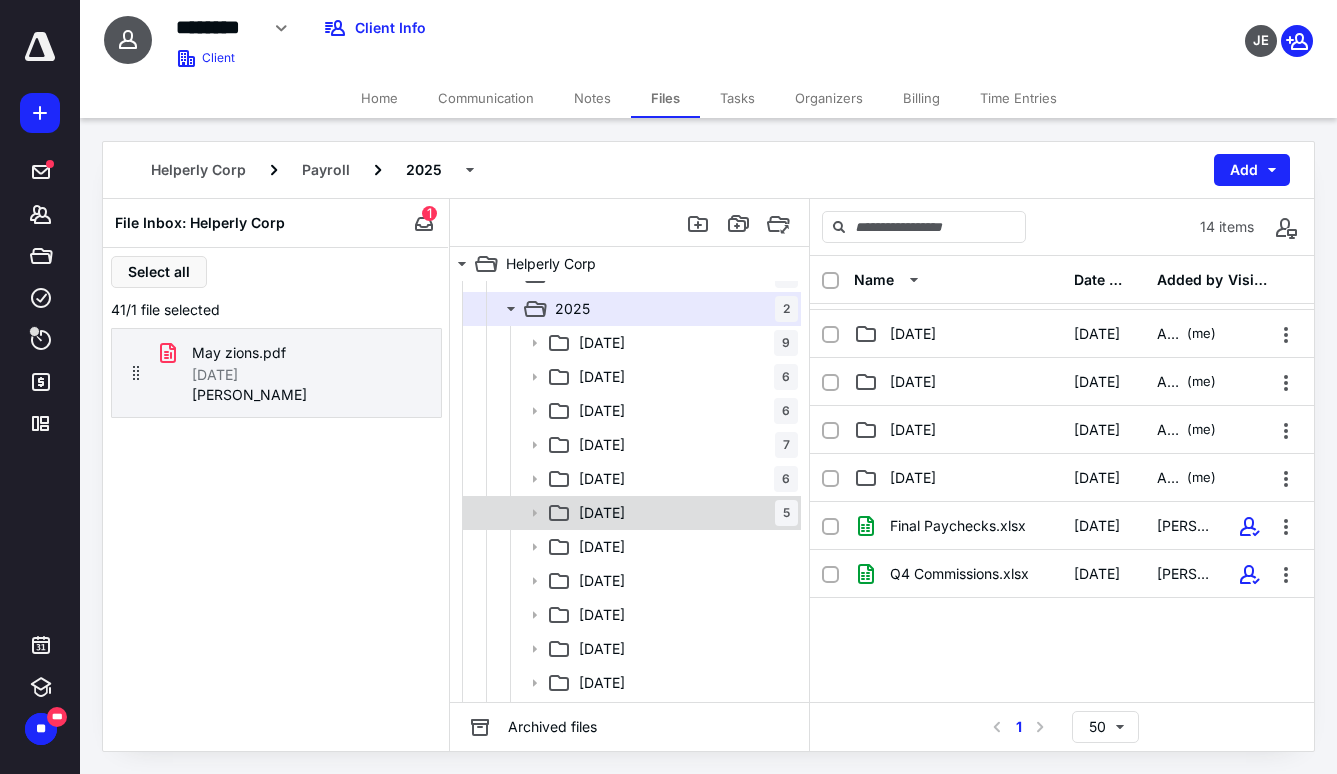 click on "06 Jun 5" at bounding box center [684, 513] 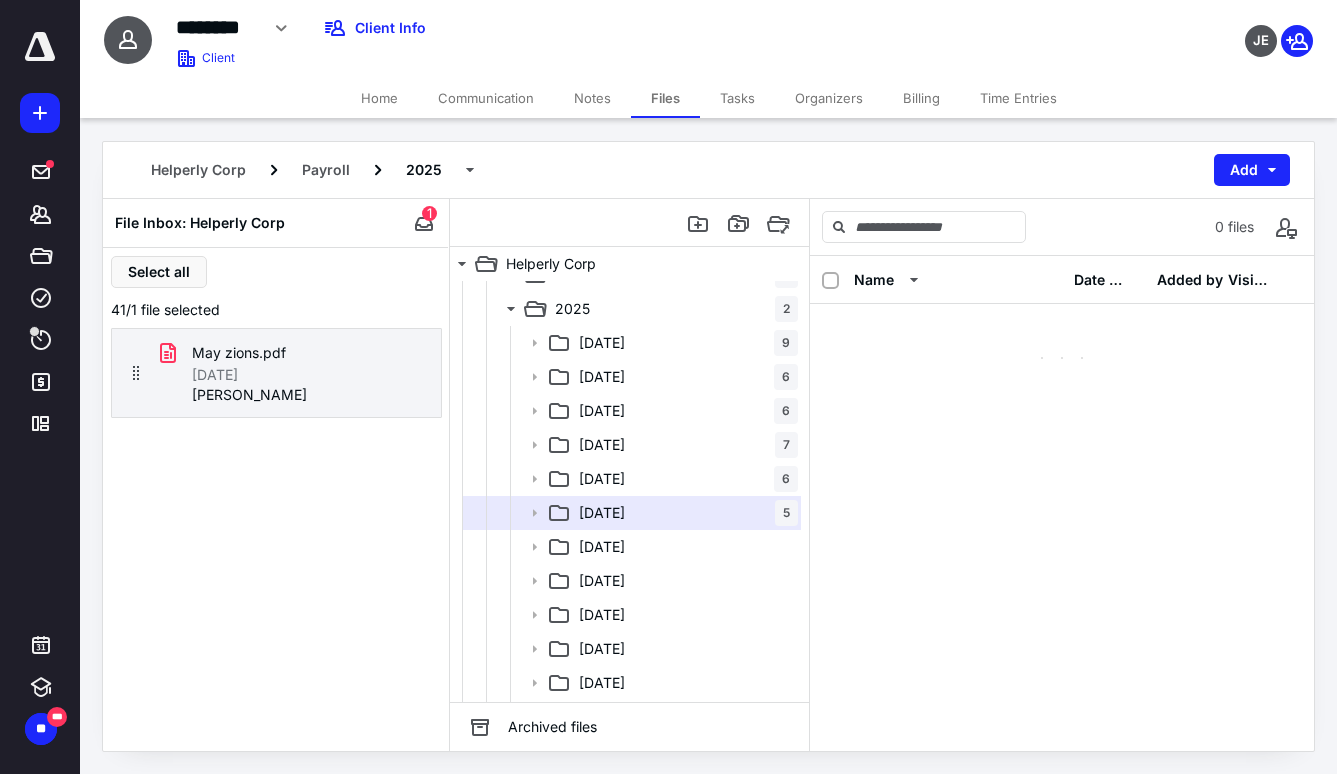 scroll, scrollTop: 0, scrollLeft: 0, axis: both 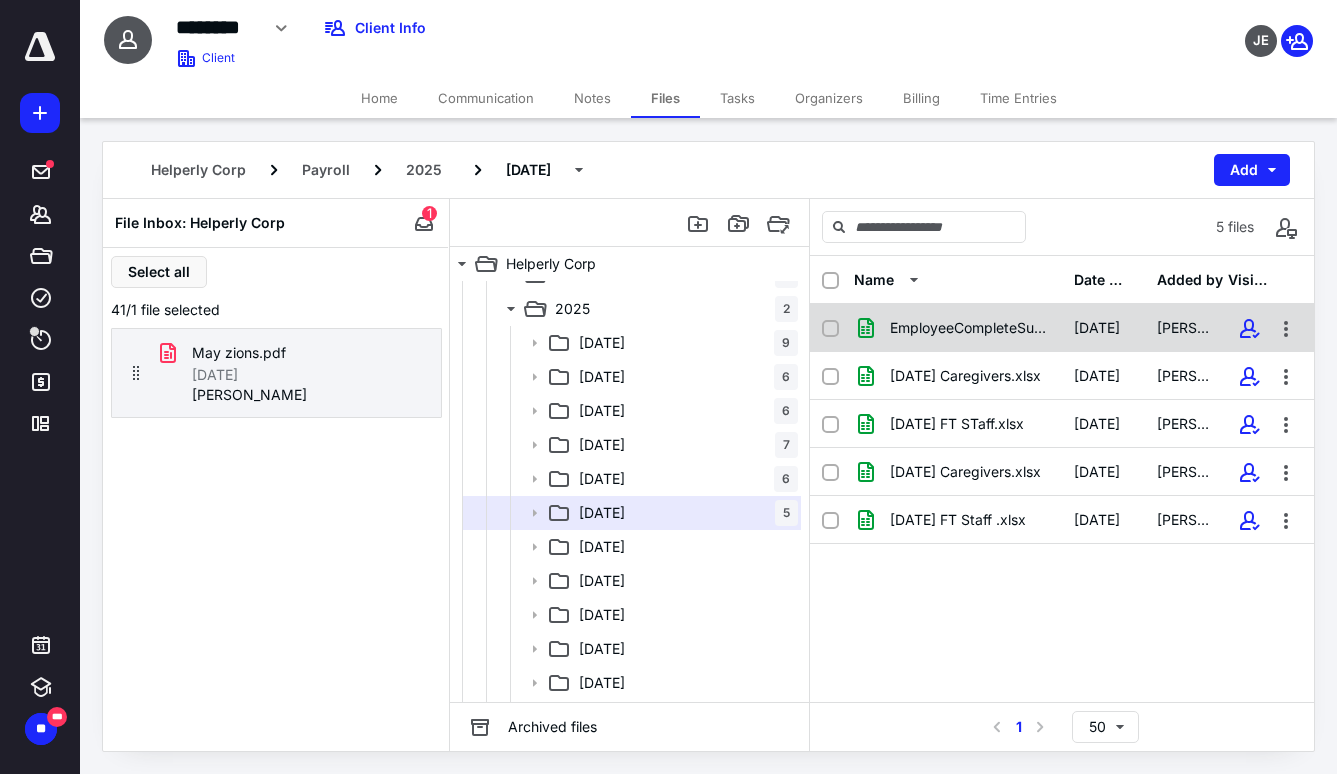 click on "EmployeeCompleteSummaryExcel (1).xlsx" at bounding box center (958, 328) 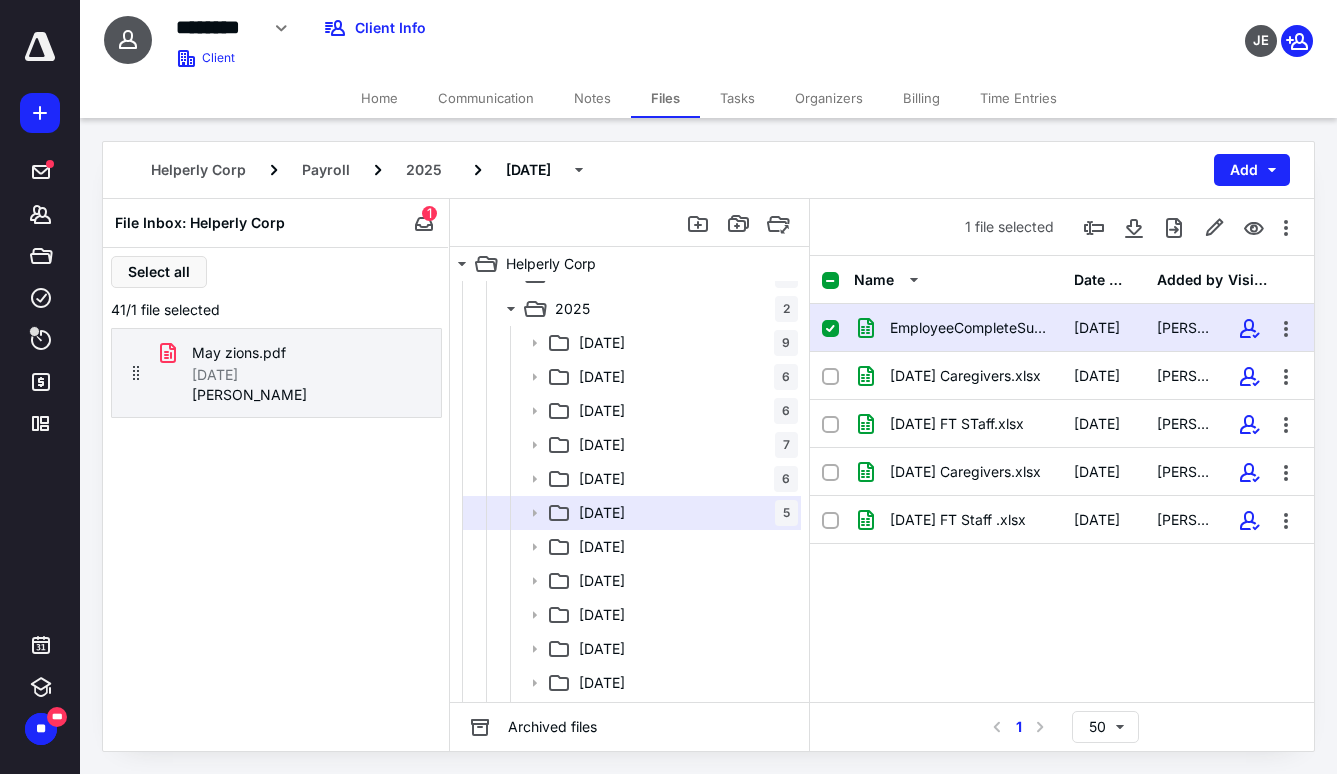 click on "EmployeeCompleteSummaryExcel (1).xlsx" at bounding box center (958, 328) 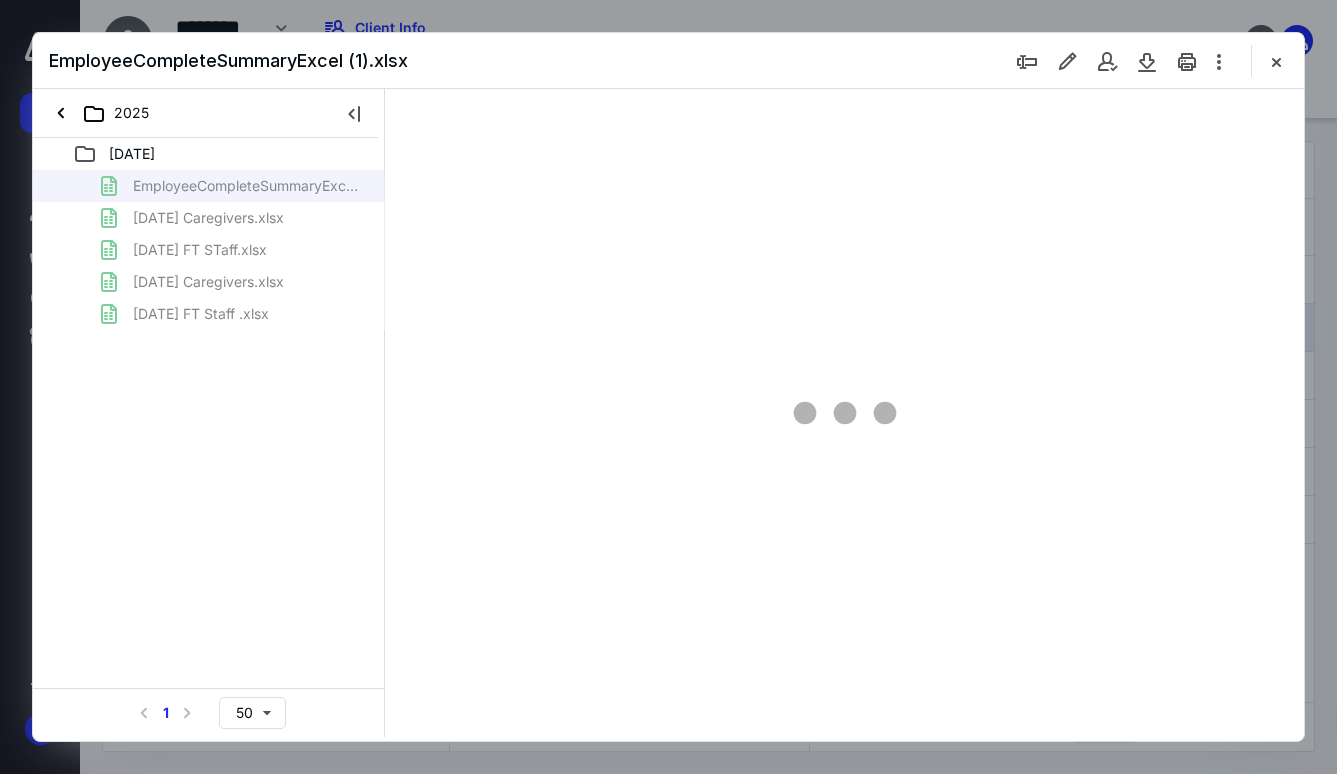 scroll, scrollTop: 0, scrollLeft: 0, axis: both 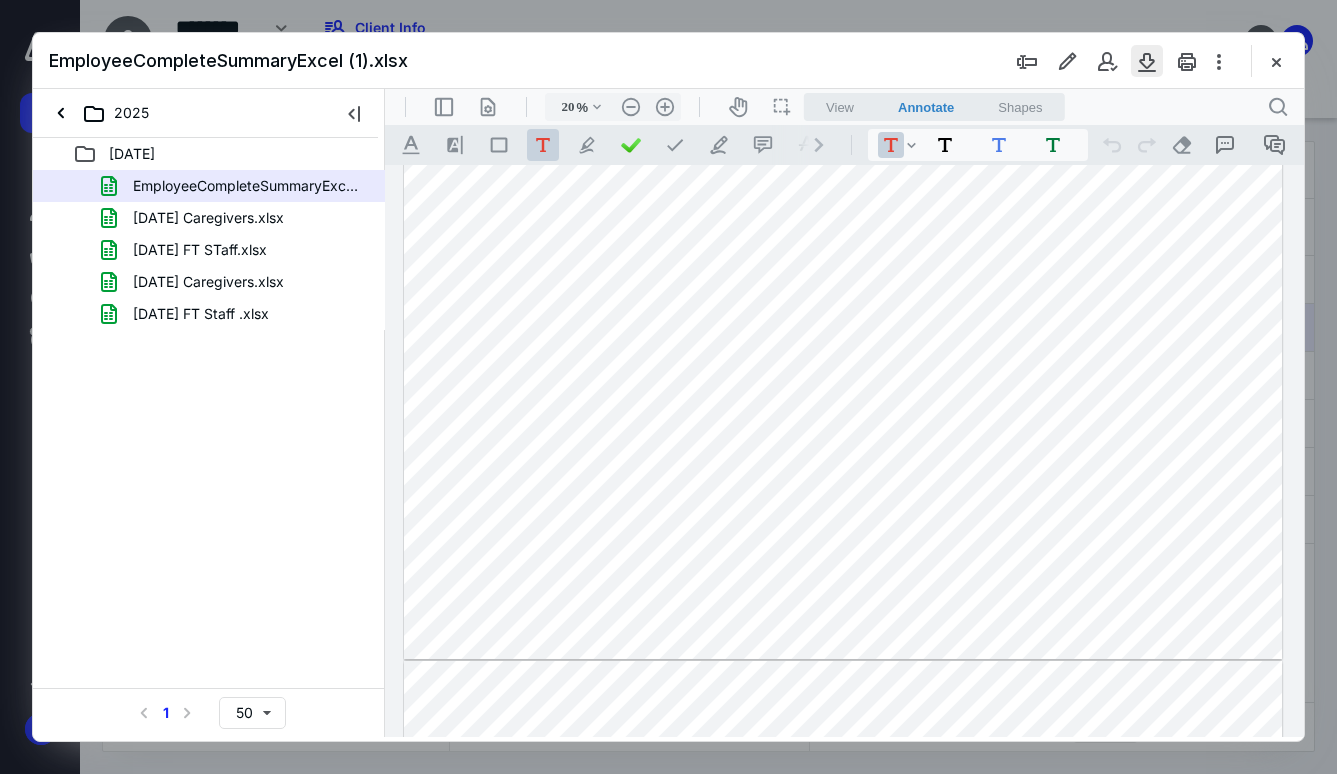 click at bounding box center (1147, 61) 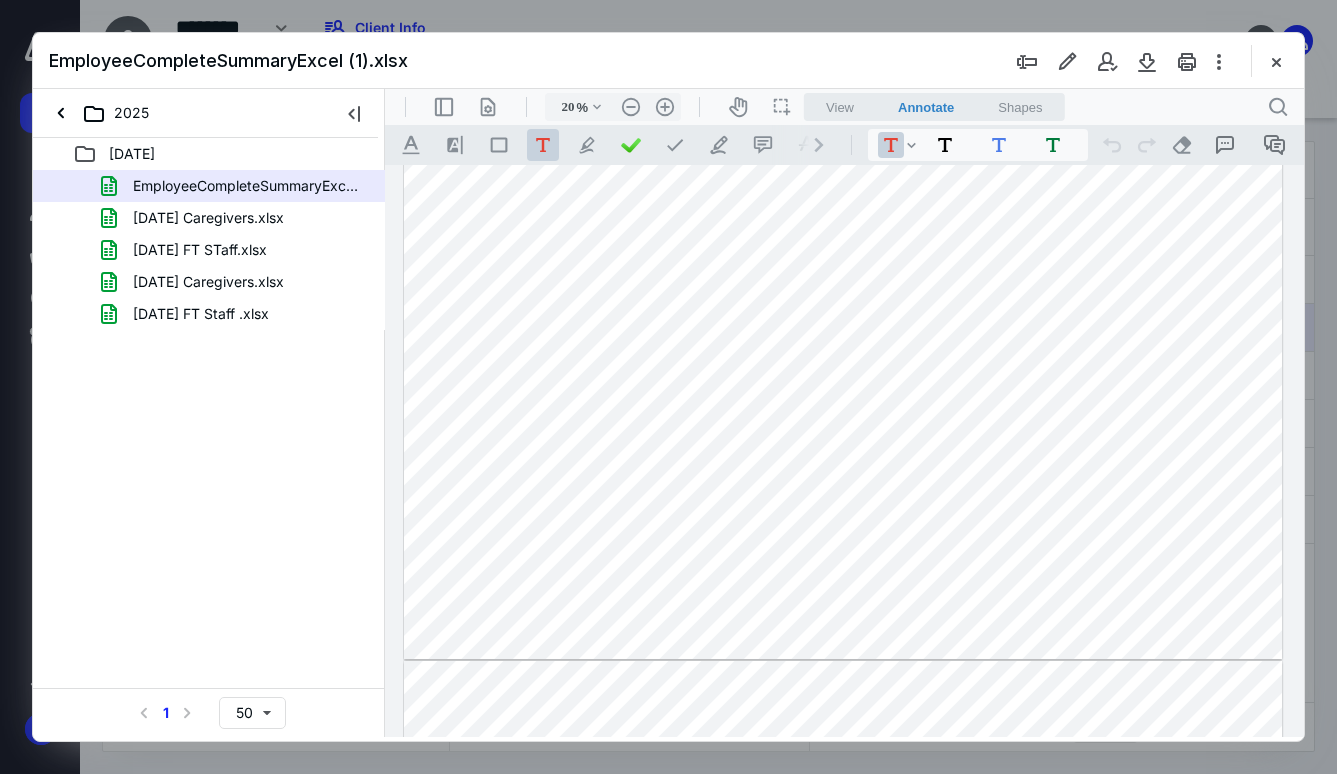 click on "June 6 Caregivers.xlsx" at bounding box center [209, 218] 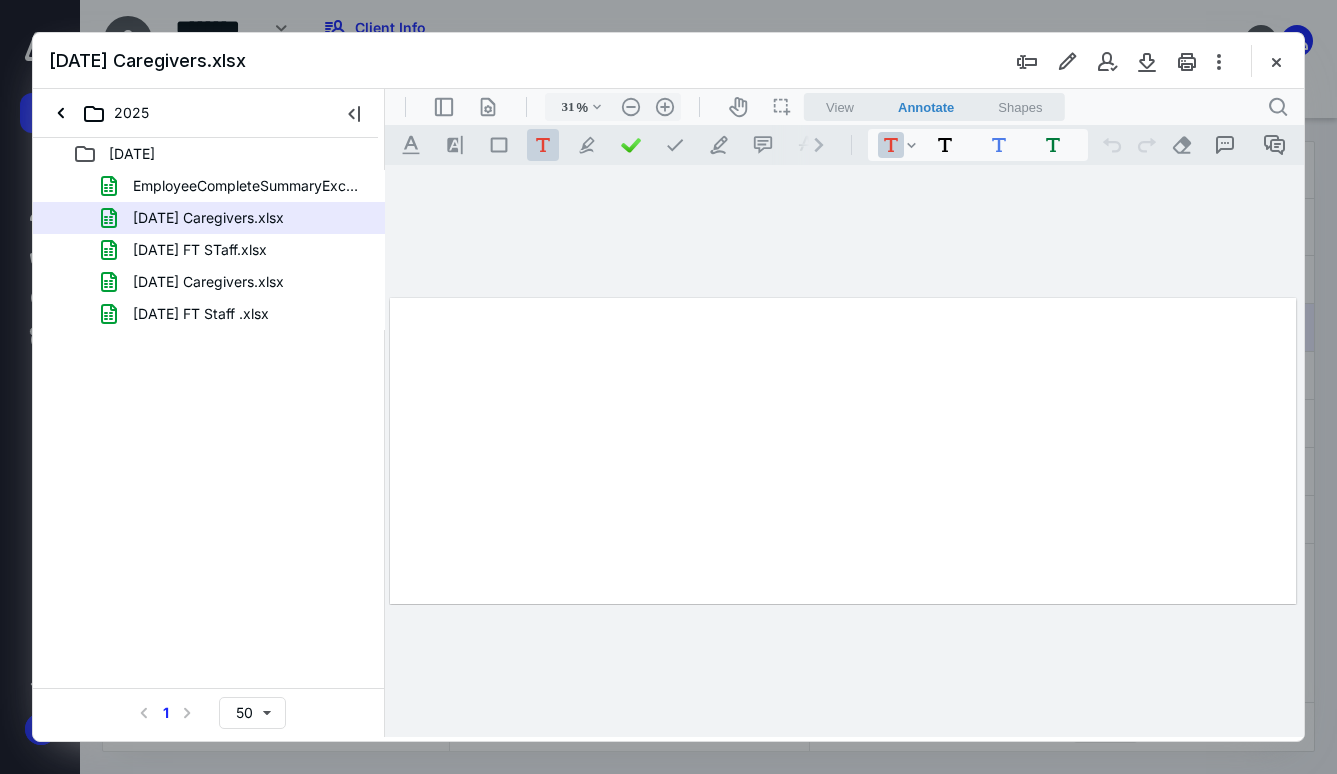 scroll, scrollTop: 0, scrollLeft: 0, axis: both 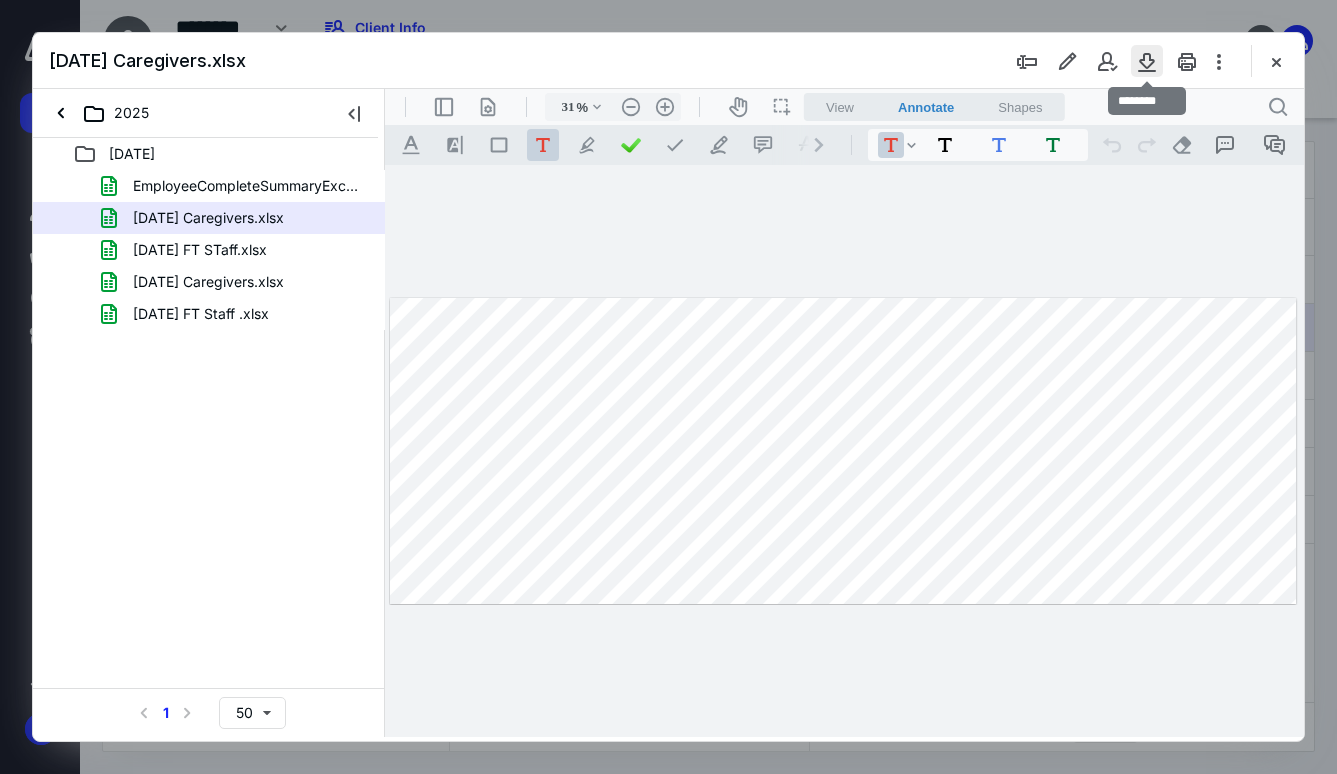 click at bounding box center (1147, 61) 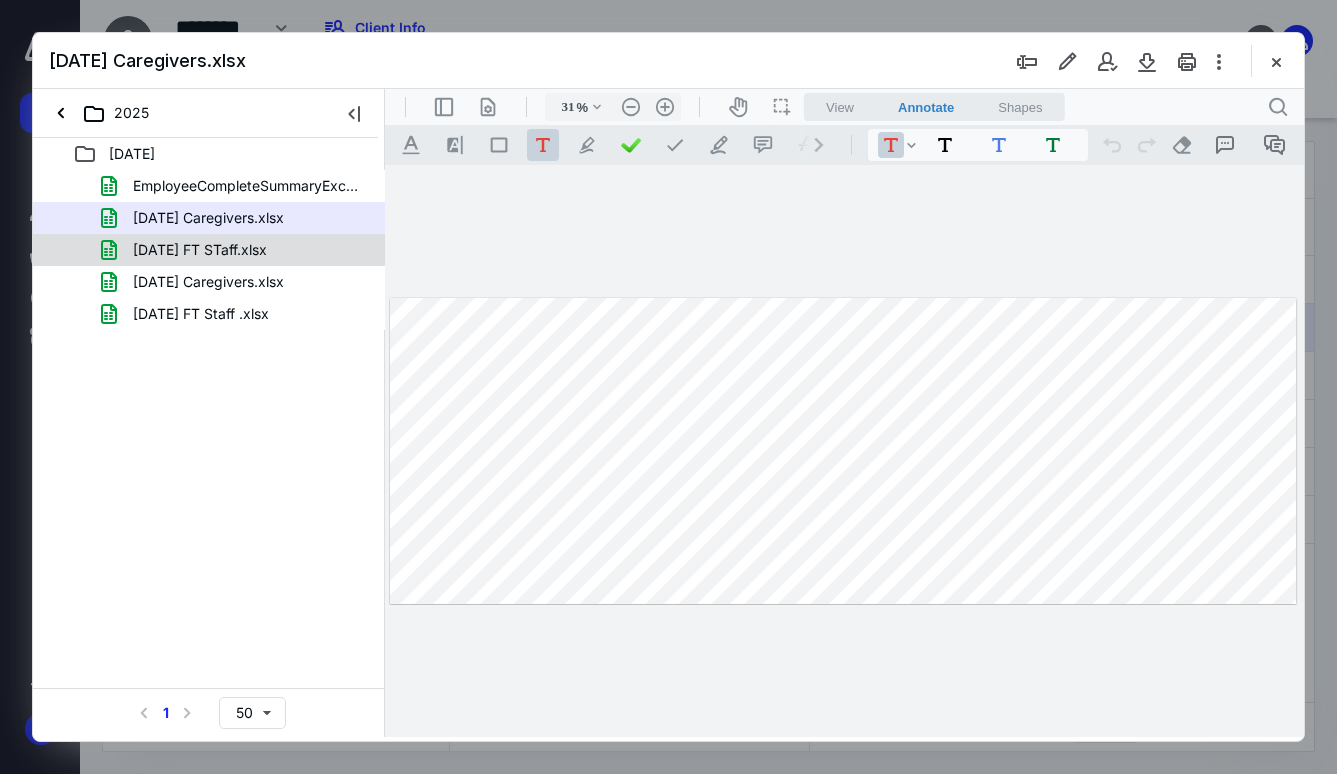 click on "June 6 FT STaff.xlsx" at bounding box center (200, 250) 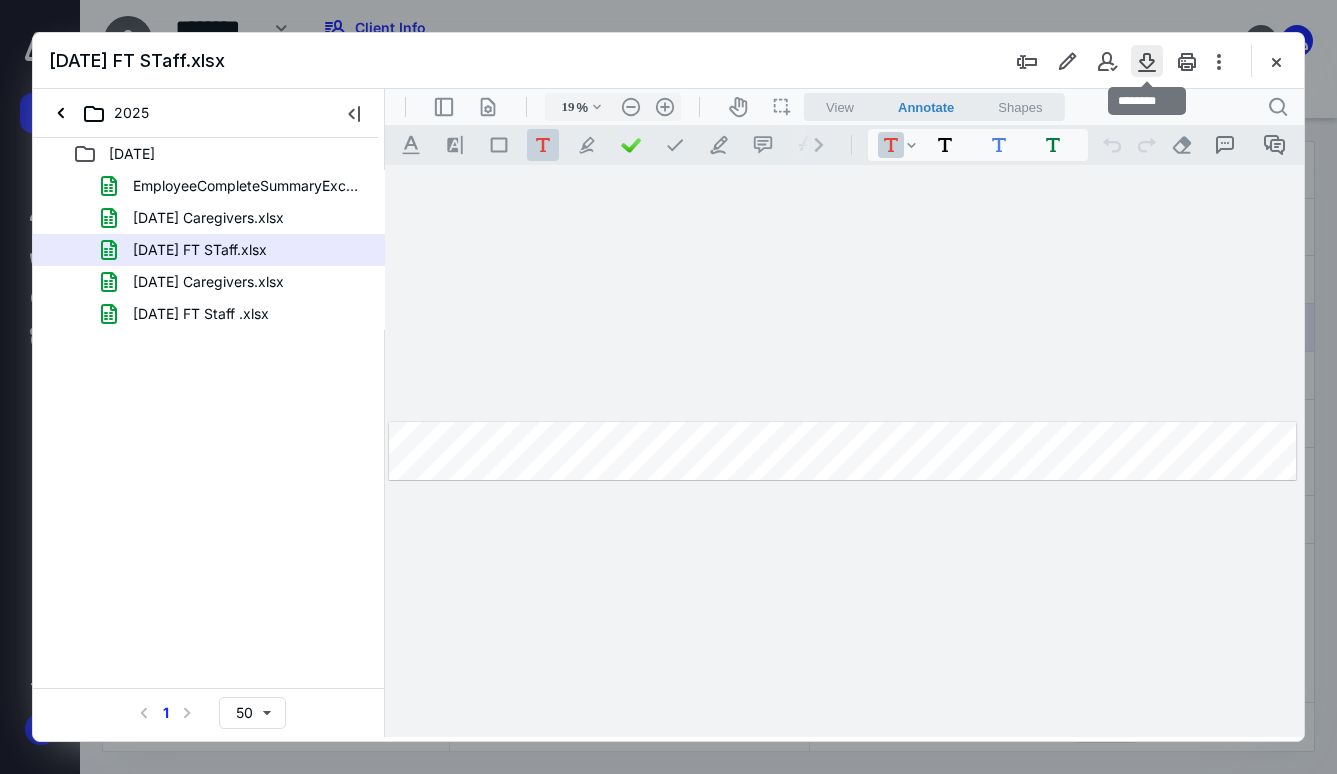 click at bounding box center [1147, 61] 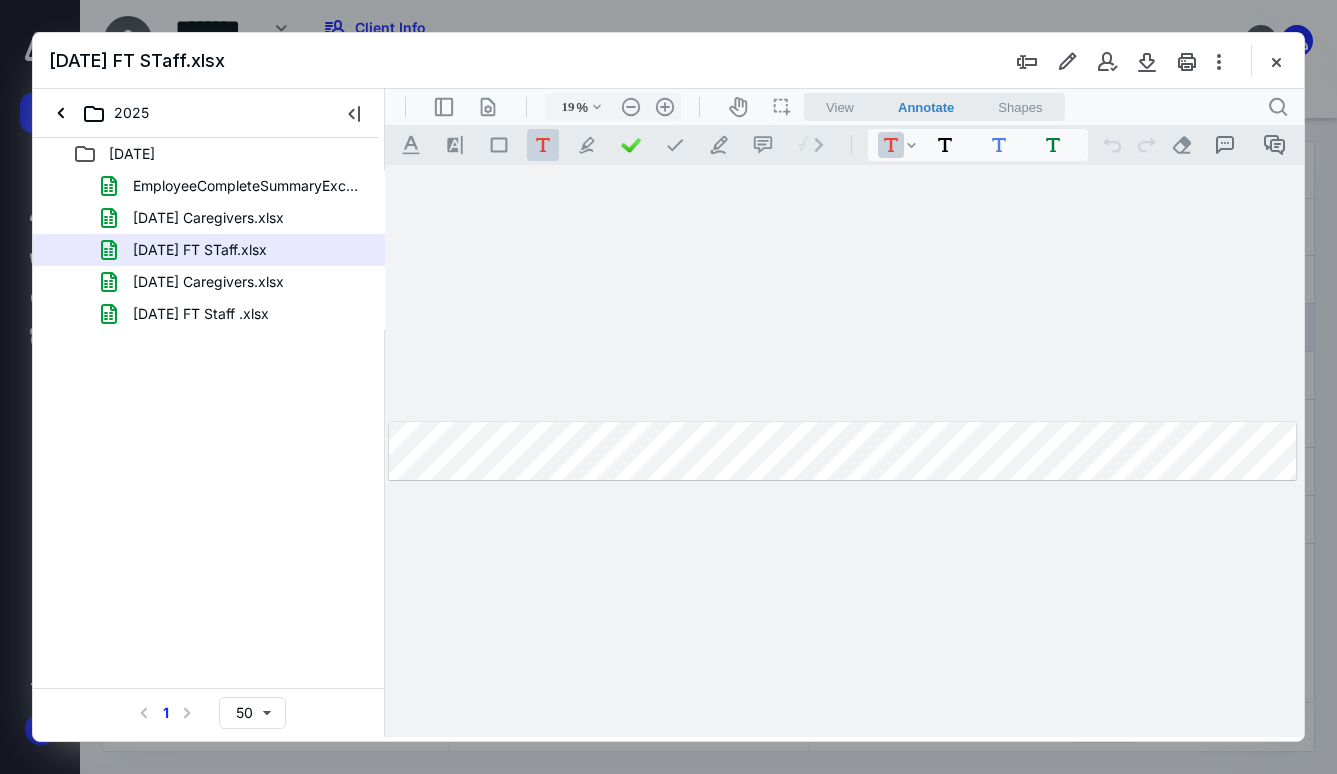 drag, startPoint x: 800, startPoint y: 59, endPoint x: 758, endPoint y: 82, distance: 47.88528 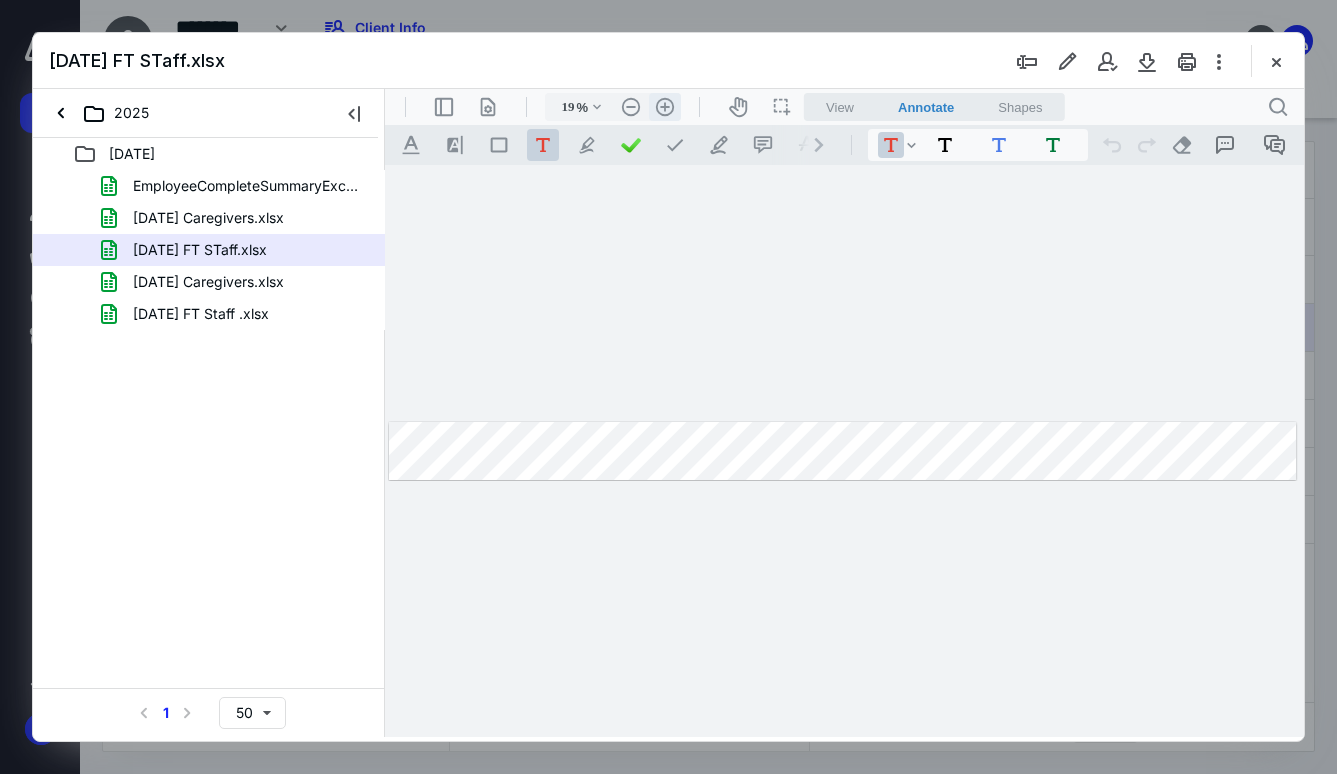 click on ".cls-1{fill:#abb0c4;} icon - header - zoom - in - line" at bounding box center (665, 107) 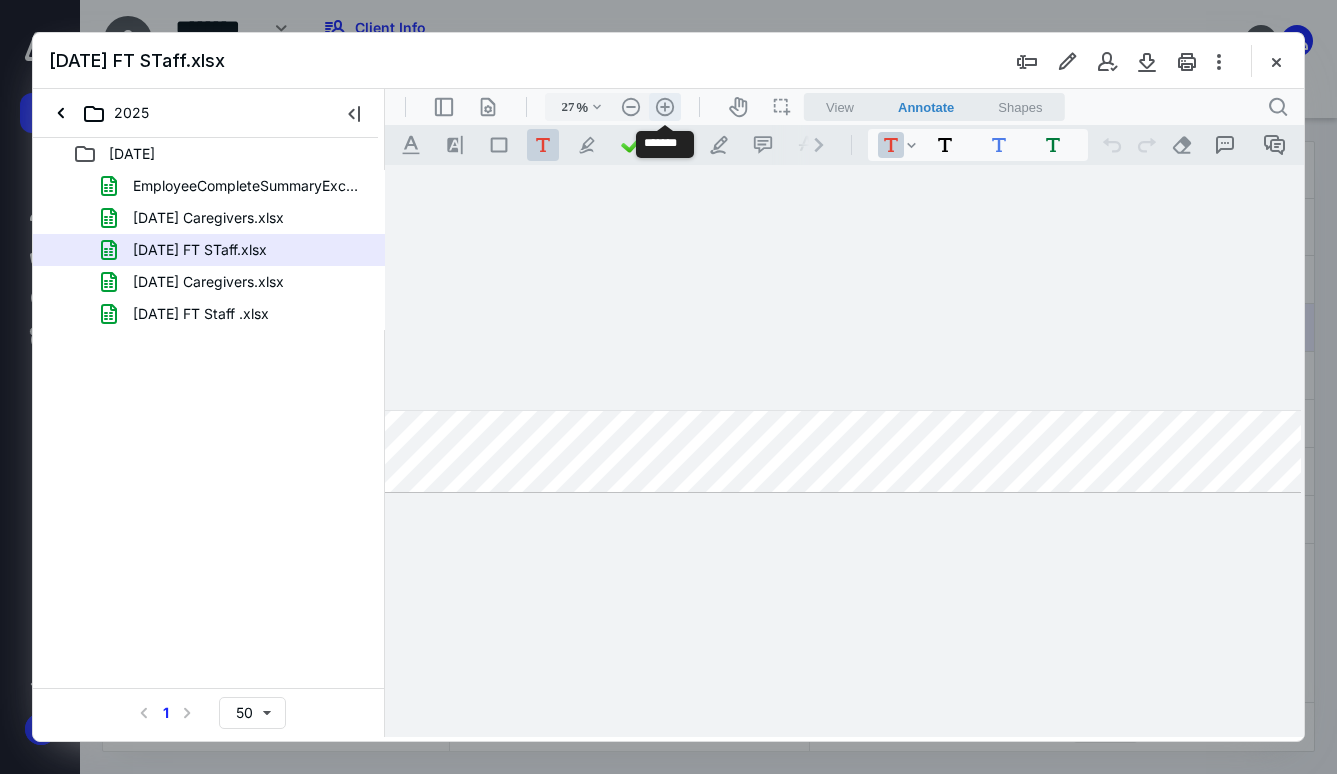 click on ".cls-1{fill:#abb0c4;} icon - header - zoom - in - line" at bounding box center (665, 107) 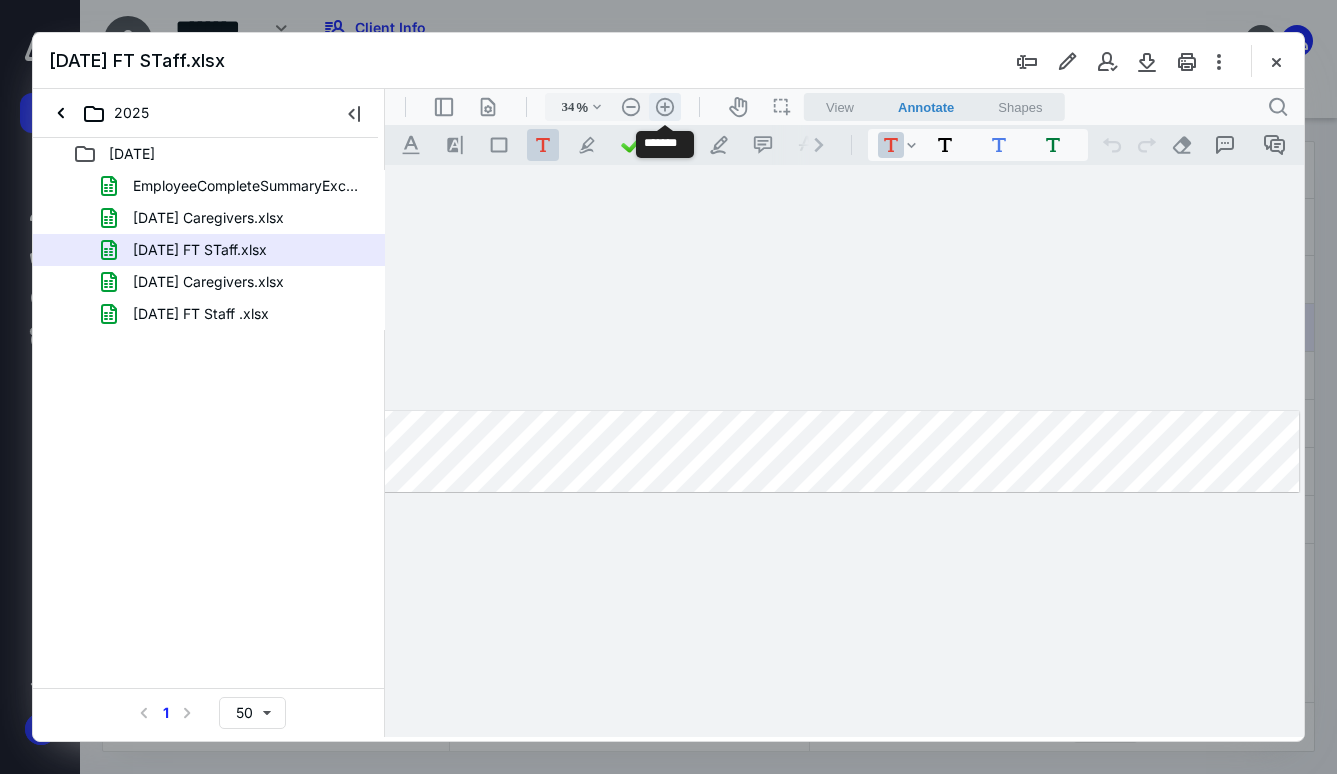 click on ".cls-1{fill:#abb0c4;} icon - header - zoom - in - line" at bounding box center [665, 107] 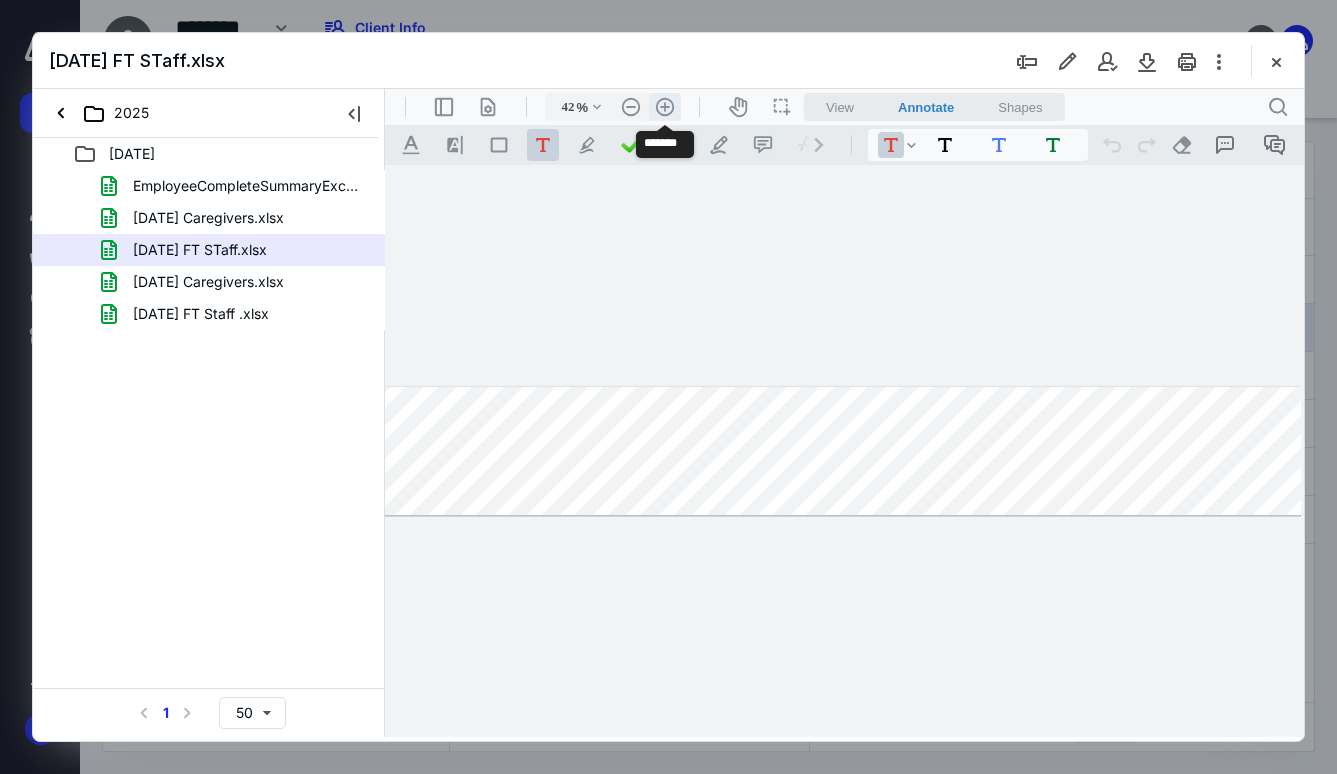 click on ".cls-1{fill:#abb0c4;} icon - header - zoom - in - line" at bounding box center [665, 107] 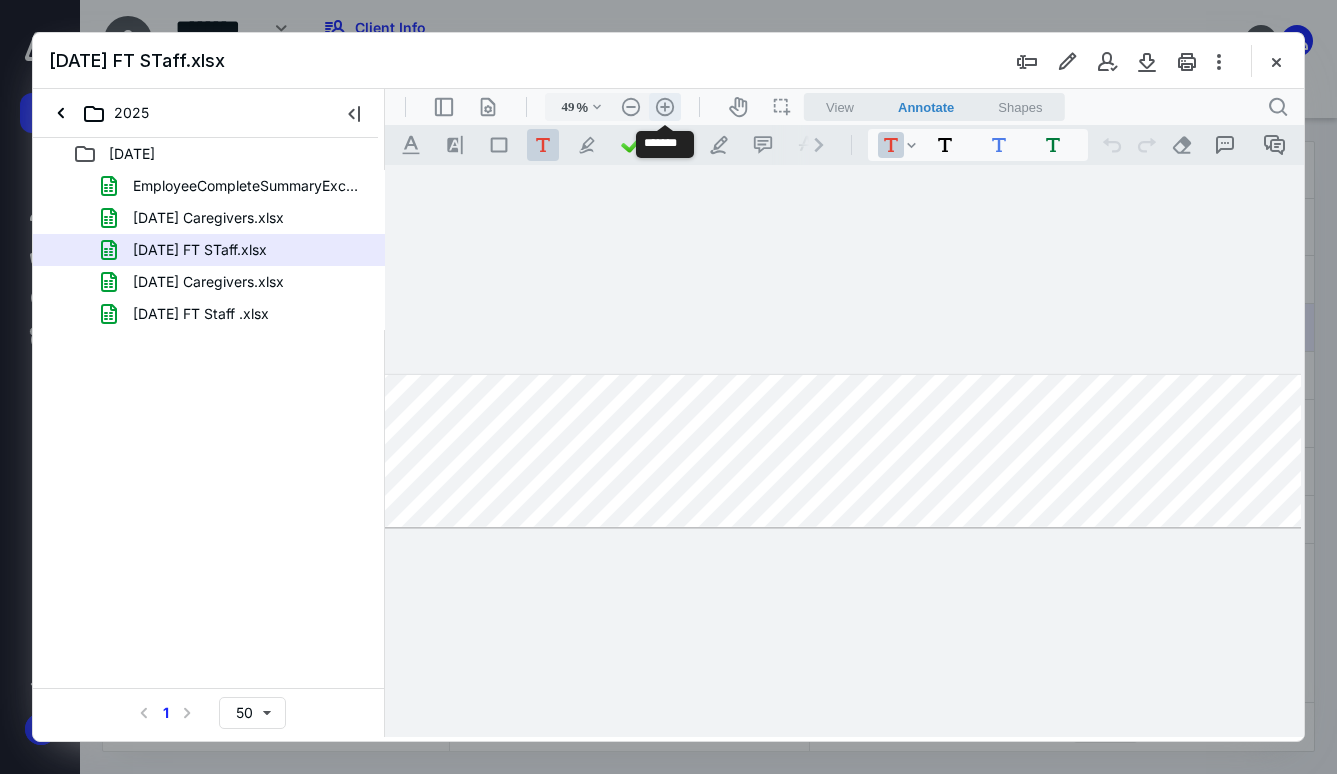 click on ".cls-1{fill:#abb0c4;} icon - header - zoom - in - line" at bounding box center (665, 107) 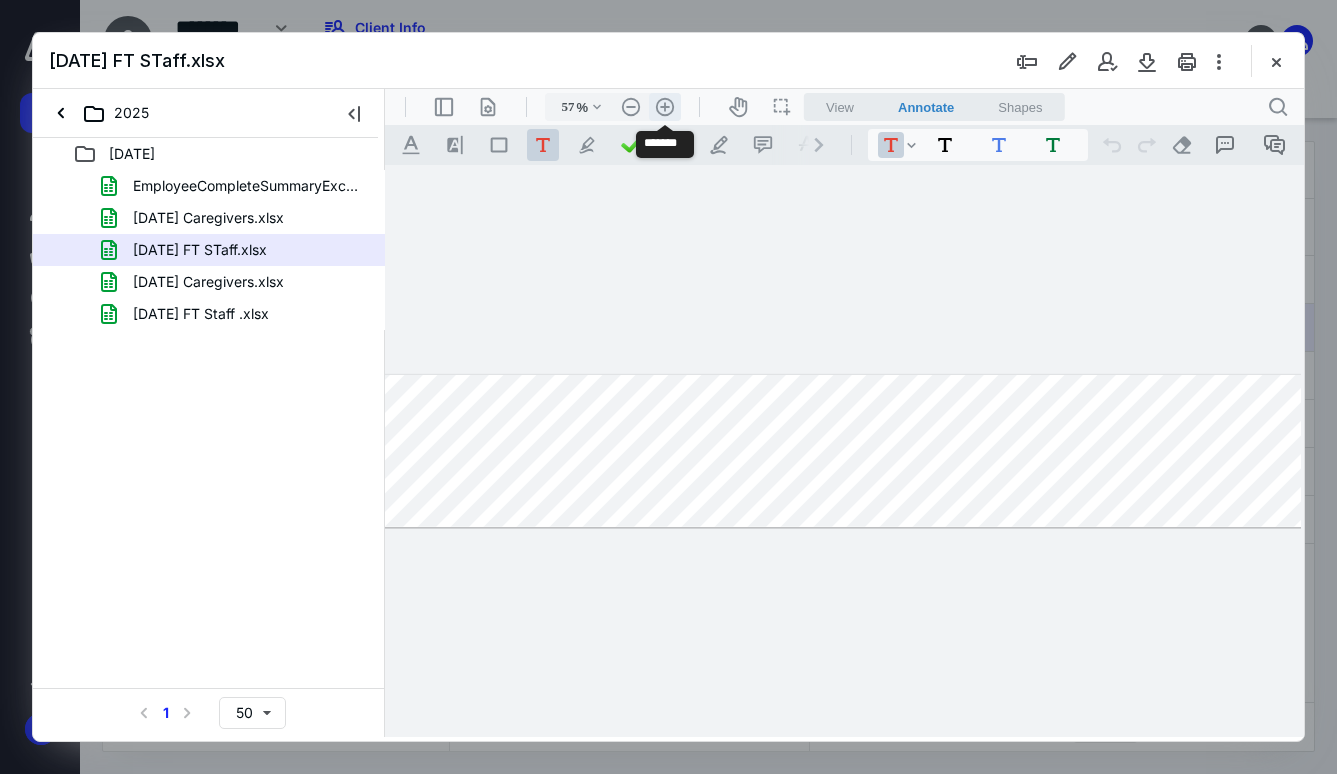 click on ".cls-1{fill:#abb0c4;} icon - header - zoom - in - line" at bounding box center (665, 107) 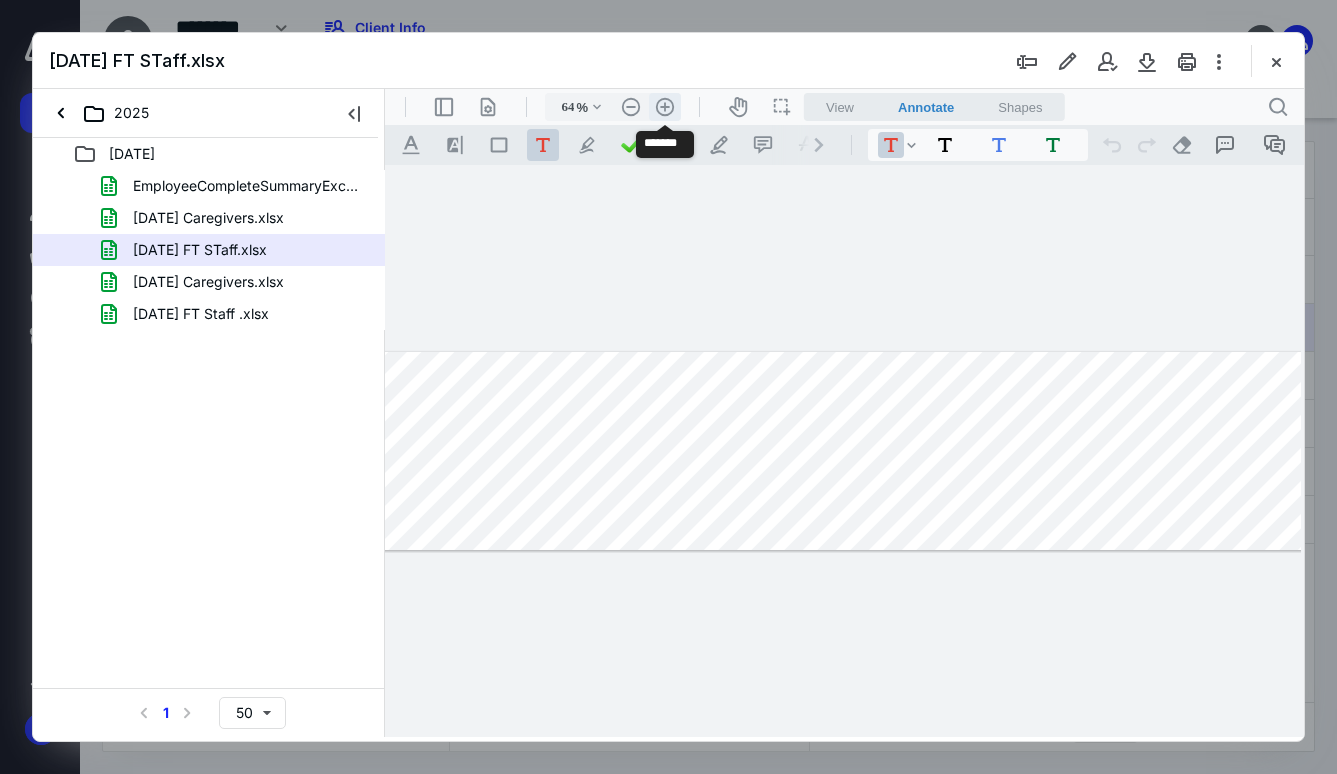 click on ".cls-1{fill:#abb0c4;} icon - header - zoom - in - line" at bounding box center (665, 107) 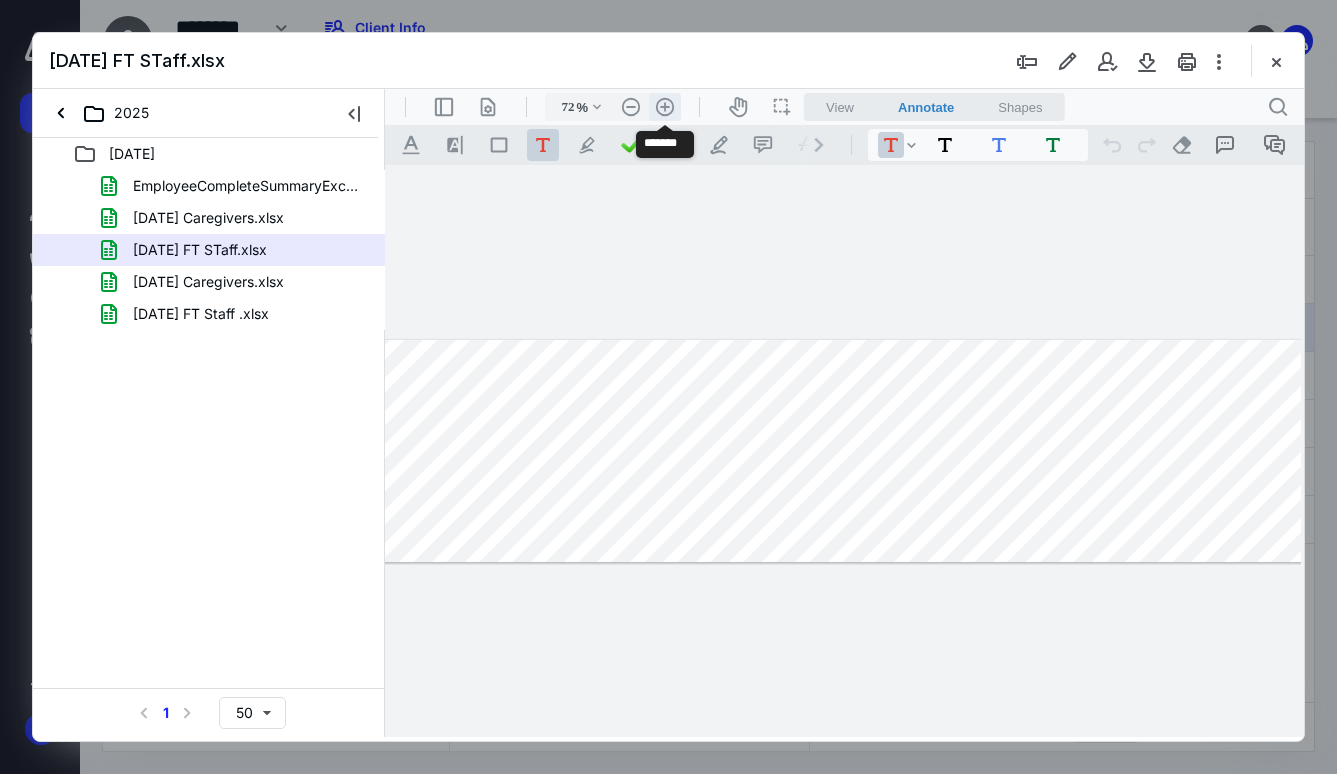 click on ".cls-1{fill:#abb0c4;} icon - header - zoom - in - line" at bounding box center [665, 107] 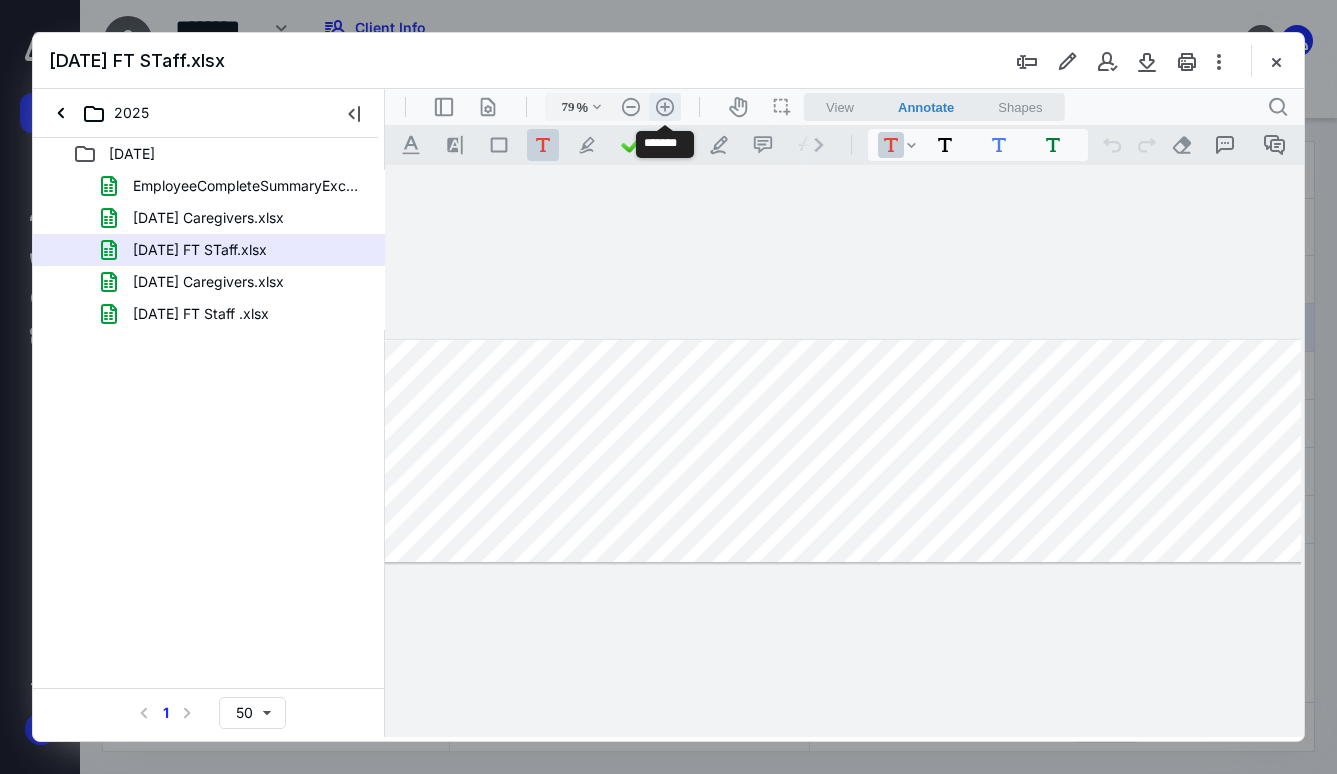 click on ".cls-1{fill:#abb0c4;} icon - header - zoom - in - line" at bounding box center [665, 107] 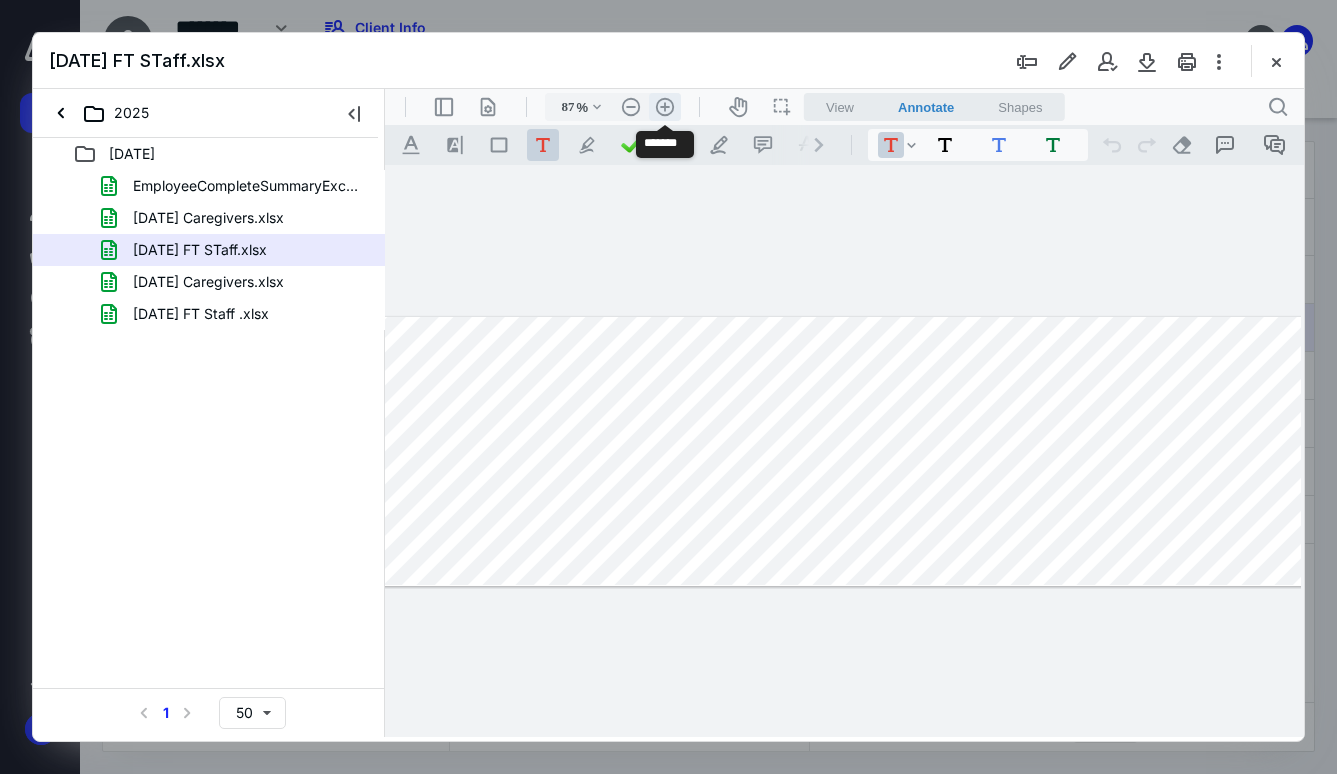 scroll, scrollTop: 0, scrollLeft: 1635, axis: horizontal 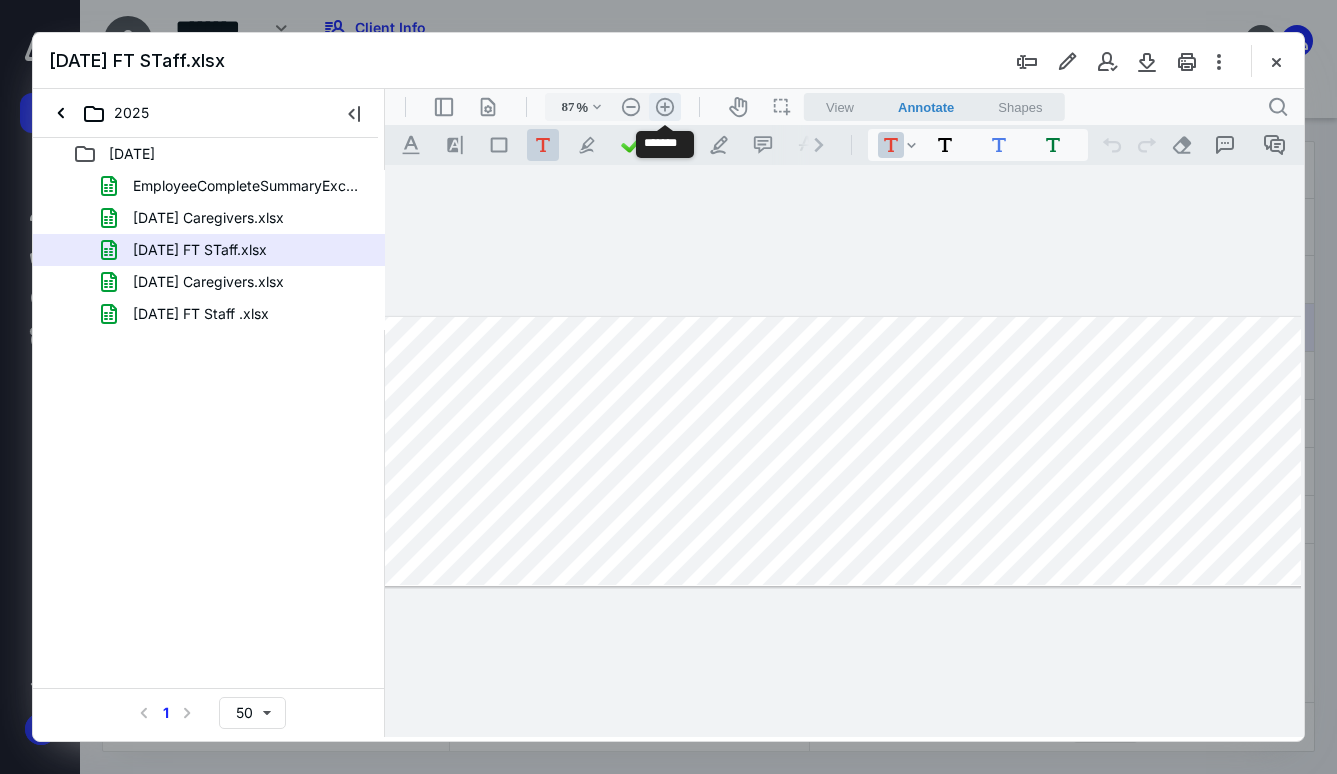 click on ".cls-1{fill:#abb0c4;} icon - header - zoom - in - line" at bounding box center (665, 107) 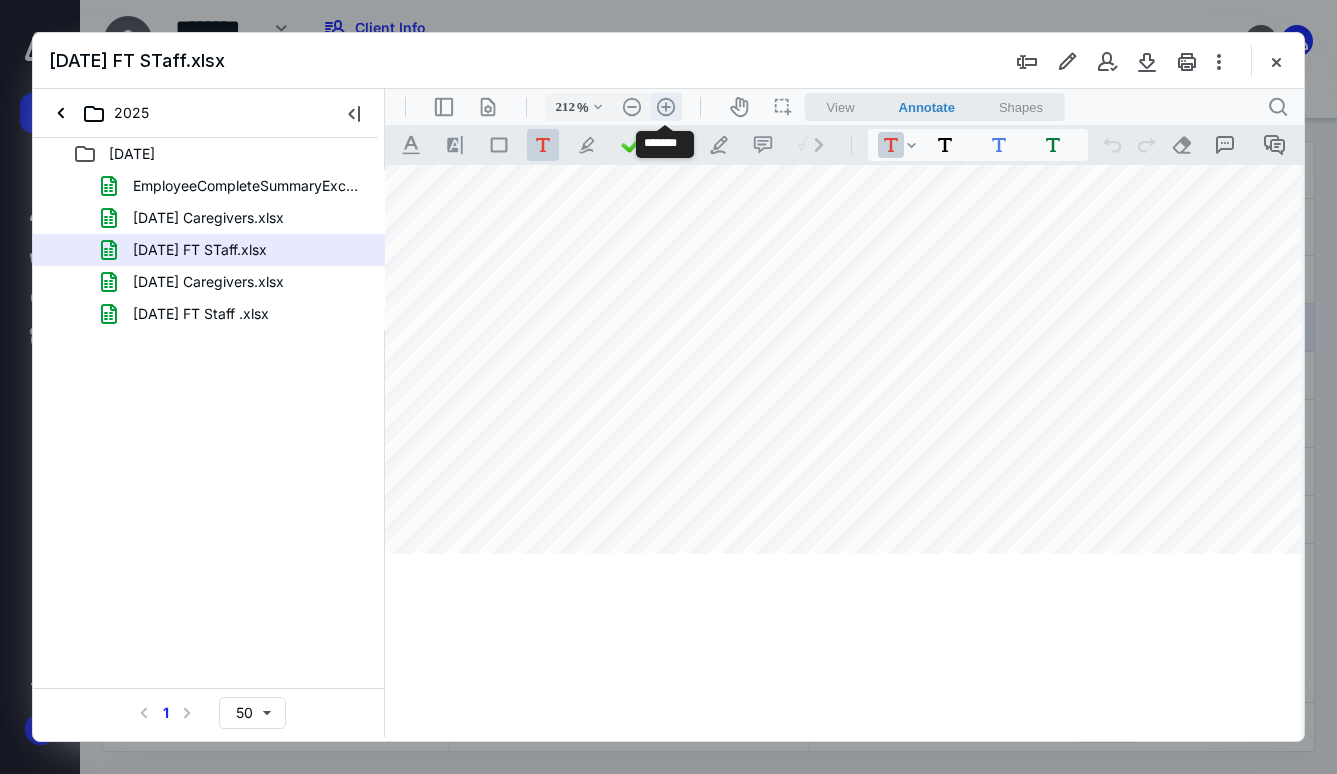 click on ".cls-1{fill:#abb0c4;} icon - header - zoom - in - line" at bounding box center [666, 107] 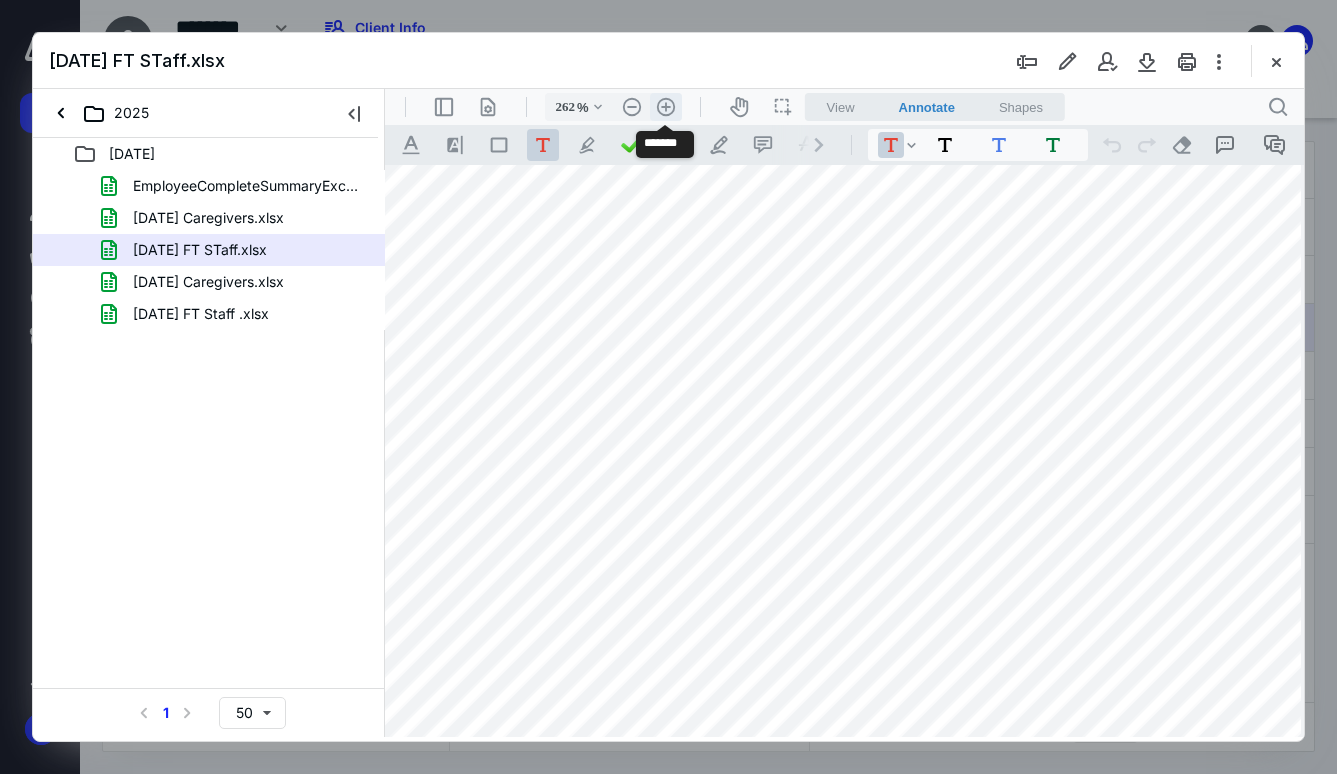 click on ".cls-1{fill:#abb0c4;} icon - header - zoom - in - line" at bounding box center [666, 107] 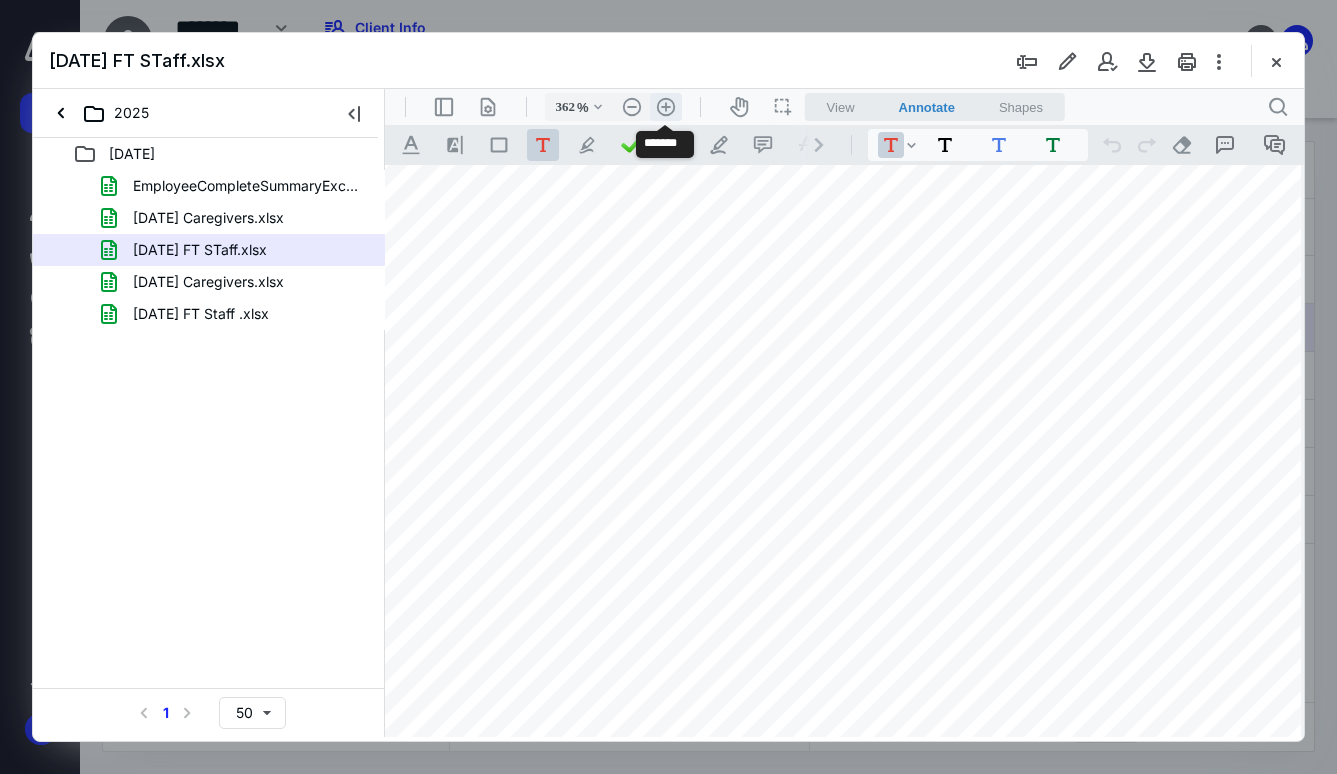 click on ".cls-1{fill:#abb0c4;} icon - header - zoom - in - line" at bounding box center (666, 107) 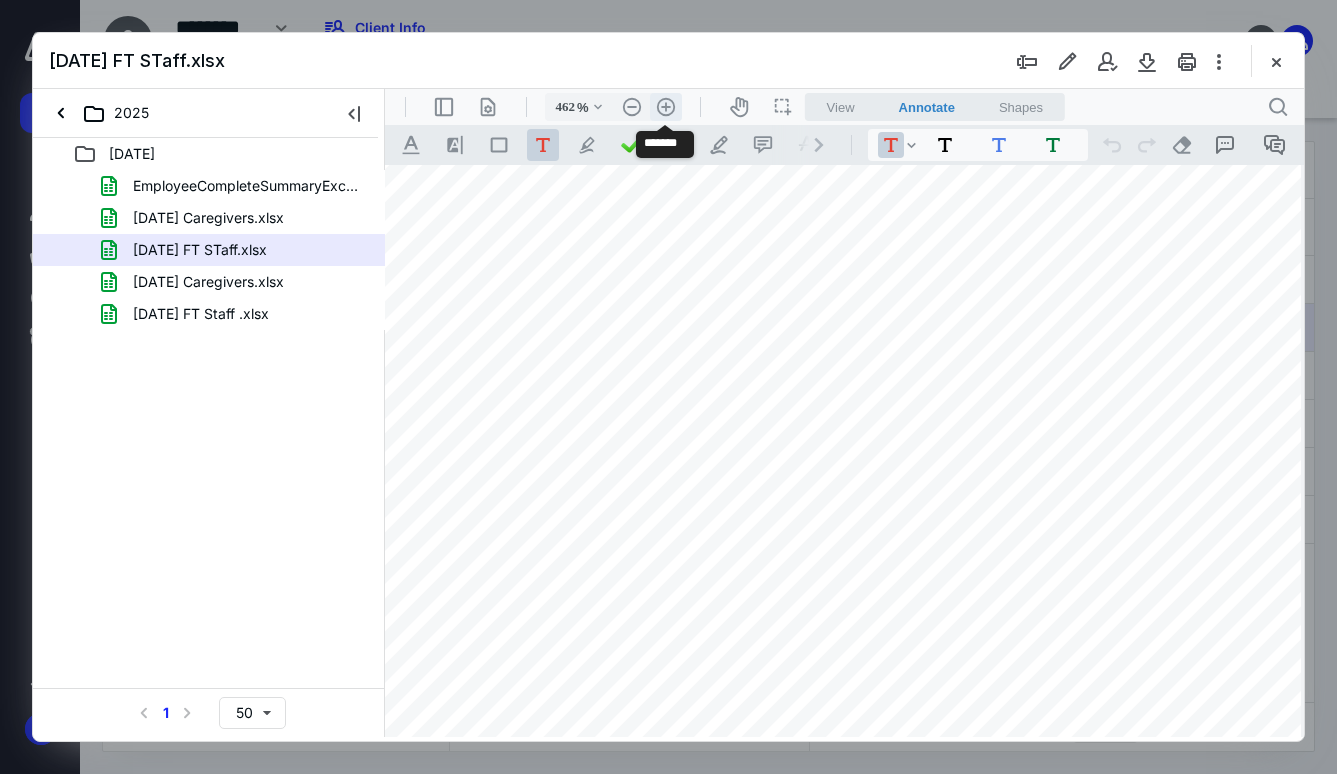 scroll, scrollTop: 389, scrollLeft: 10740, axis: both 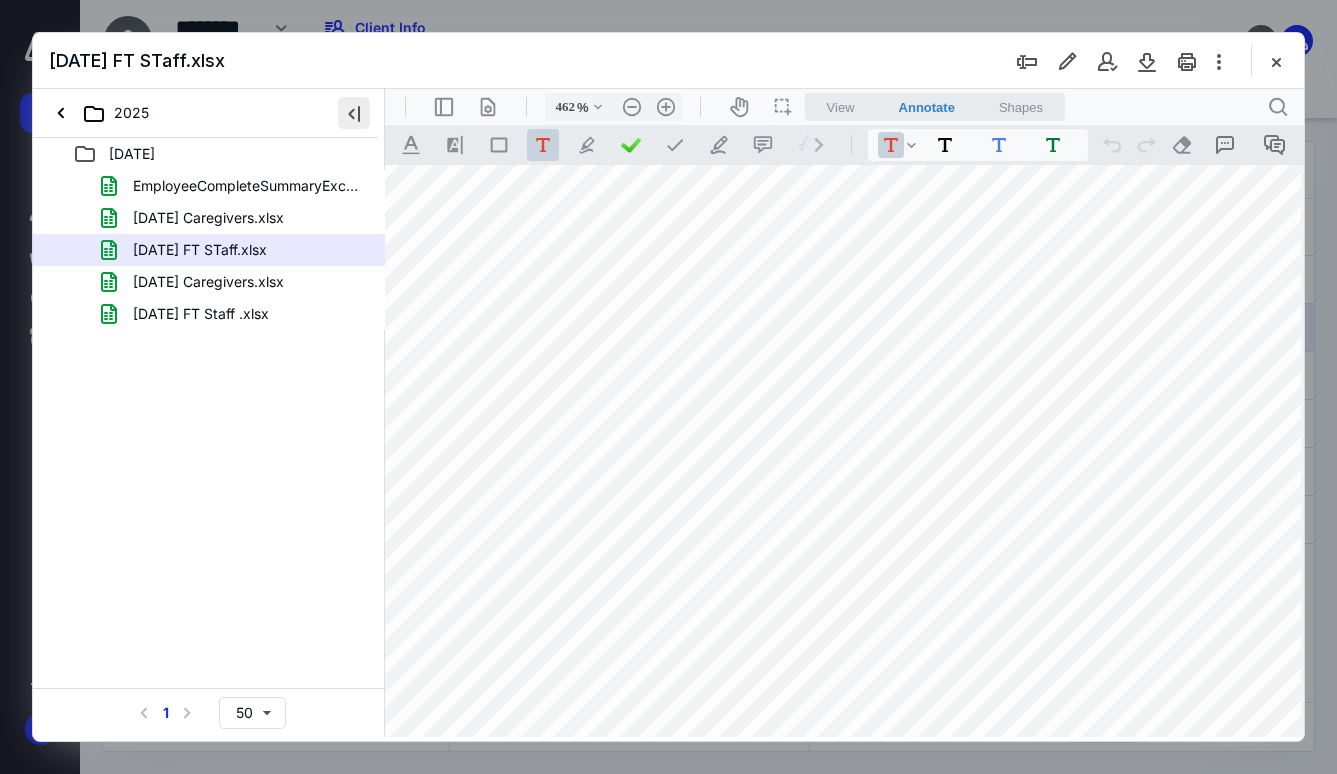 click at bounding box center (354, 113) 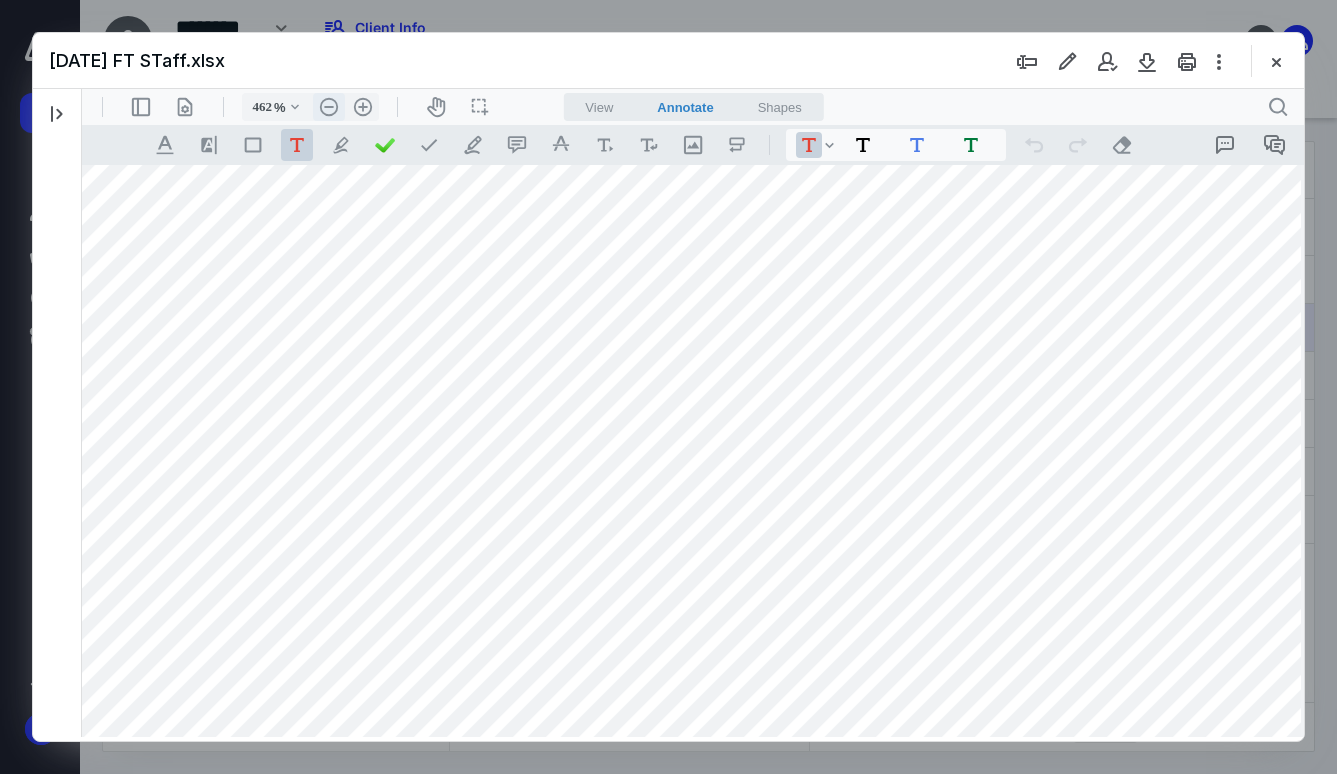 click on ".cls-1{fill:#abb0c4;} icon - header - zoom - out - line" at bounding box center (329, 107) 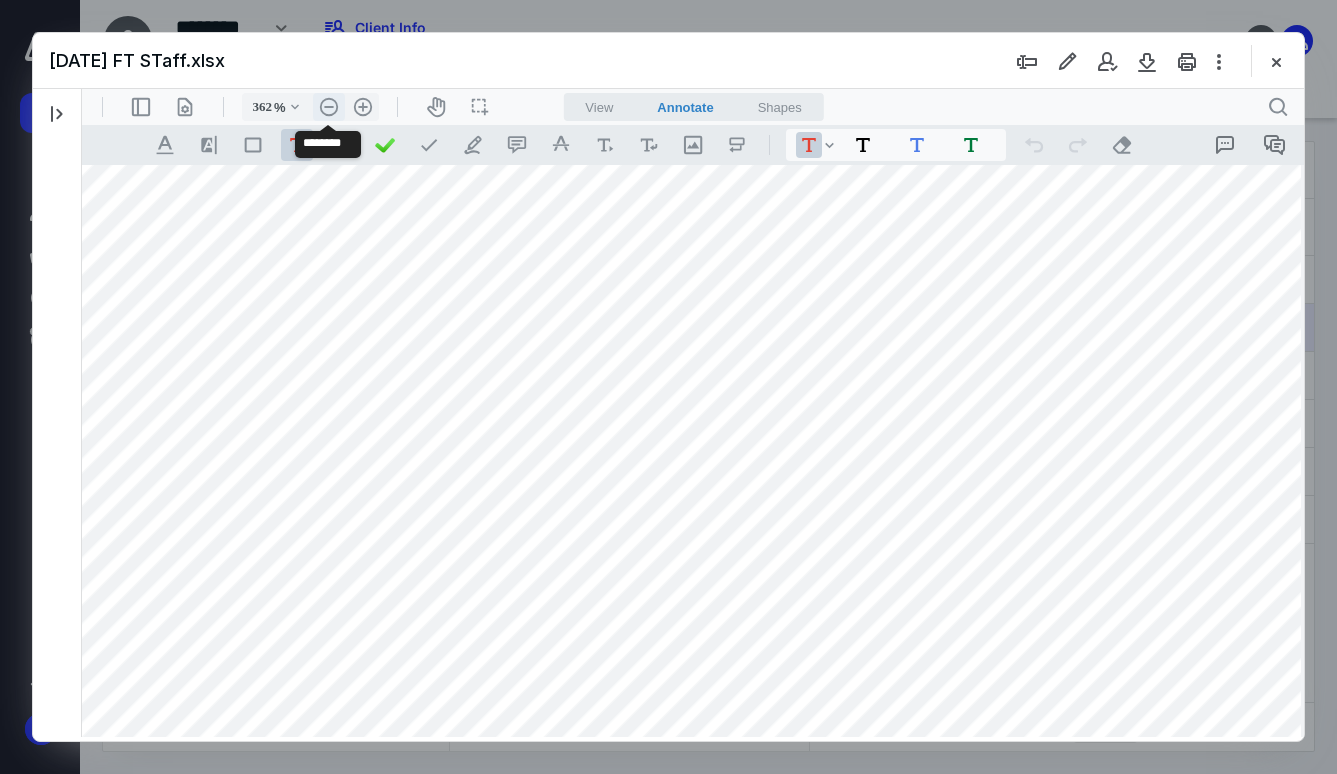 click on ".cls-1{fill:#abb0c4;} icon - header - zoom - out - line" at bounding box center [329, 107] 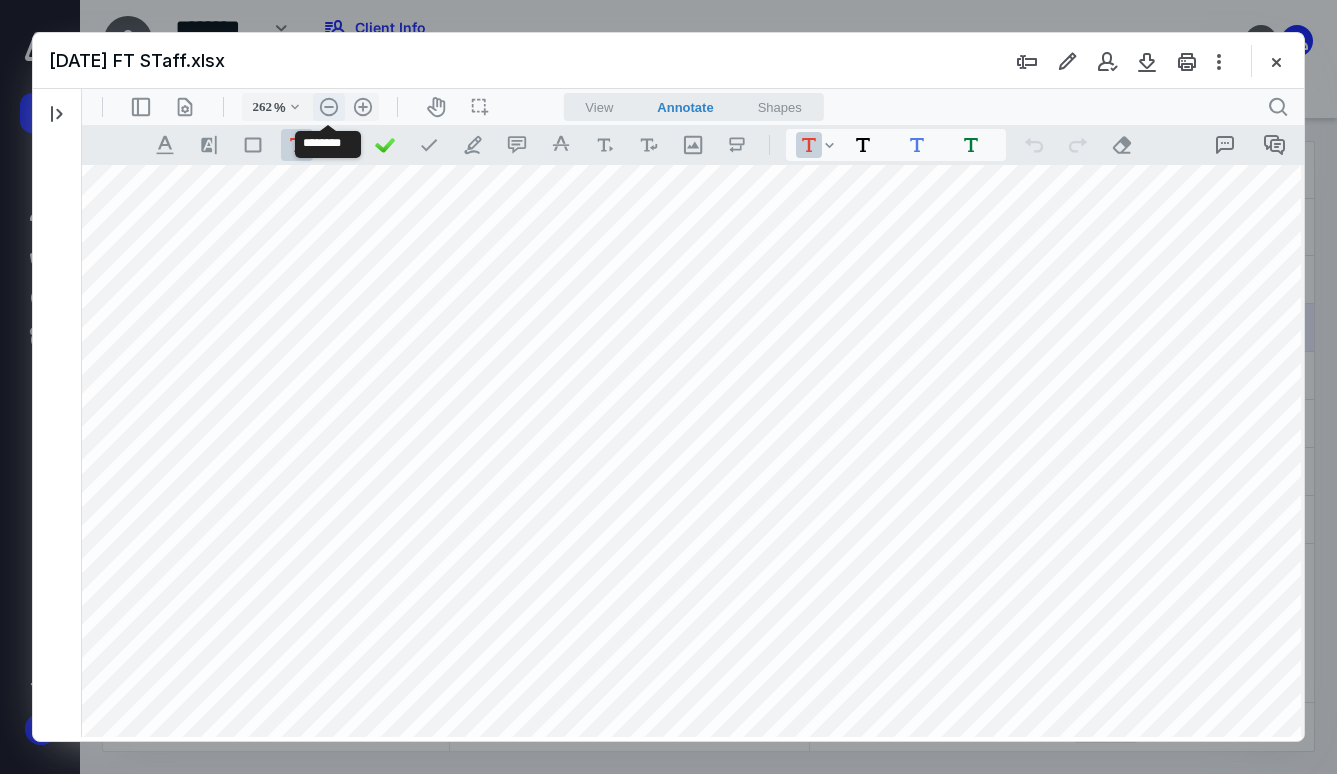 click on ".cls-1{fill:#abb0c4;} icon - header - zoom - out - line" at bounding box center [329, 107] 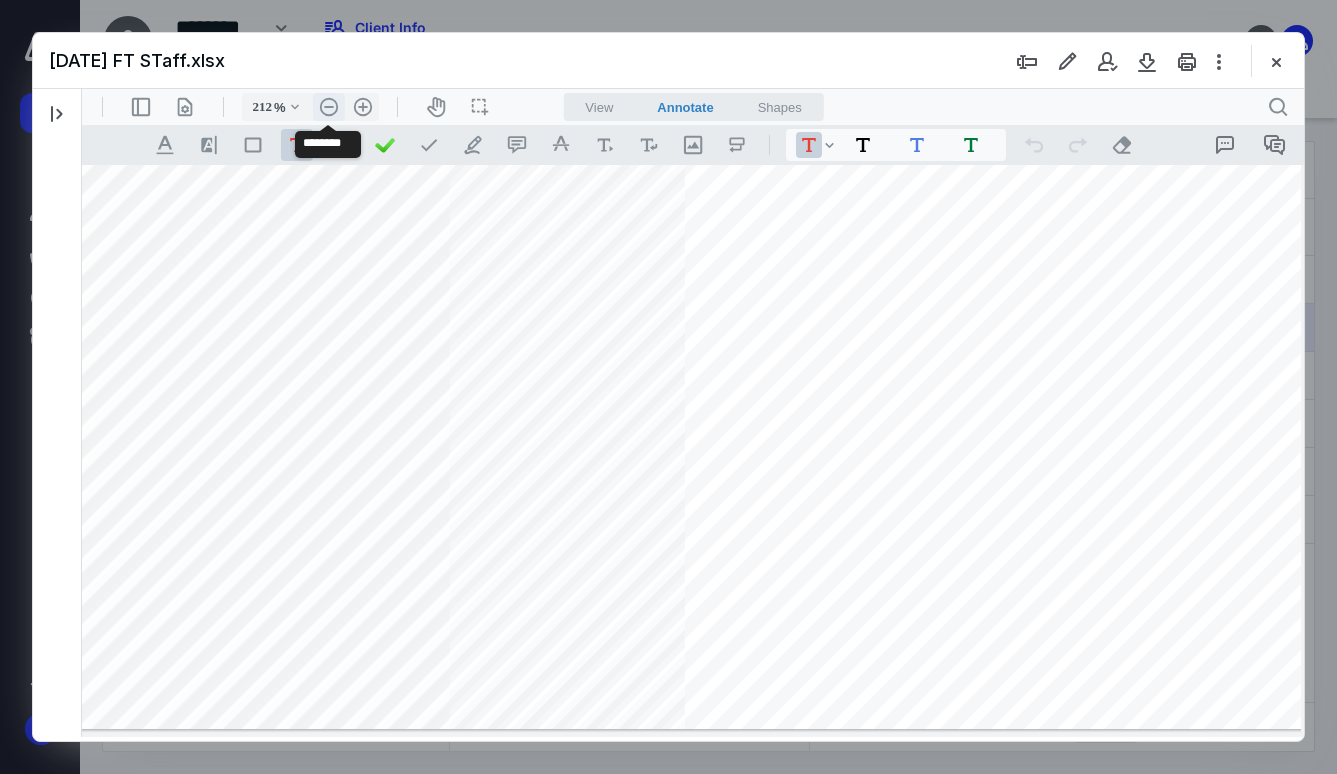 scroll, scrollTop: 44, scrollLeft: 4588, axis: both 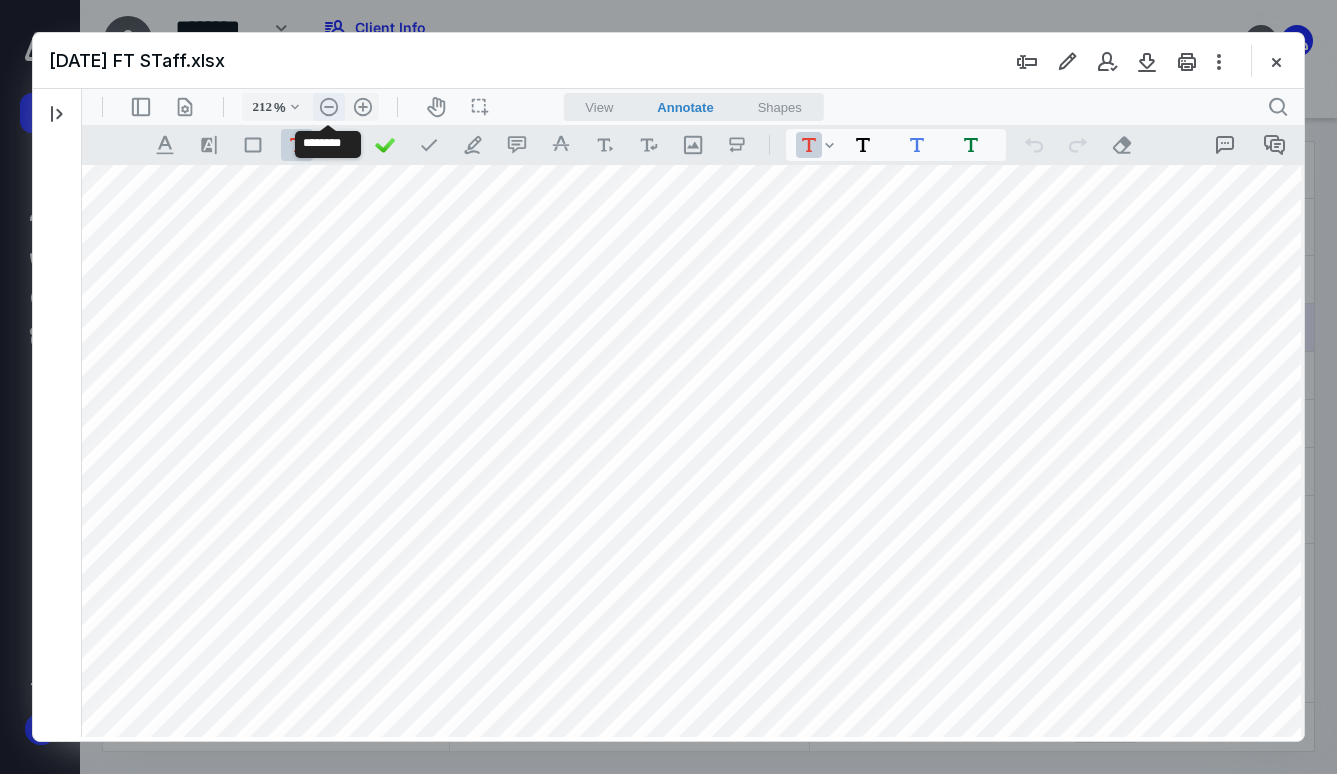 click on ".cls-1{fill:#abb0c4;} icon - header - zoom - out - line" at bounding box center [329, 107] 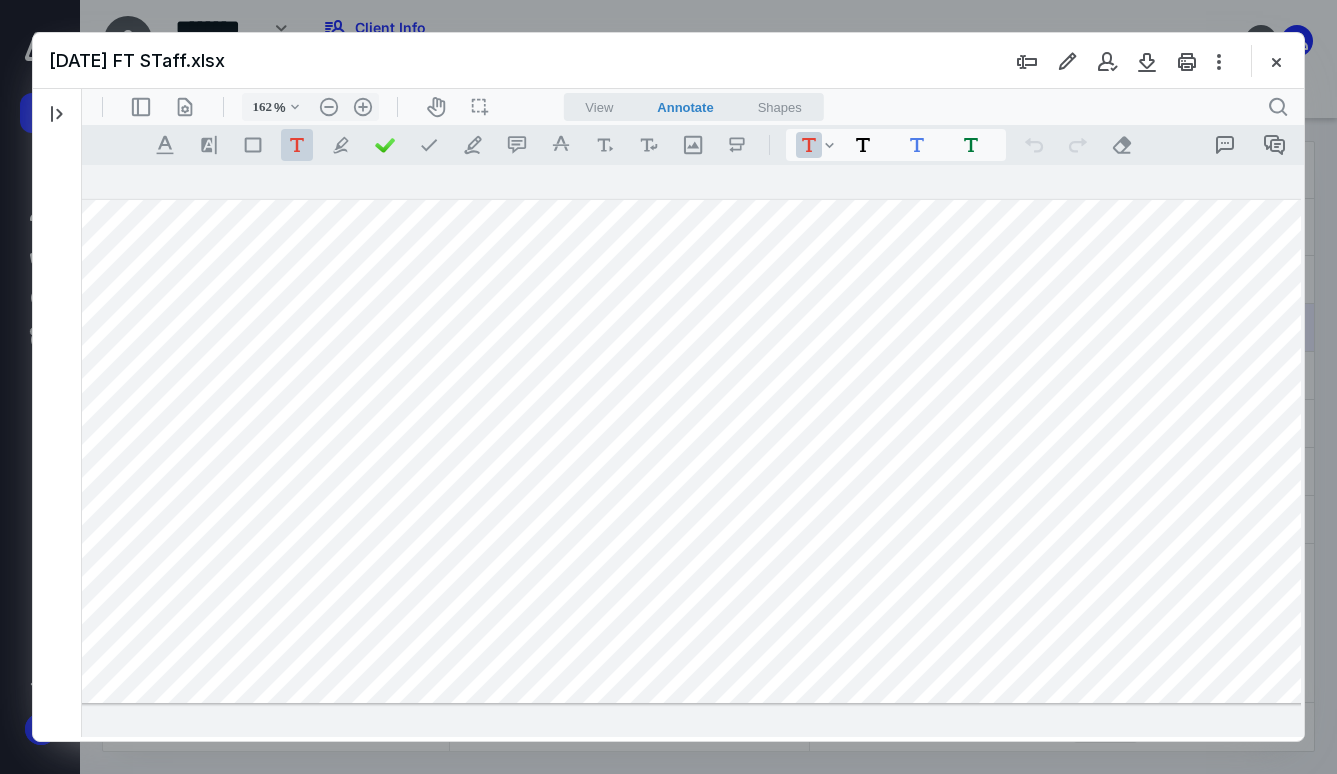 scroll, scrollTop: 0, scrollLeft: 0, axis: both 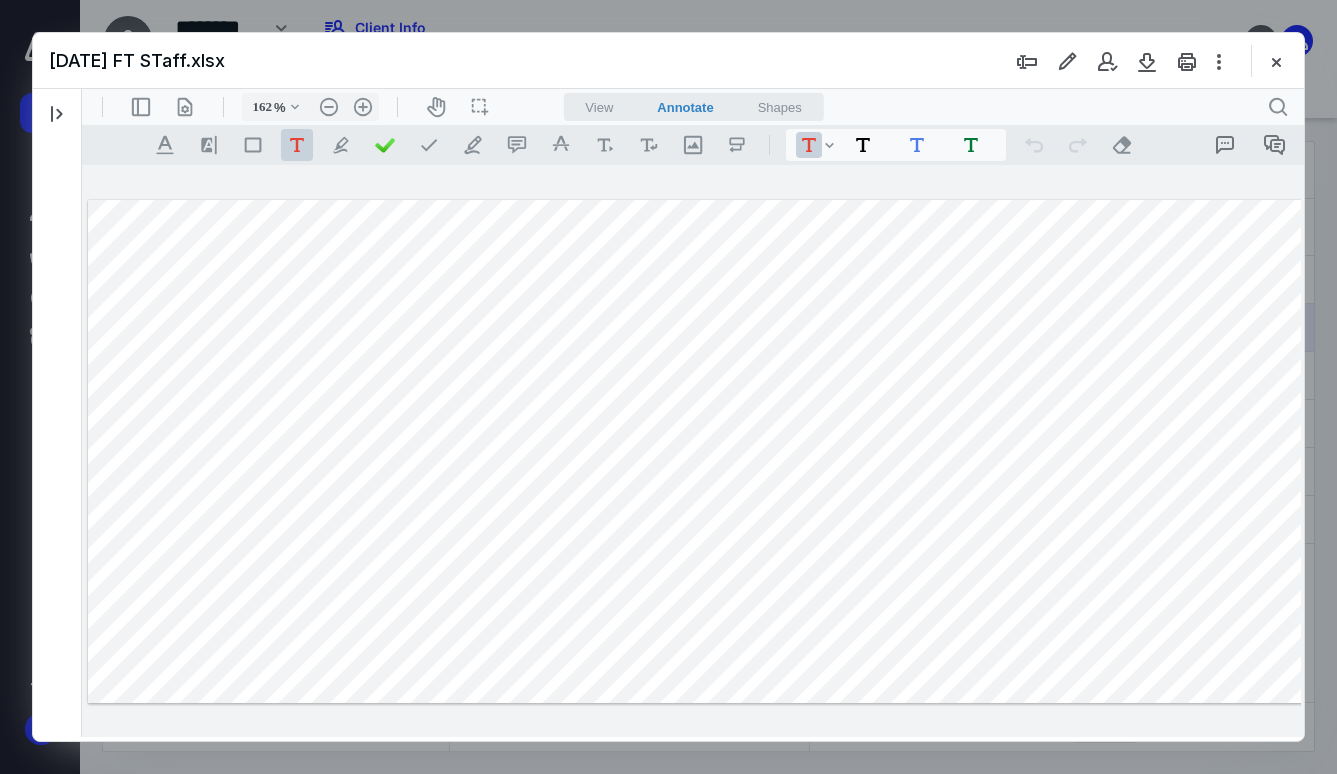 drag, startPoint x: 683, startPoint y: 730, endPoint x: 161, endPoint y: 800, distance: 526.67255 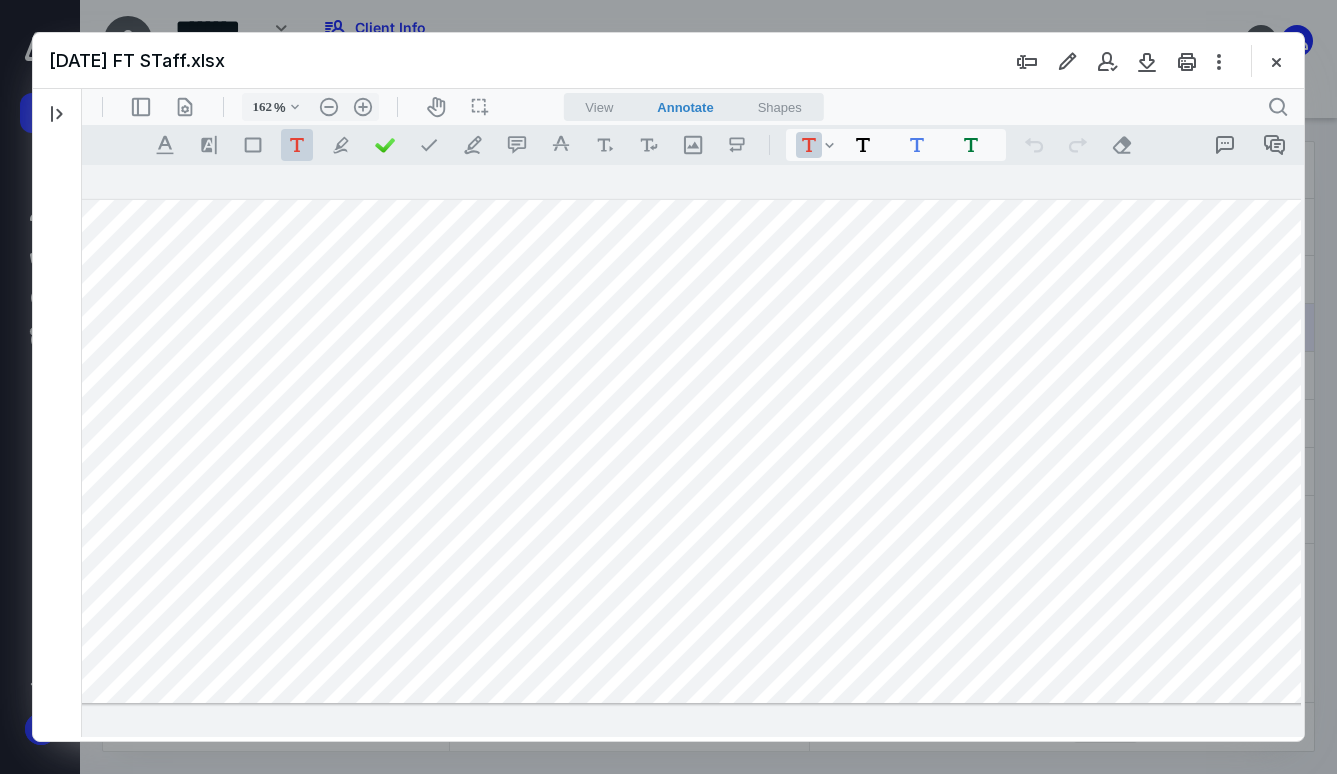 scroll, scrollTop: 0, scrollLeft: 1370, axis: horizontal 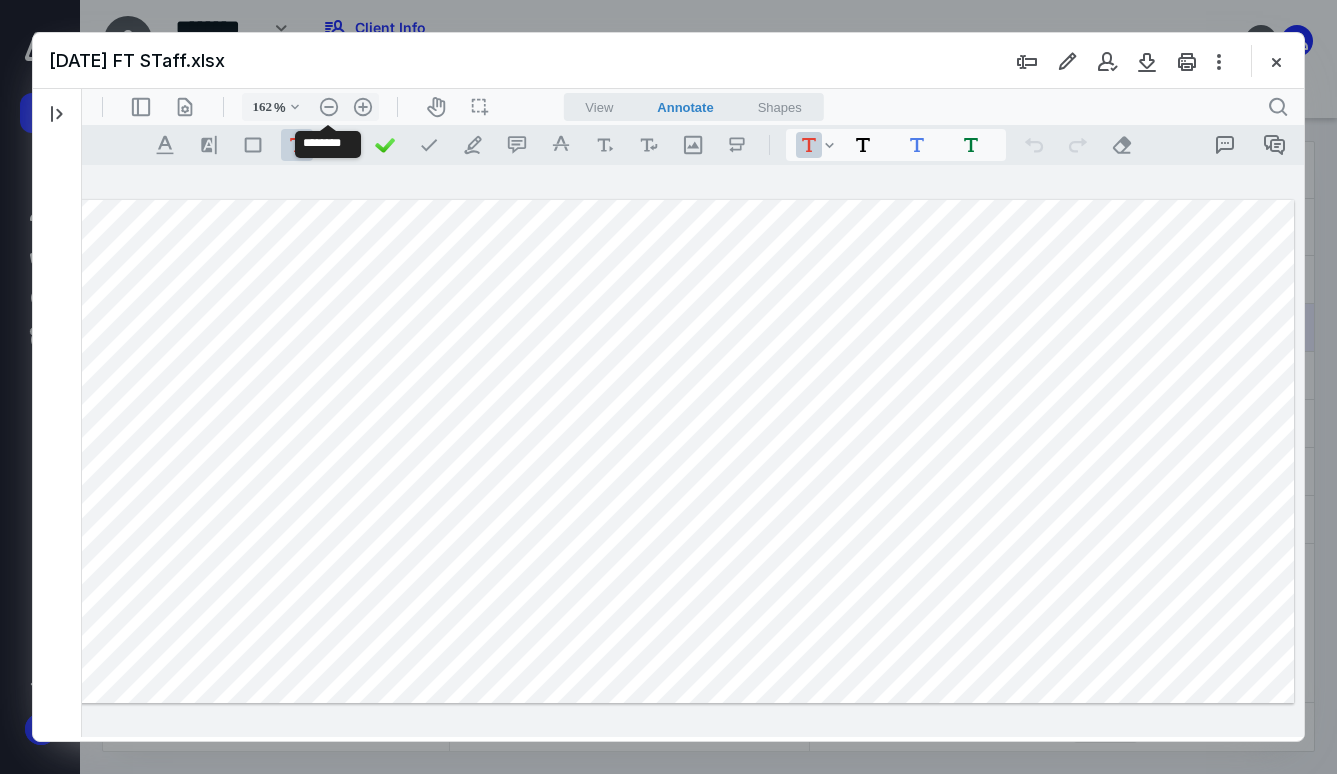 drag, startPoint x: 1286, startPoint y: 58, endPoint x: 1271, endPoint y: 76, distance: 23.43075 